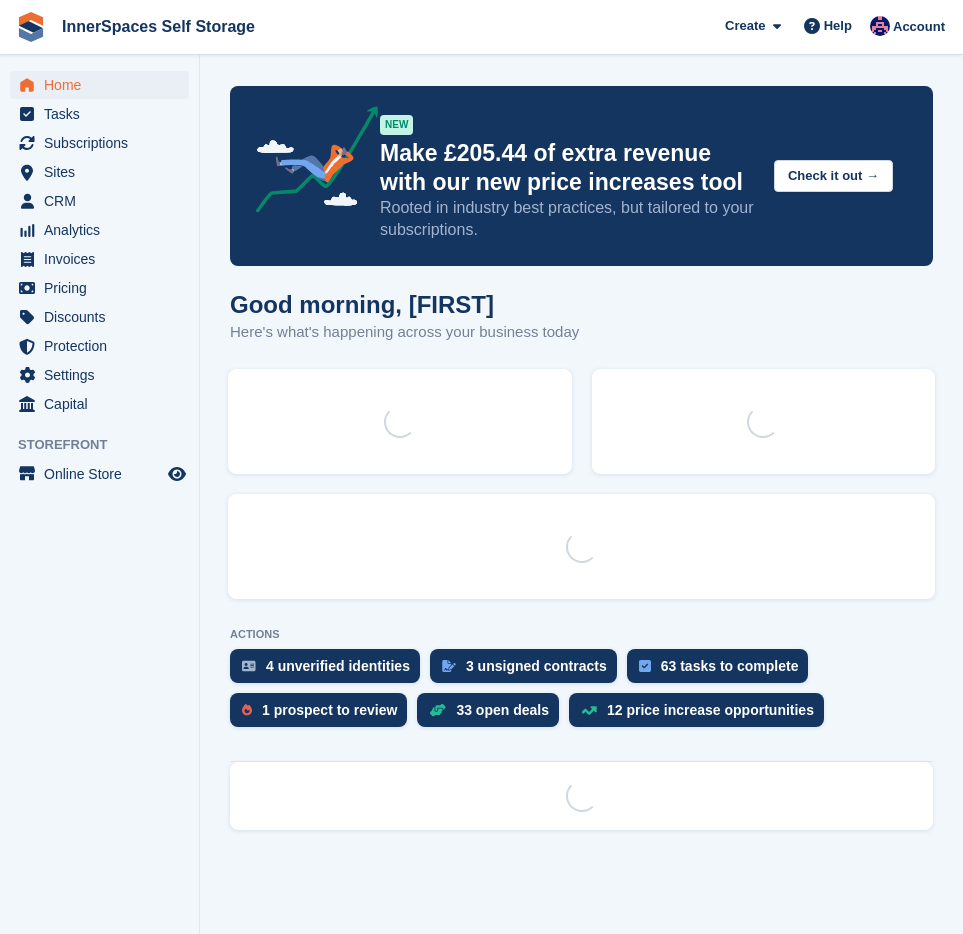 scroll, scrollTop: 0, scrollLeft: 0, axis: both 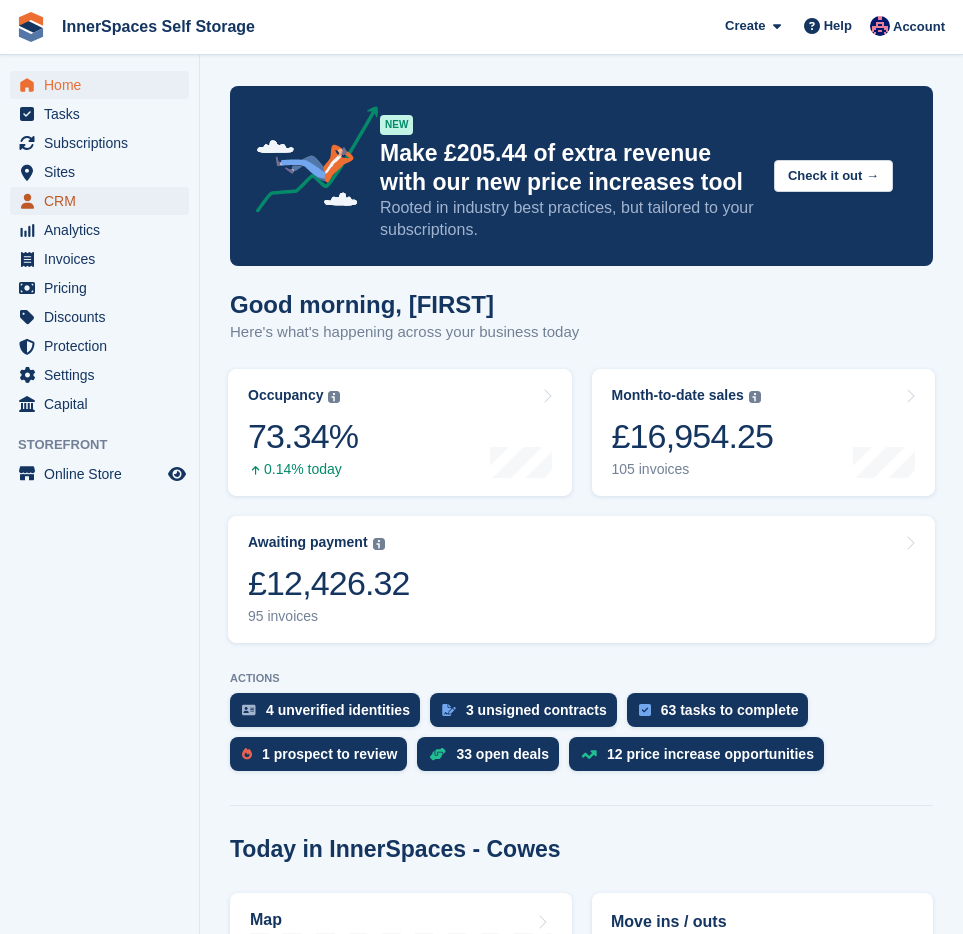 click on "CRM" at bounding box center (104, 201) 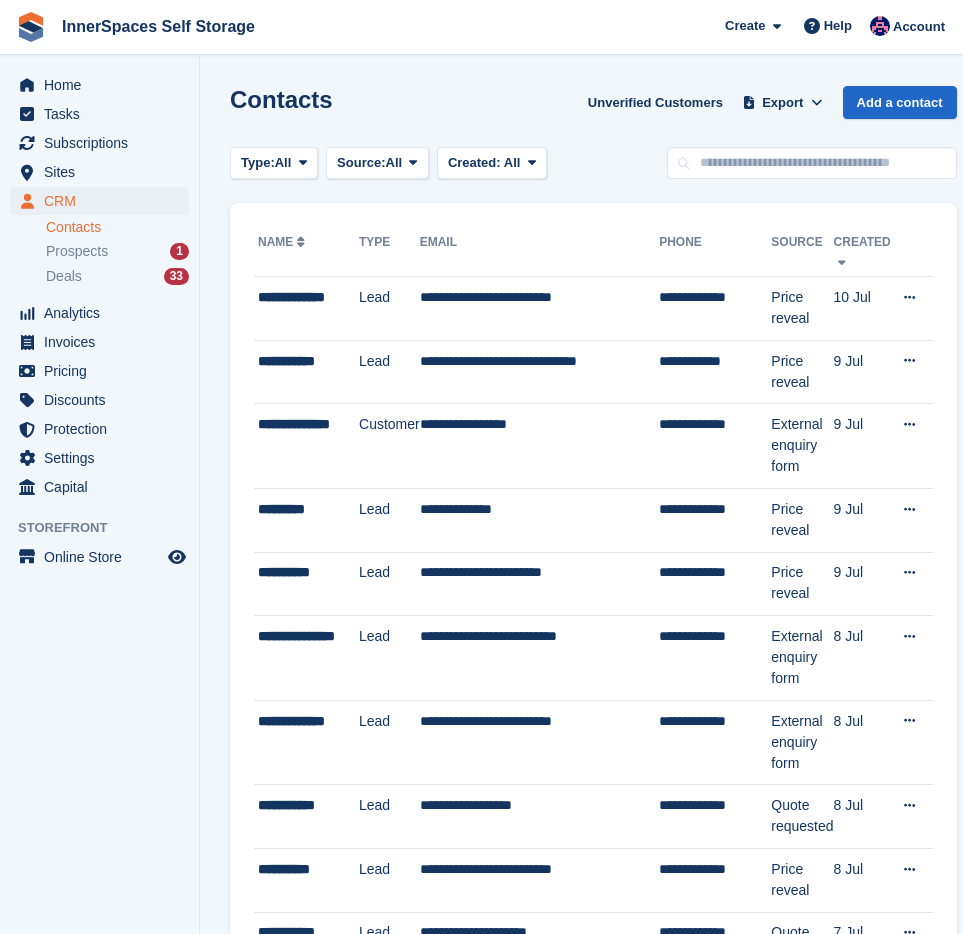 scroll, scrollTop: 0, scrollLeft: 0, axis: both 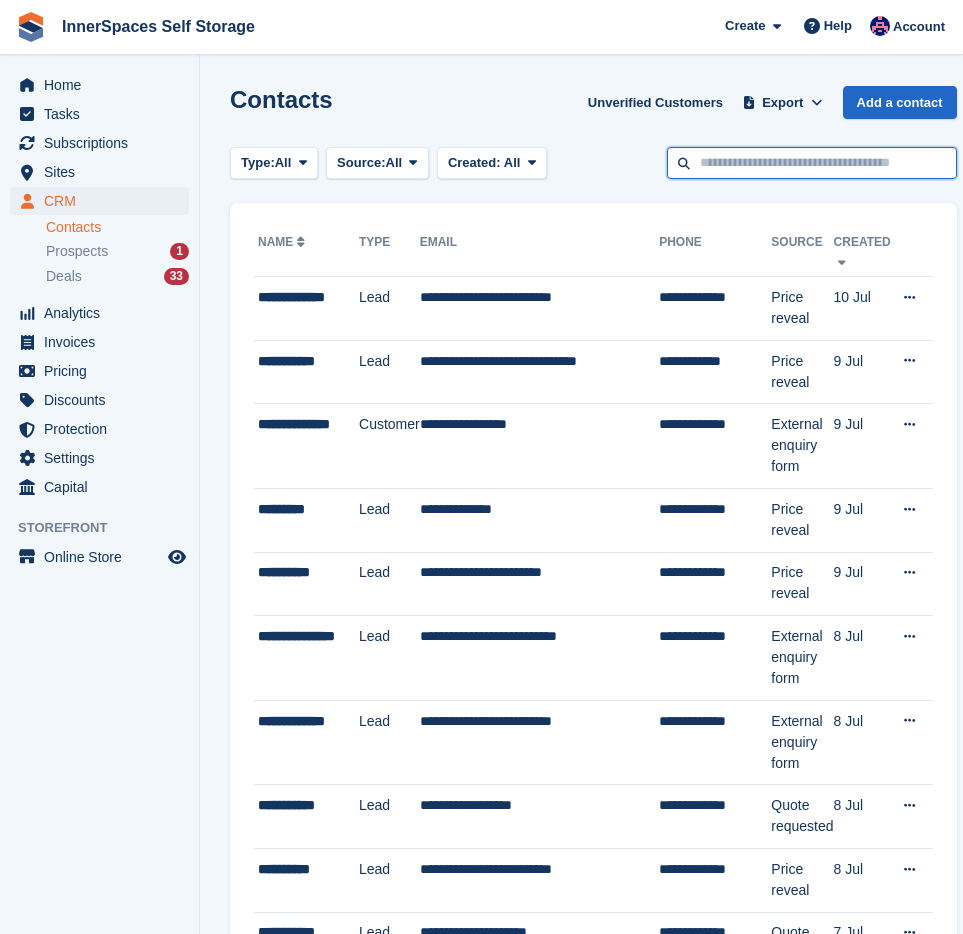 click at bounding box center (812, 163) 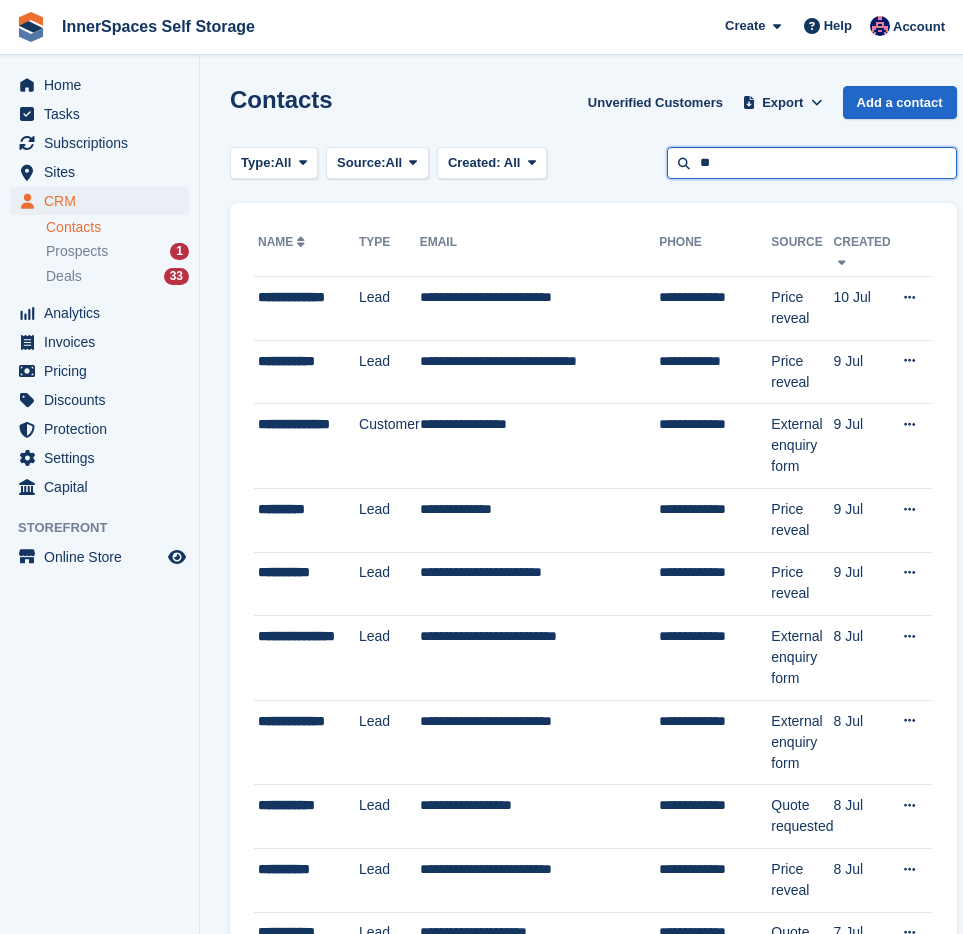 type on "*" 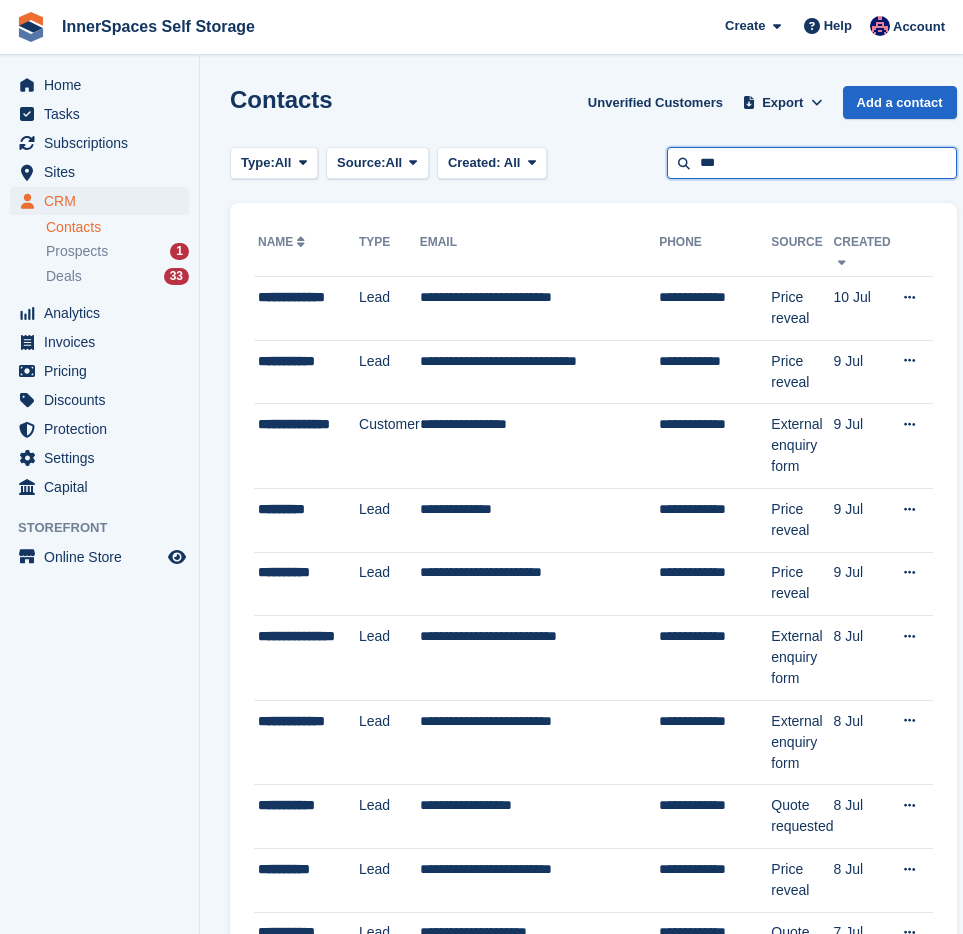 type on "***" 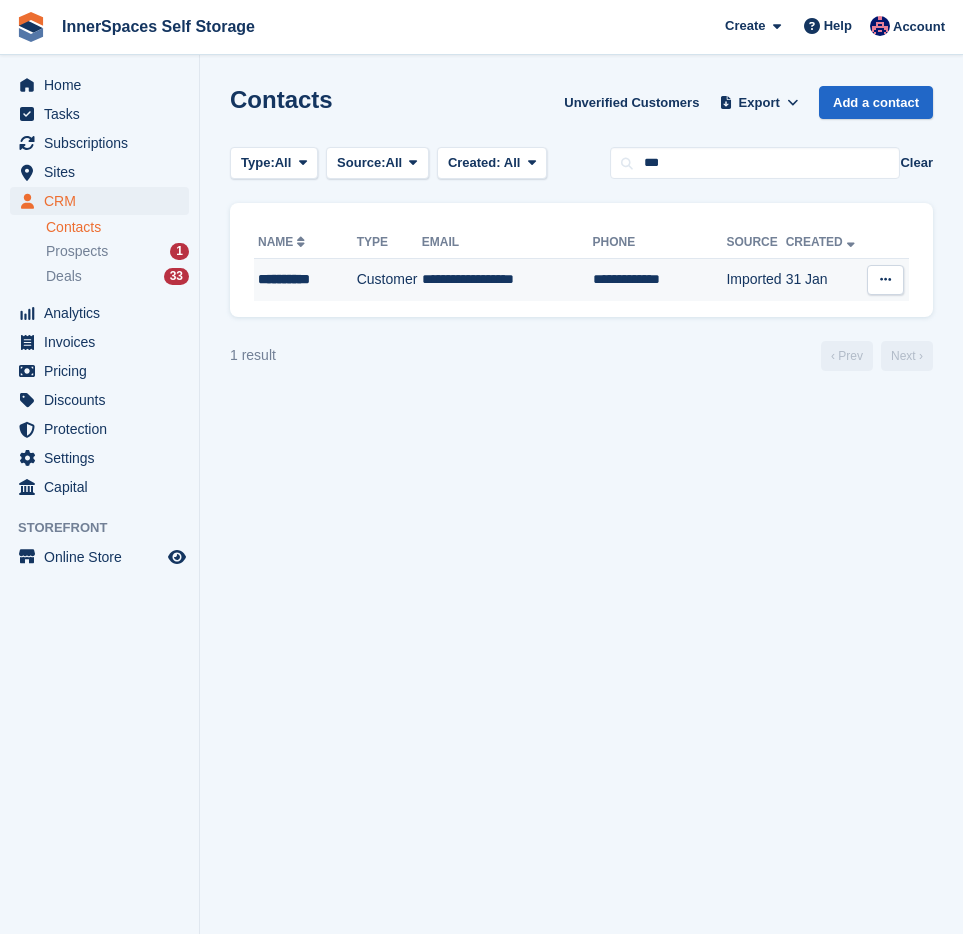 click on "**********" at bounding box center (660, 280) 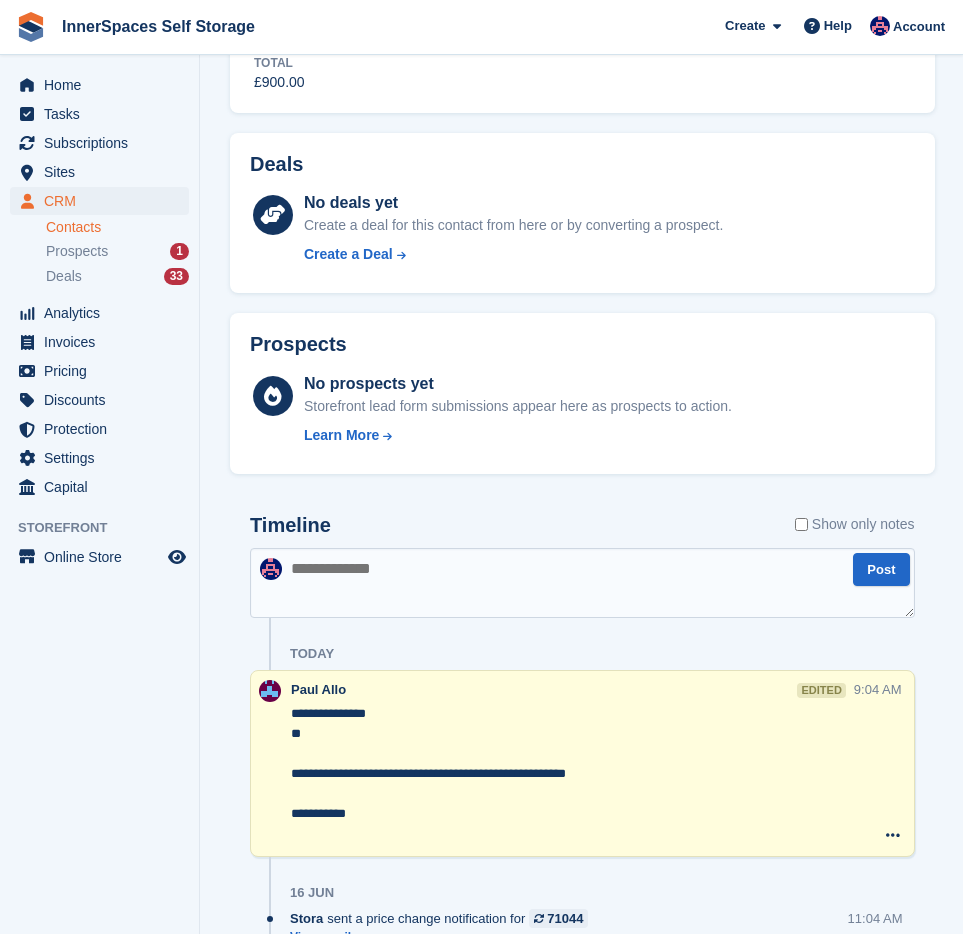 scroll, scrollTop: 1192, scrollLeft: 0, axis: vertical 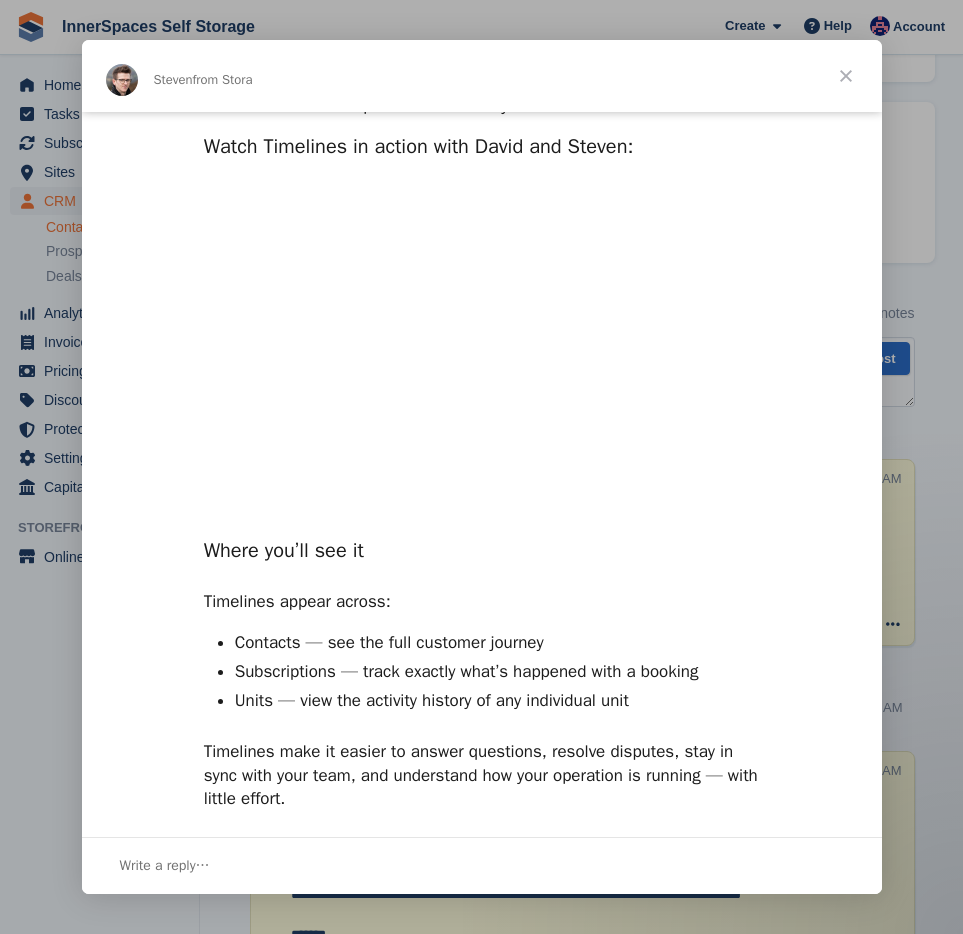 click at bounding box center (846, 76) 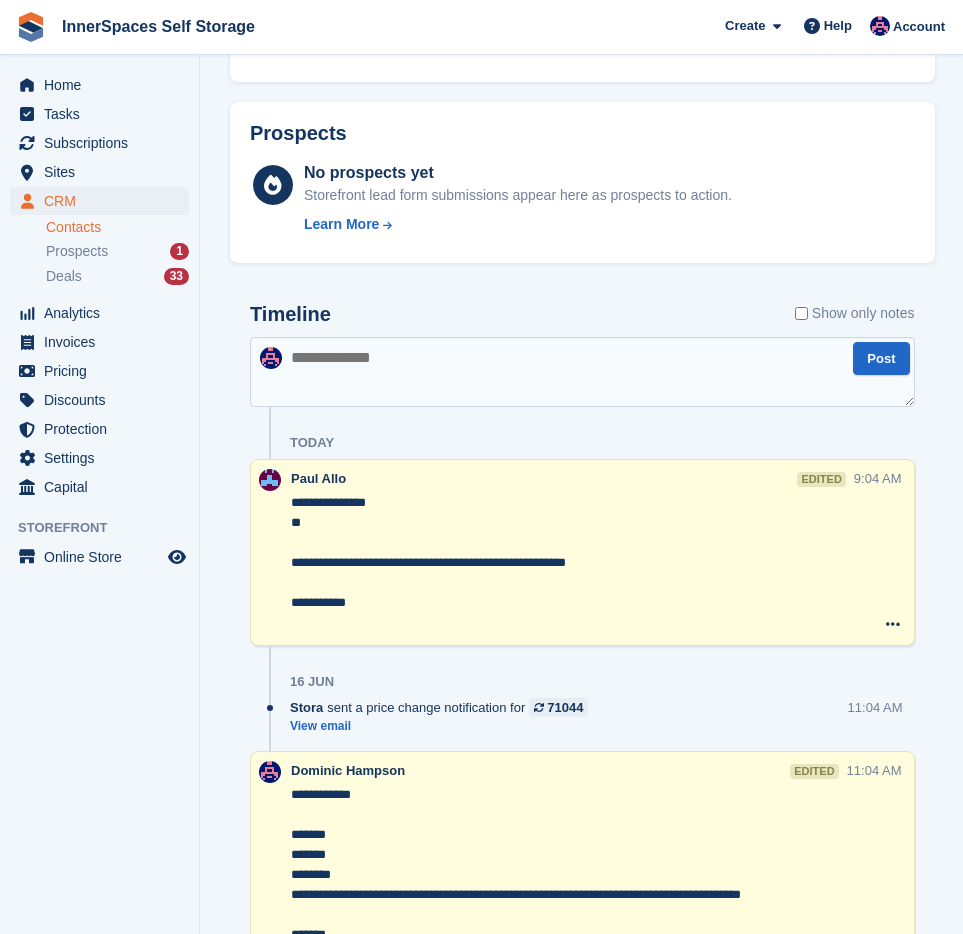 scroll, scrollTop: 0, scrollLeft: 0, axis: both 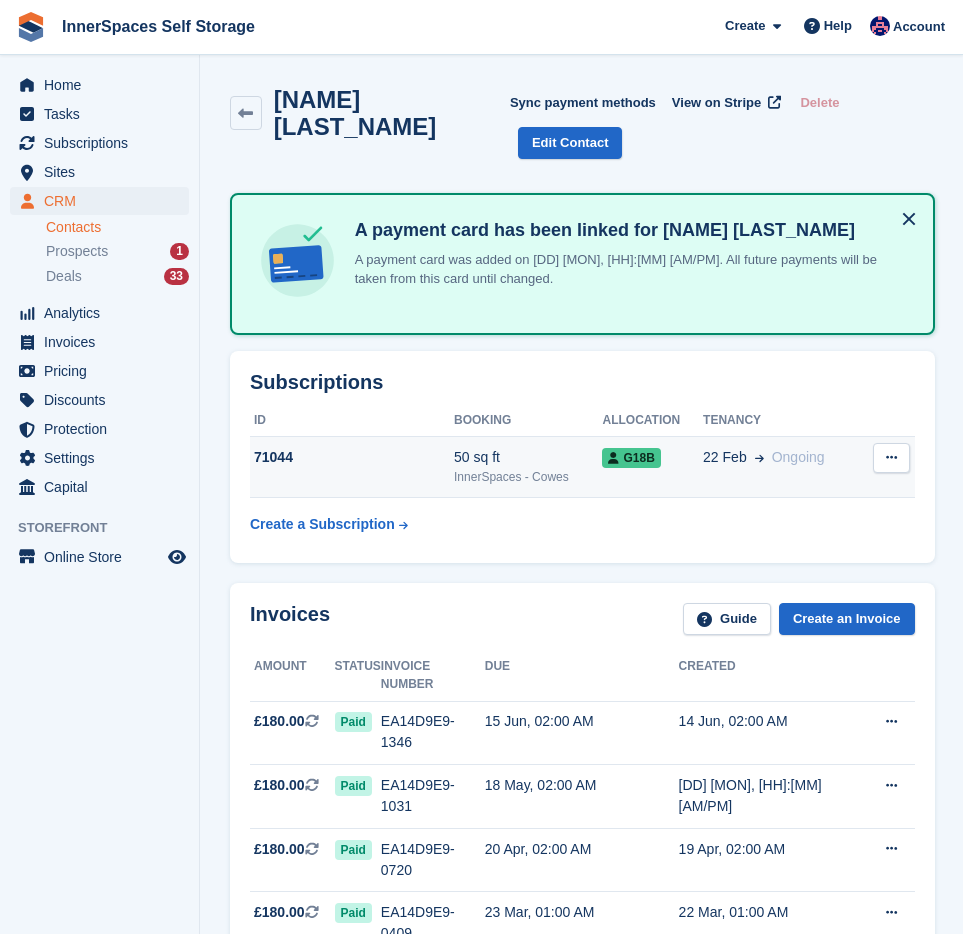 click on "71044" at bounding box center [352, 457] 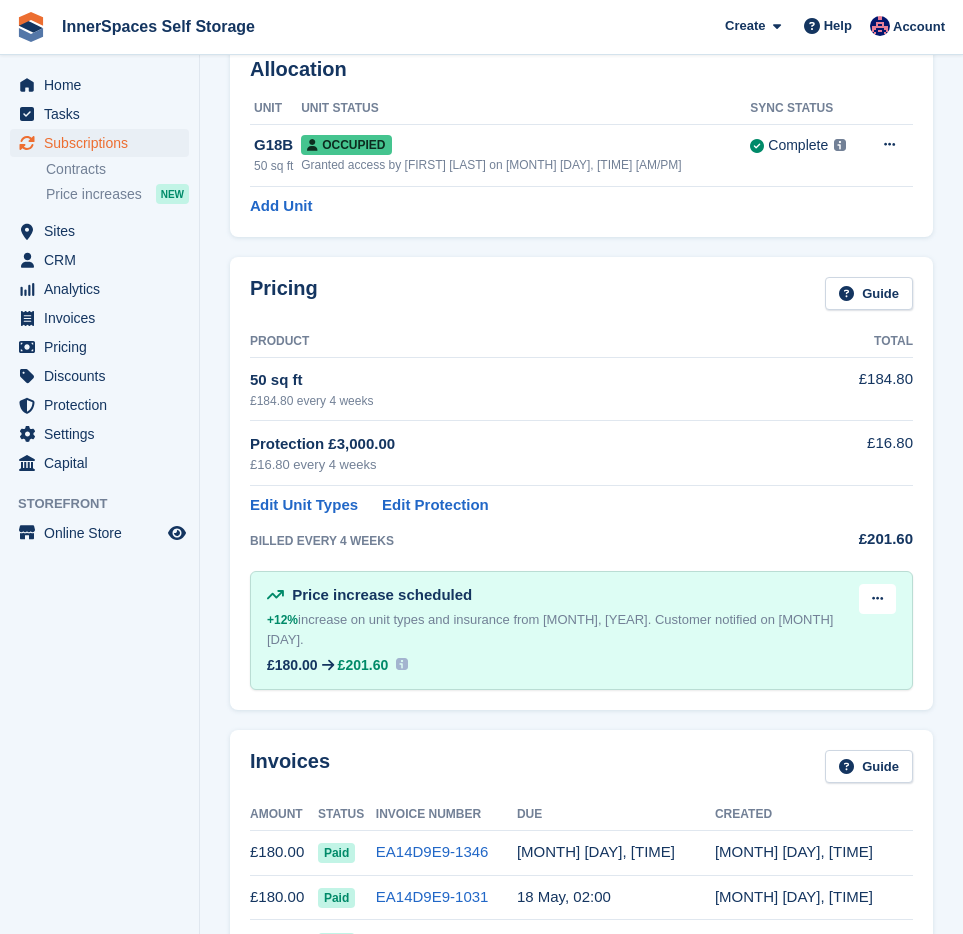 scroll, scrollTop: 0, scrollLeft: 0, axis: both 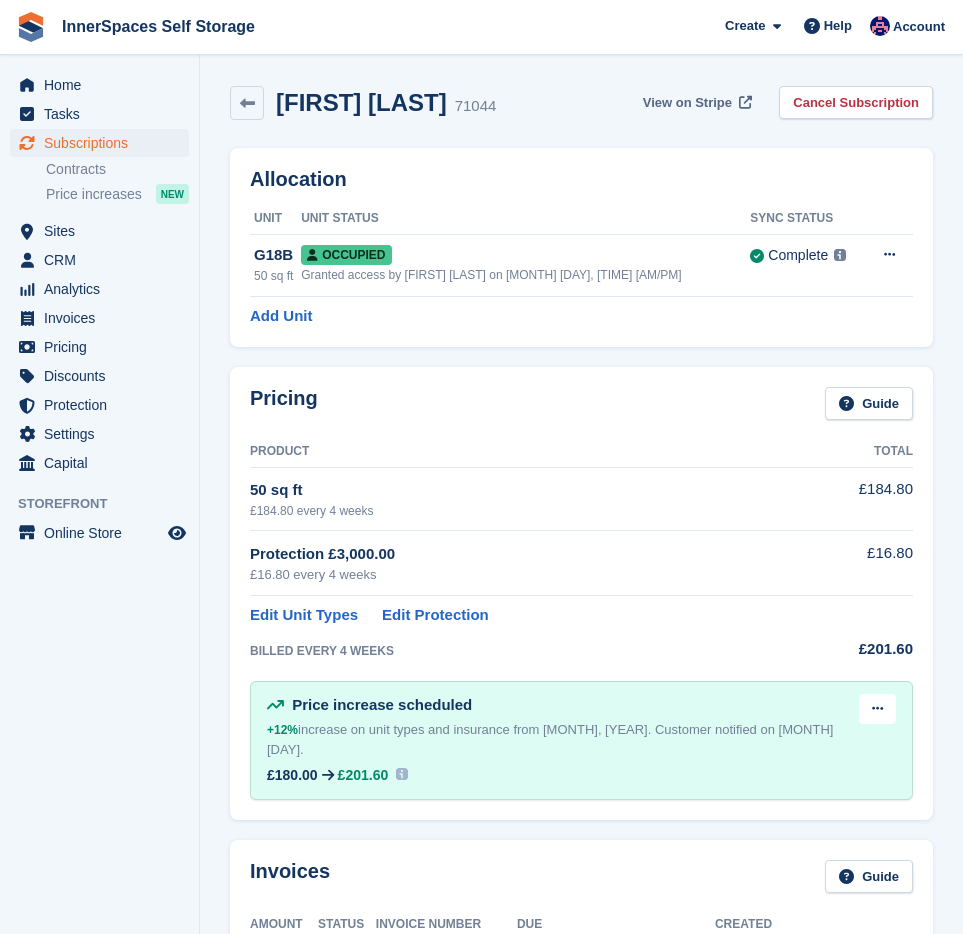 click on "View on Stripe" at bounding box center (687, 103) 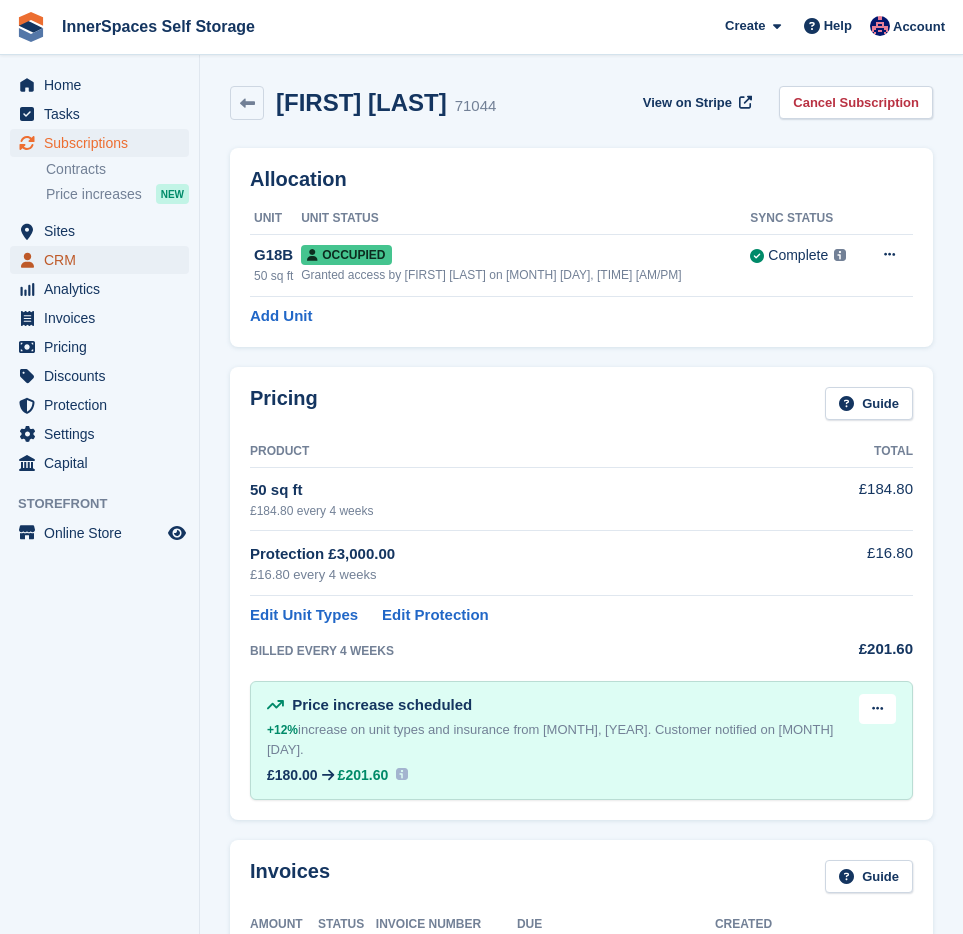 click on "CRM" at bounding box center (104, 260) 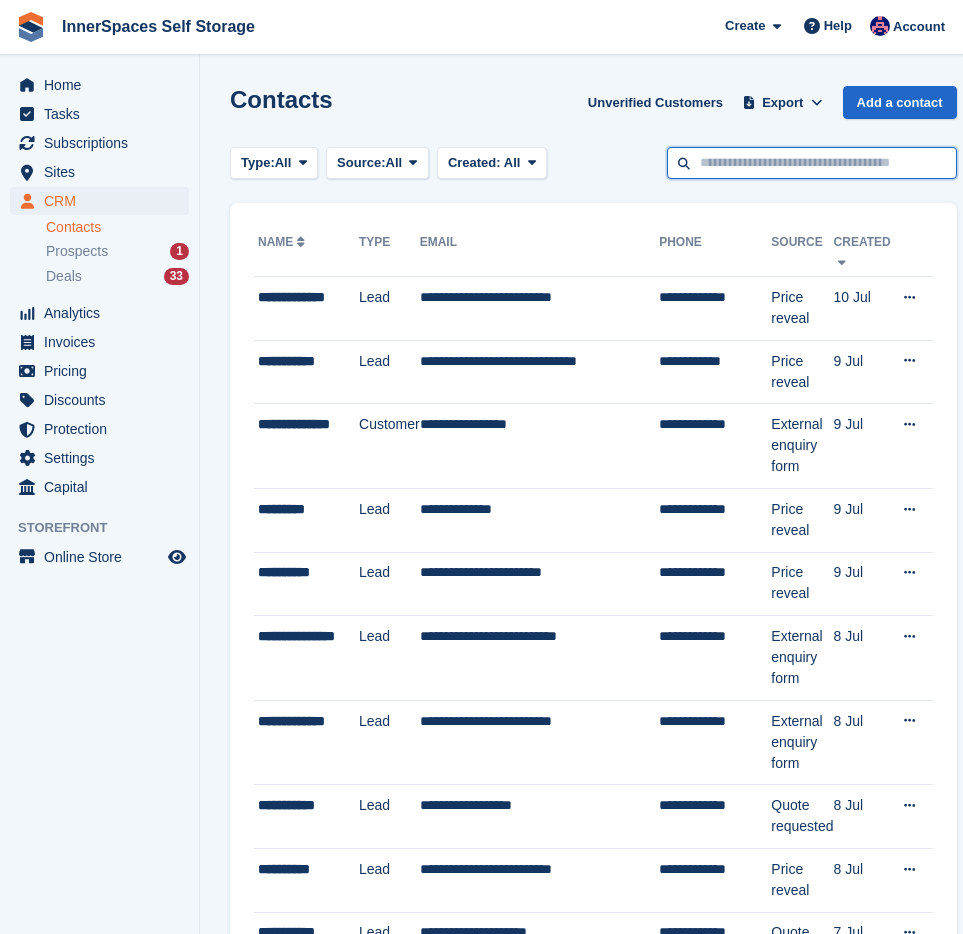 click at bounding box center (812, 163) 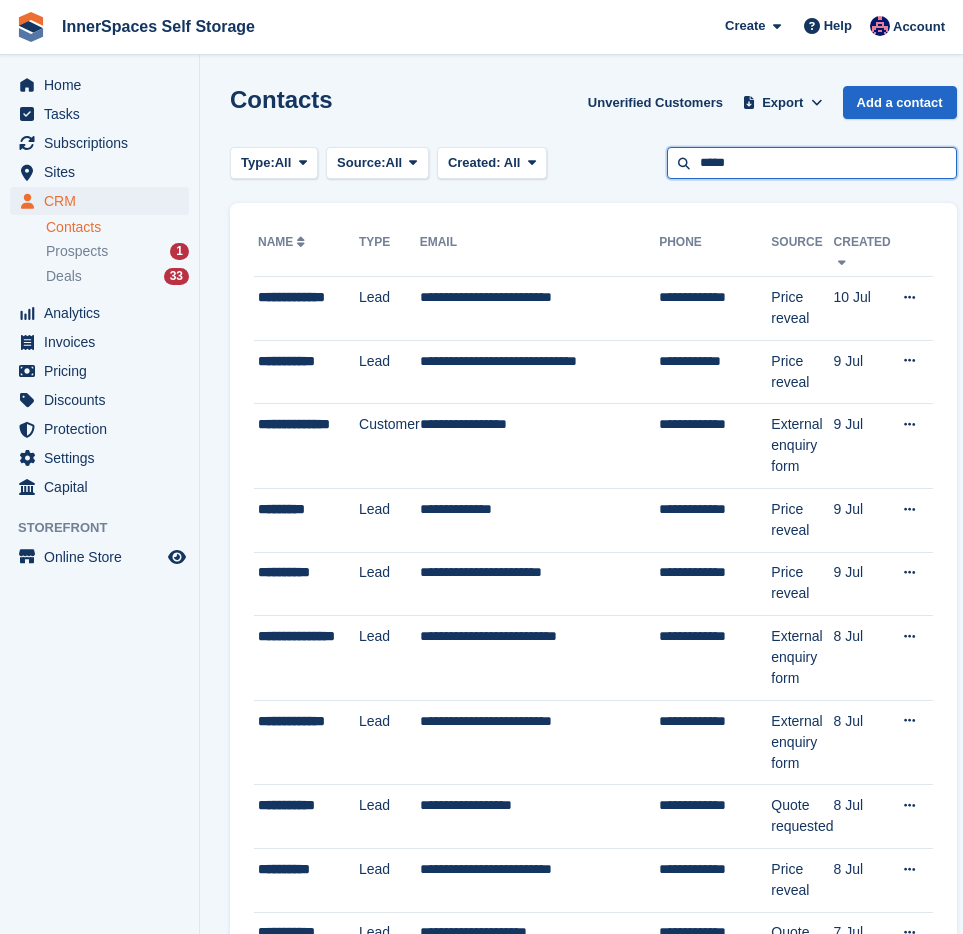 type on "*****" 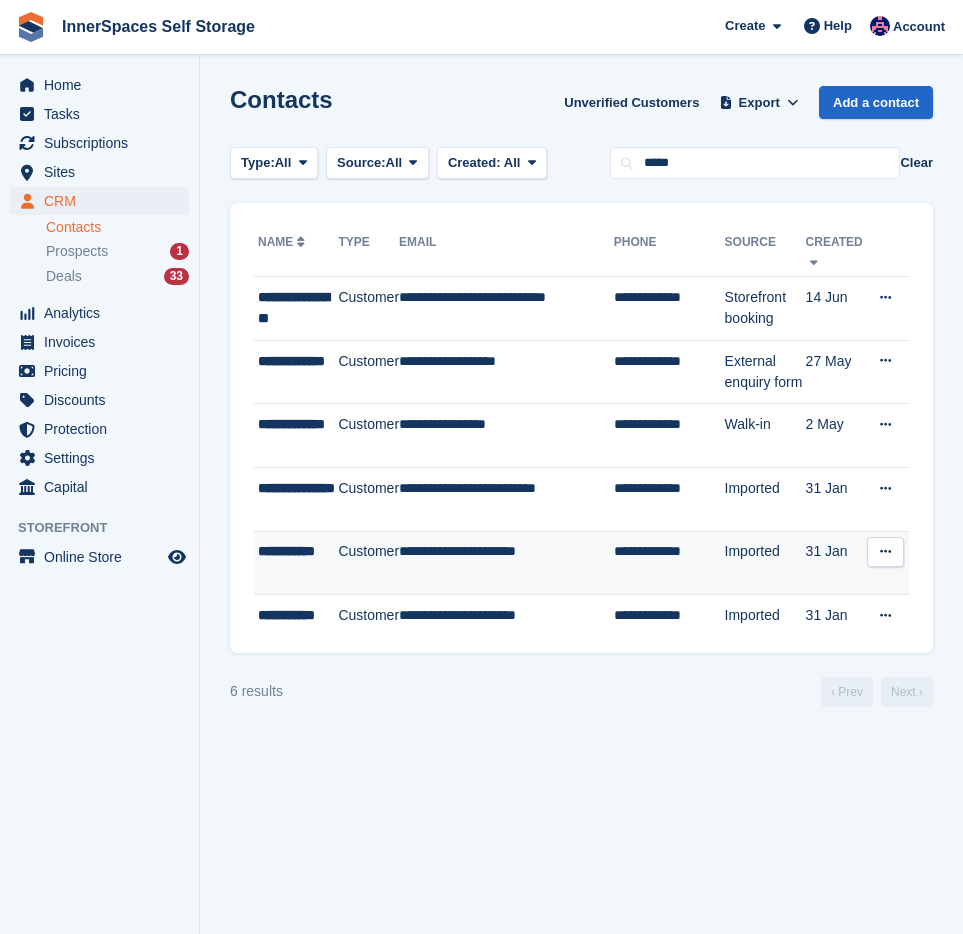 click on "Customer" at bounding box center (368, 563) 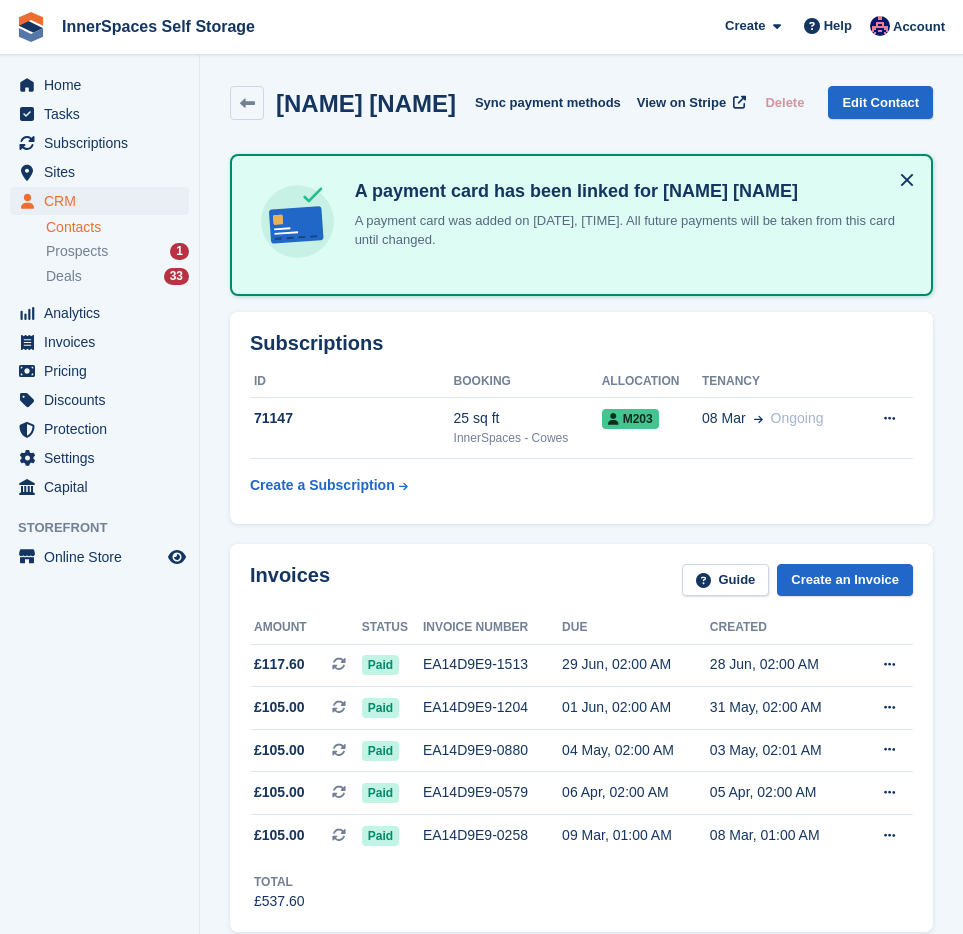 scroll, scrollTop: 0, scrollLeft: 0, axis: both 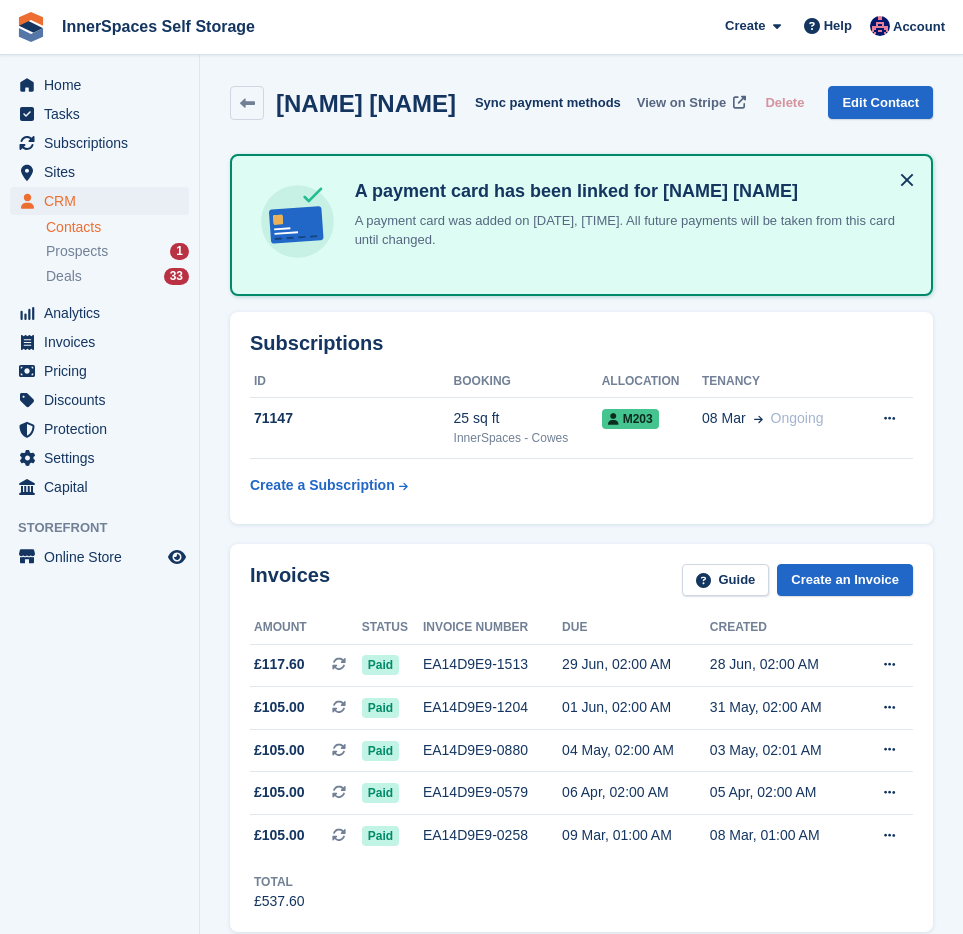 click on "View on Stripe" at bounding box center (681, 103) 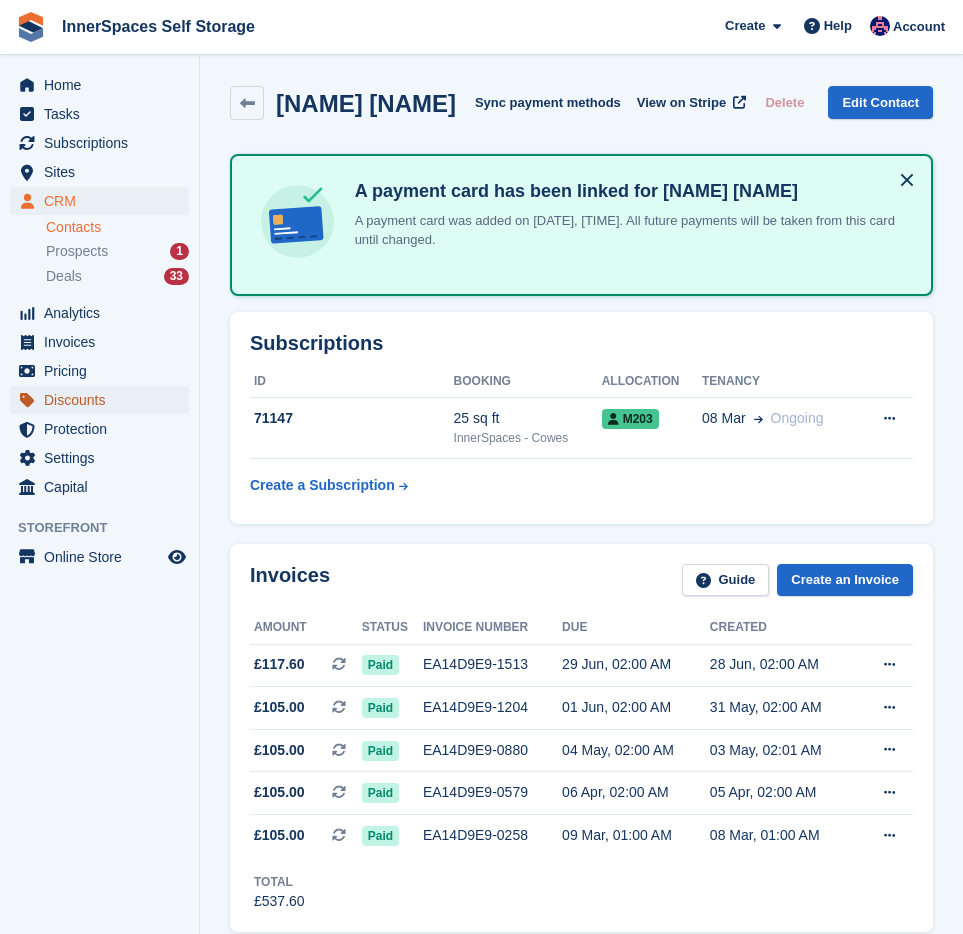 click on "Discounts" at bounding box center [104, 400] 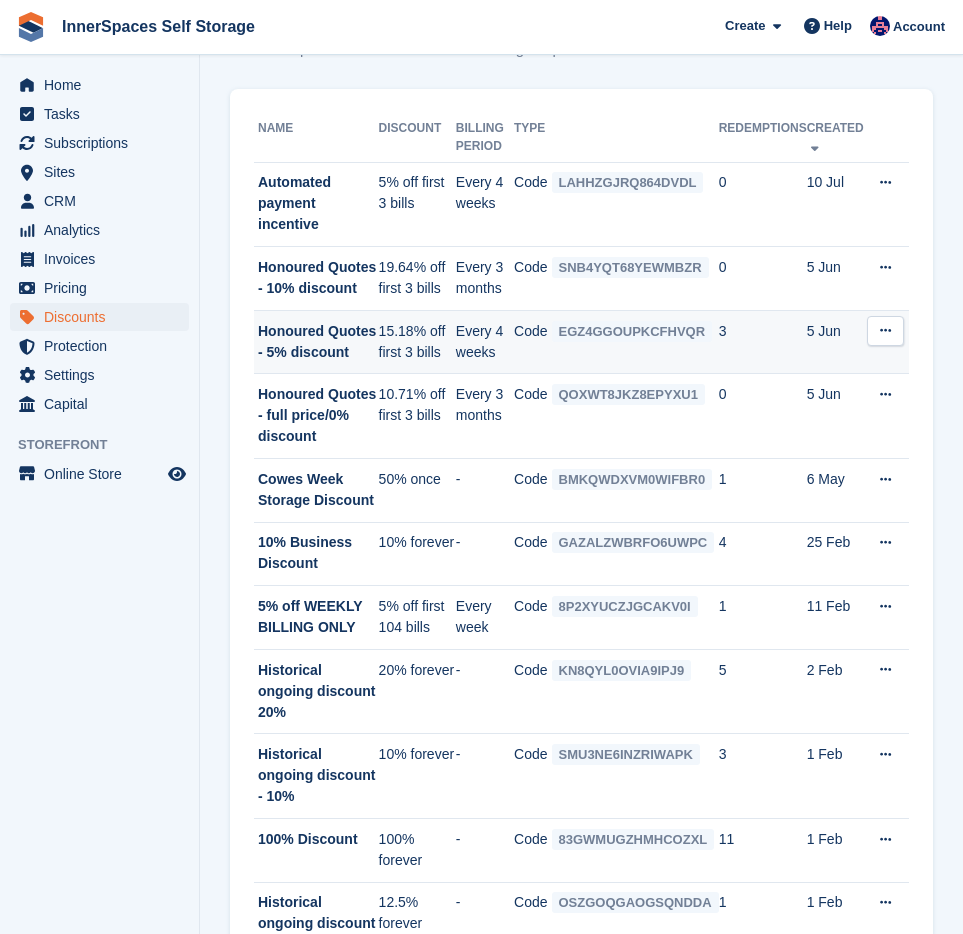scroll, scrollTop: 0, scrollLeft: 0, axis: both 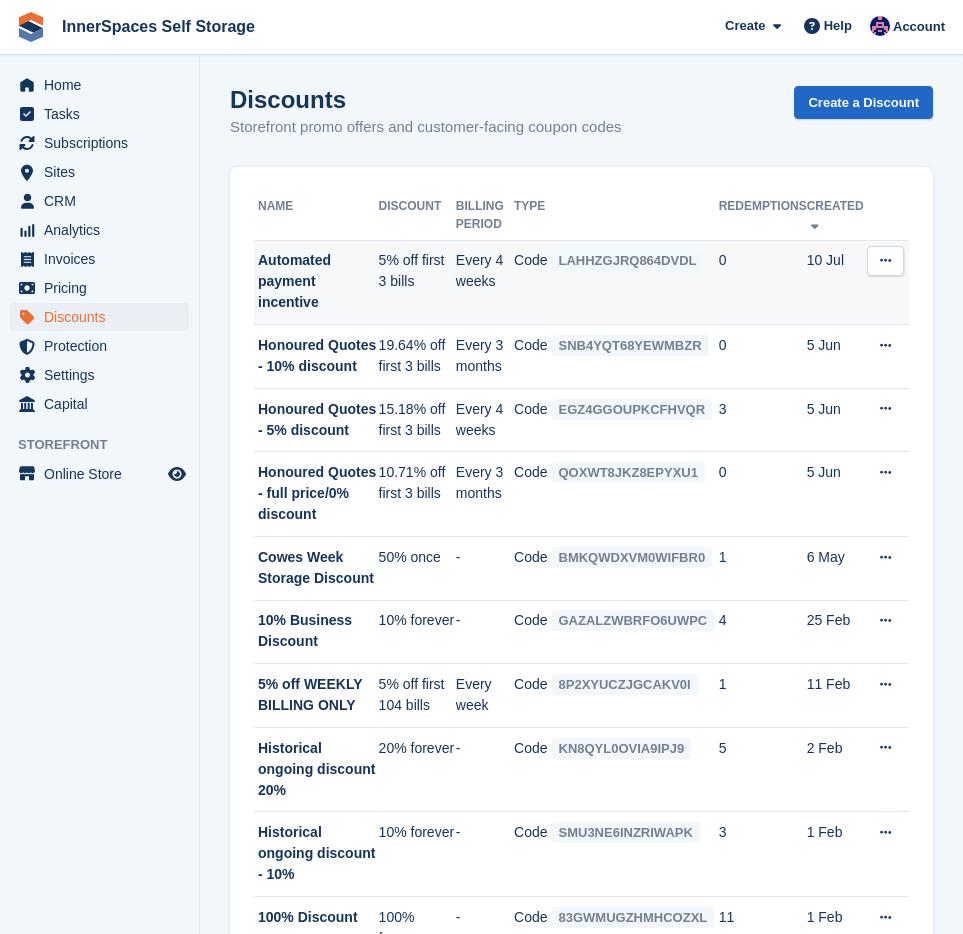 click on "5% off first 3 bills" at bounding box center [417, 282] 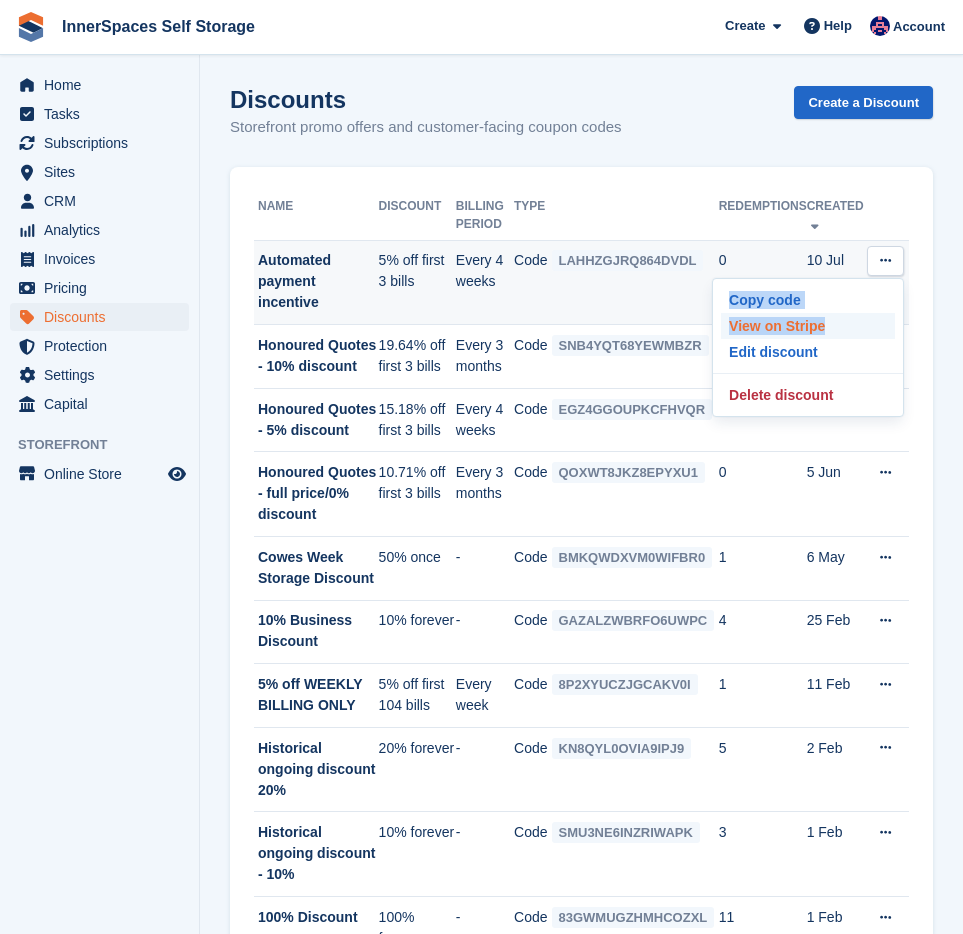 drag, startPoint x: 864, startPoint y: 288, endPoint x: 850, endPoint y: 329, distance: 43.32436 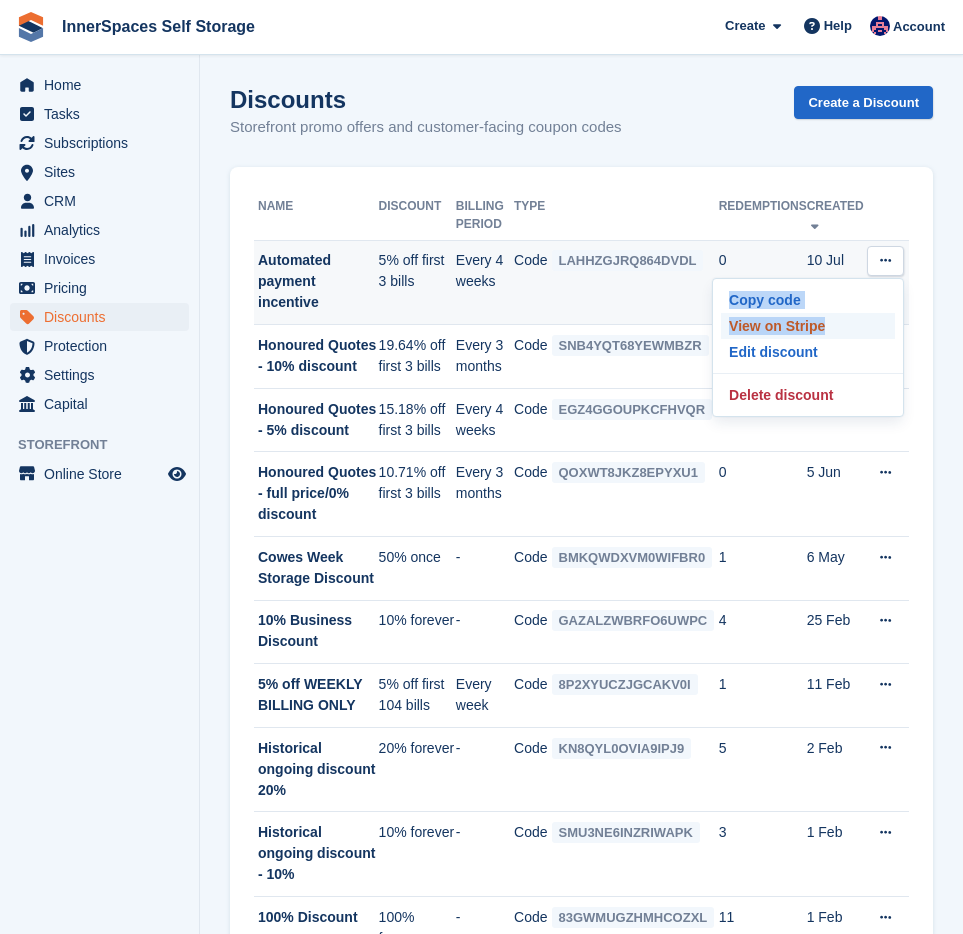 click on "View on Stripe" at bounding box center (808, 326) 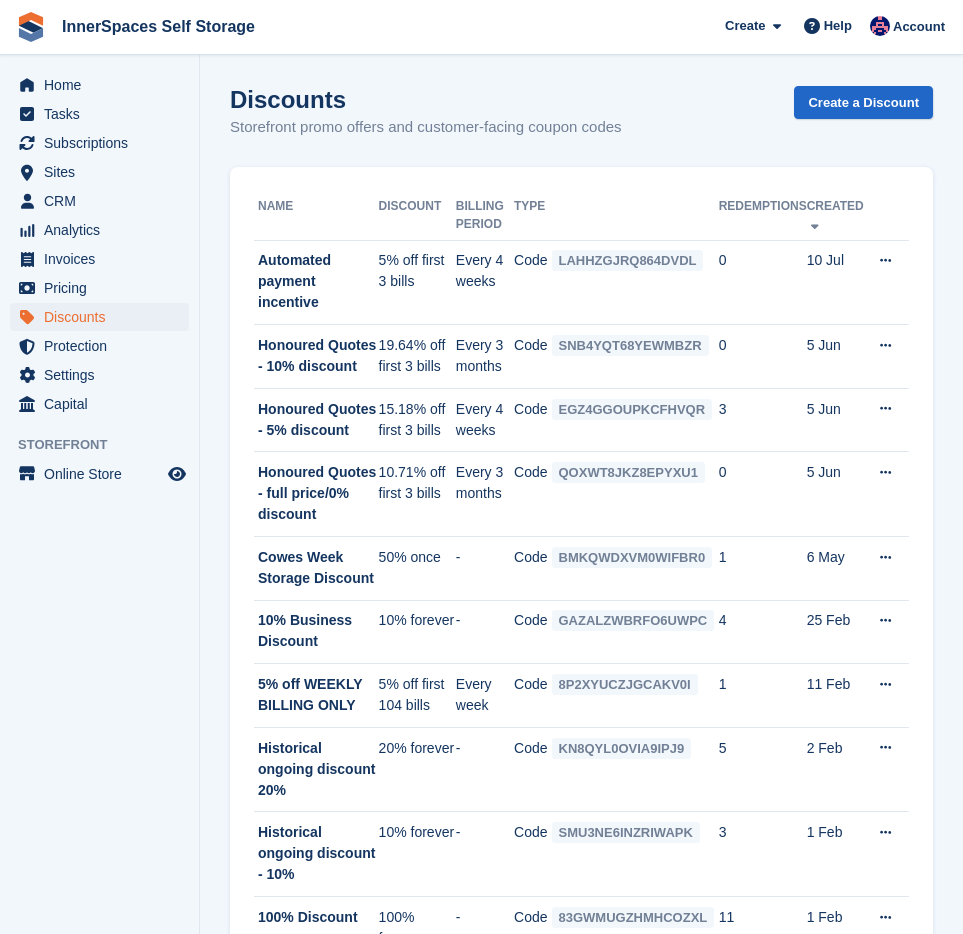 scroll, scrollTop: 0, scrollLeft: 0, axis: both 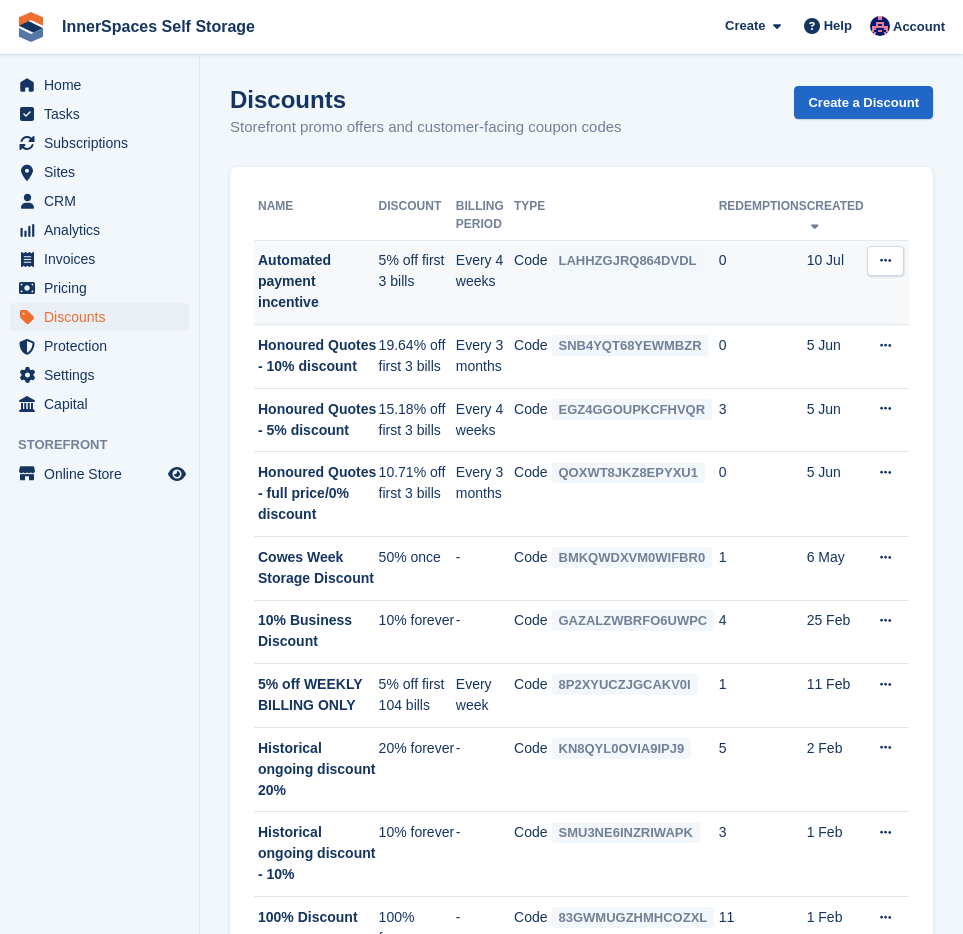 click on "Automated payment incentive" at bounding box center [316, 282] 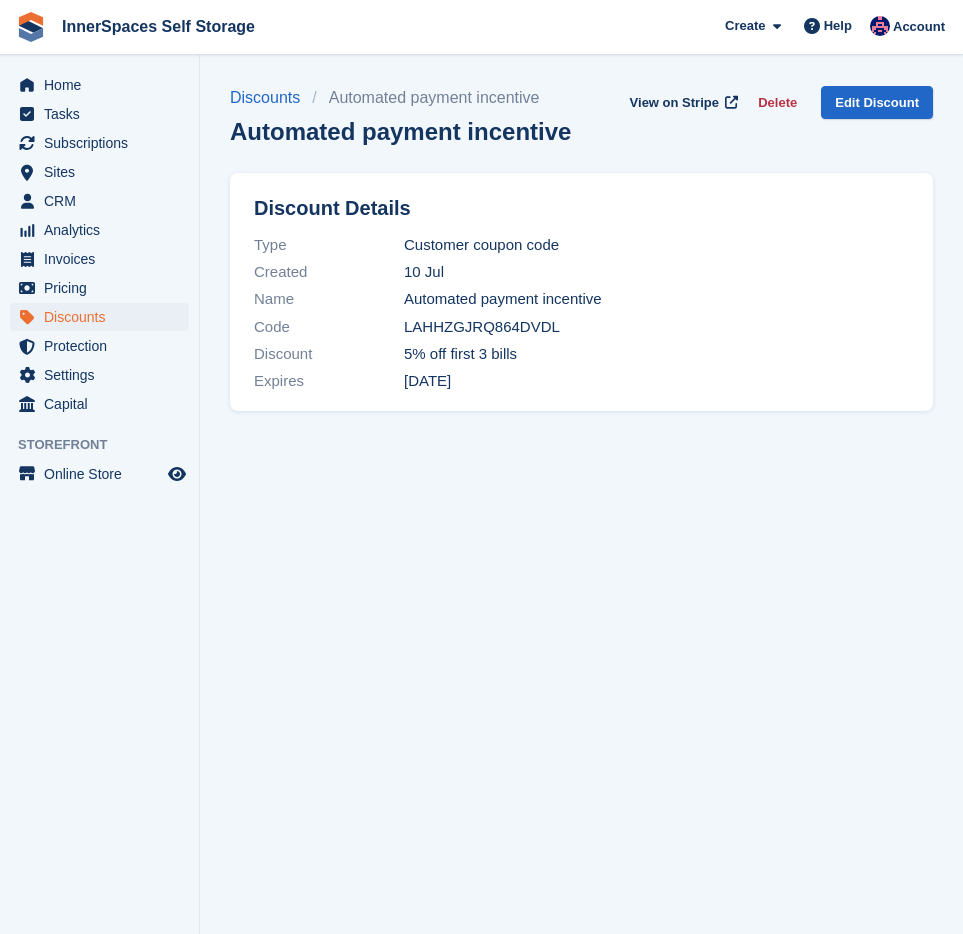 scroll, scrollTop: 0, scrollLeft: 0, axis: both 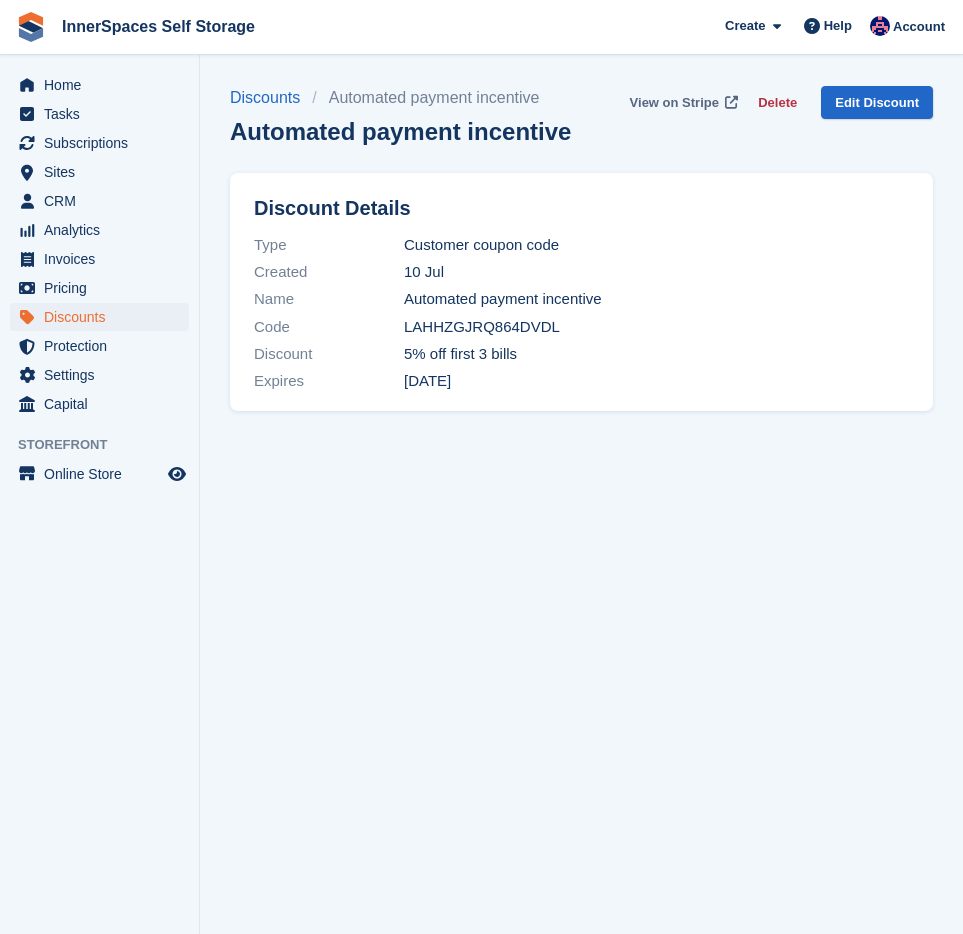 click on "View on Stripe" at bounding box center [674, 103] 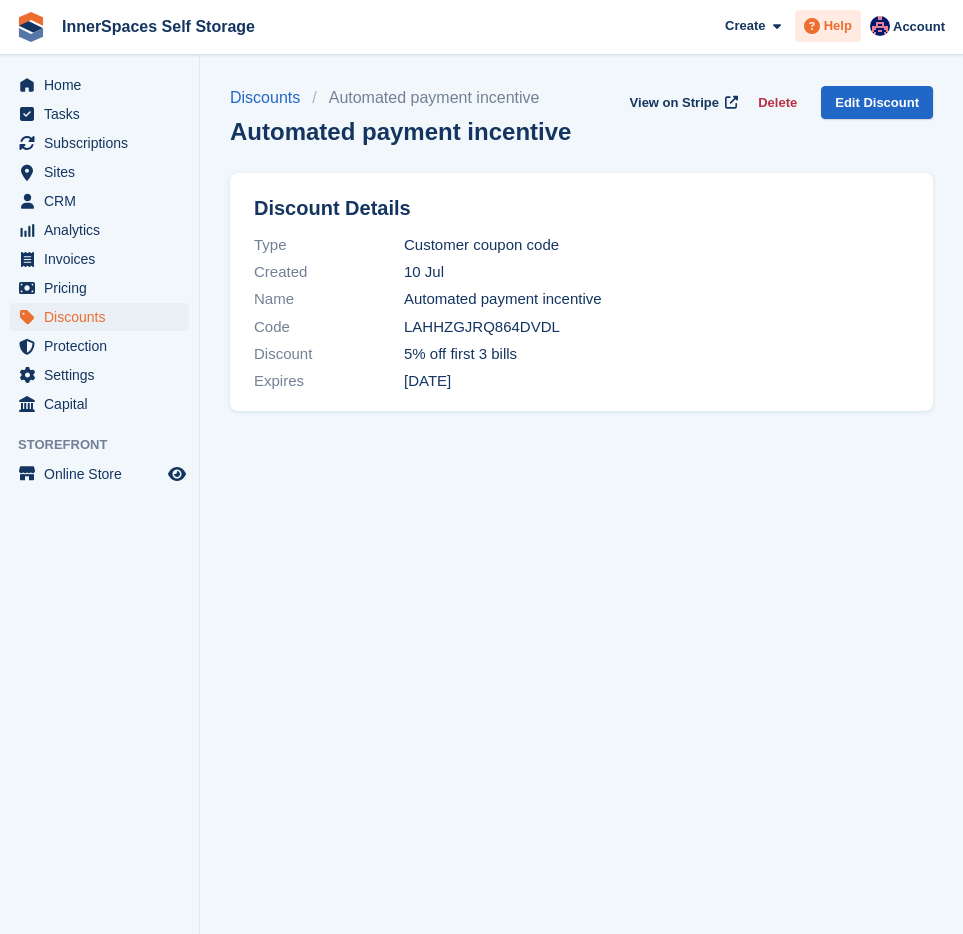 drag, startPoint x: 873, startPoint y: 35, endPoint x: 852, endPoint y: 36, distance: 21.023796 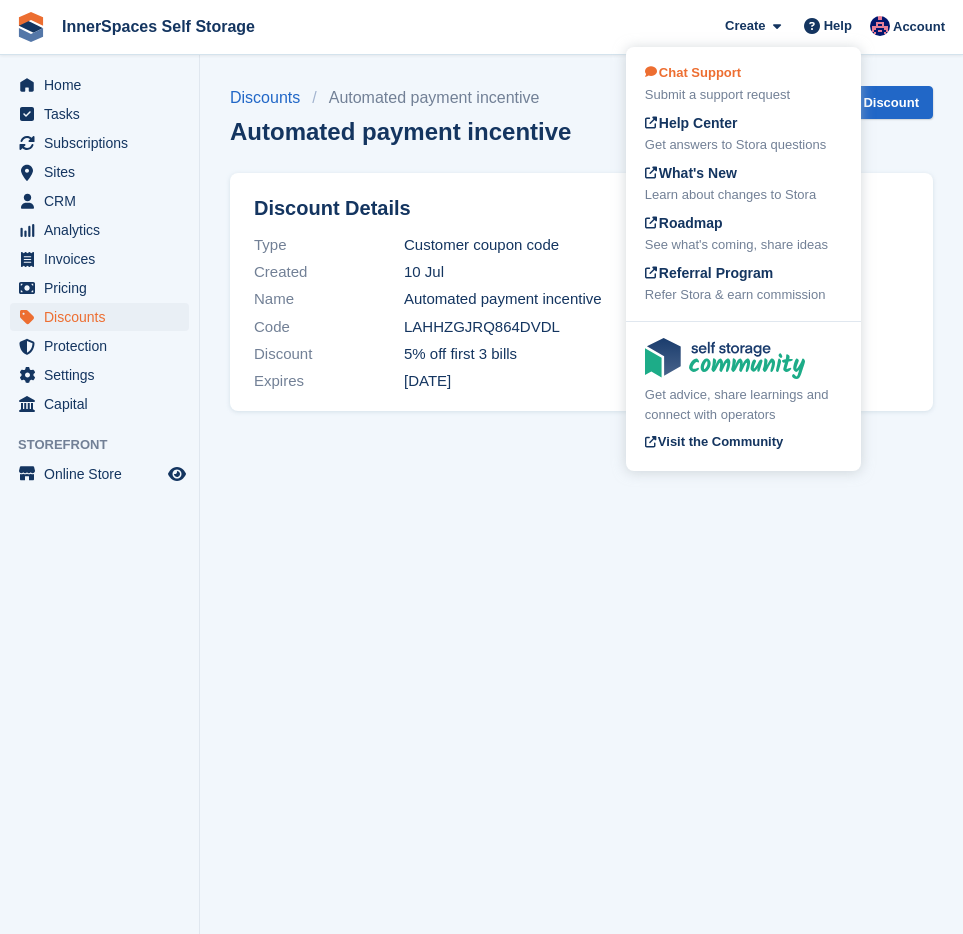 click on "Chat Support
Submit a support request" at bounding box center (743, 84) 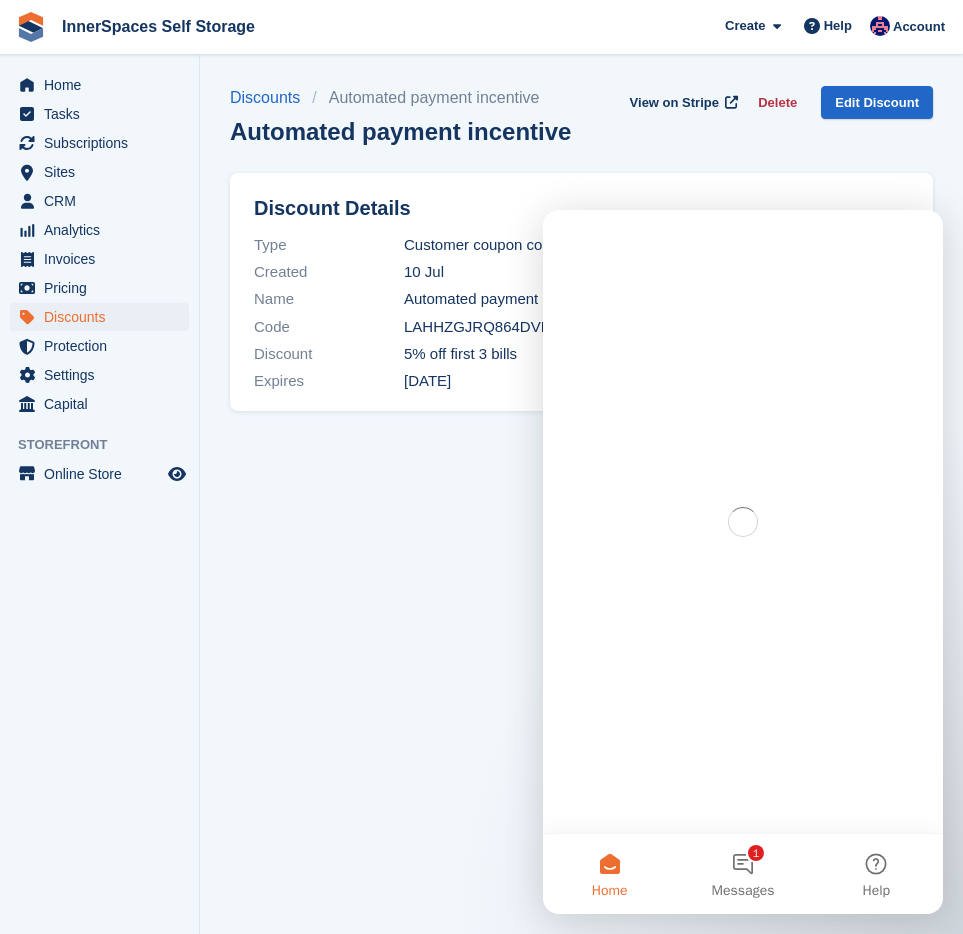 scroll, scrollTop: 0, scrollLeft: 0, axis: both 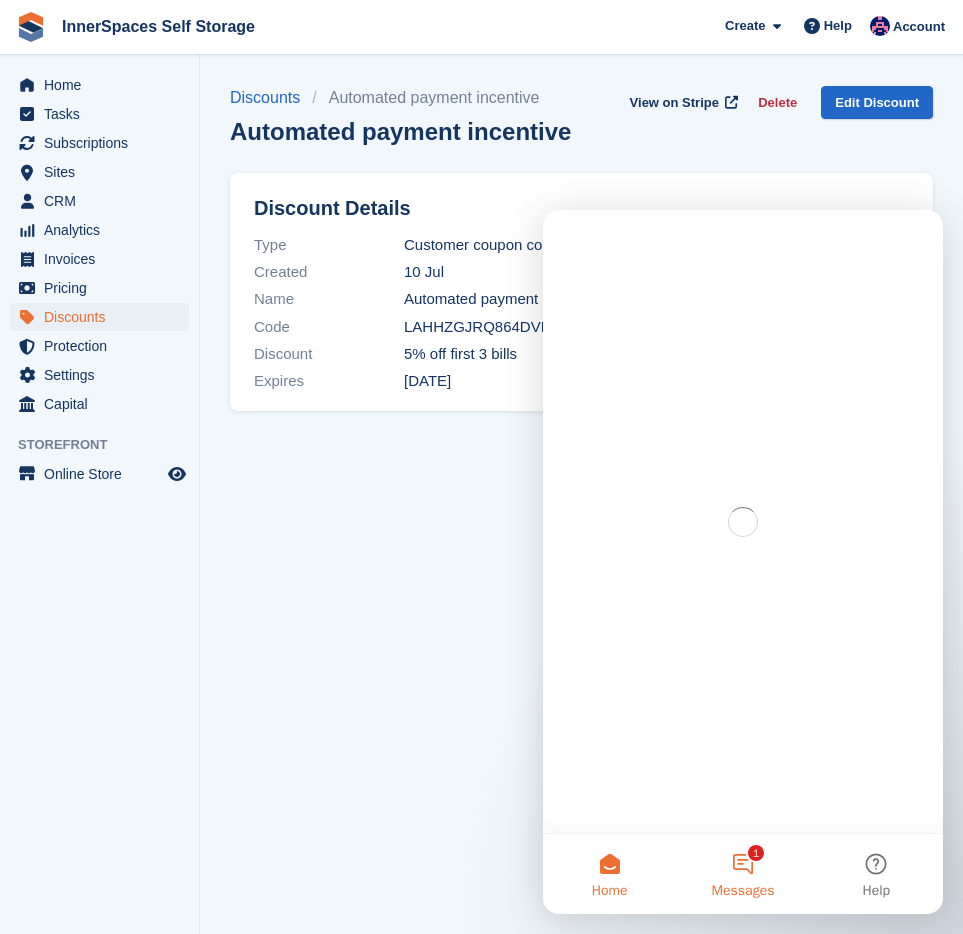 click on "1 Messages" at bounding box center [742, 874] 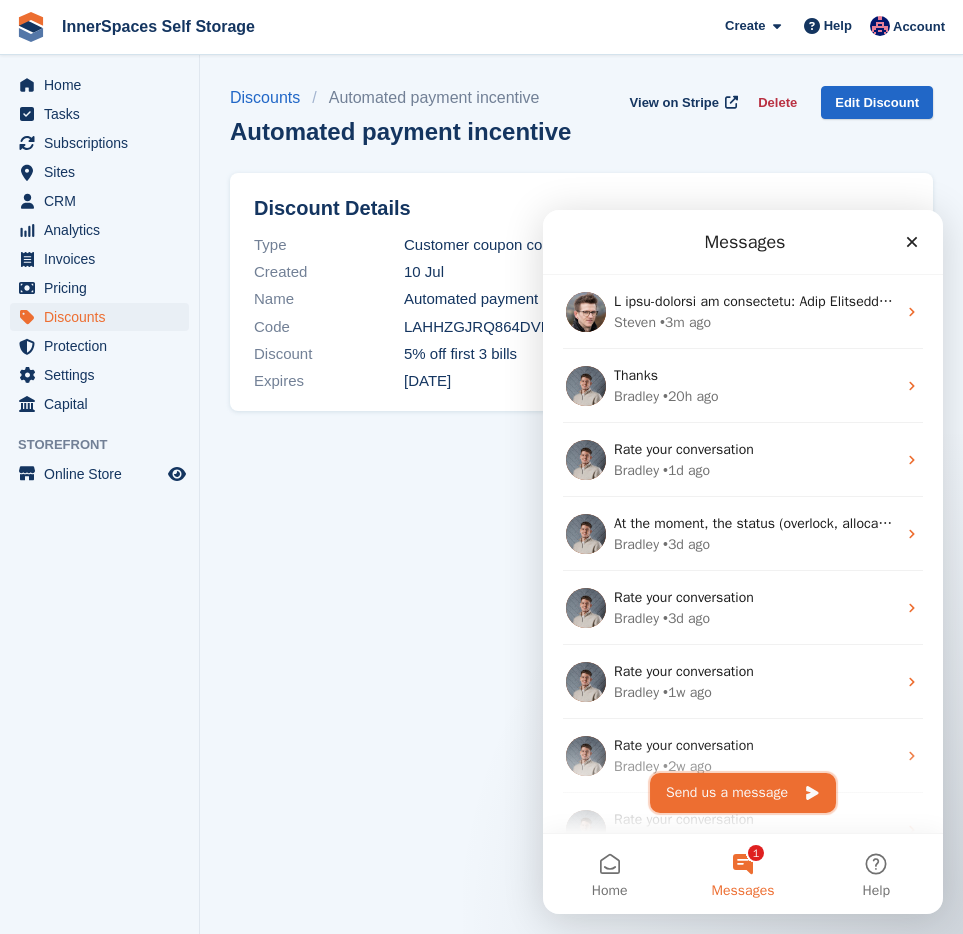 click on "Send us a message" at bounding box center (743, 793) 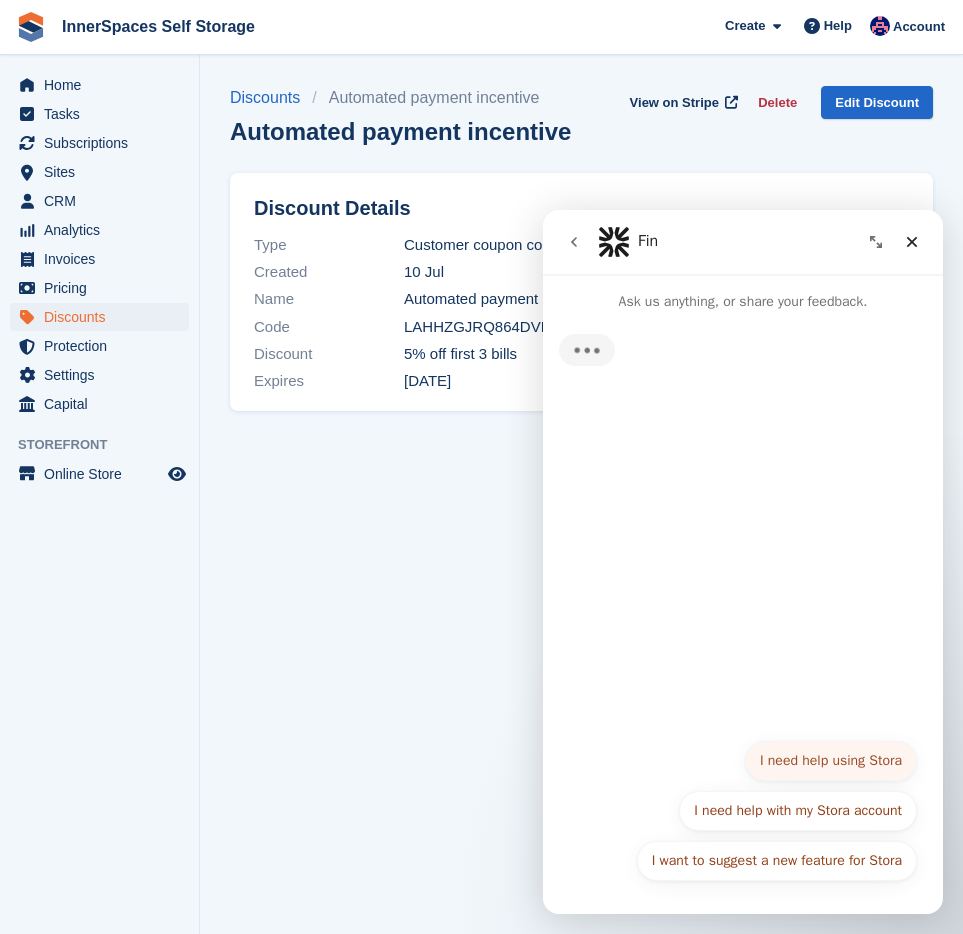 click on "I need help using Stora" at bounding box center [831, 761] 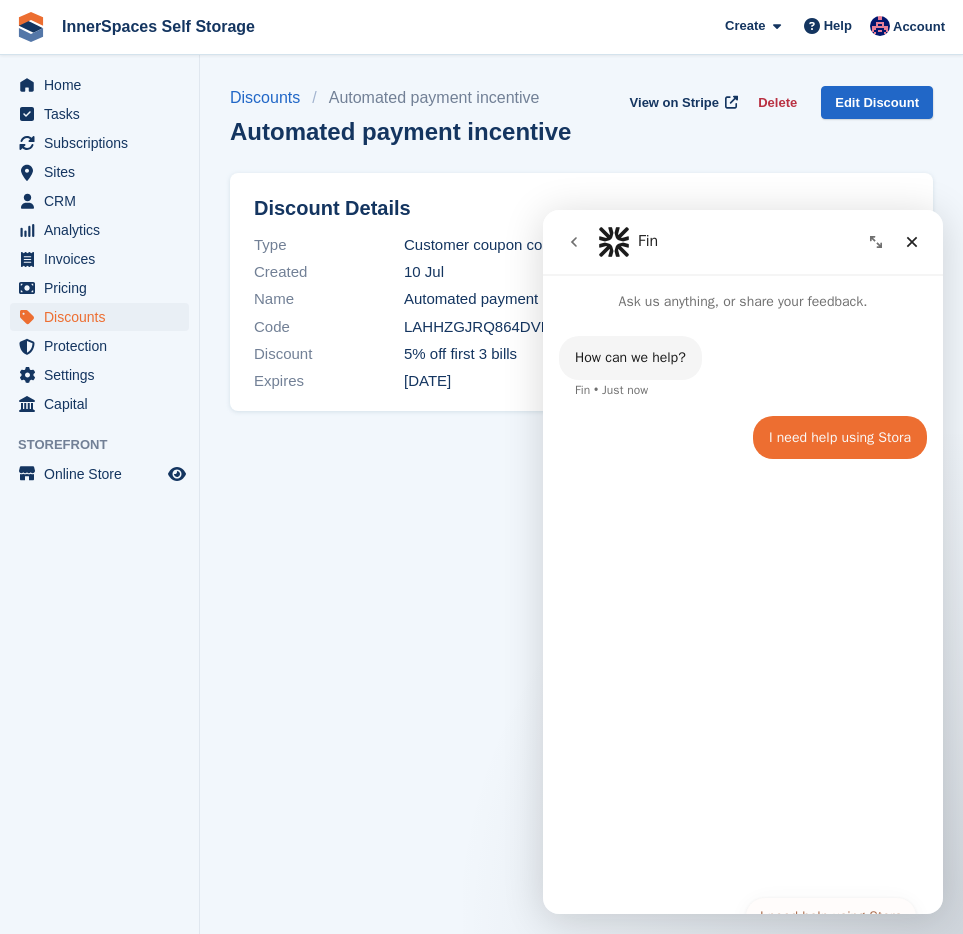 click on "How can we help? Fin    •   Just now I need help using Stora    •   Just now" at bounding box center (743, 604) 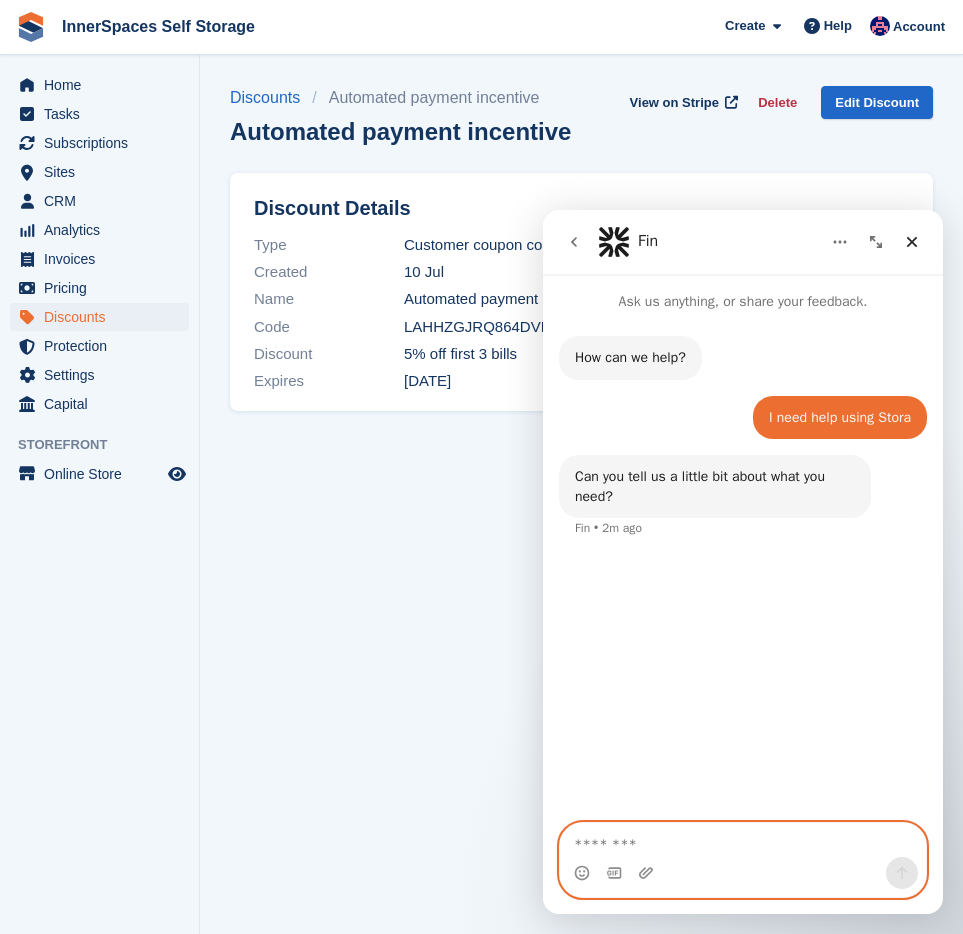 click at bounding box center [743, 840] 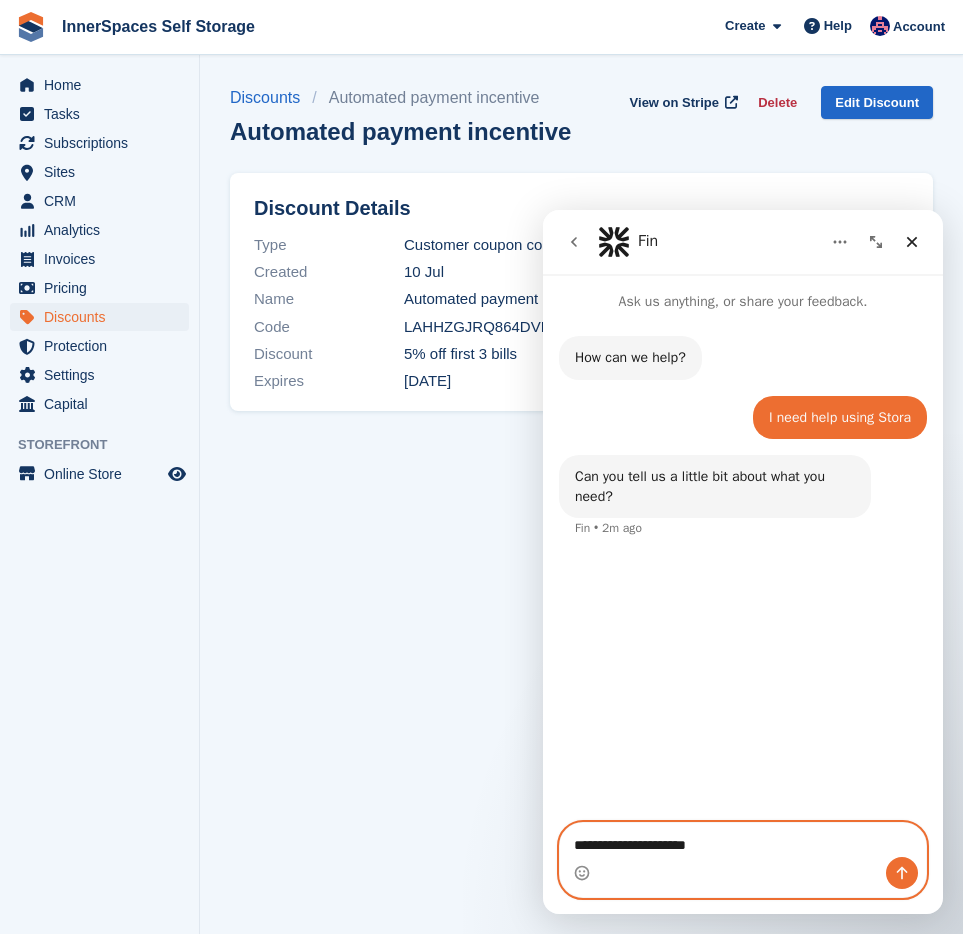 type on "**********" 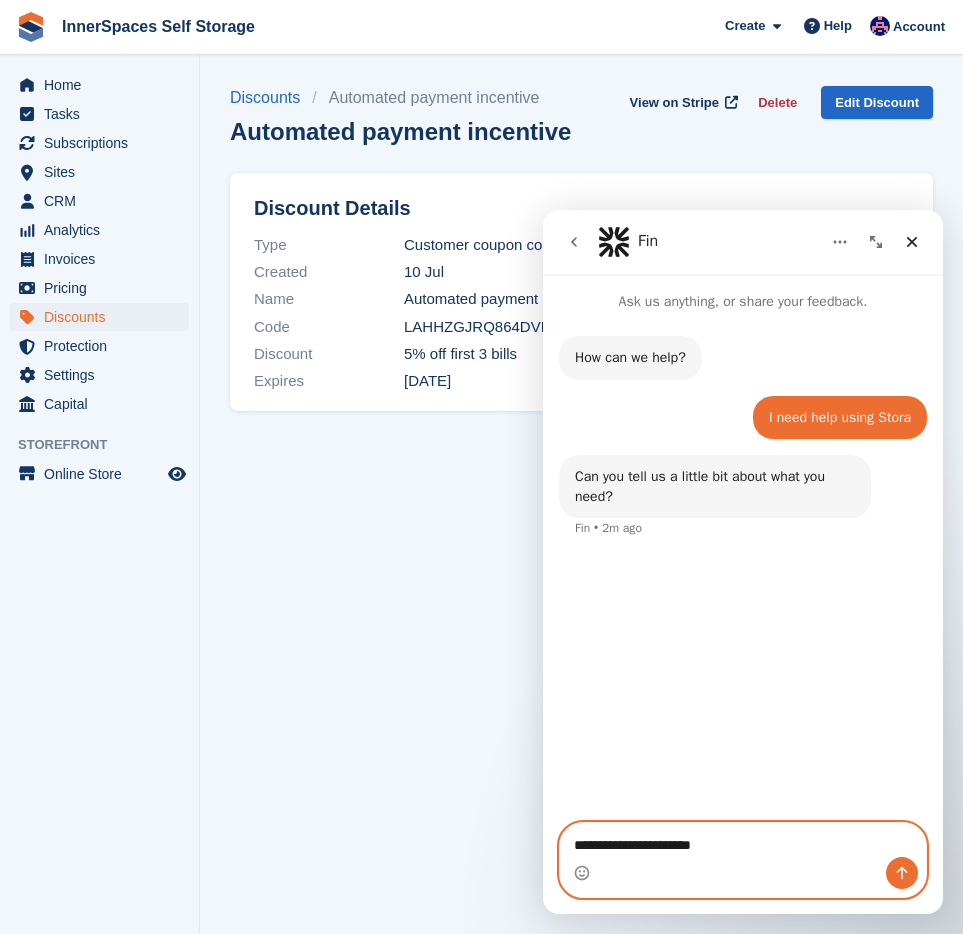 type 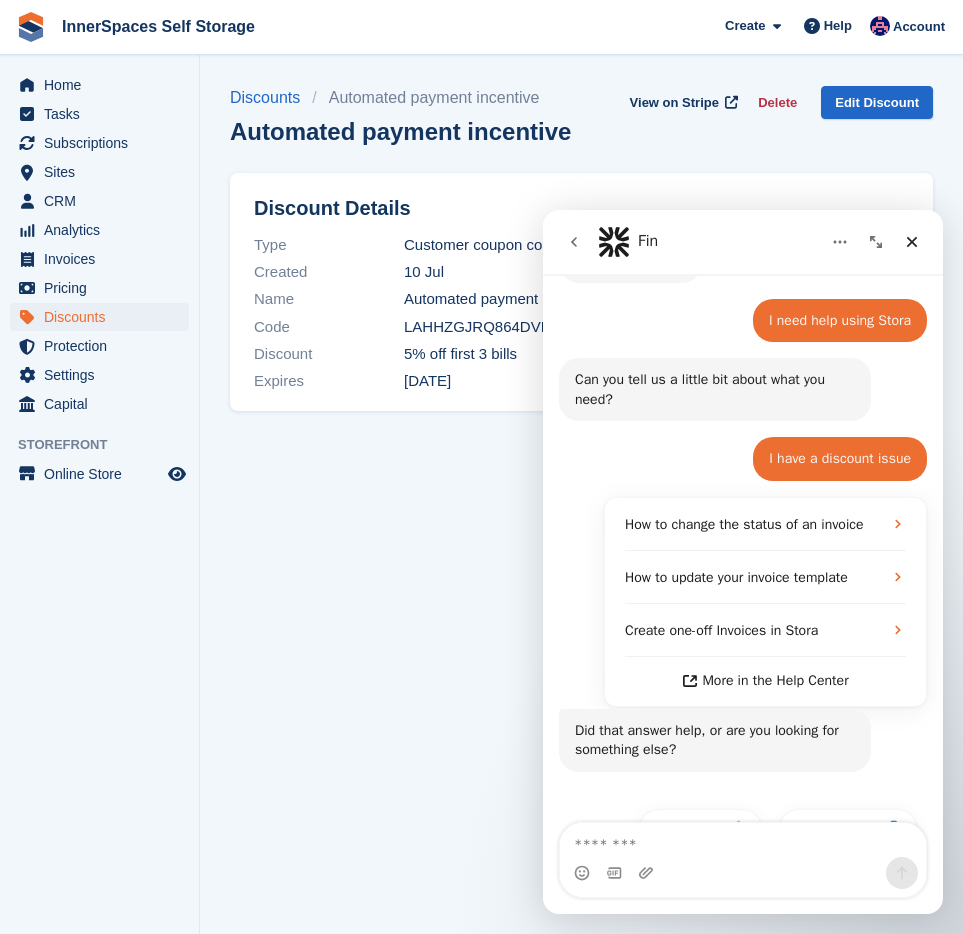 scroll, scrollTop: 181, scrollLeft: 0, axis: vertical 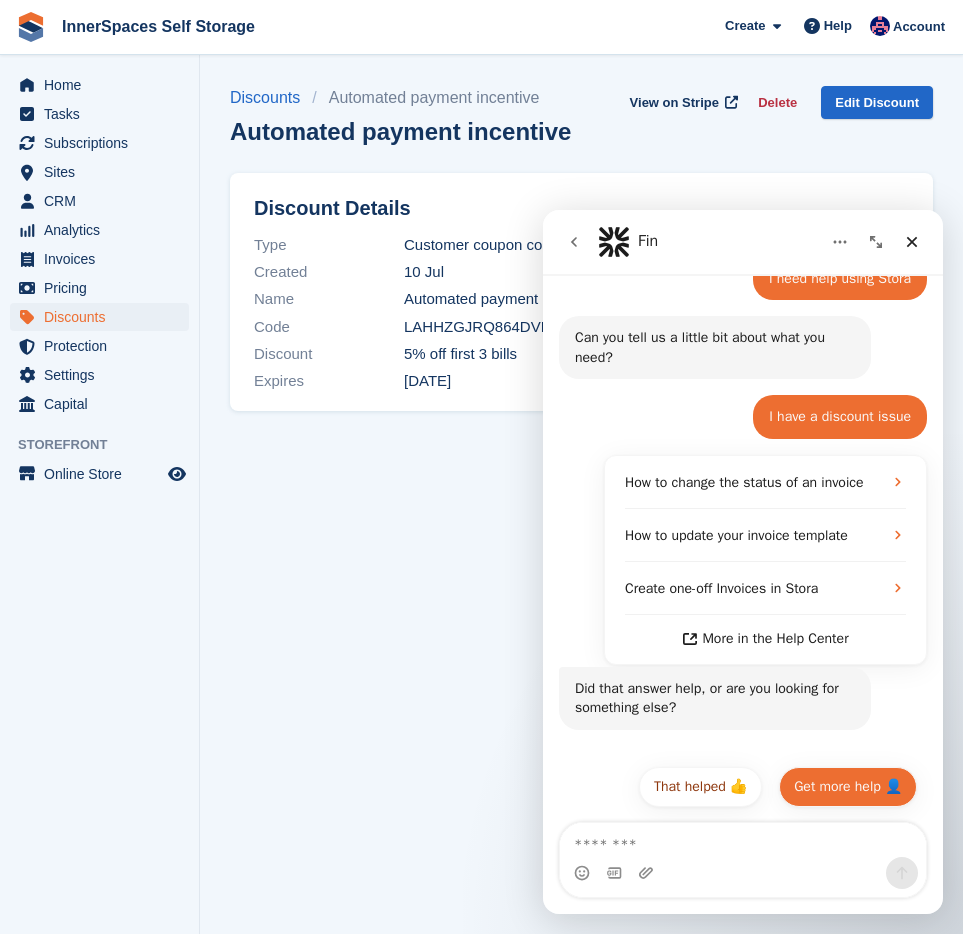 click on "Get more help 👤" at bounding box center [848, 787] 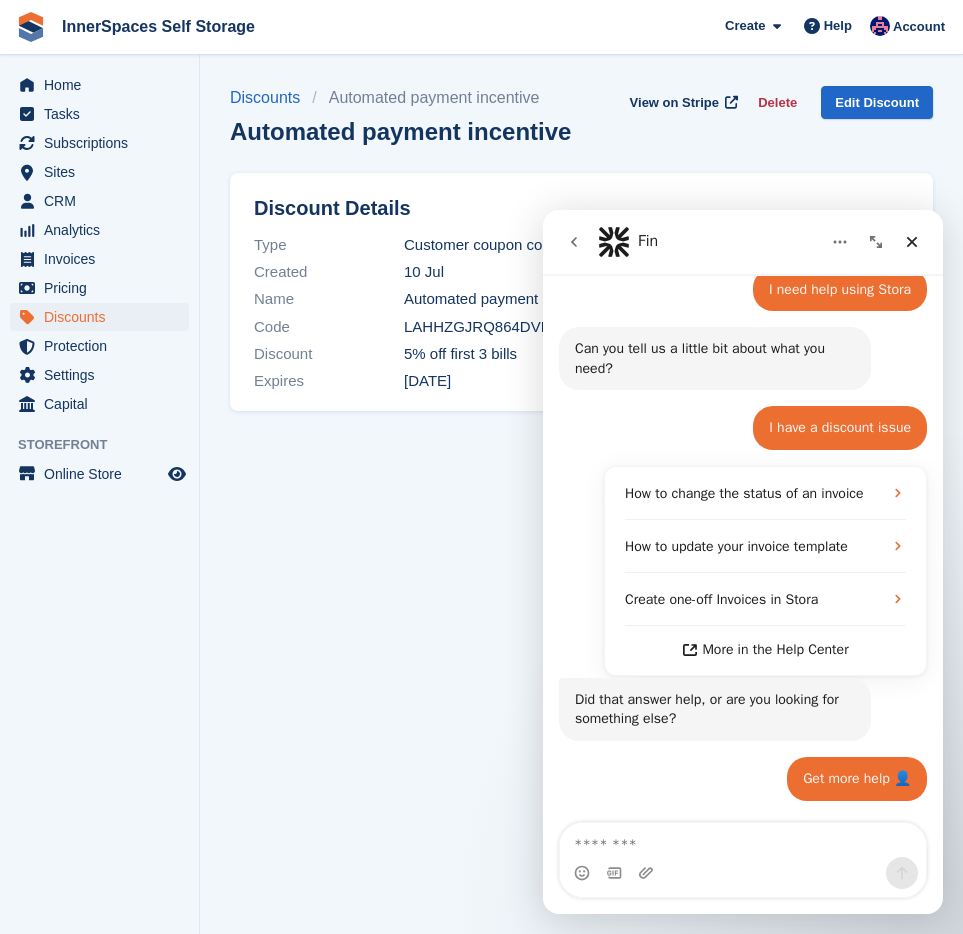 scroll, scrollTop: 235, scrollLeft: 0, axis: vertical 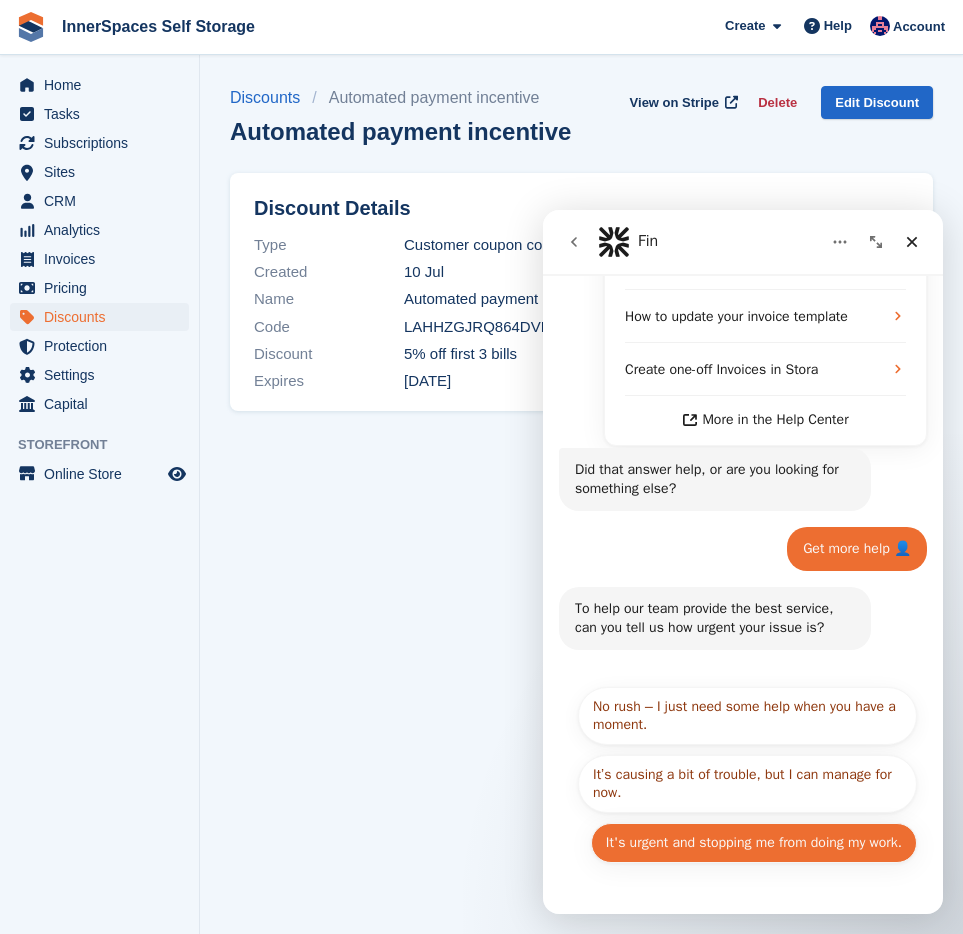 click on "It's urgent and stopping me from doing my work." at bounding box center (754, 843) 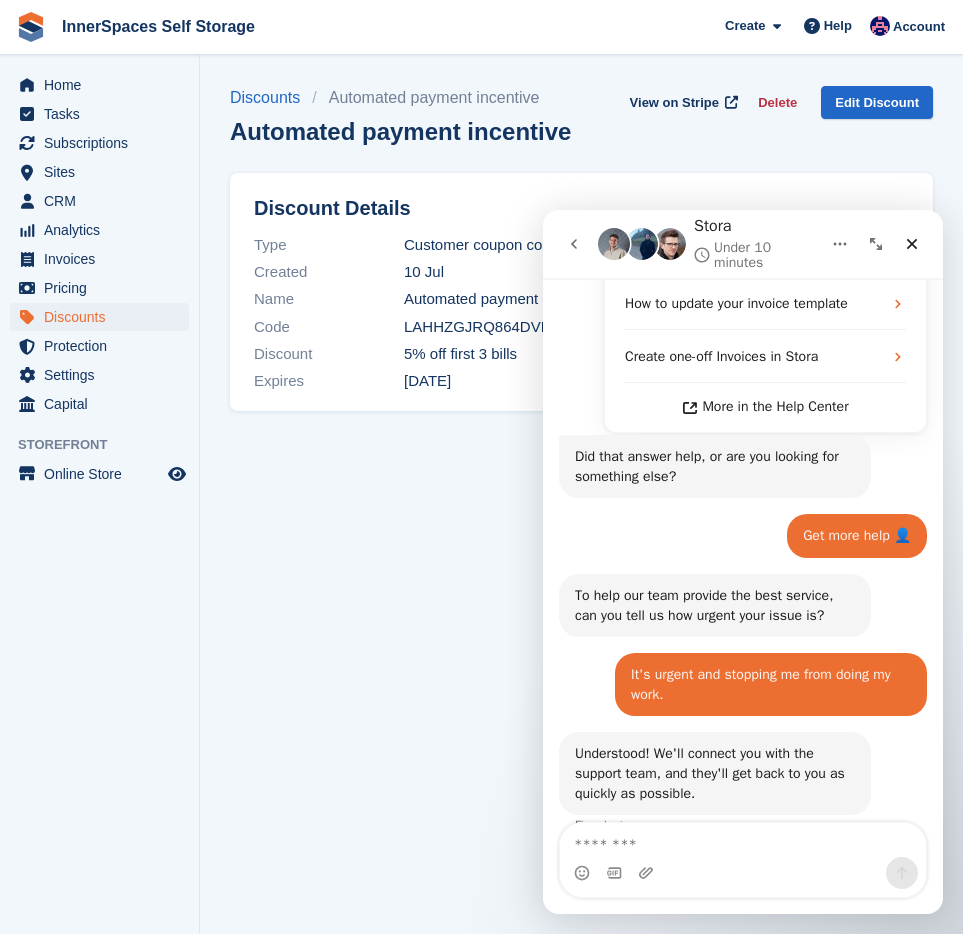 scroll, scrollTop: 507, scrollLeft: 0, axis: vertical 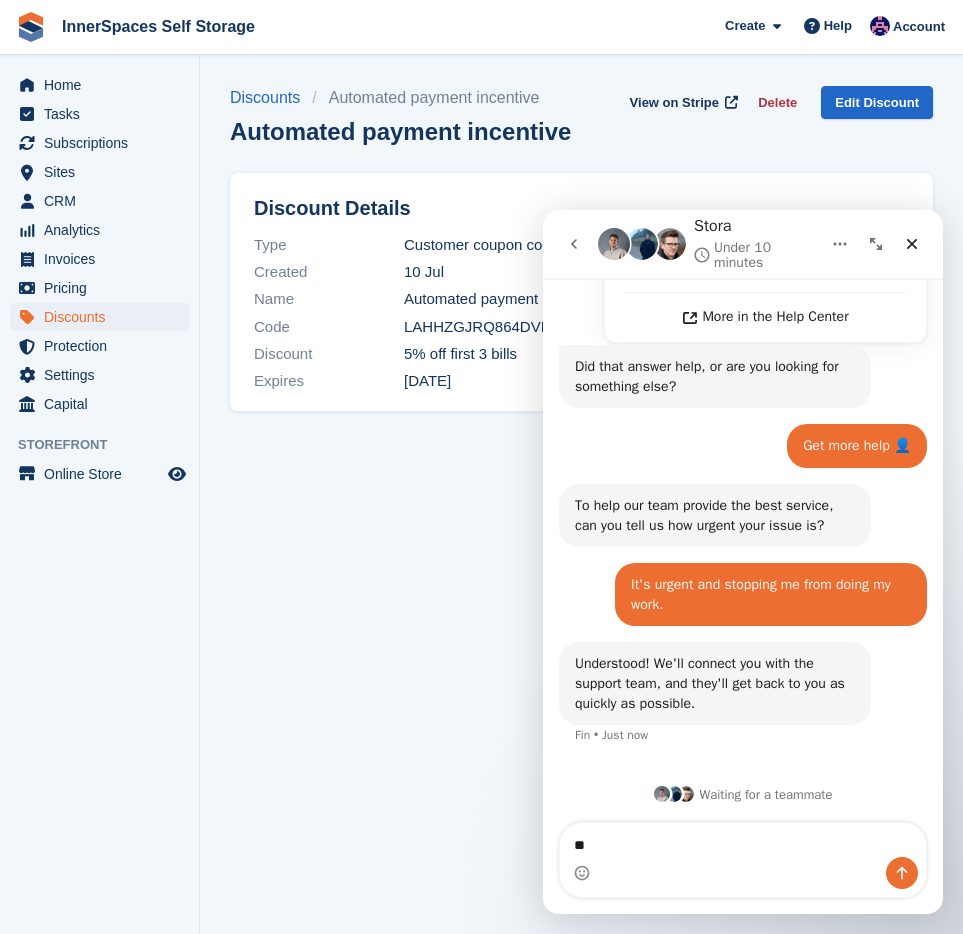 type on "*" 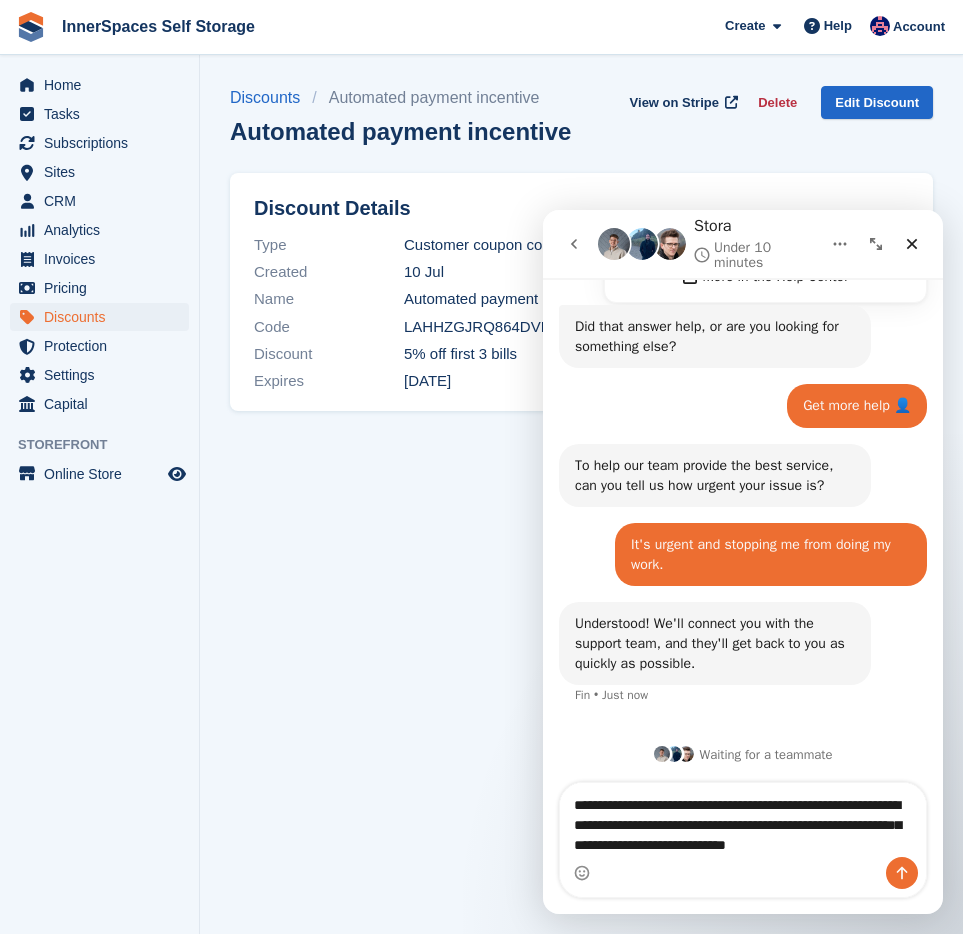 scroll, scrollTop: 567, scrollLeft: 0, axis: vertical 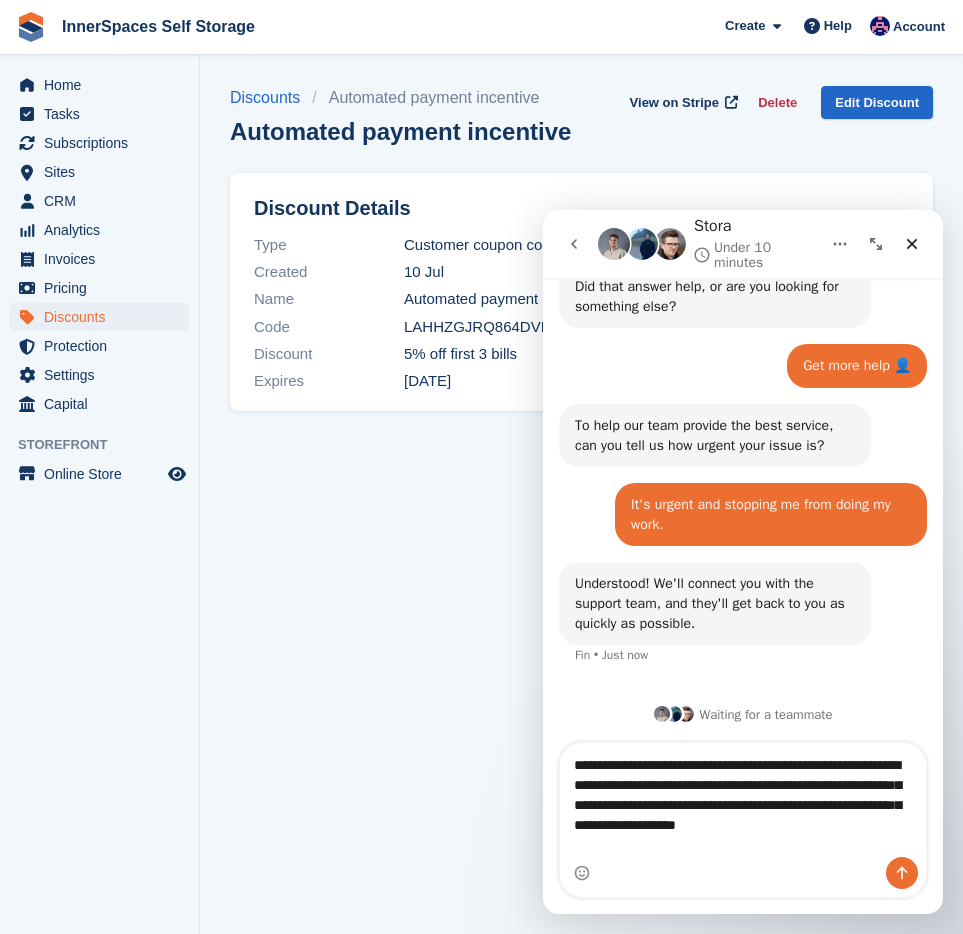 type on "**********" 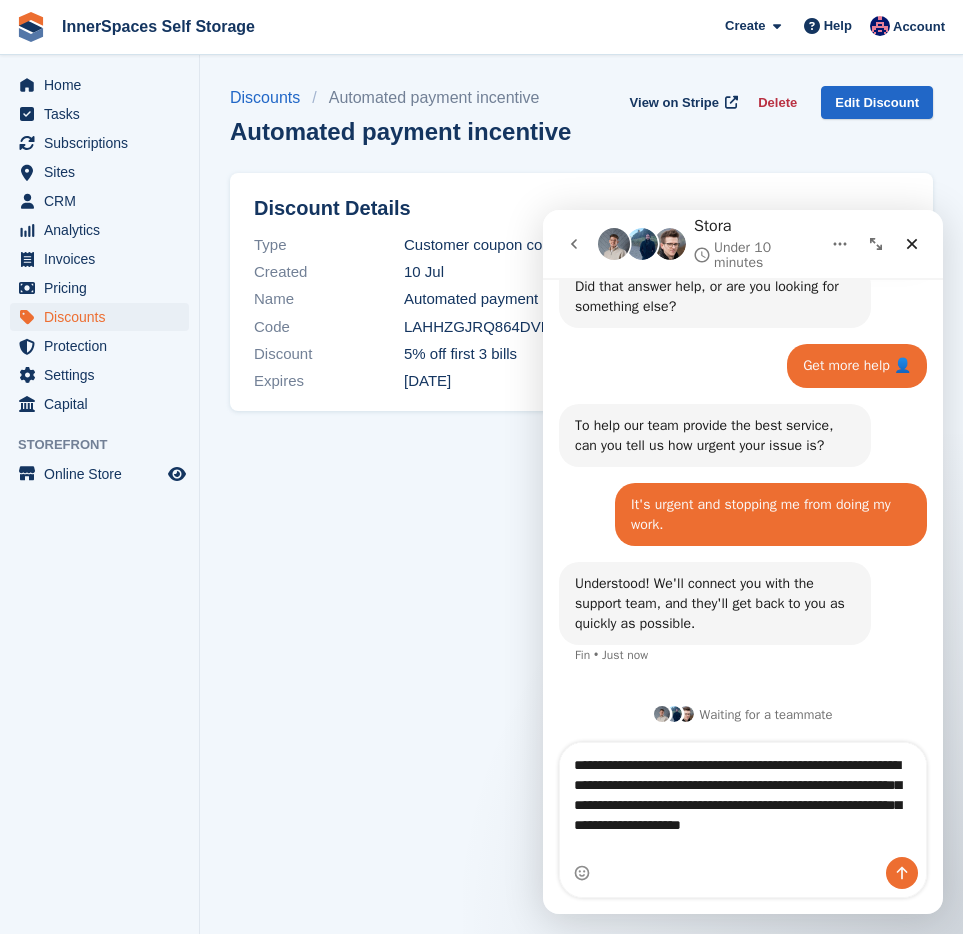 type 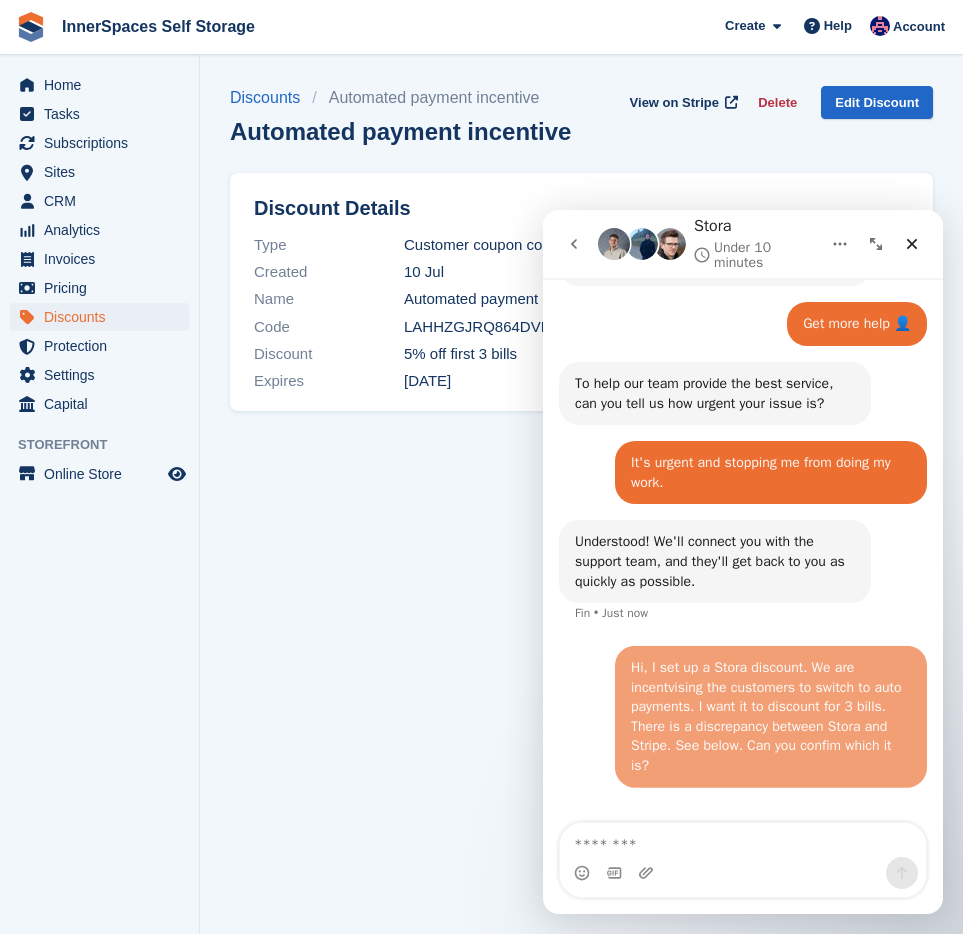 scroll, scrollTop: 664, scrollLeft: 0, axis: vertical 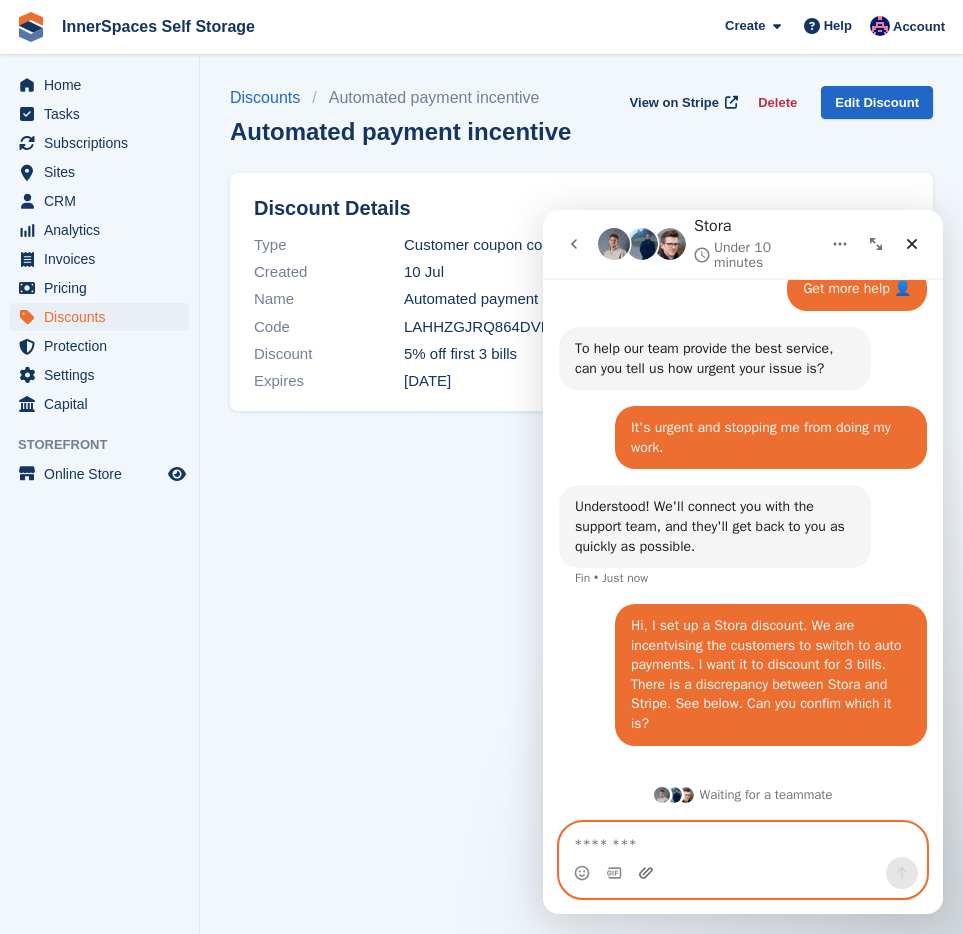 click 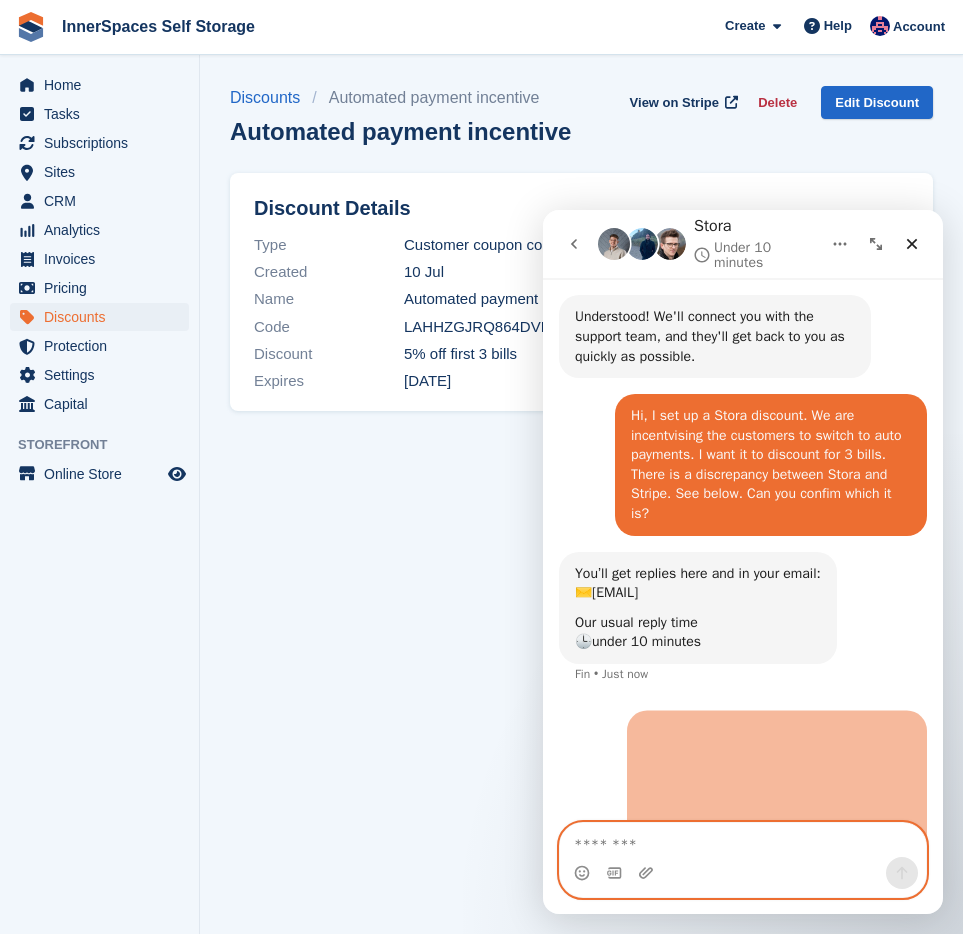 scroll, scrollTop: 1115, scrollLeft: 0, axis: vertical 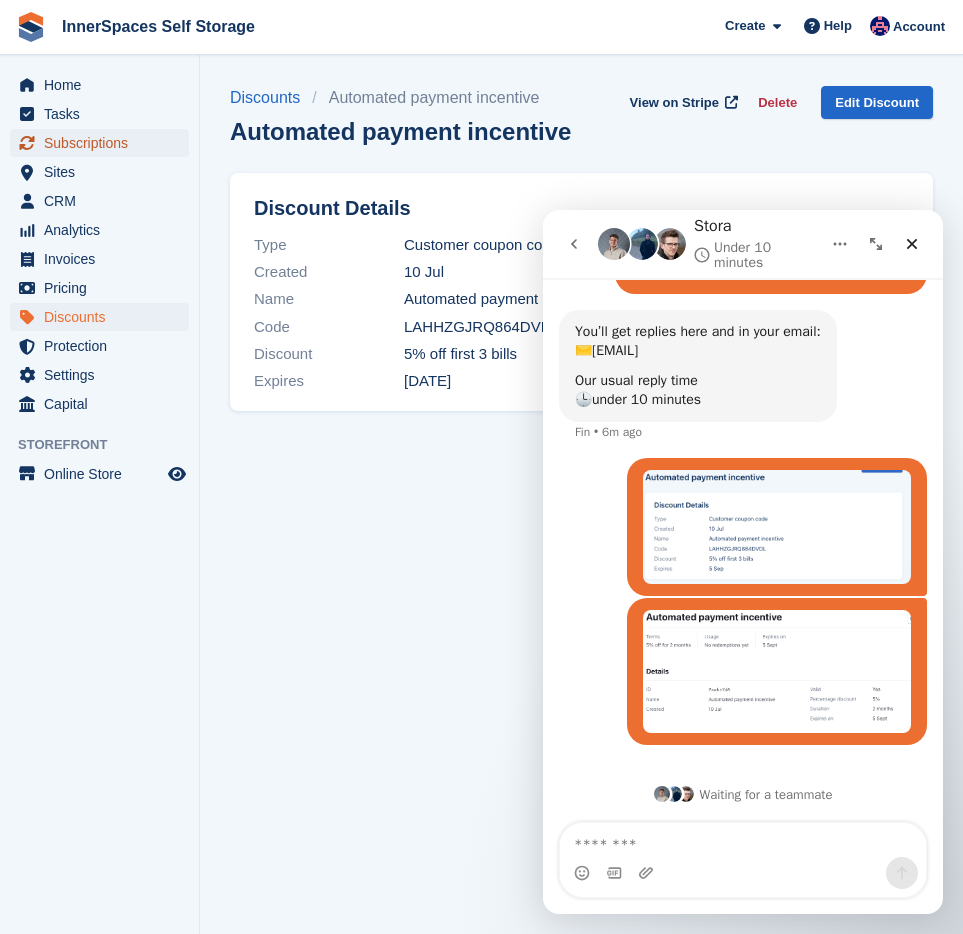 click on "Subscriptions" at bounding box center [104, 143] 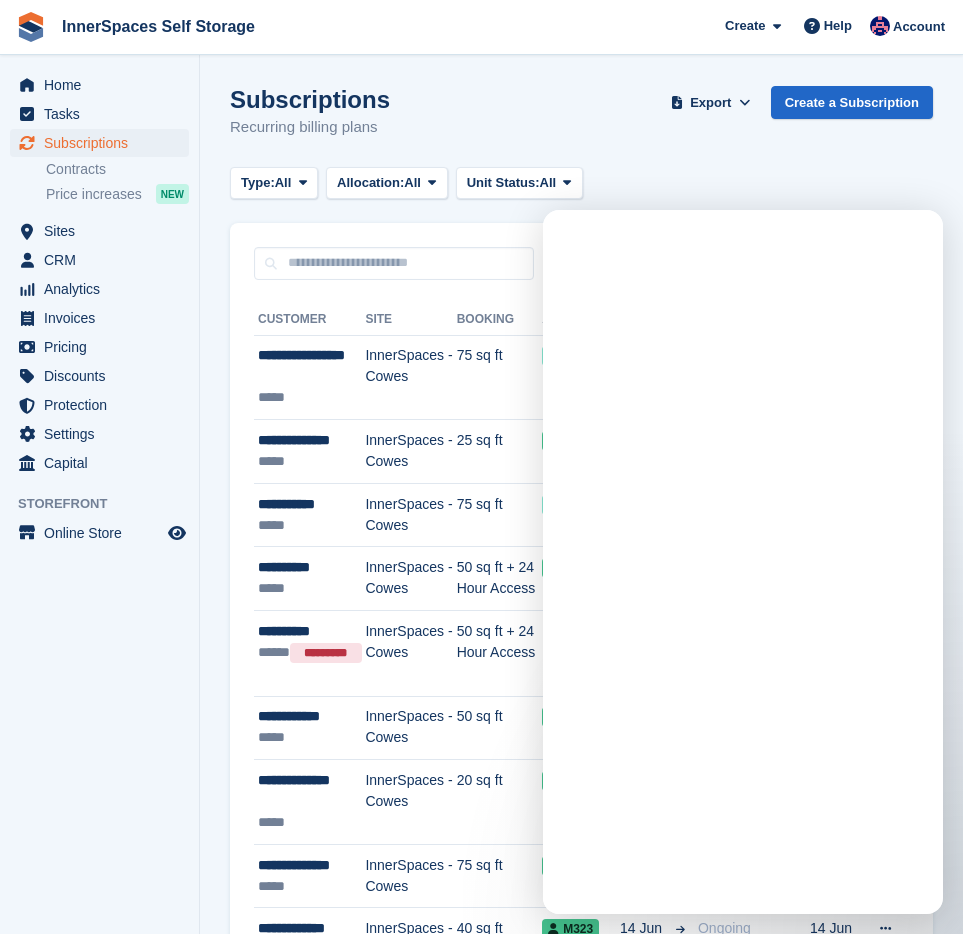 scroll, scrollTop: 0, scrollLeft: 0, axis: both 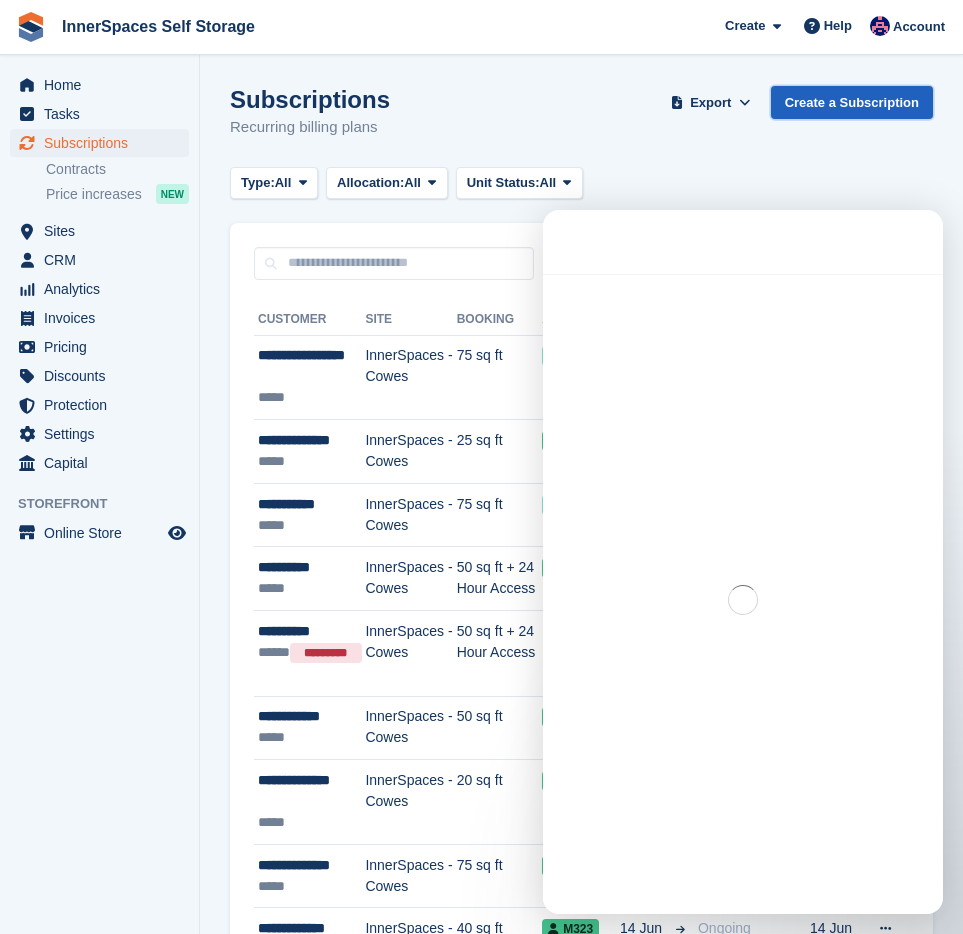 click on "Create a Subscription" at bounding box center [852, 102] 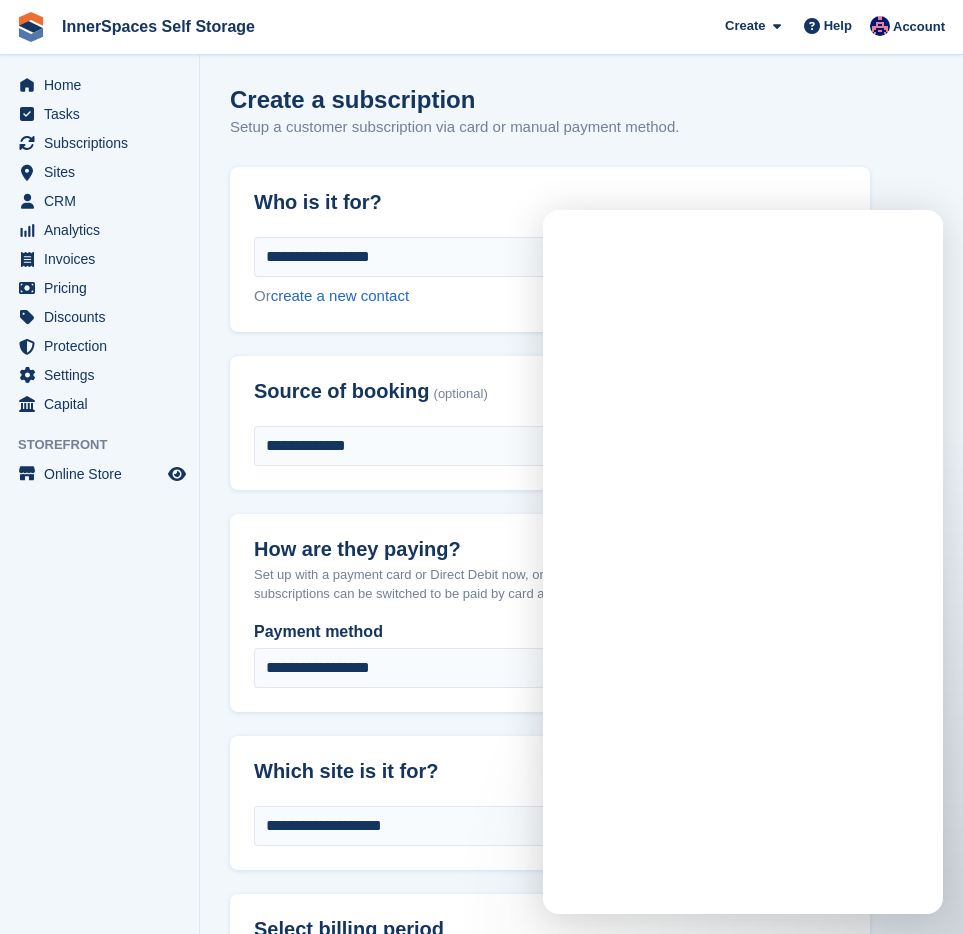 scroll, scrollTop: 0, scrollLeft: 0, axis: both 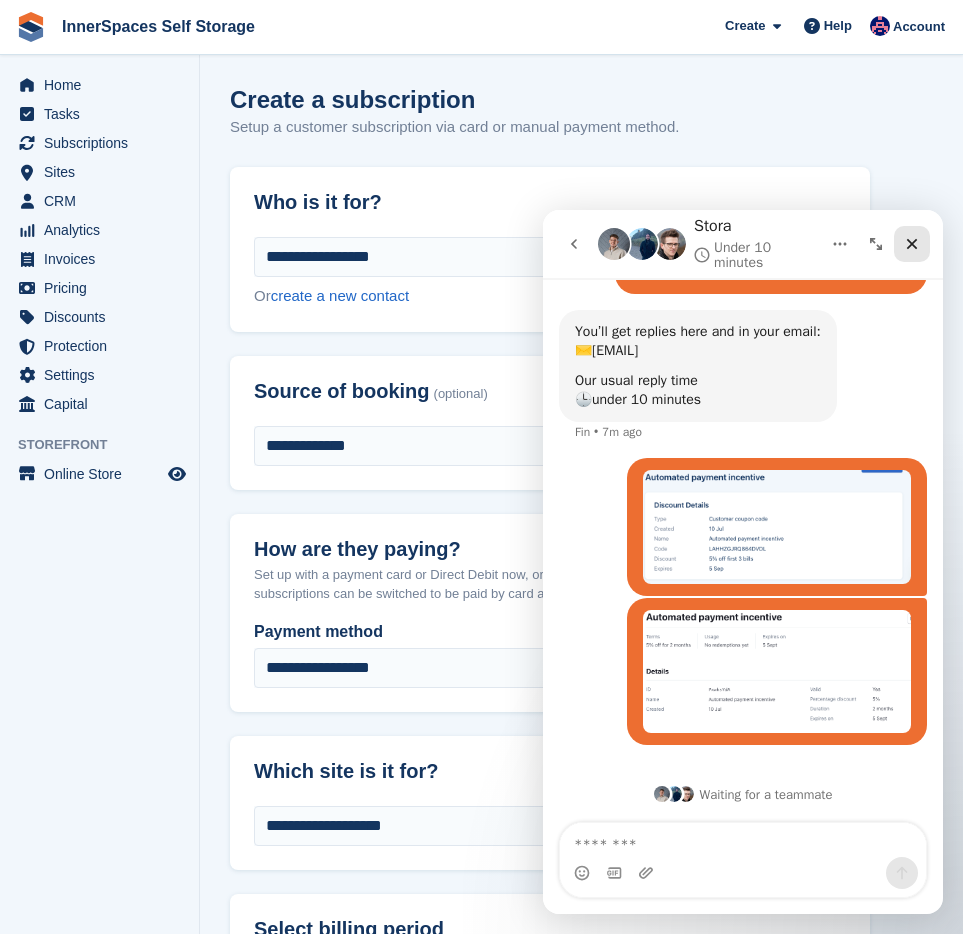 click at bounding box center [912, 244] 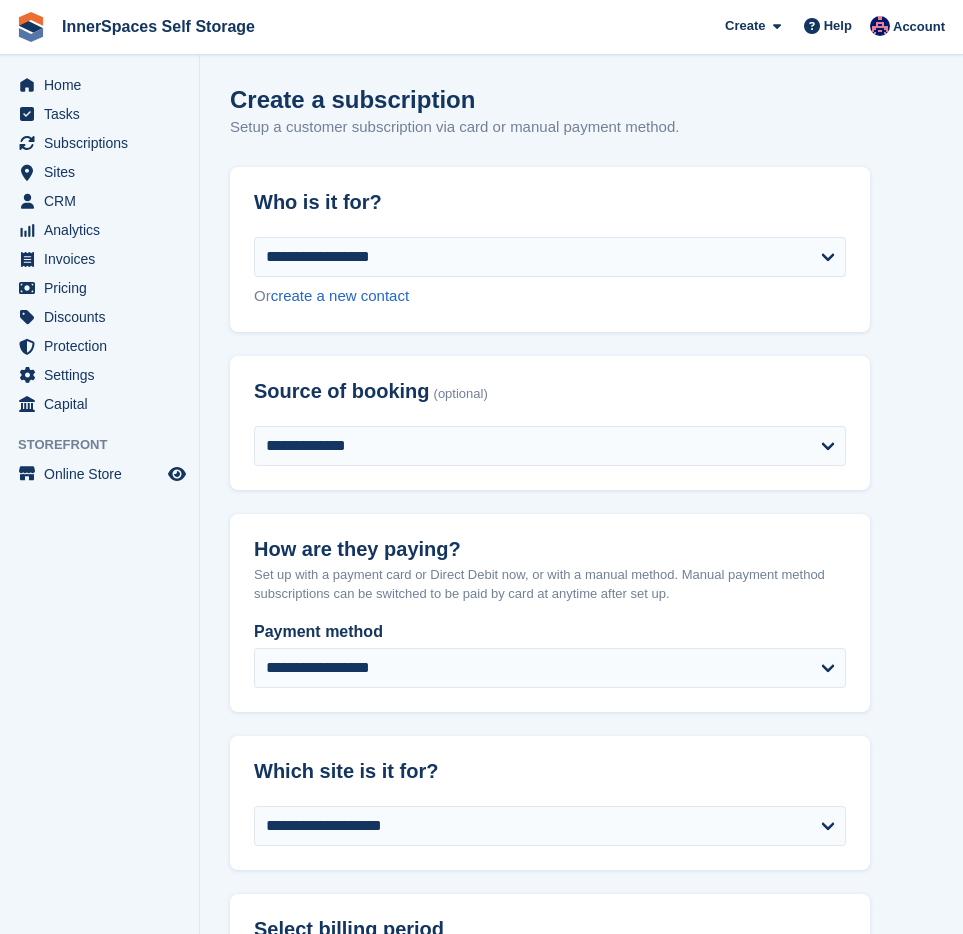 scroll, scrollTop: 0, scrollLeft: 0, axis: both 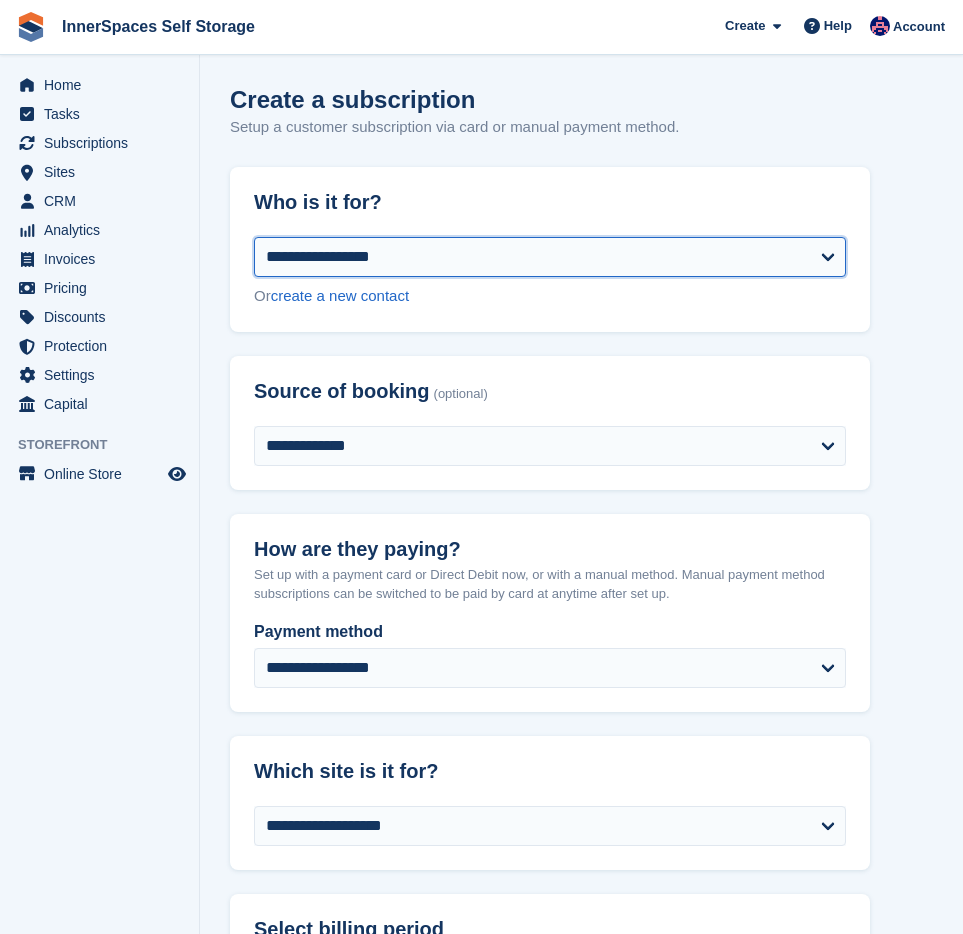 click on "**********" at bounding box center (550, 257) 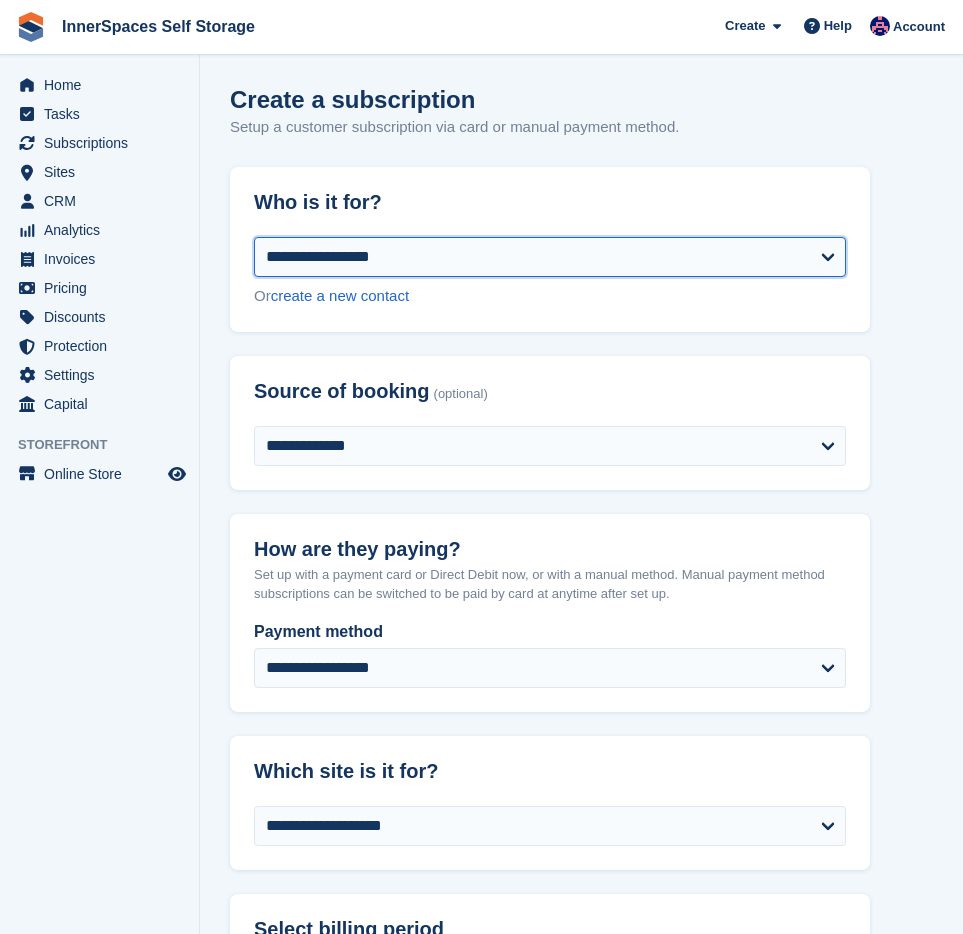 select on "******" 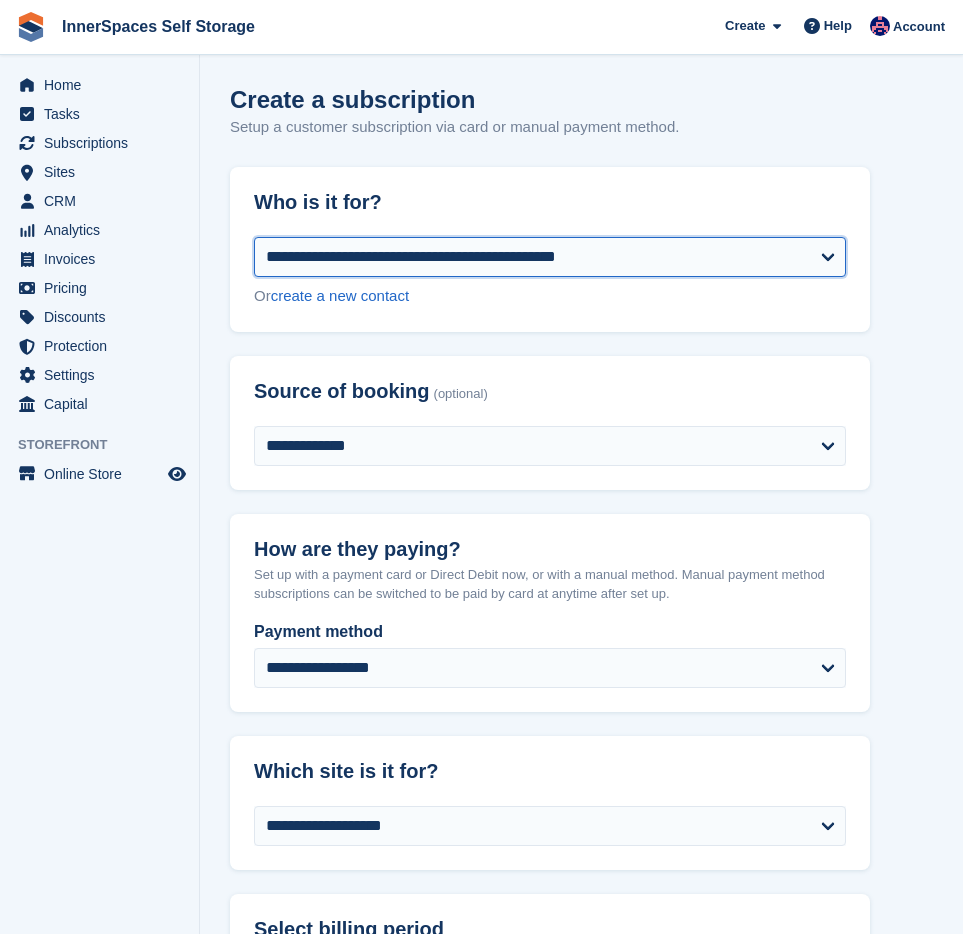 select on "**********" 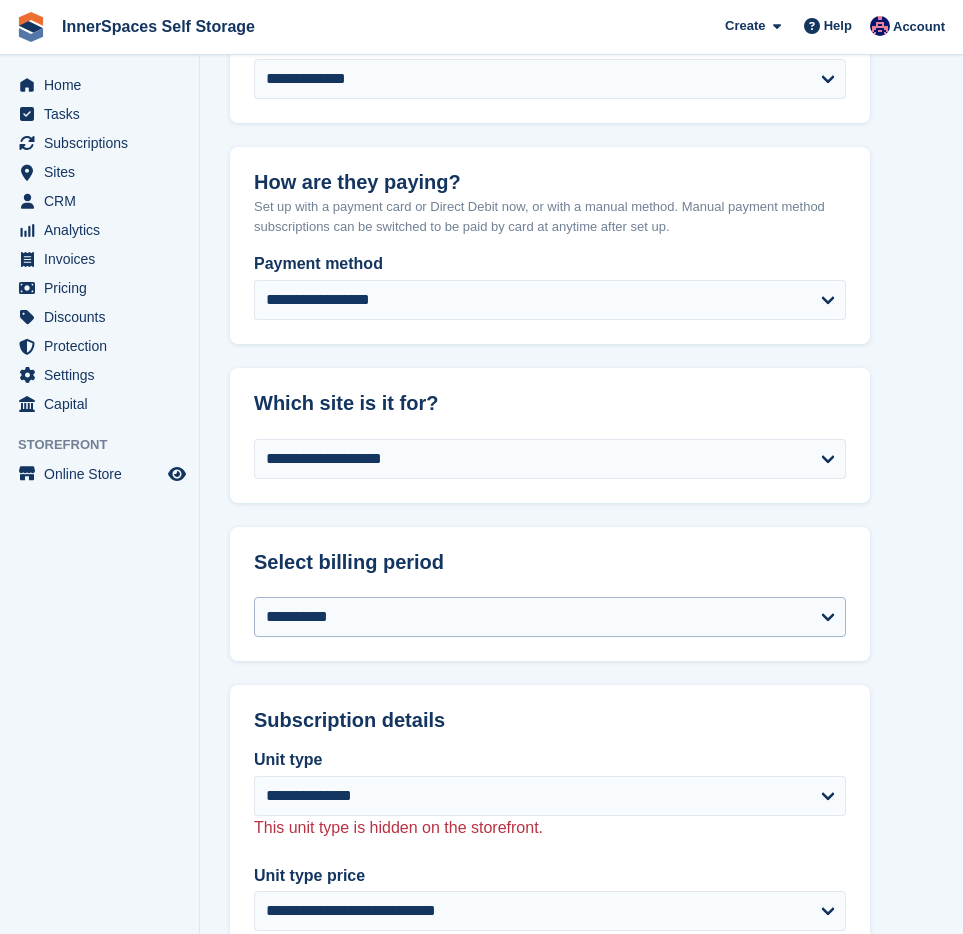 scroll, scrollTop: 901, scrollLeft: 0, axis: vertical 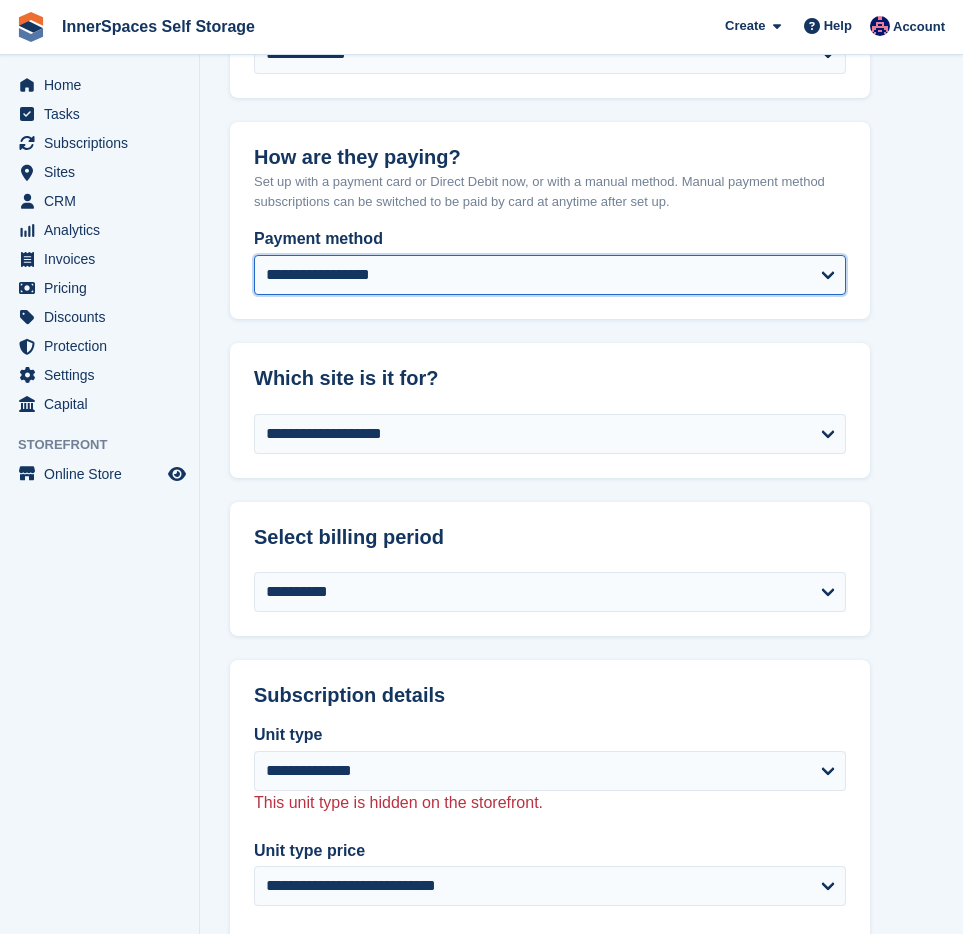 click on "**********" at bounding box center [550, 275] 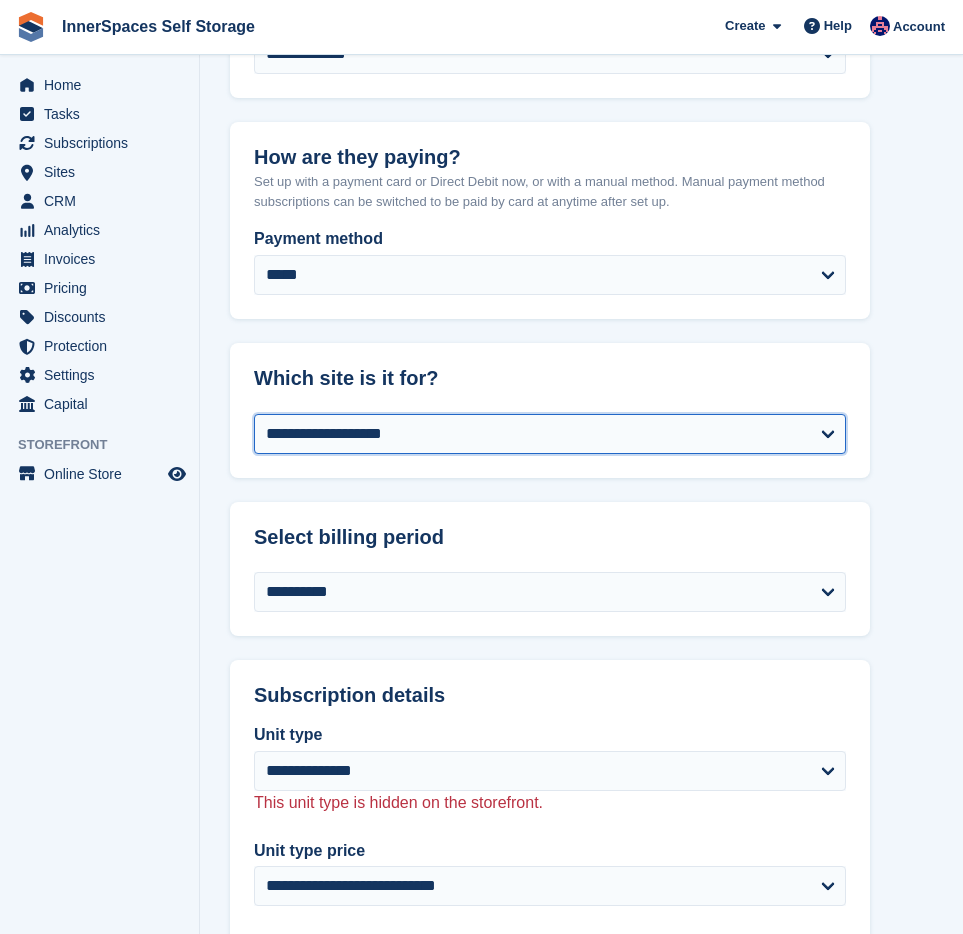 click on "**********" at bounding box center [550, 434] 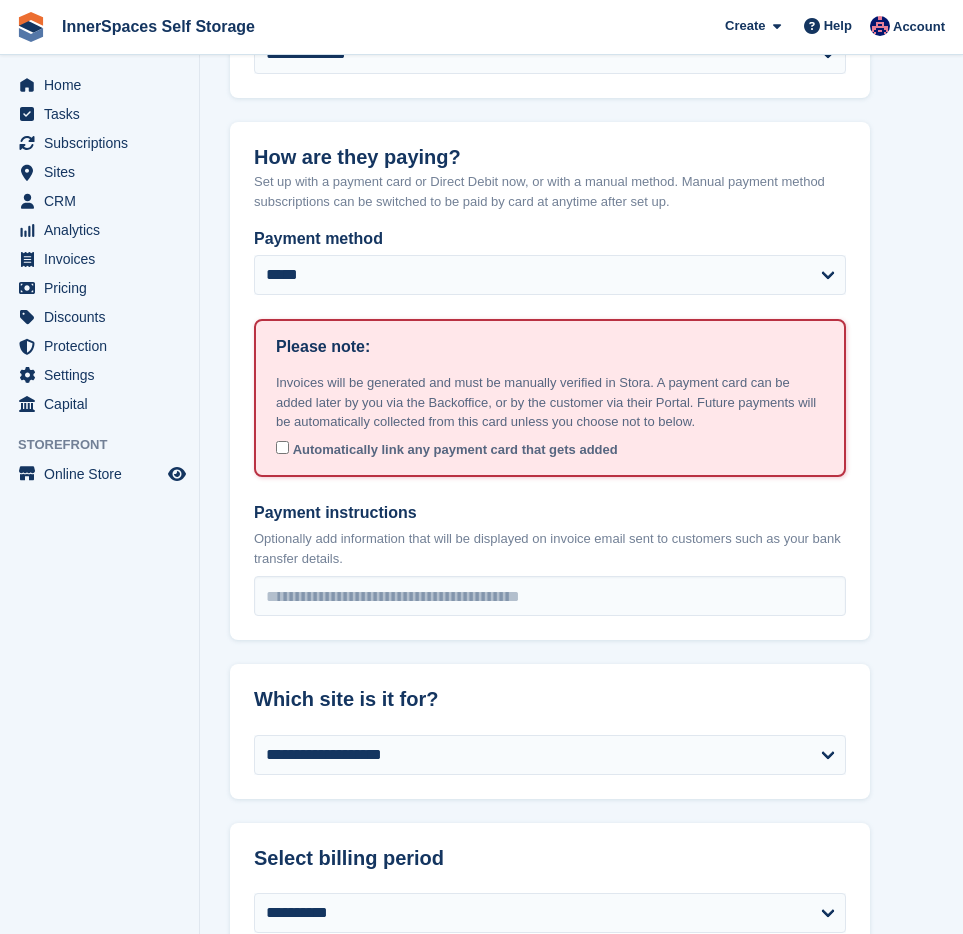 click on "Automatically link any payment card that gets added" at bounding box center (455, 449) 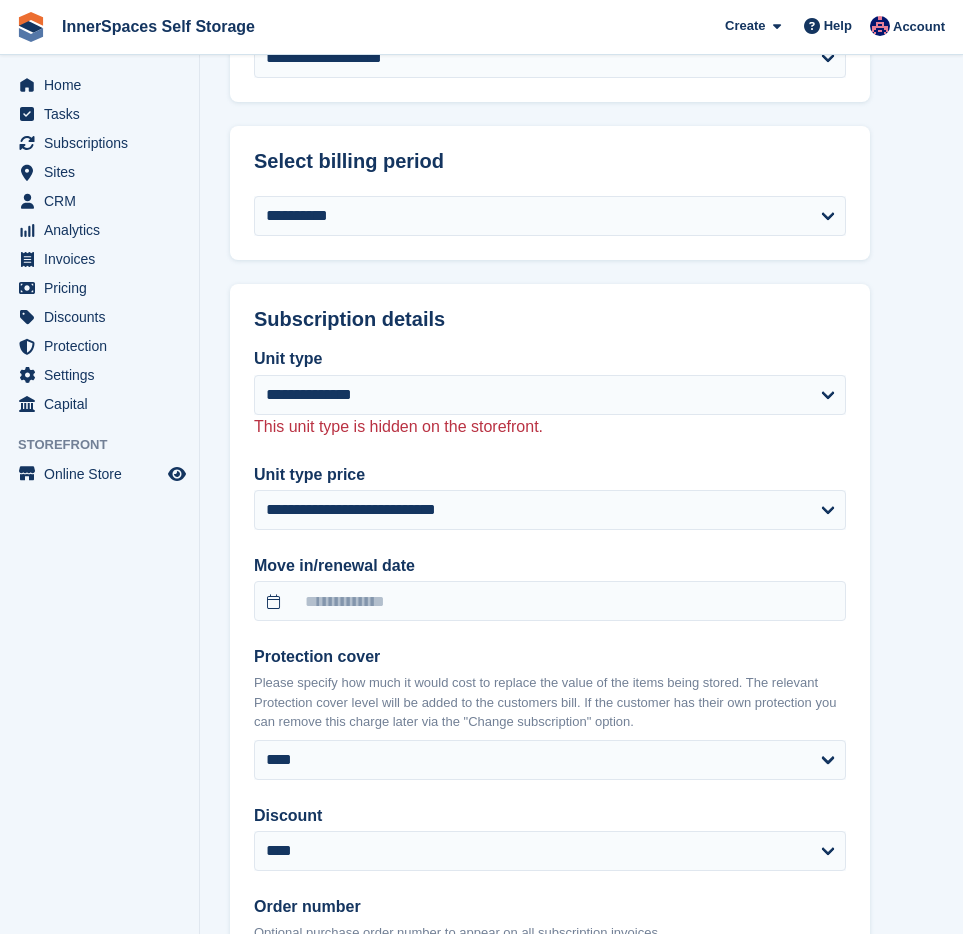 scroll, scrollTop: 1599, scrollLeft: 0, axis: vertical 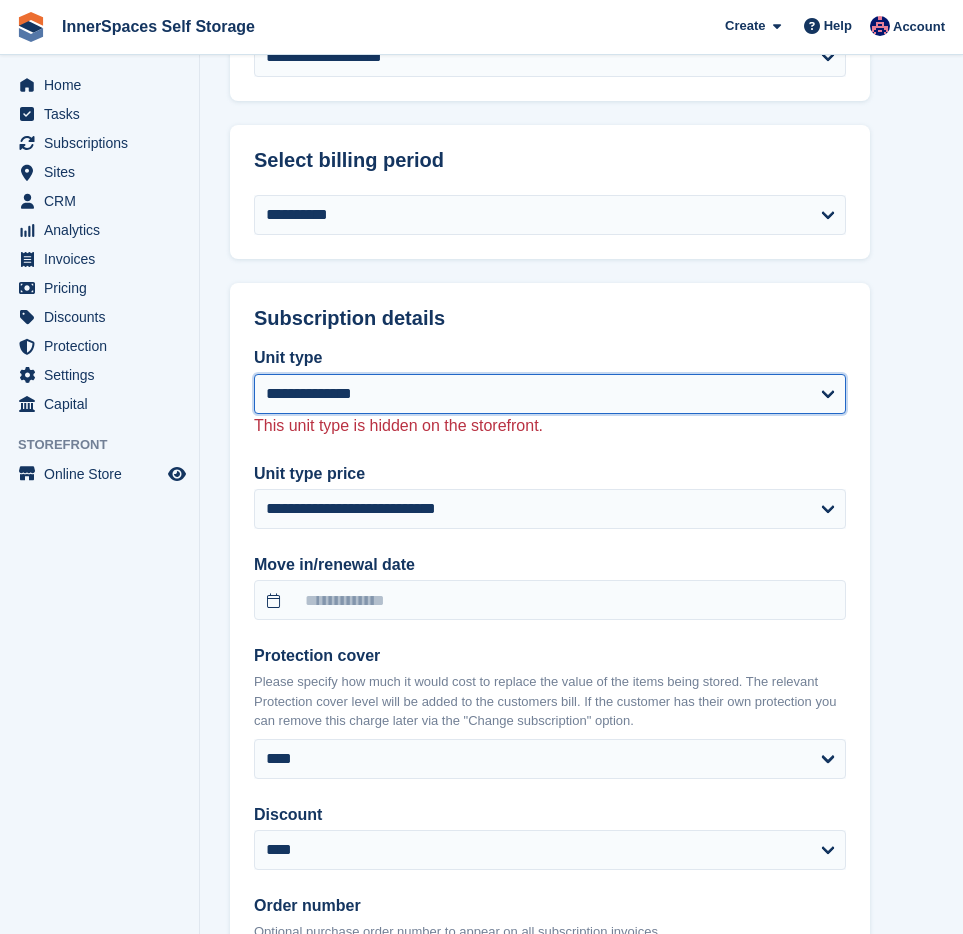click on "**********" at bounding box center (550, 394) 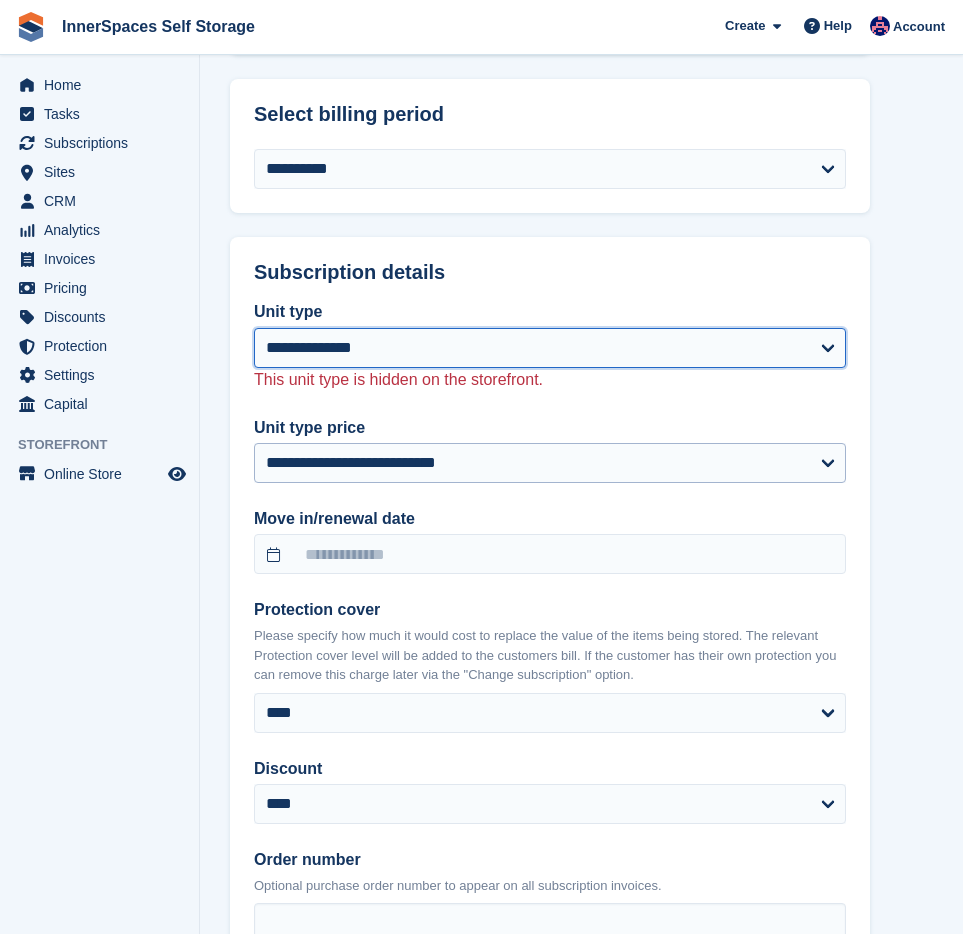select on "******" 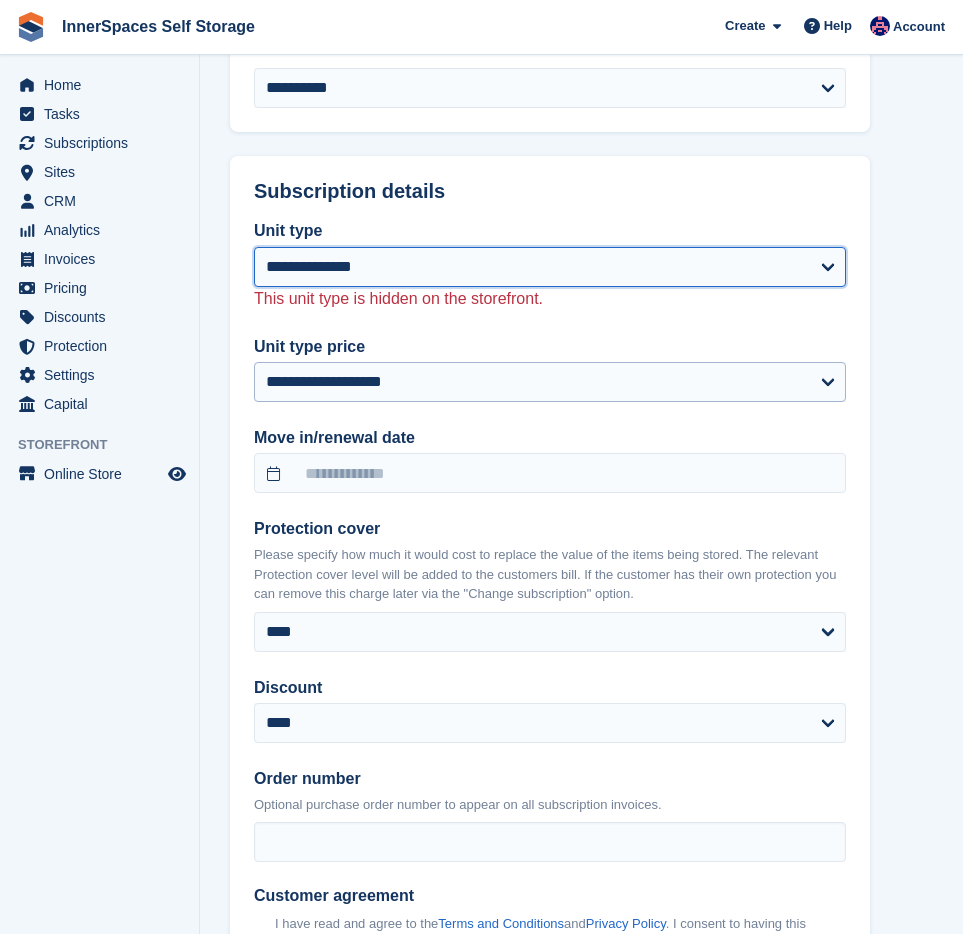 scroll, scrollTop: 1731, scrollLeft: 0, axis: vertical 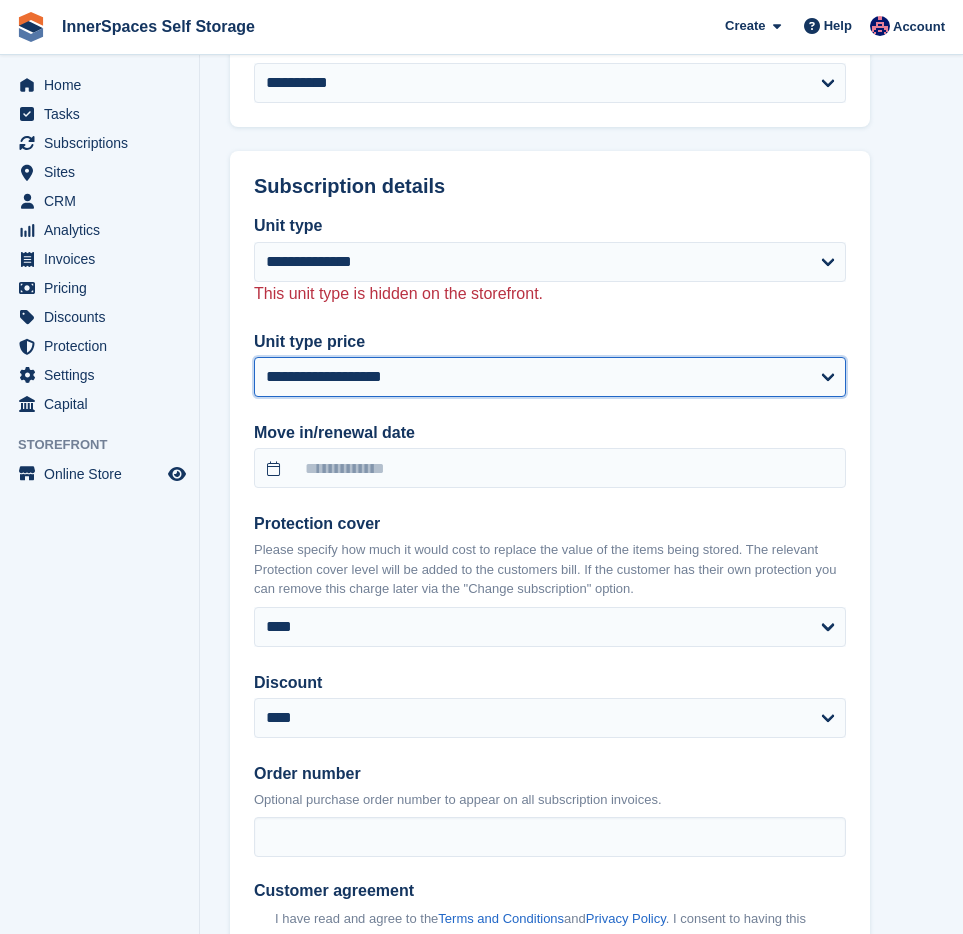 click on "**********" at bounding box center (550, 377) 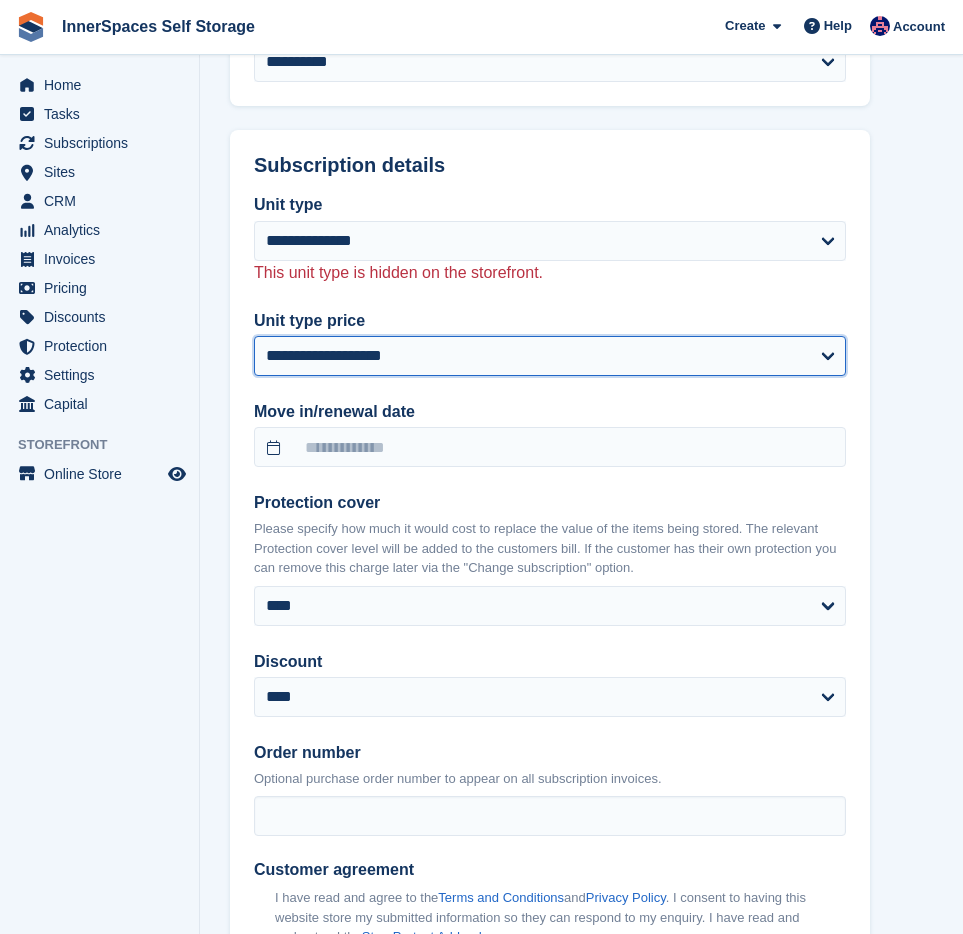 select on "******" 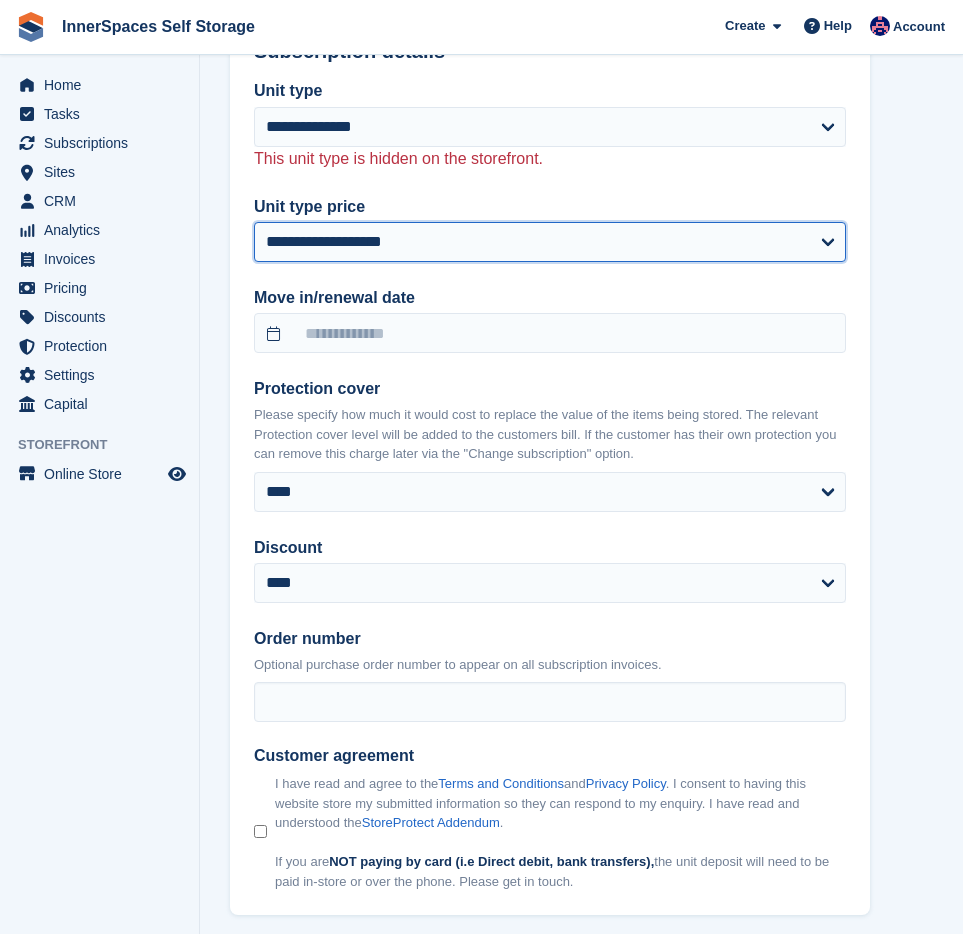 scroll, scrollTop: 1886, scrollLeft: 0, axis: vertical 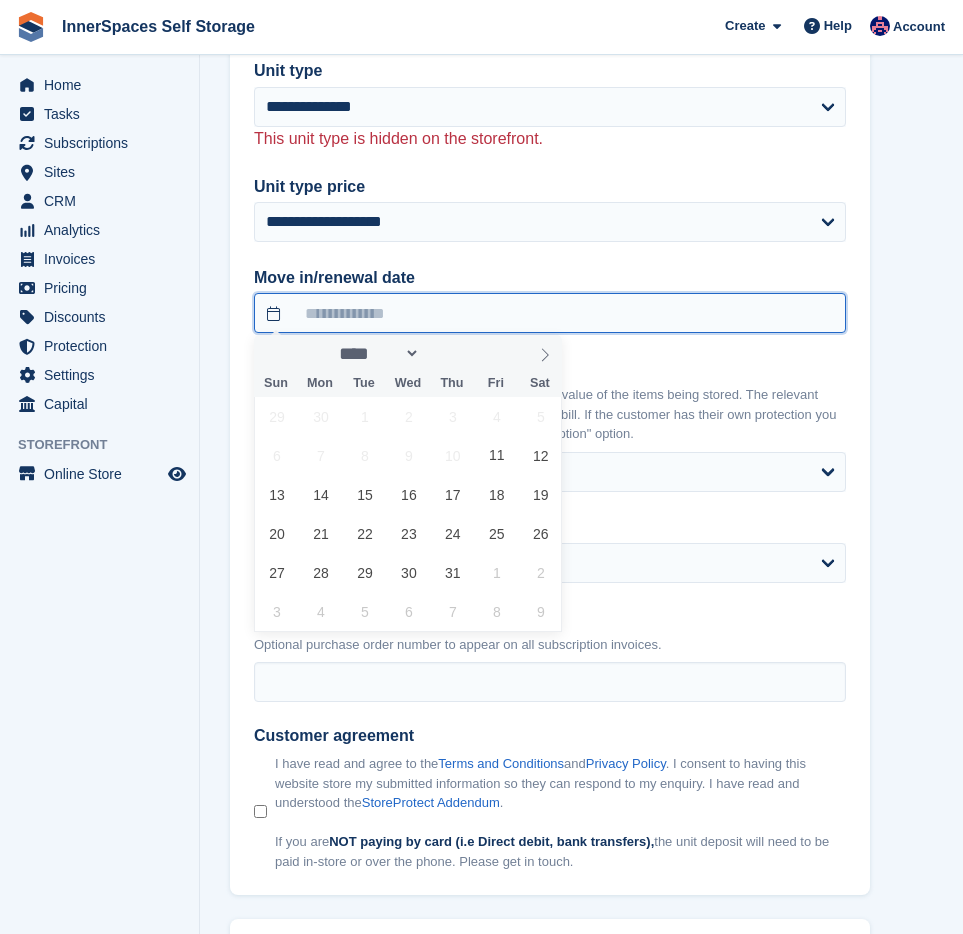 click on "InnerSpaces Self Storage
Create
Subscription
Invoice
Contact
Deal
Discount
Page
Help
Chat Support
Submit a support request
Help Center
Get answers to Stora questions
What's New" at bounding box center (481, 65) 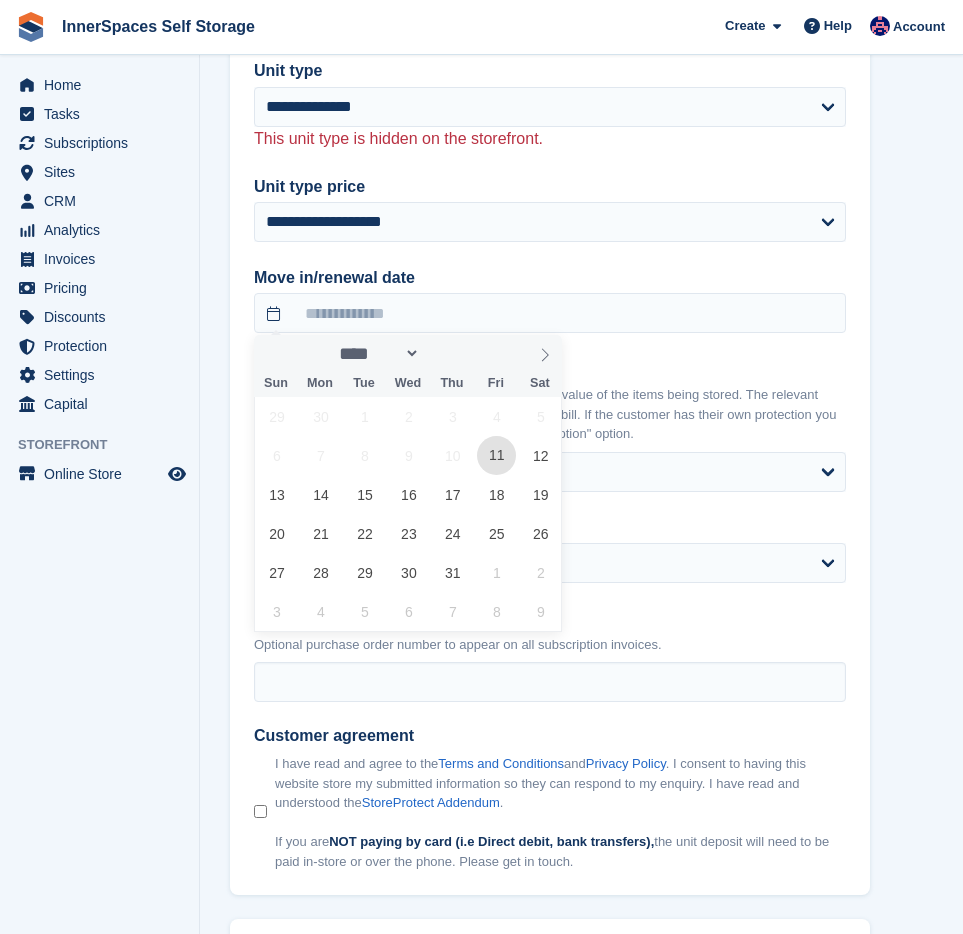 click on "11" at bounding box center (496, 455) 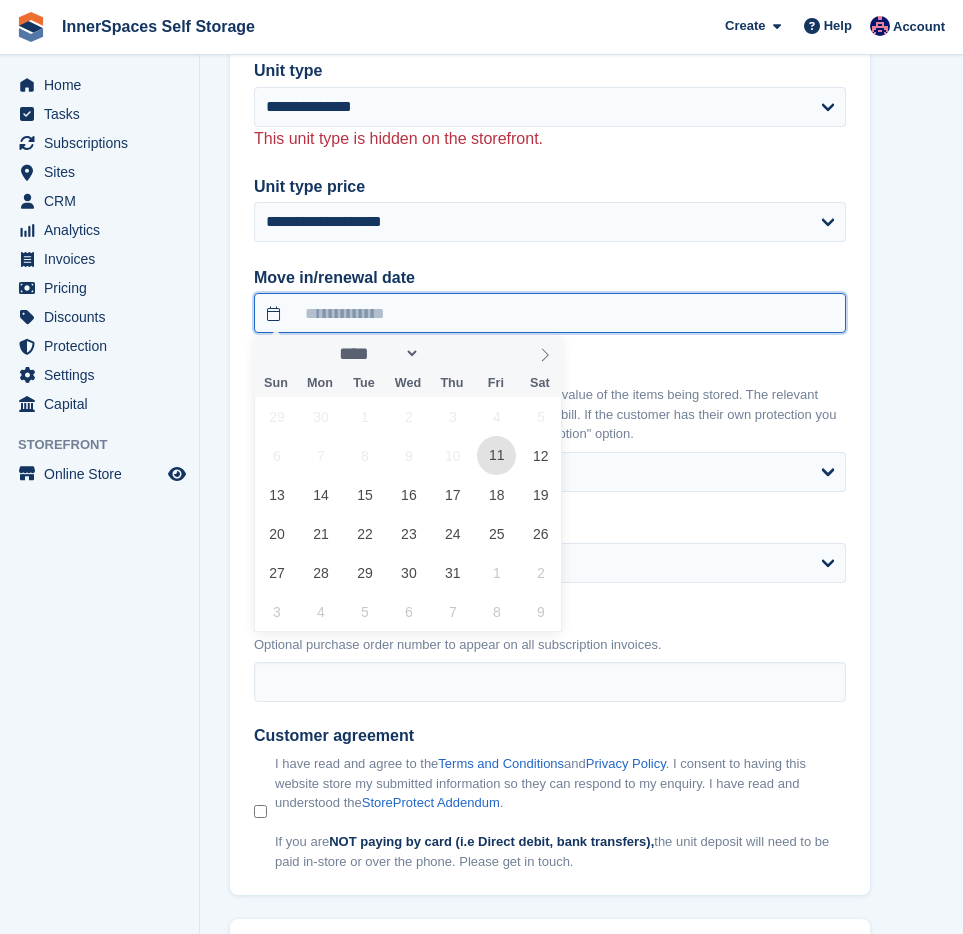 type on "**********" 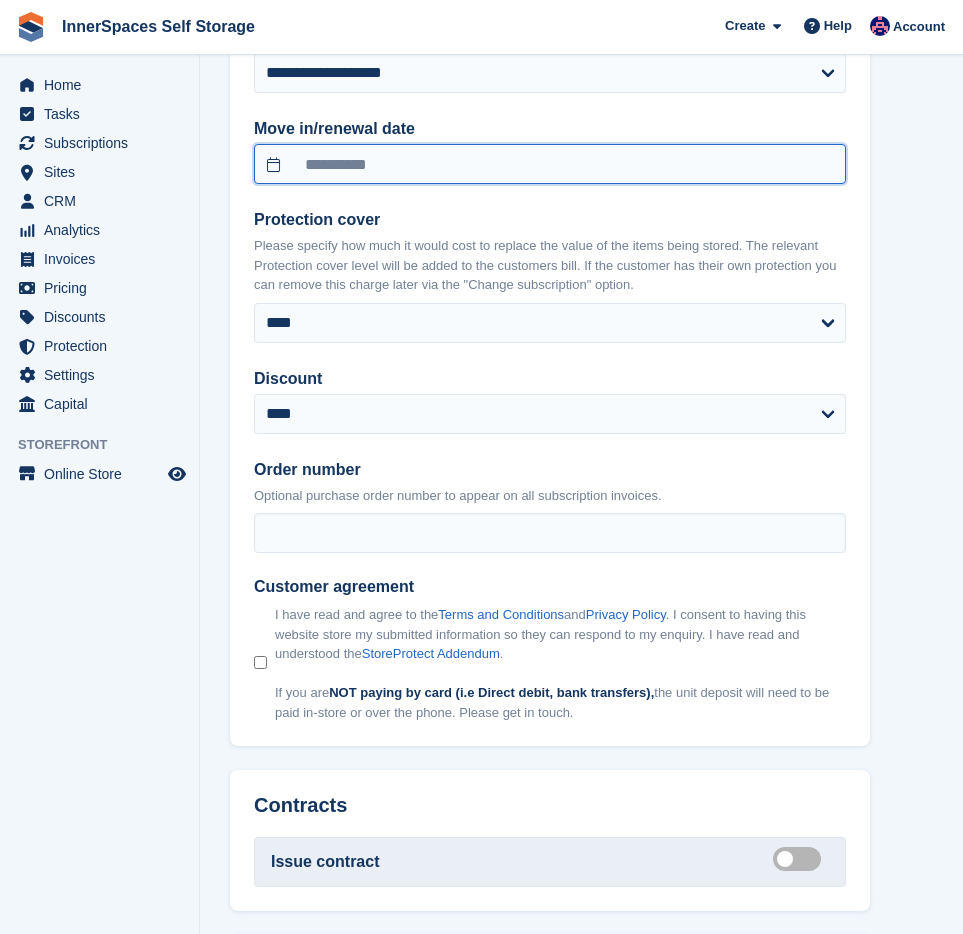 scroll, scrollTop: 2055, scrollLeft: 0, axis: vertical 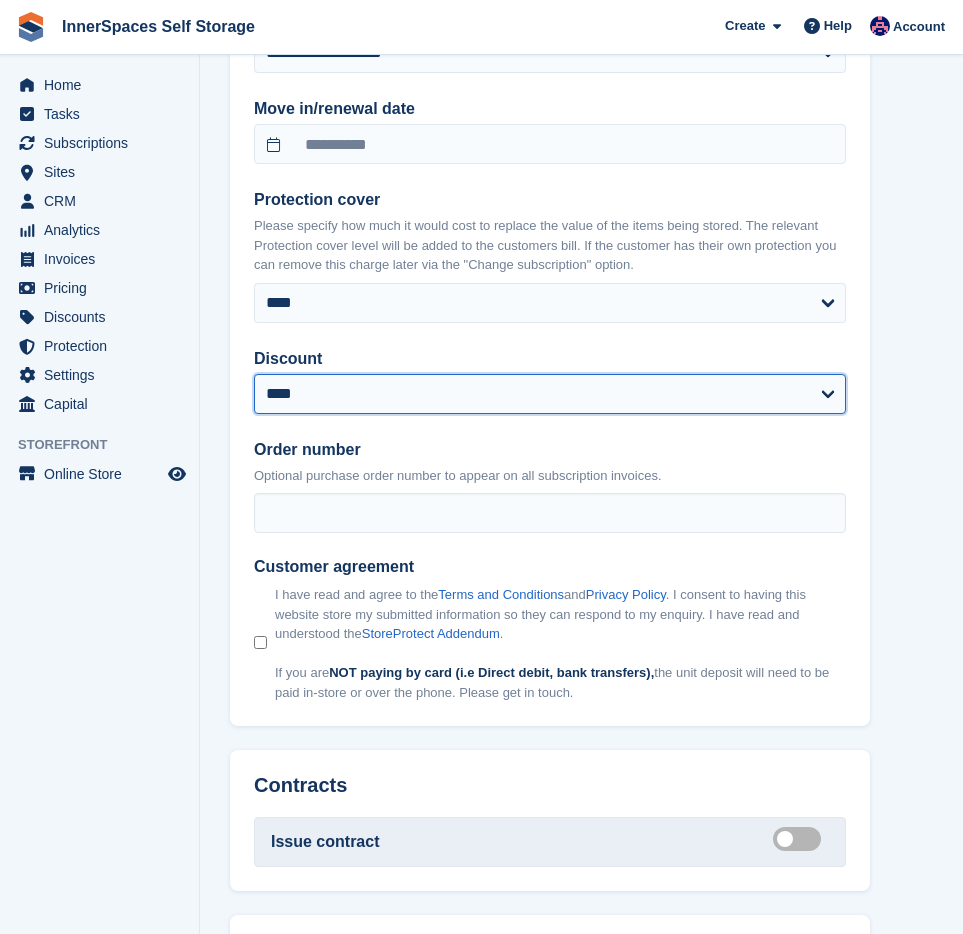 click on "**********" at bounding box center (550, 394) 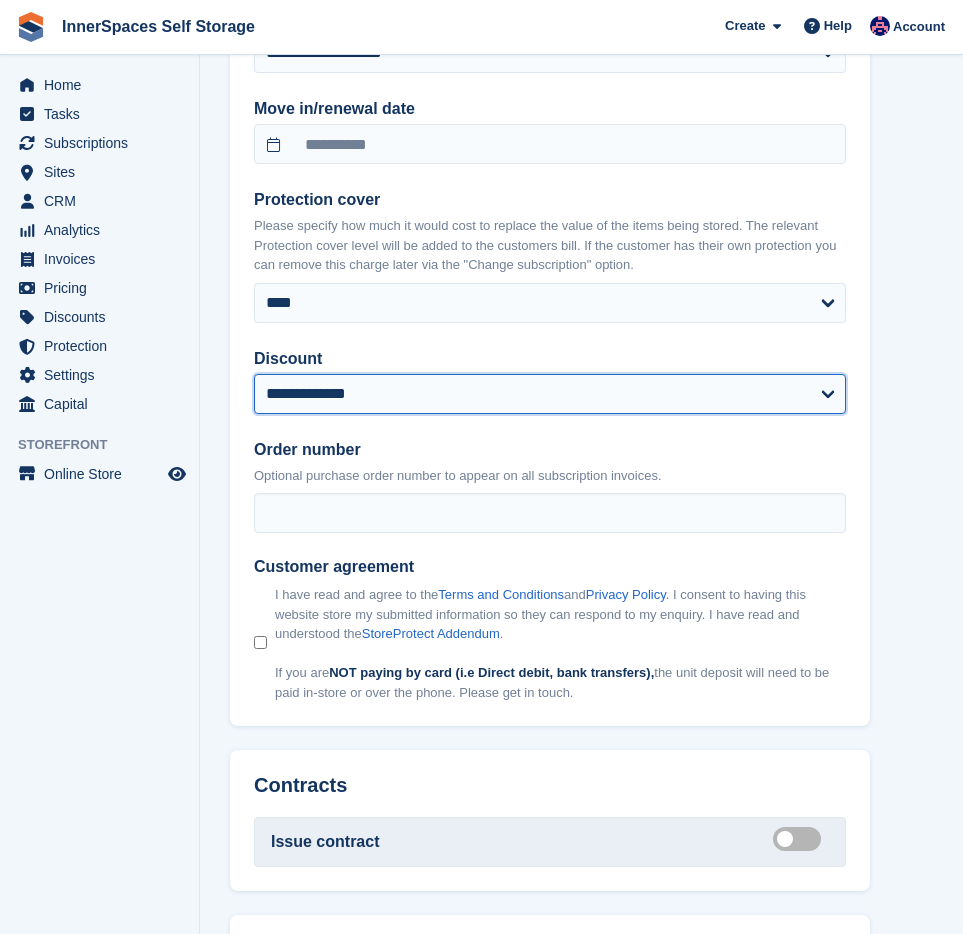 select on "******" 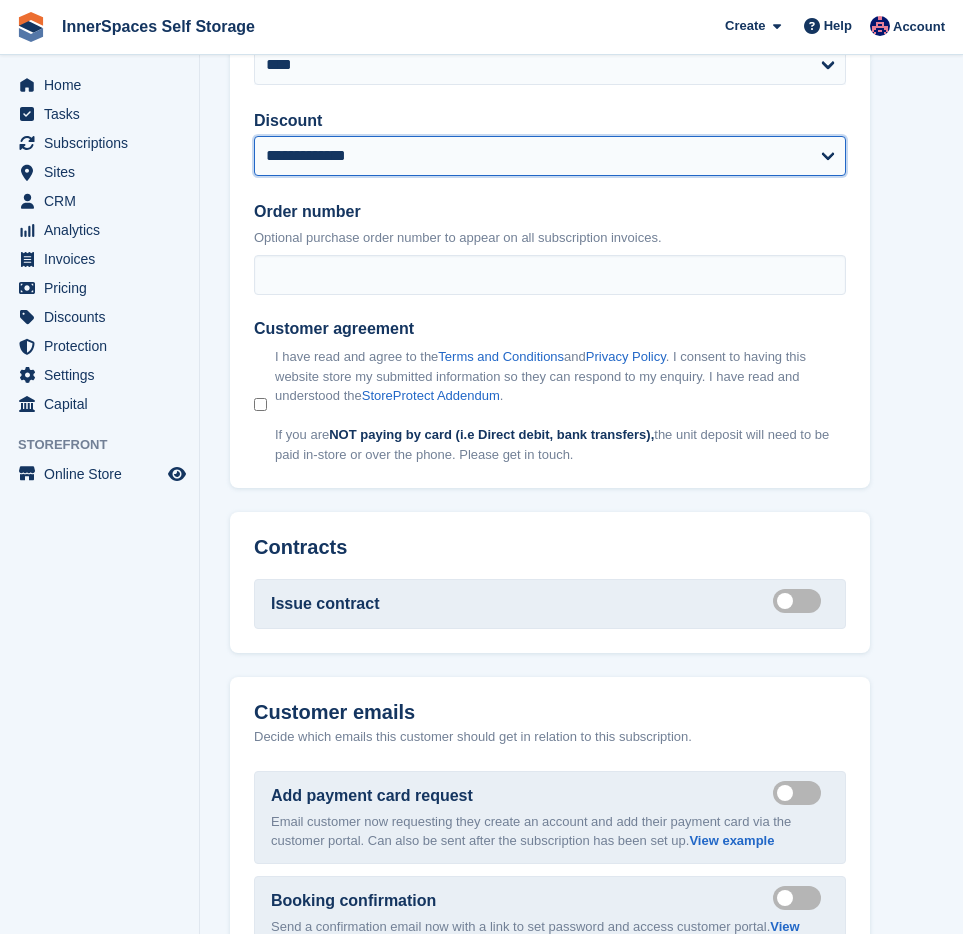 scroll, scrollTop: 2297, scrollLeft: 0, axis: vertical 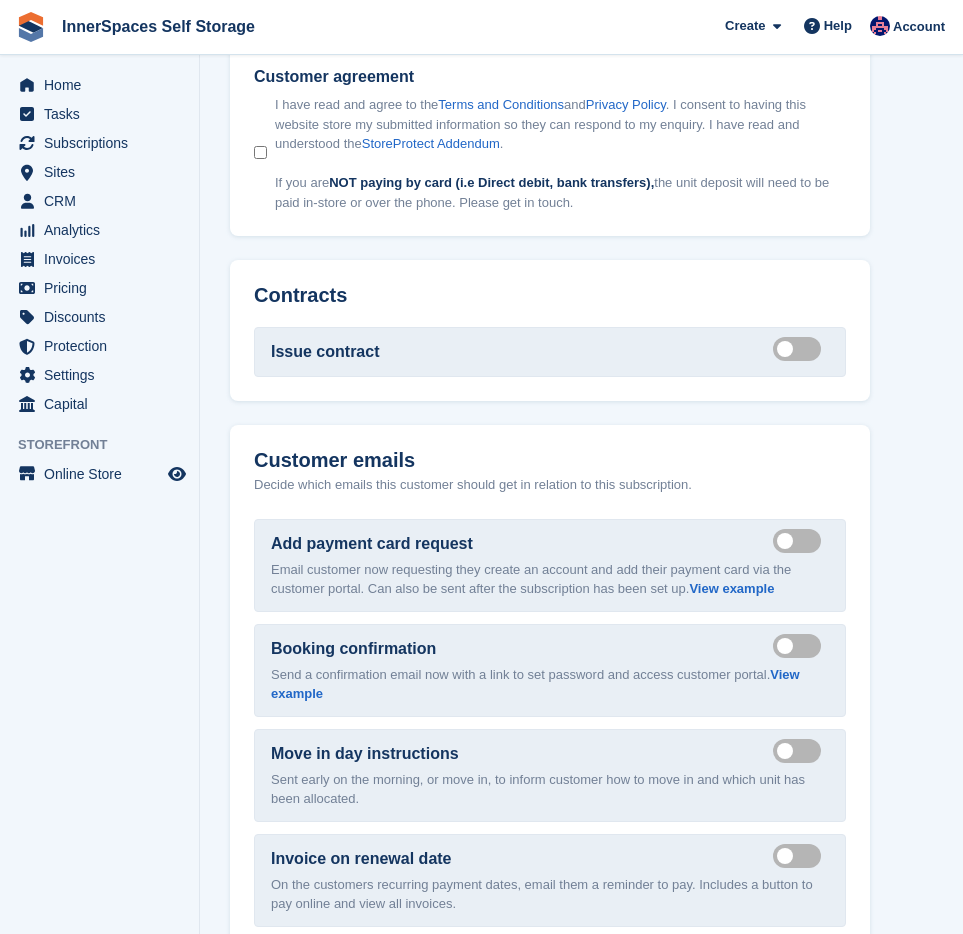 drag, startPoint x: 788, startPoint y: 342, endPoint x: 797, endPoint y: 384, distance: 42.953465 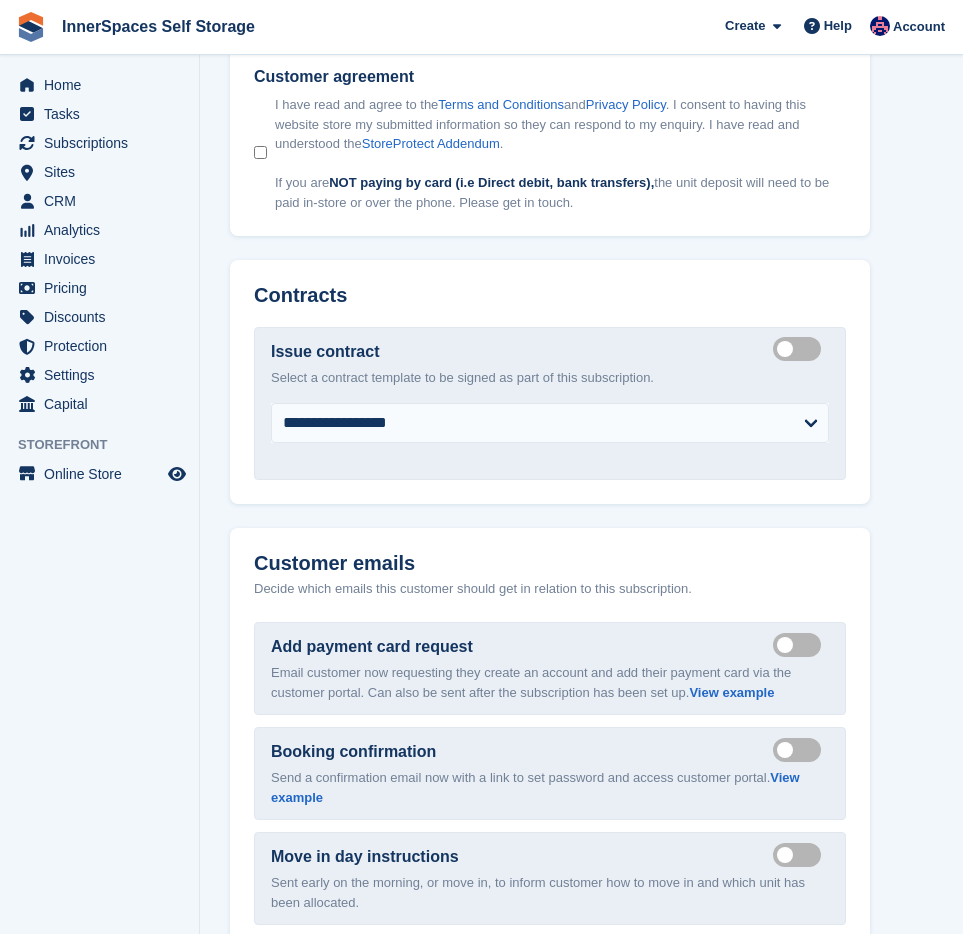 click on "Send payment card request email" at bounding box center [801, 644] 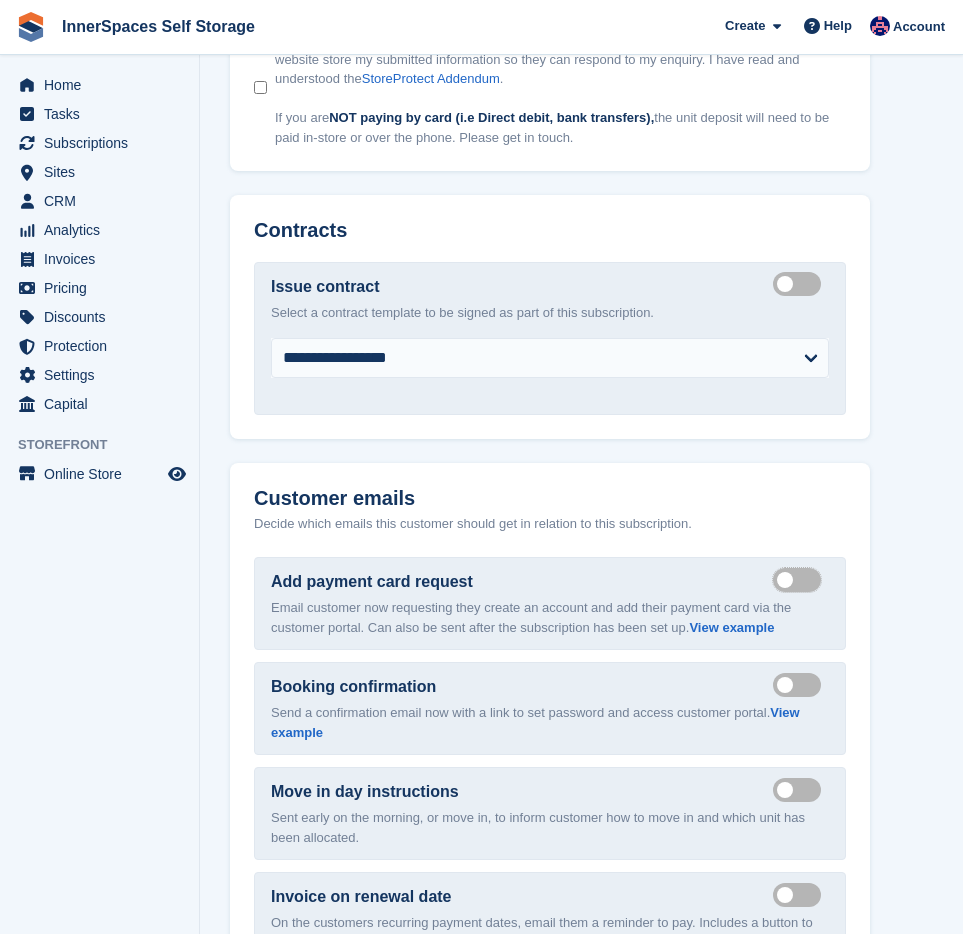 scroll, scrollTop: 2704, scrollLeft: 0, axis: vertical 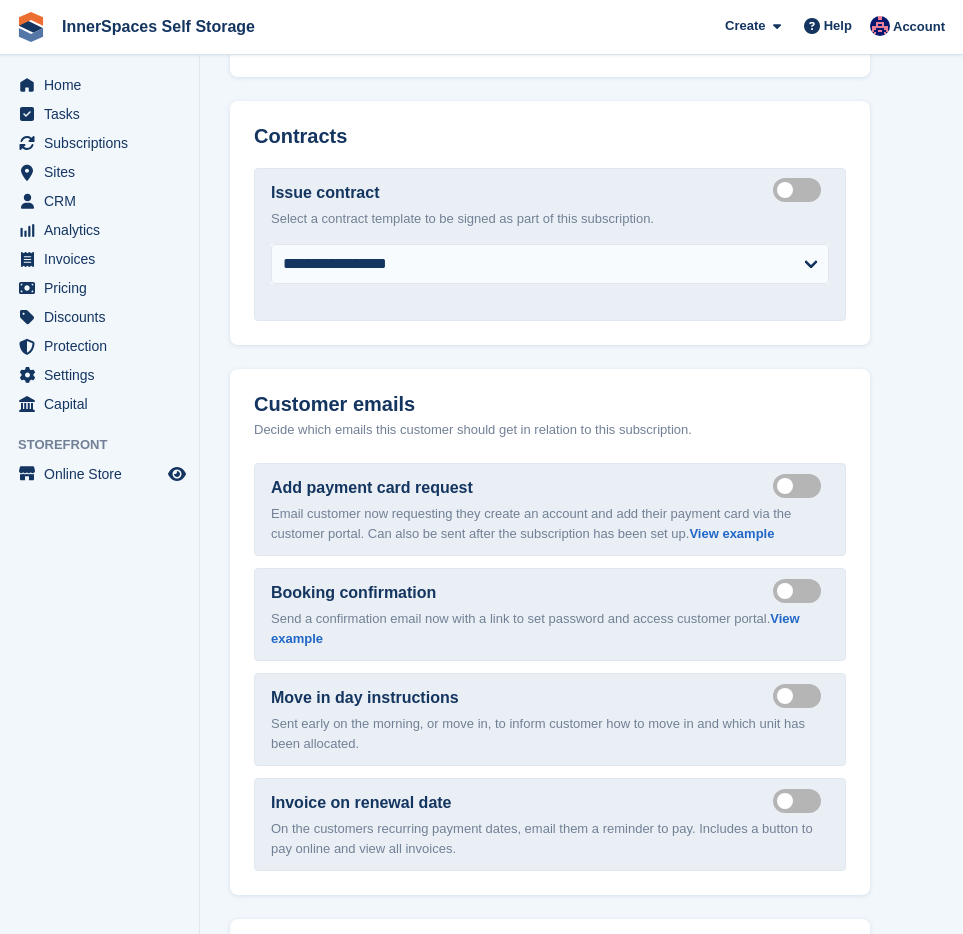 click on "Send payment card request email" at bounding box center [801, 485] 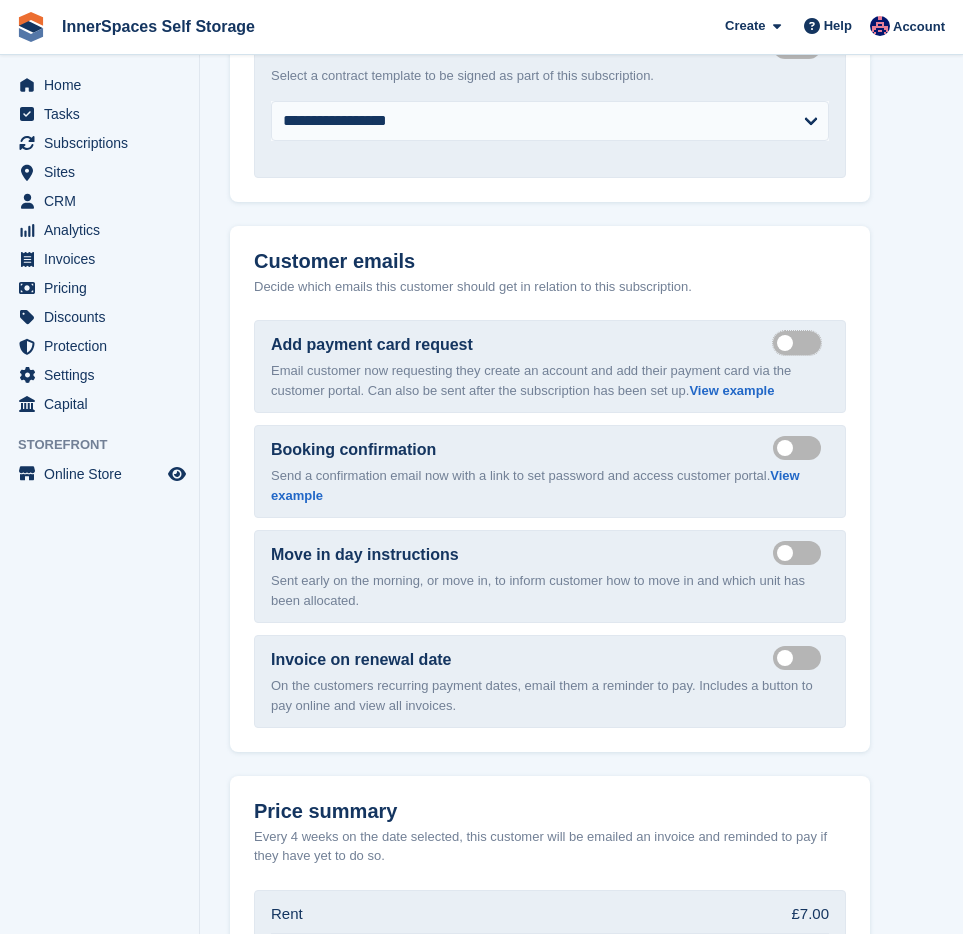 scroll, scrollTop: 3094, scrollLeft: 0, axis: vertical 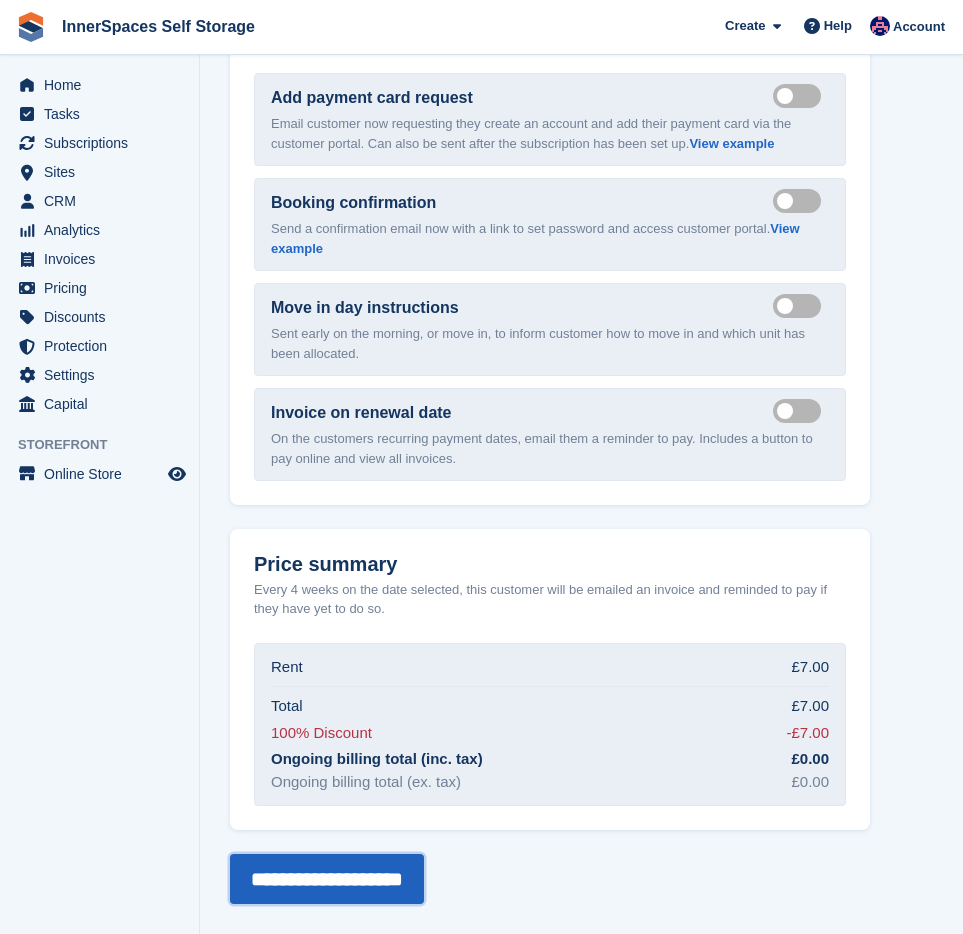 click on "**********" at bounding box center (327, 879) 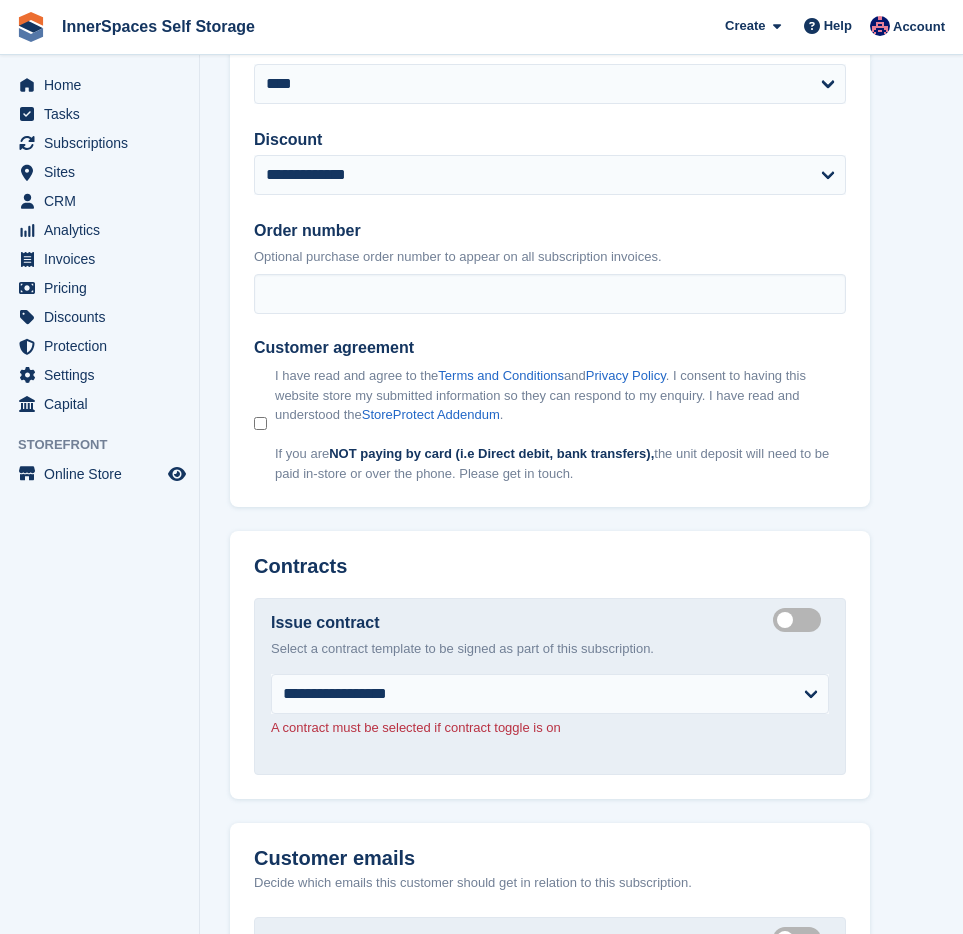 scroll, scrollTop: 2627, scrollLeft: 0, axis: vertical 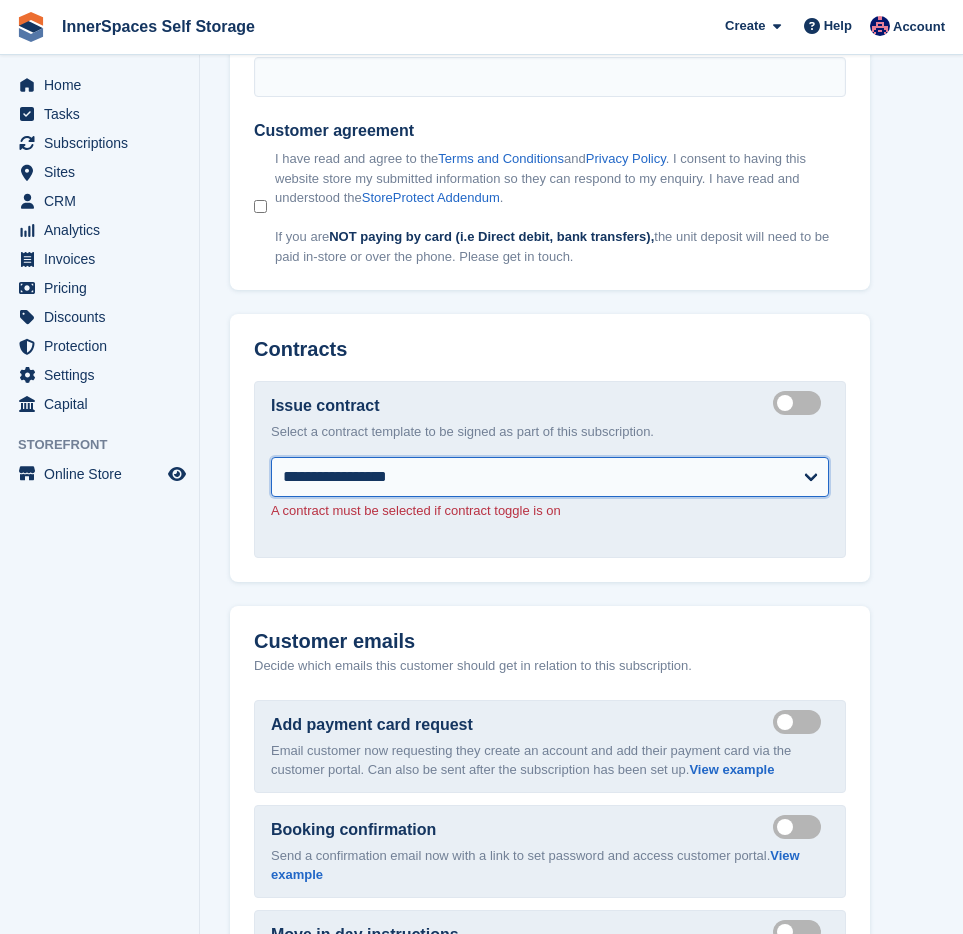 click on "**********" at bounding box center [550, 477] 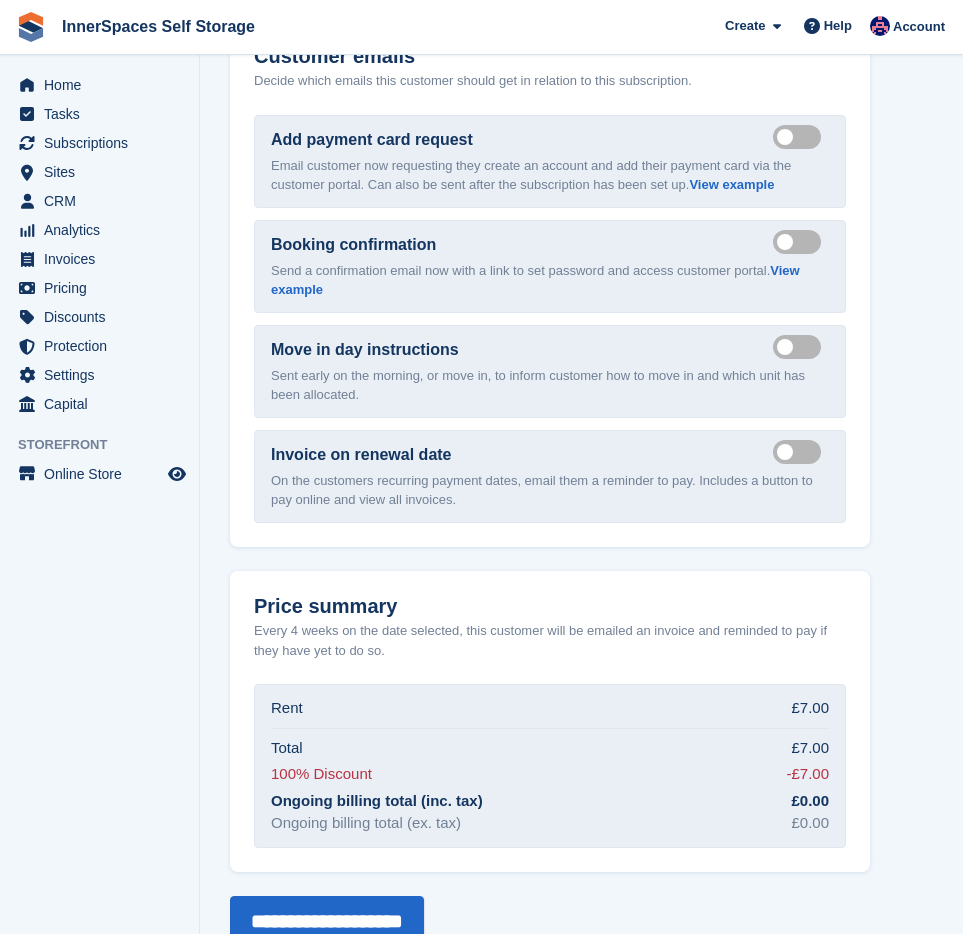 scroll, scrollTop: 3254, scrollLeft: 0, axis: vertical 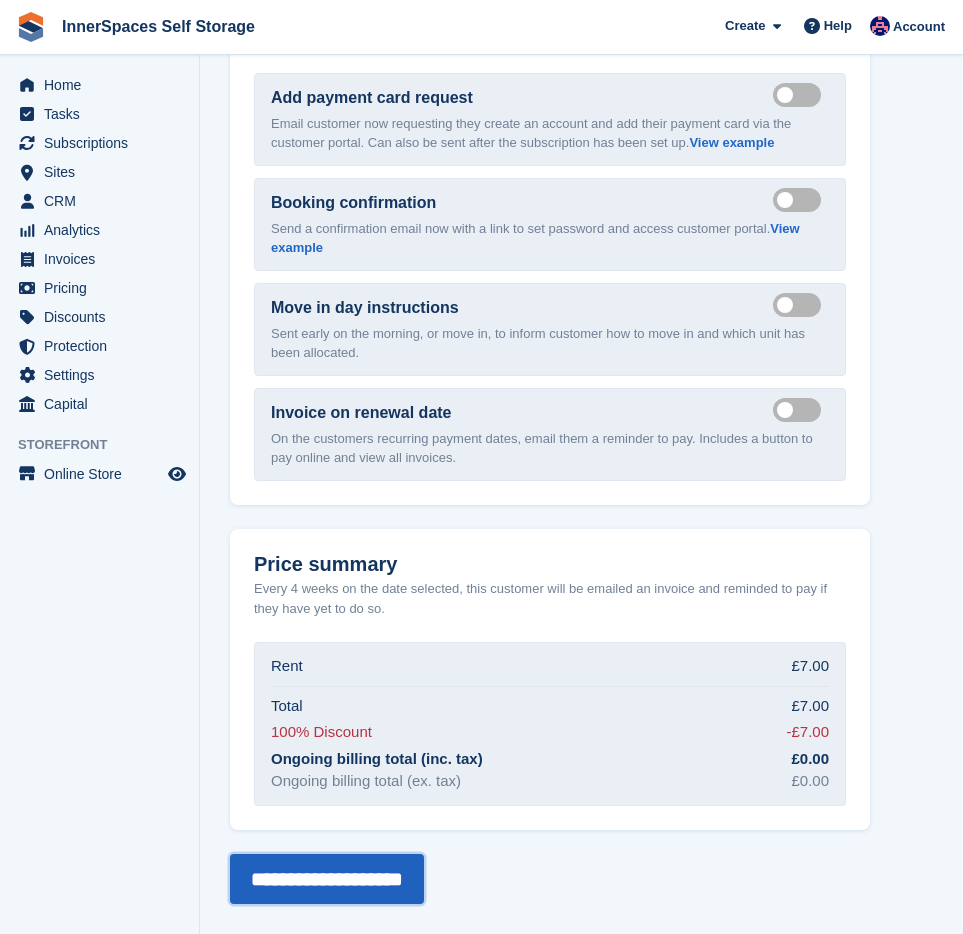 click on "**********" at bounding box center [327, 879] 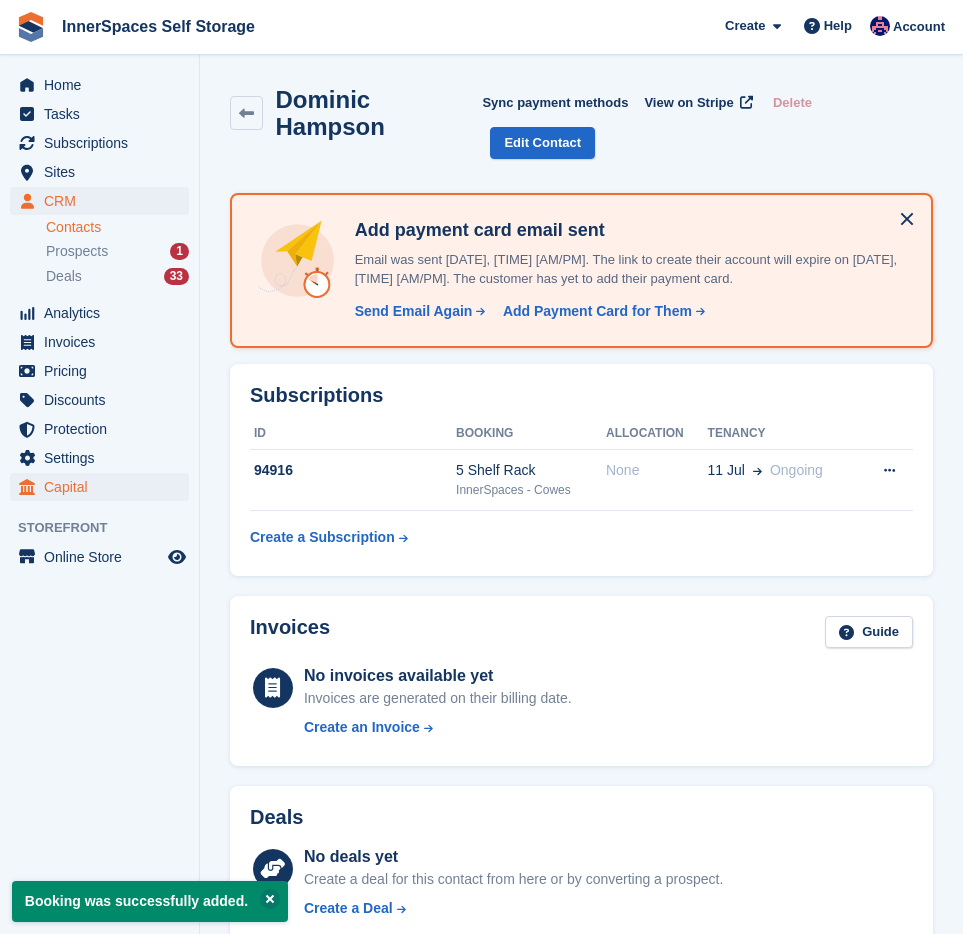 scroll, scrollTop: 0, scrollLeft: 0, axis: both 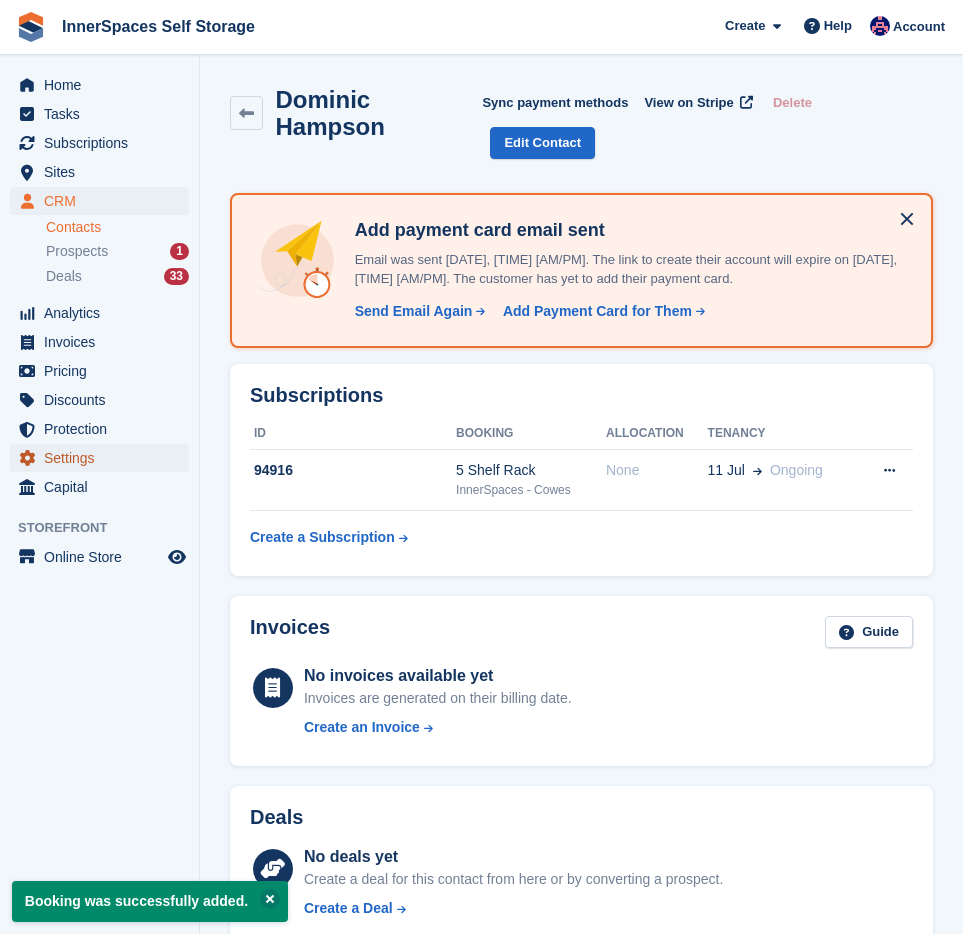 click on "Settings" at bounding box center [104, 458] 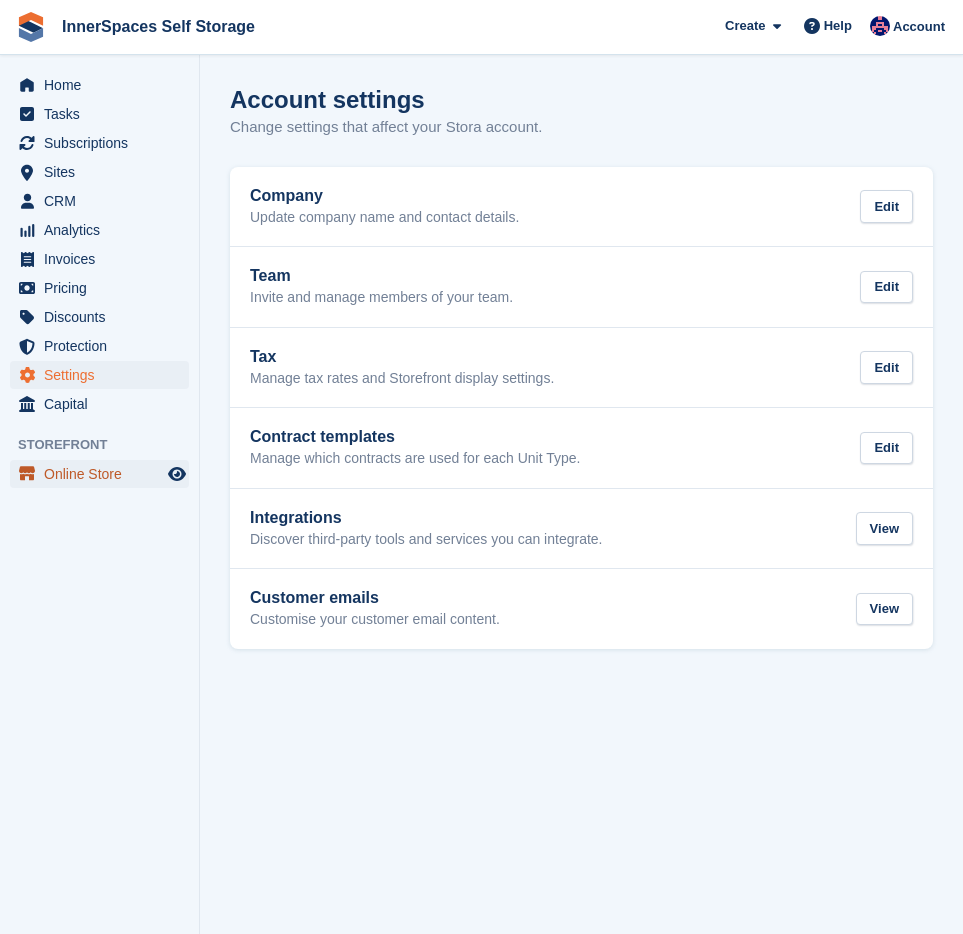 click on "Online Store" at bounding box center (104, 474) 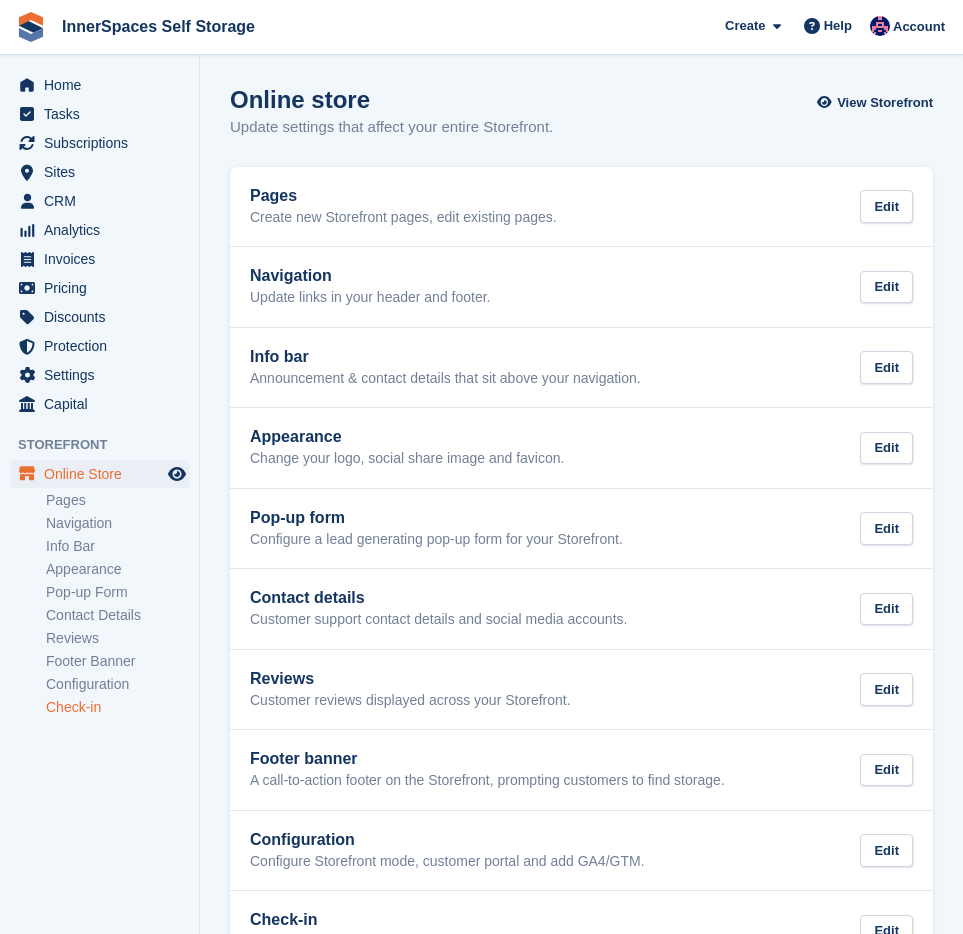drag, startPoint x: 83, startPoint y: 722, endPoint x: 85, endPoint y: 699, distance: 23.086792 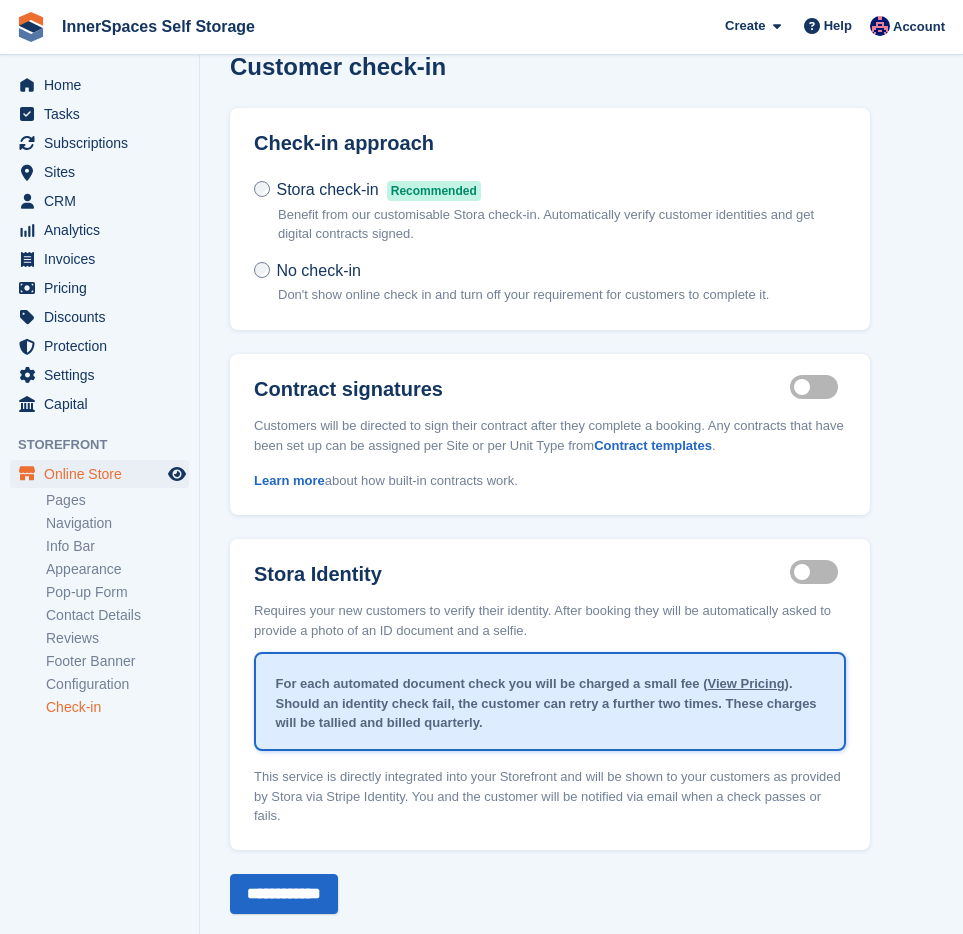 scroll, scrollTop: 65, scrollLeft: 0, axis: vertical 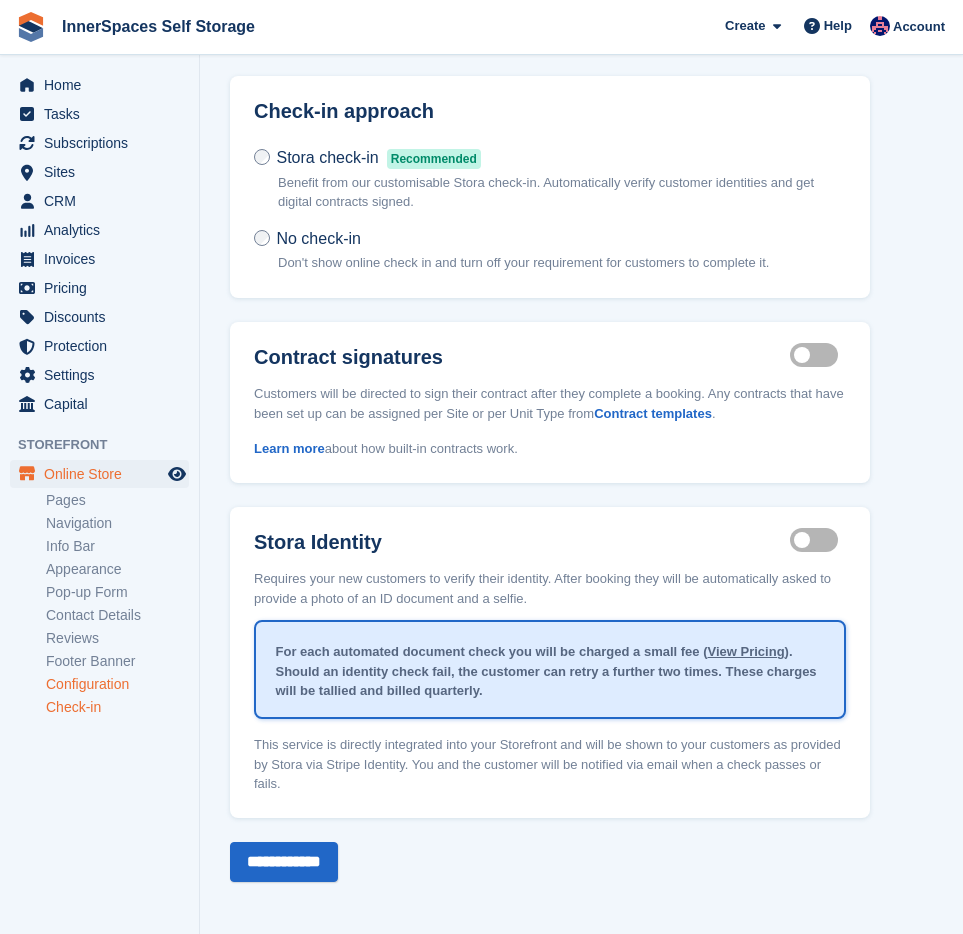 click on "Configuration" at bounding box center [117, 684] 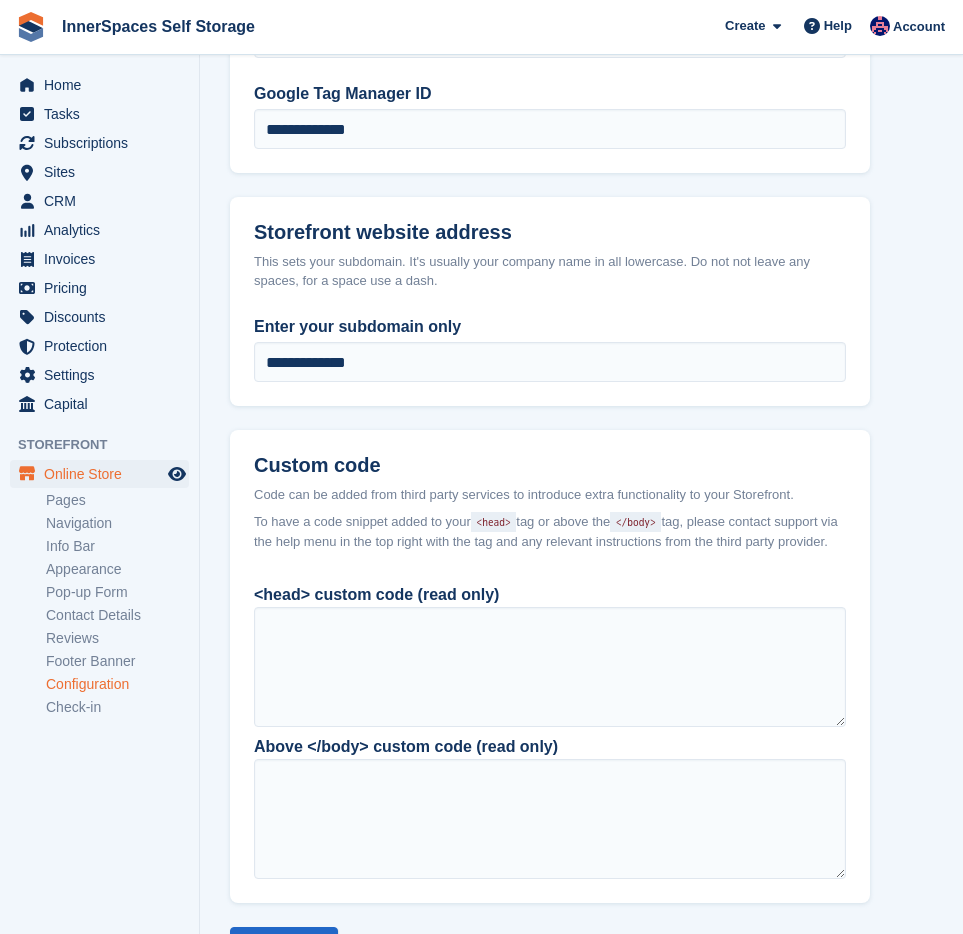 scroll, scrollTop: 1265, scrollLeft: 0, axis: vertical 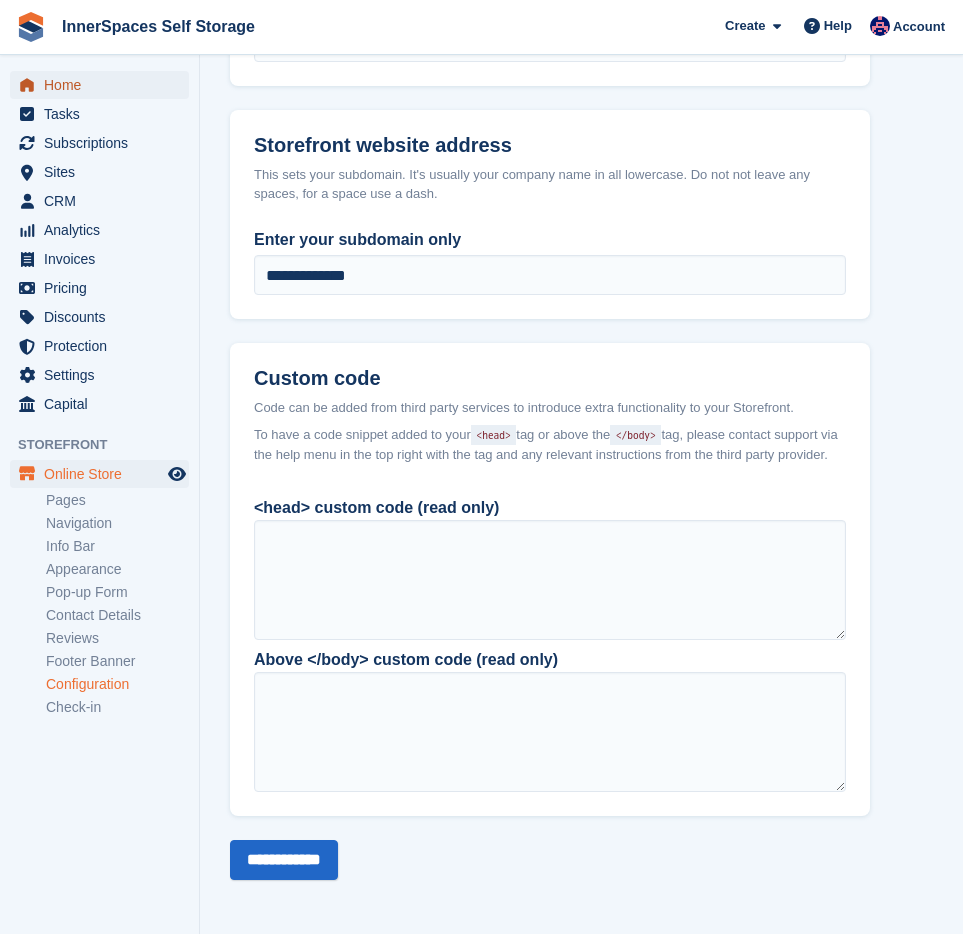 click on "Home" at bounding box center (104, 85) 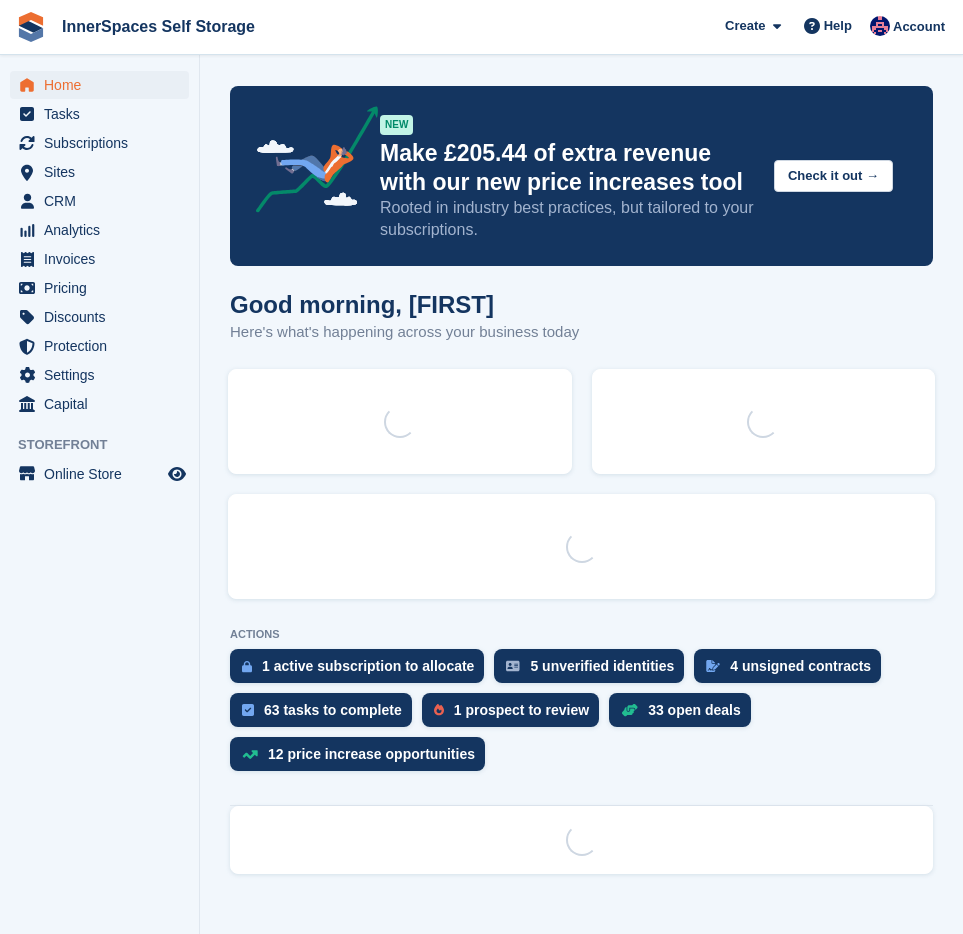 scroll, scrollTop: 0, scrollLeft: 0, axis: both 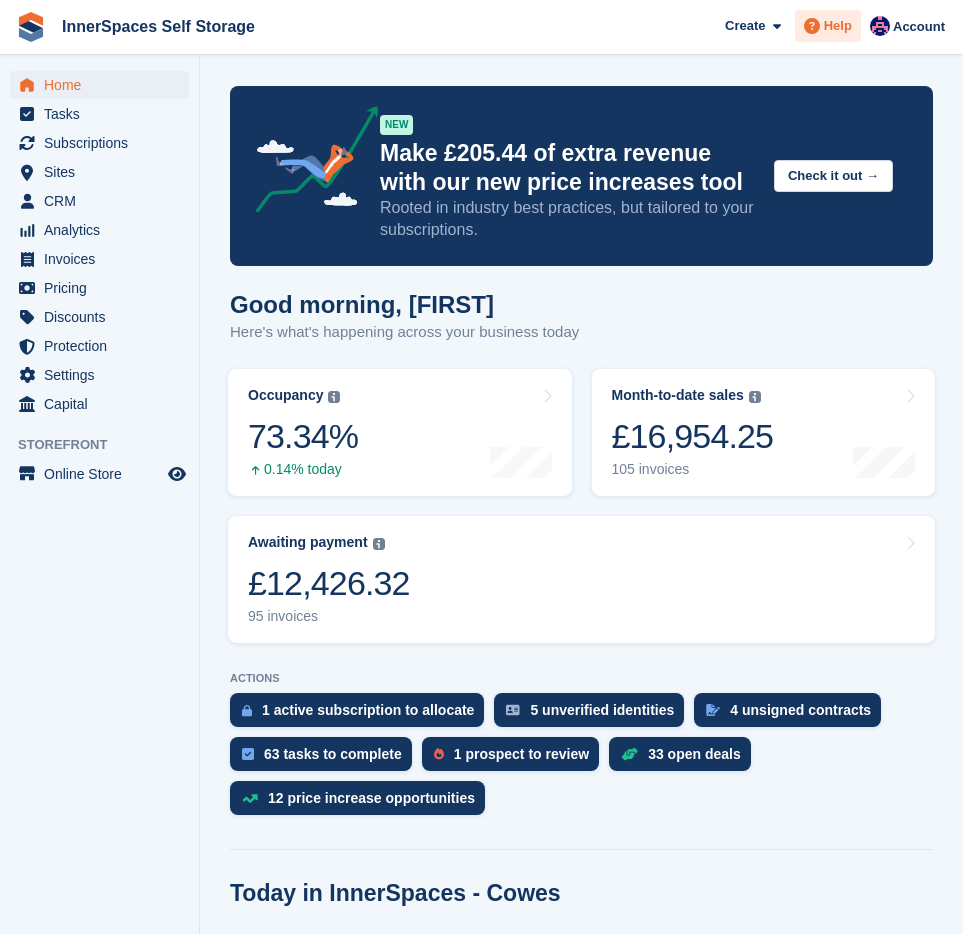 click at bounding box center (812, 26) 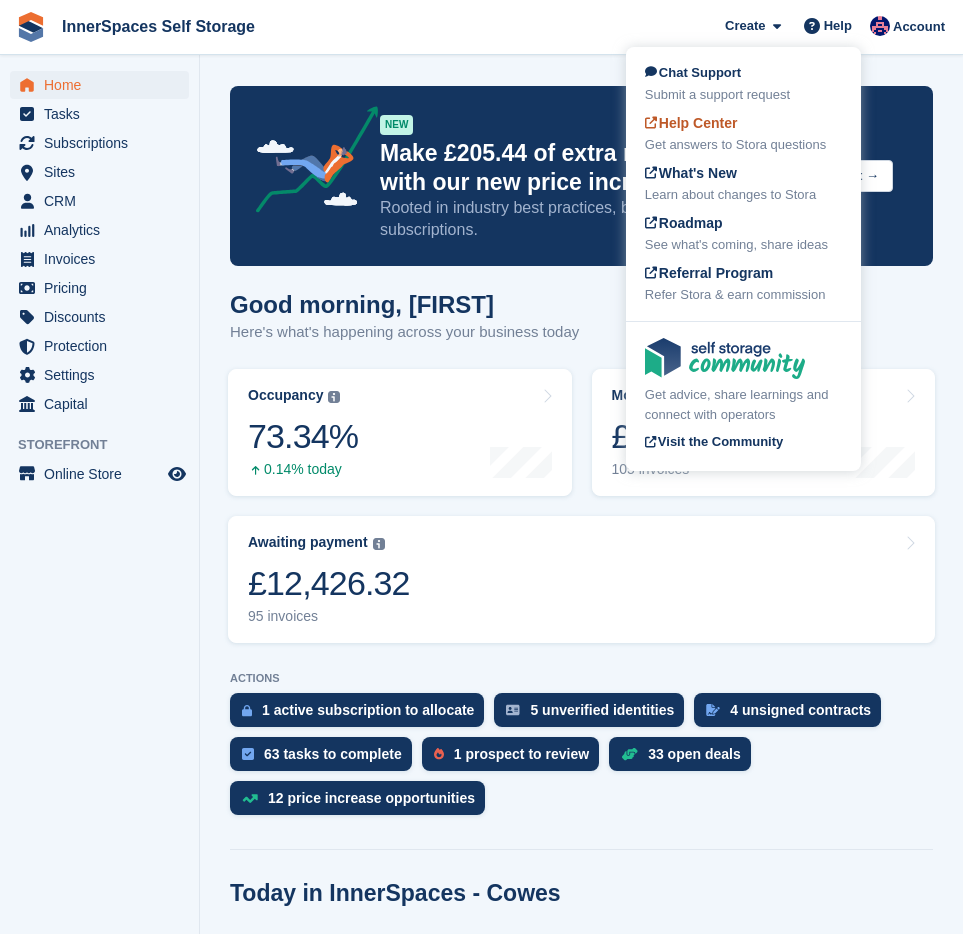 click on "Help Center" at bounding box center [691, 123] 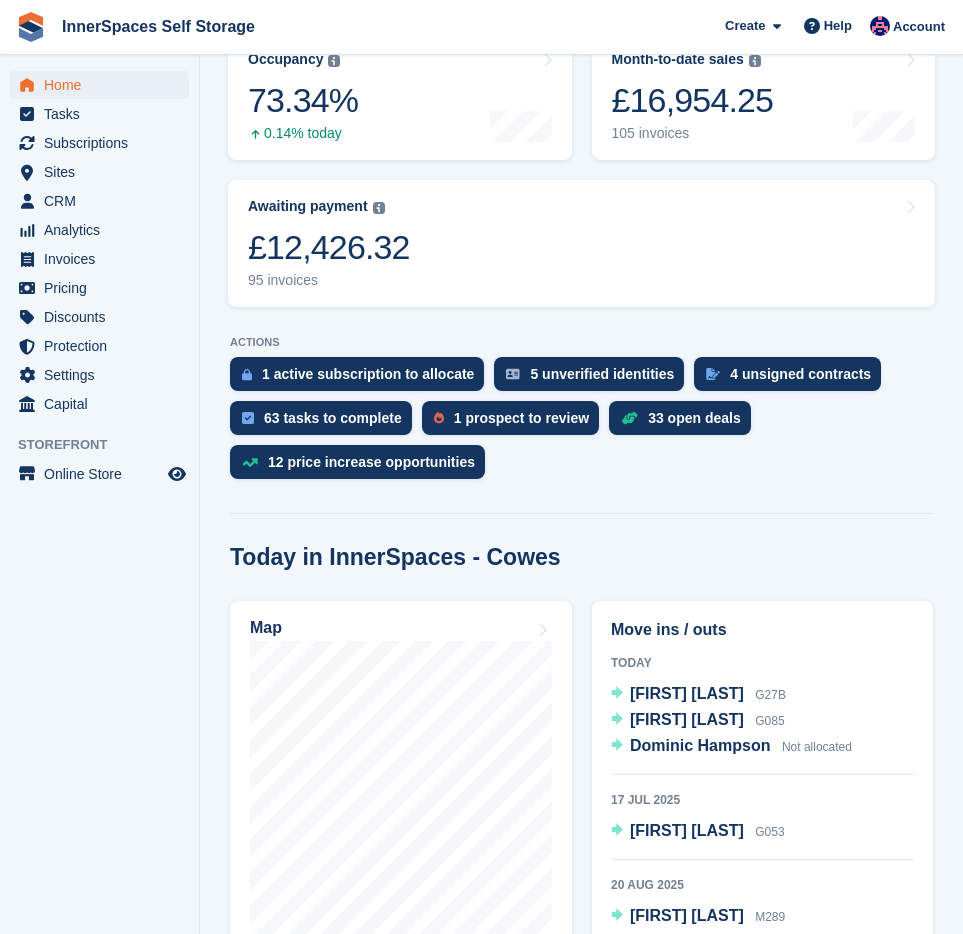 scroll, scrollTop: 337, scrollLeft: 0, axis: vertical 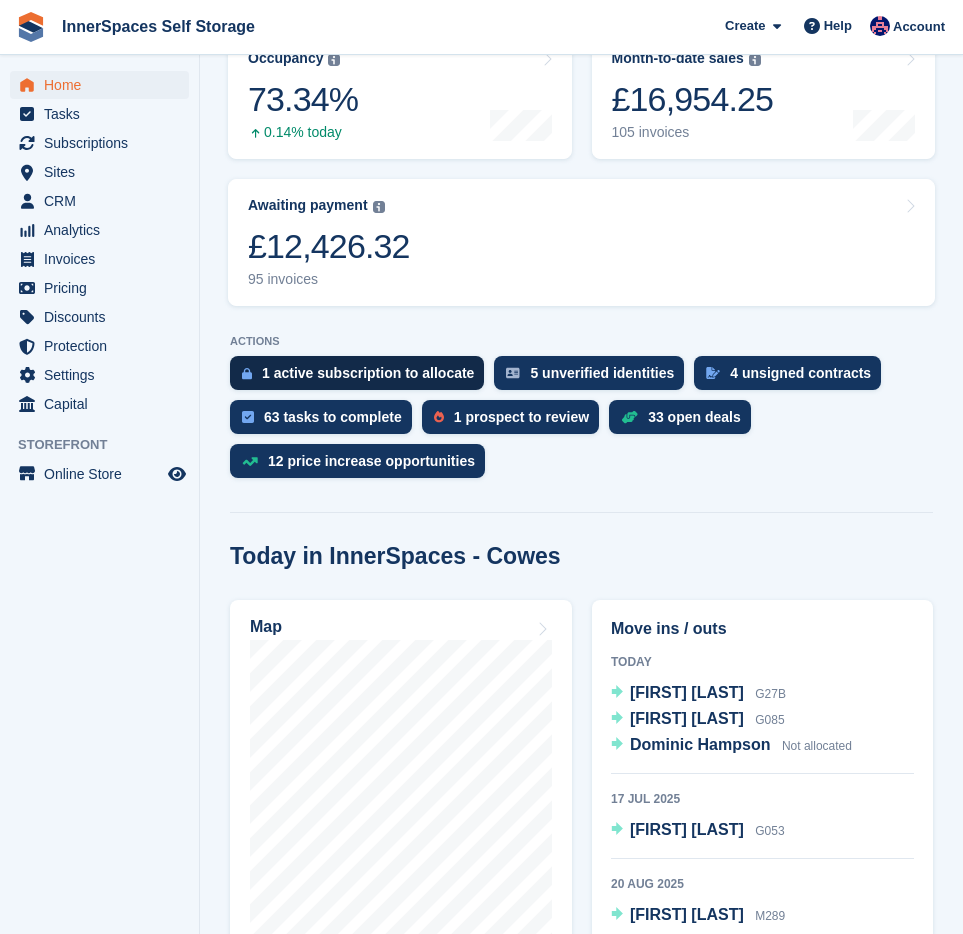 click on "1
active subscription to allocate" at bounding box center [368, 373] 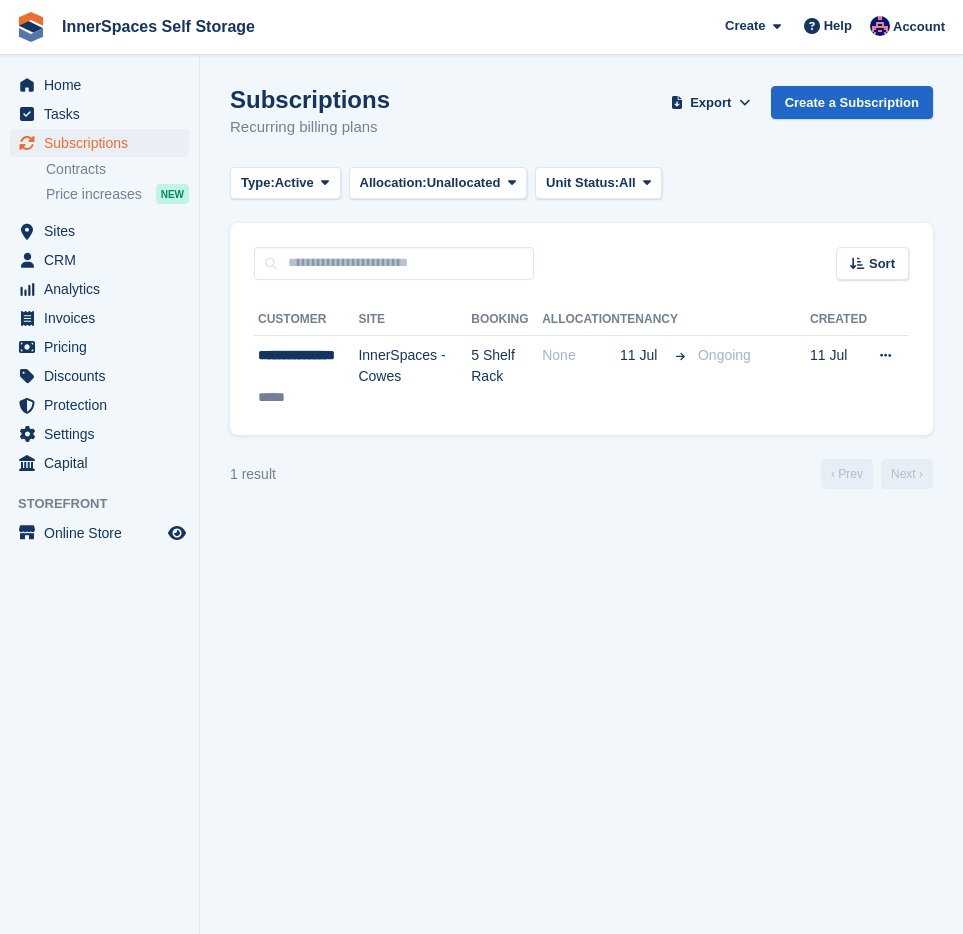 scroll, scrollTop: 0, scrollLeft: 0, axis: both 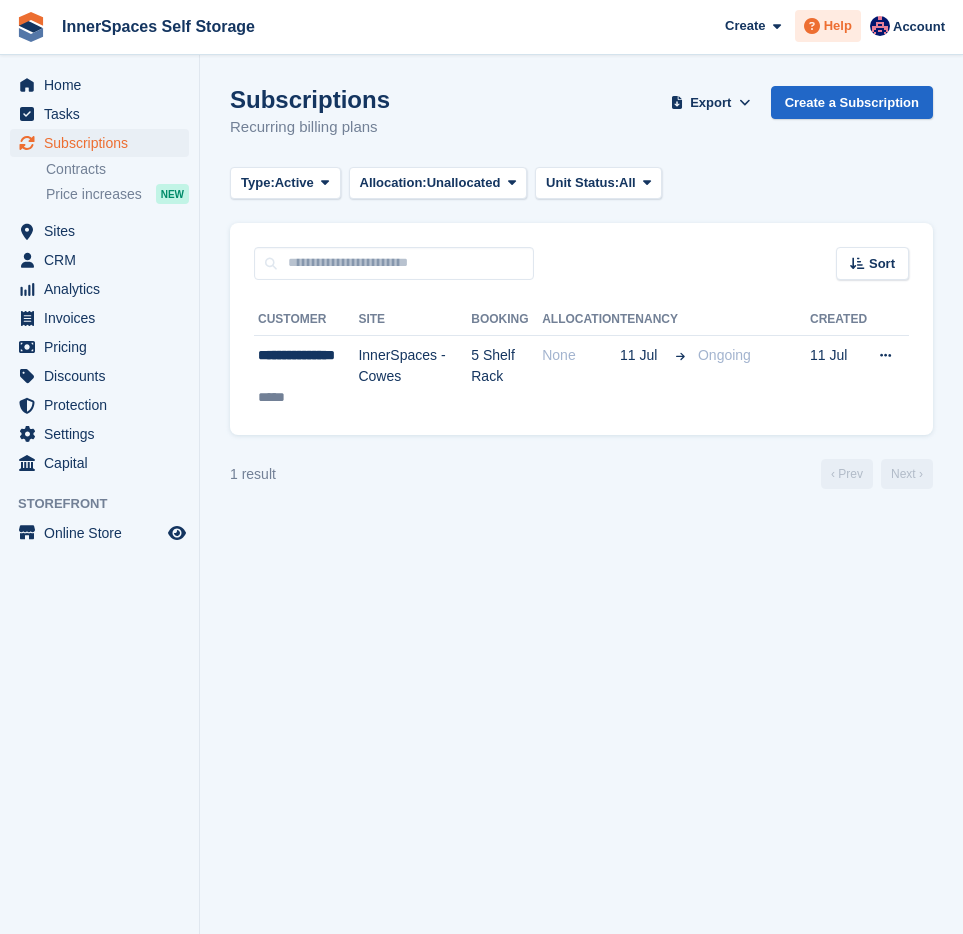 click at bounding box center (812, 26) 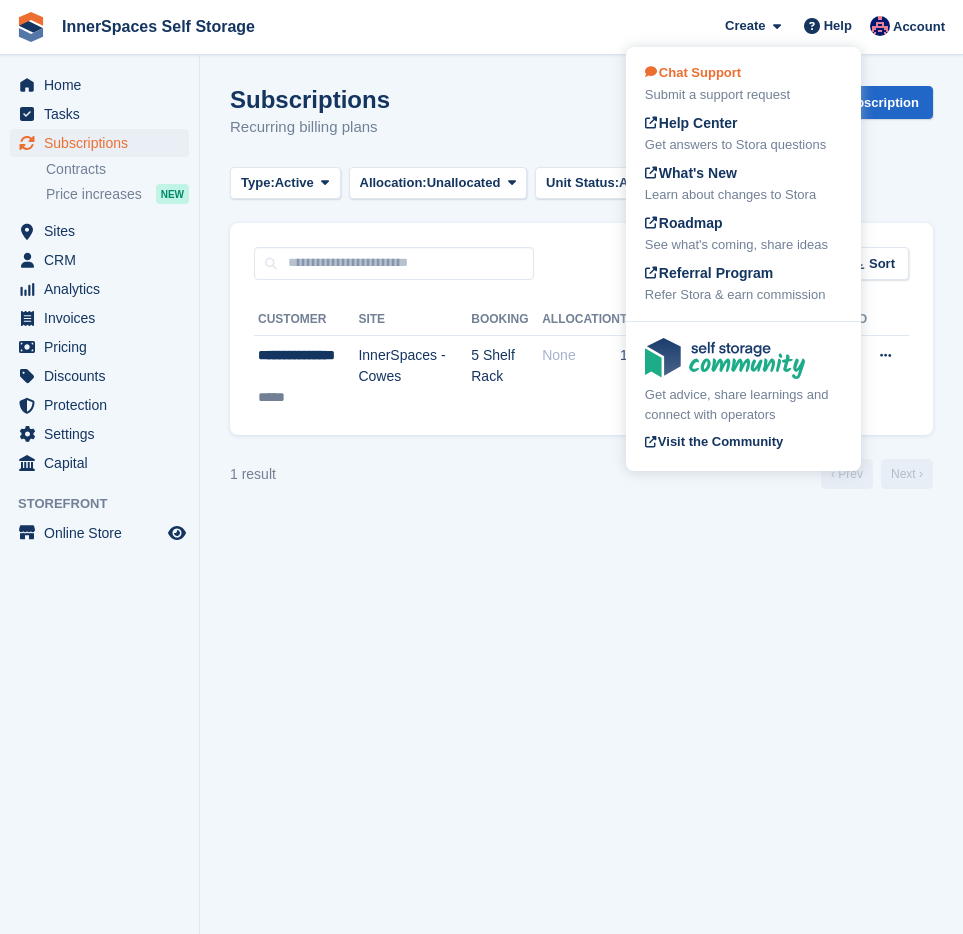click on "Chat Support
Submit a support request" at bounding box center [743, 84] 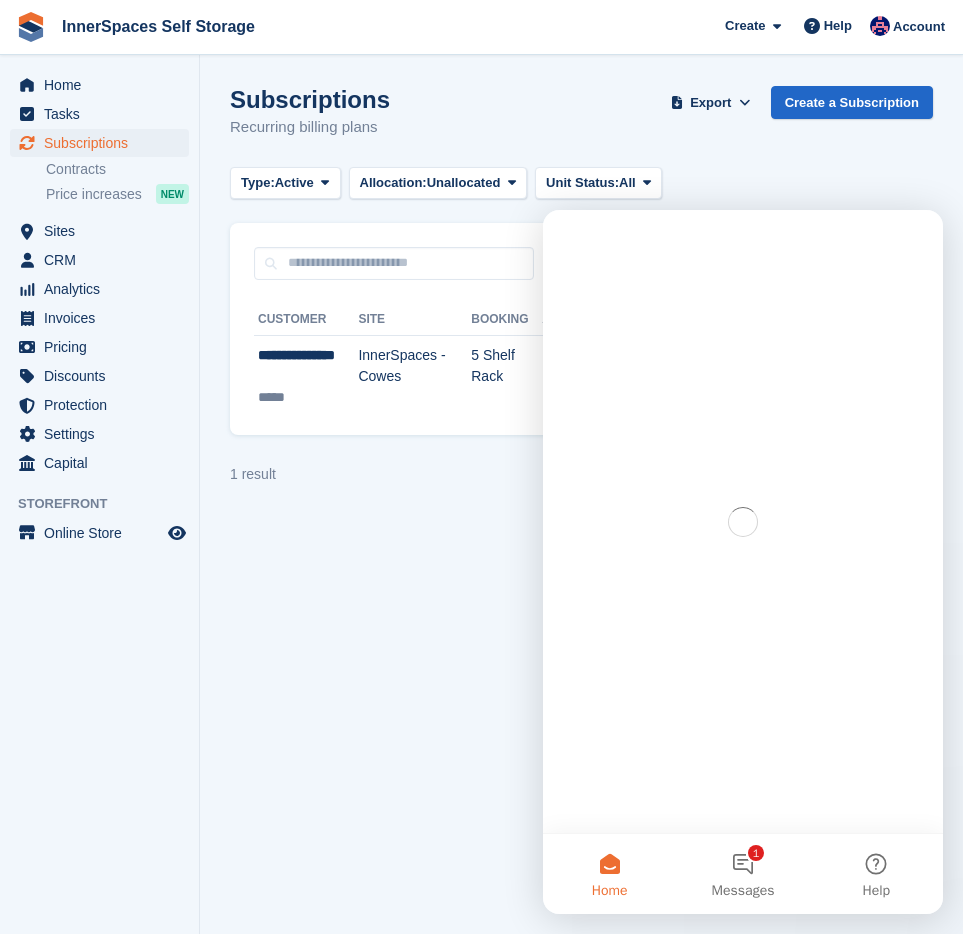 scroll, scrollTop: 0, scrollLeft: 0, axis: both 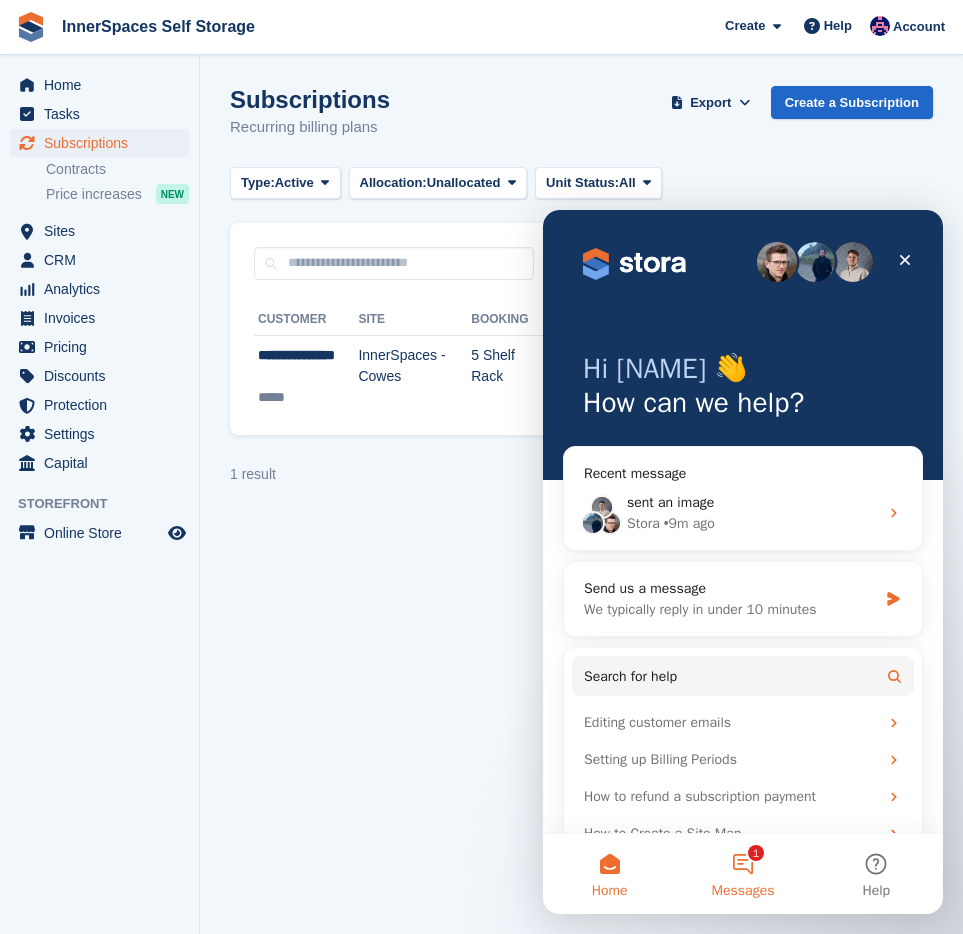 click on "1 Messages" at bounding box center [742, 874] 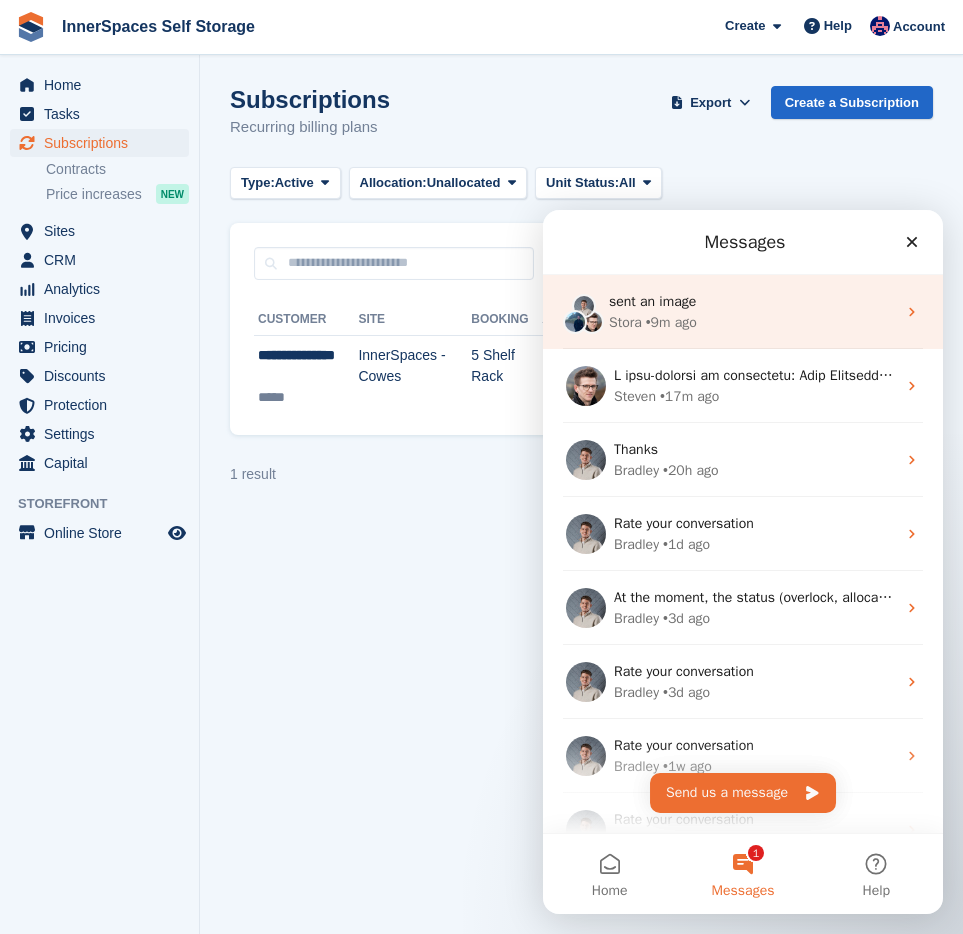 click on "Stora" at bounding box center [625, 322] 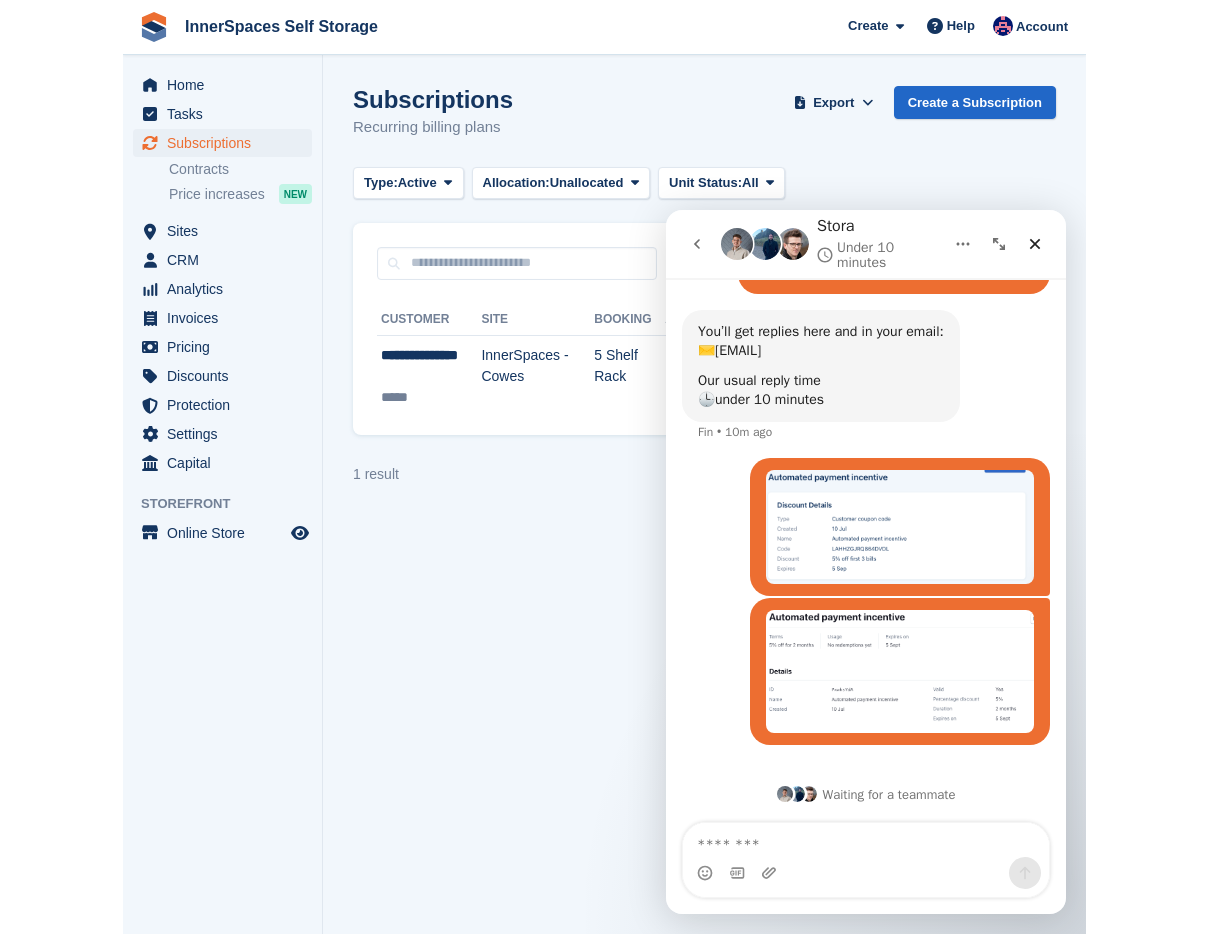 scroll, scrollTop: 1115, scrollLeft: 0, axis: vertical 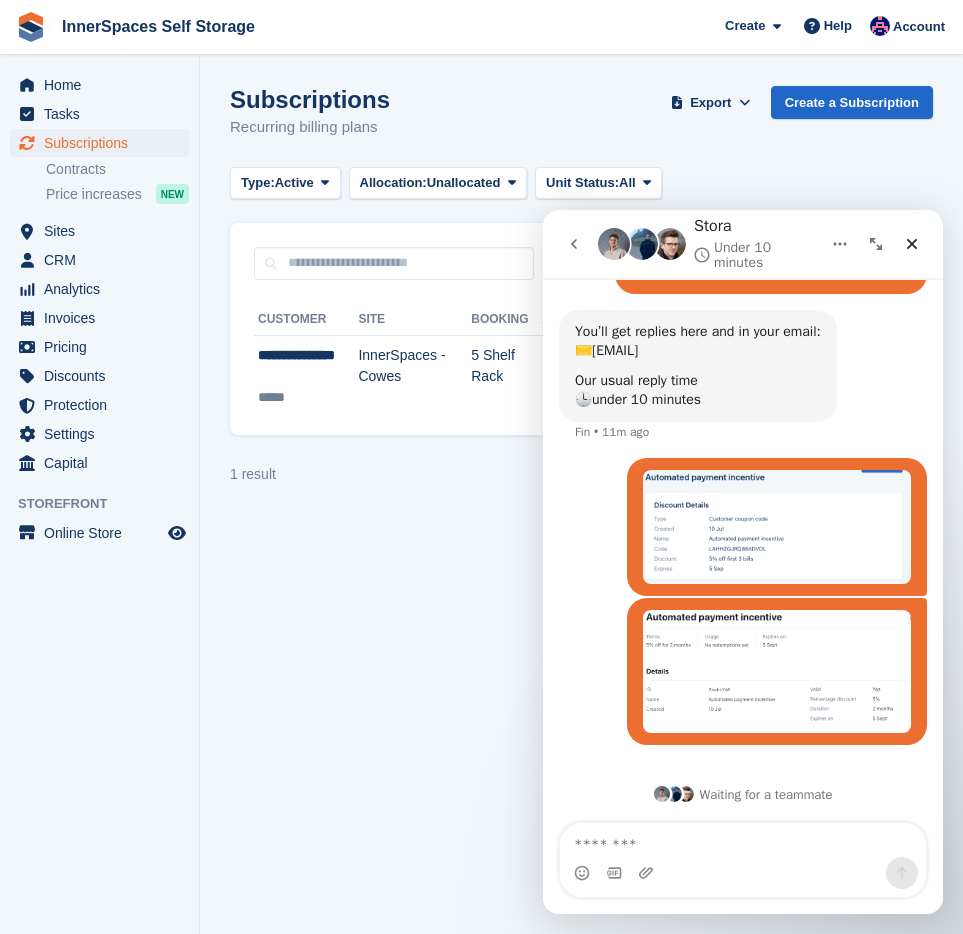 click 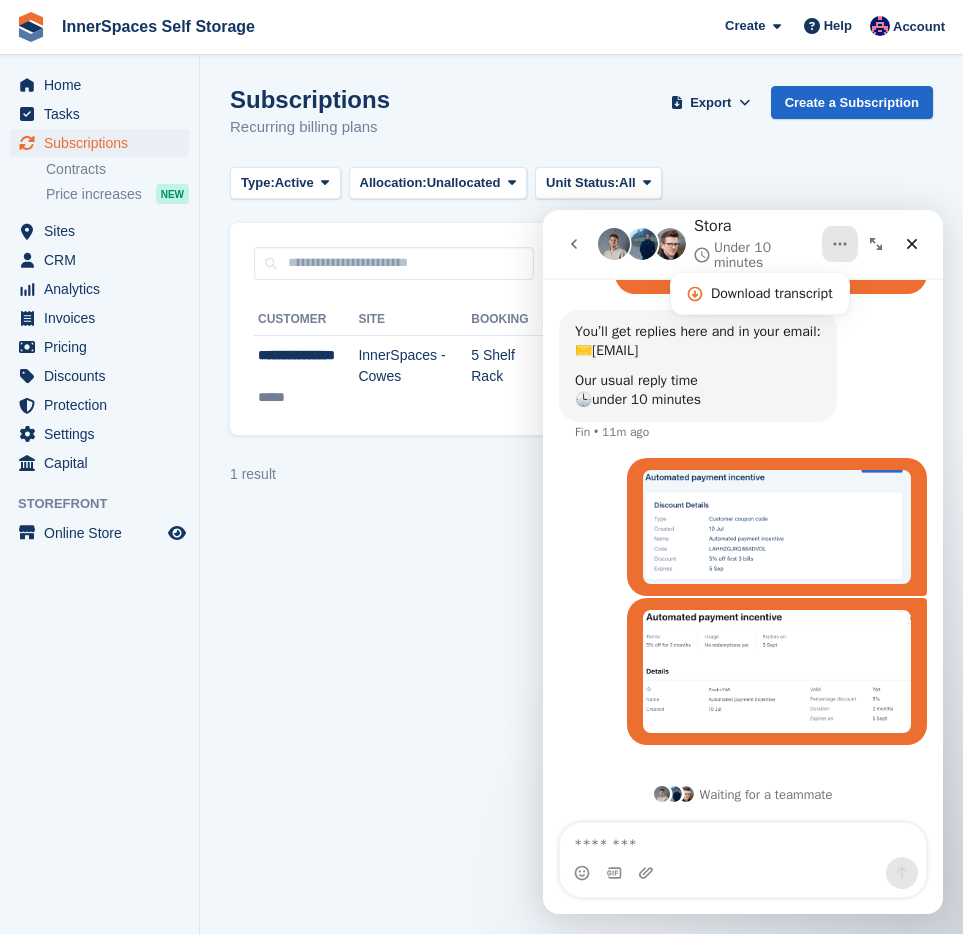 click 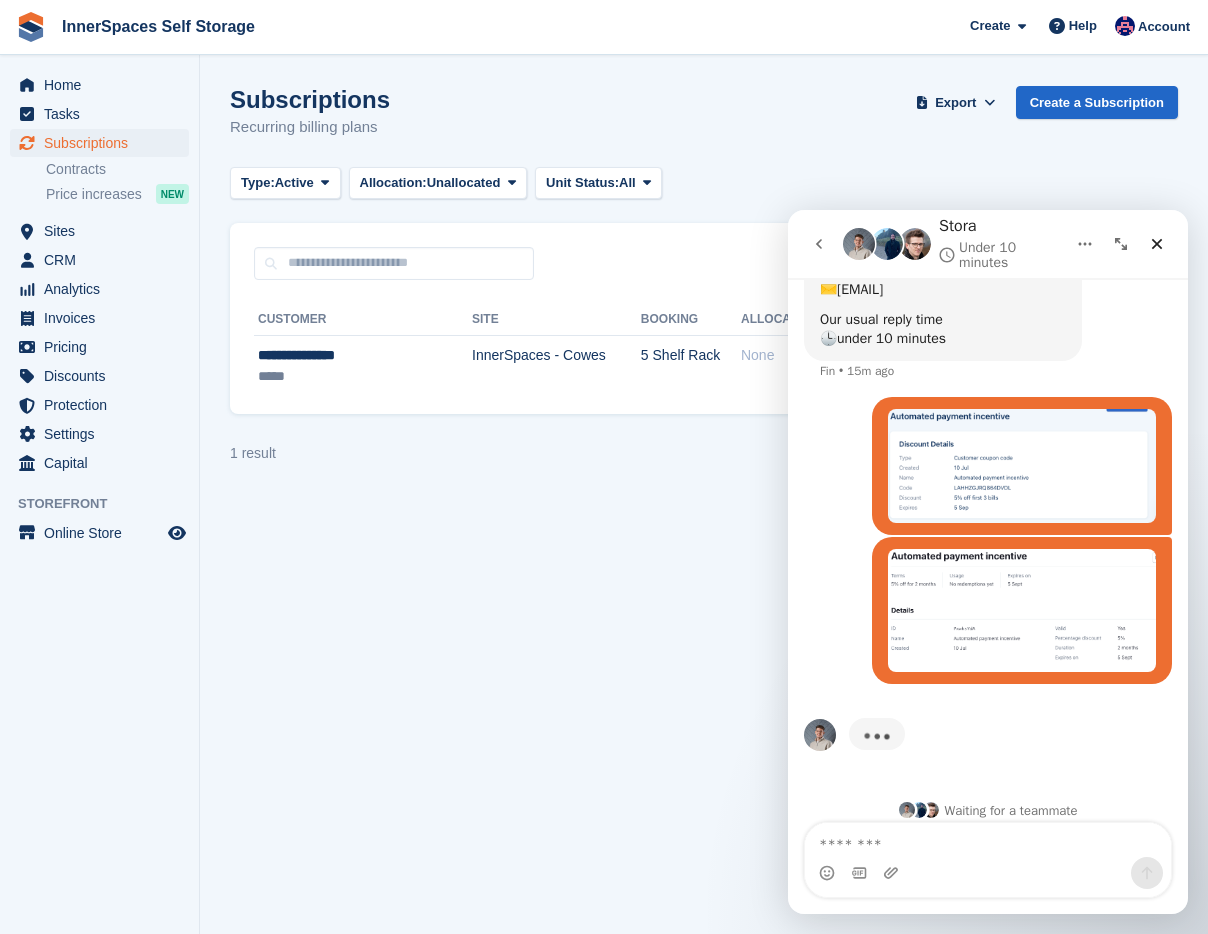 scroll, scrollTop: 1192, scrollLeft: 0, axis: vertical 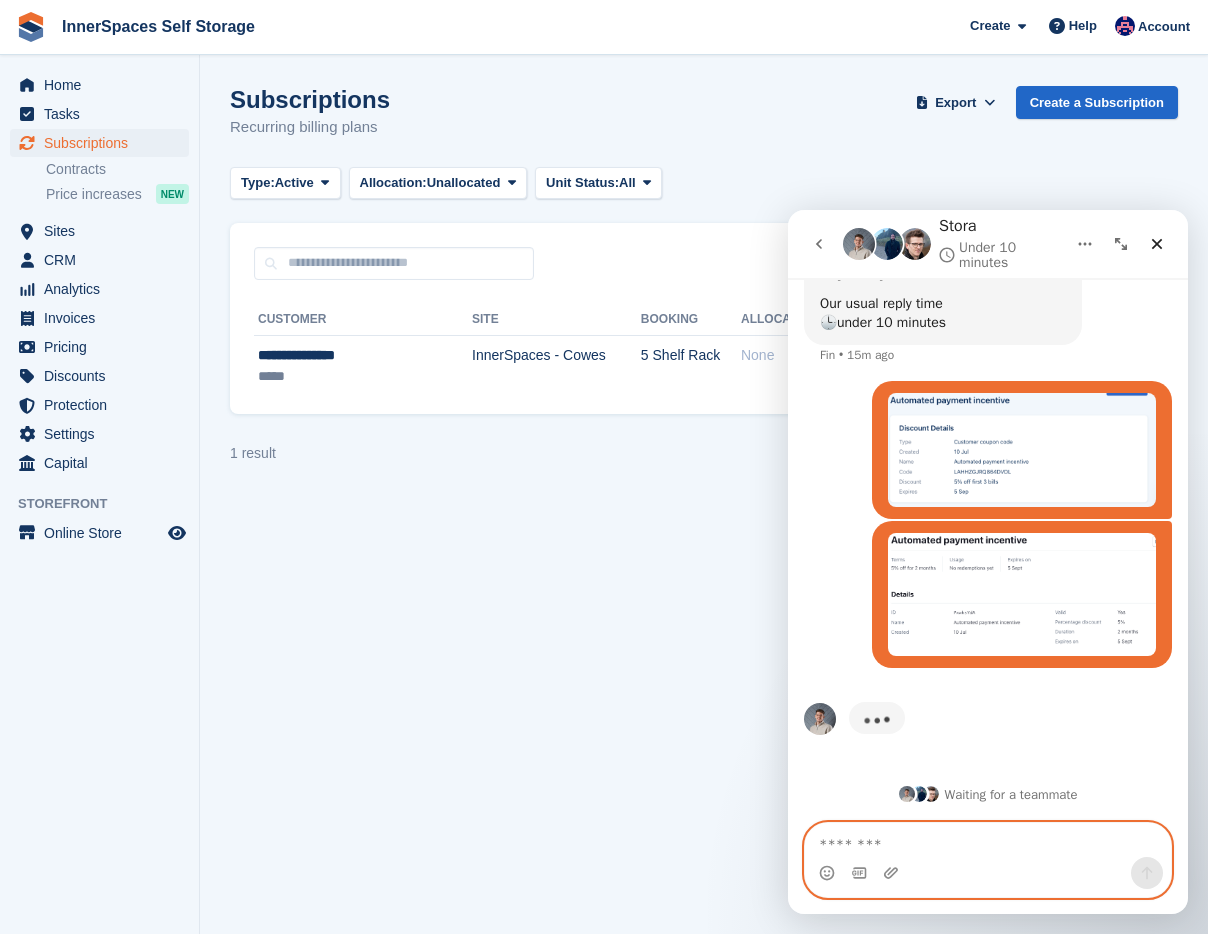 click at bounding box center [988, 840] 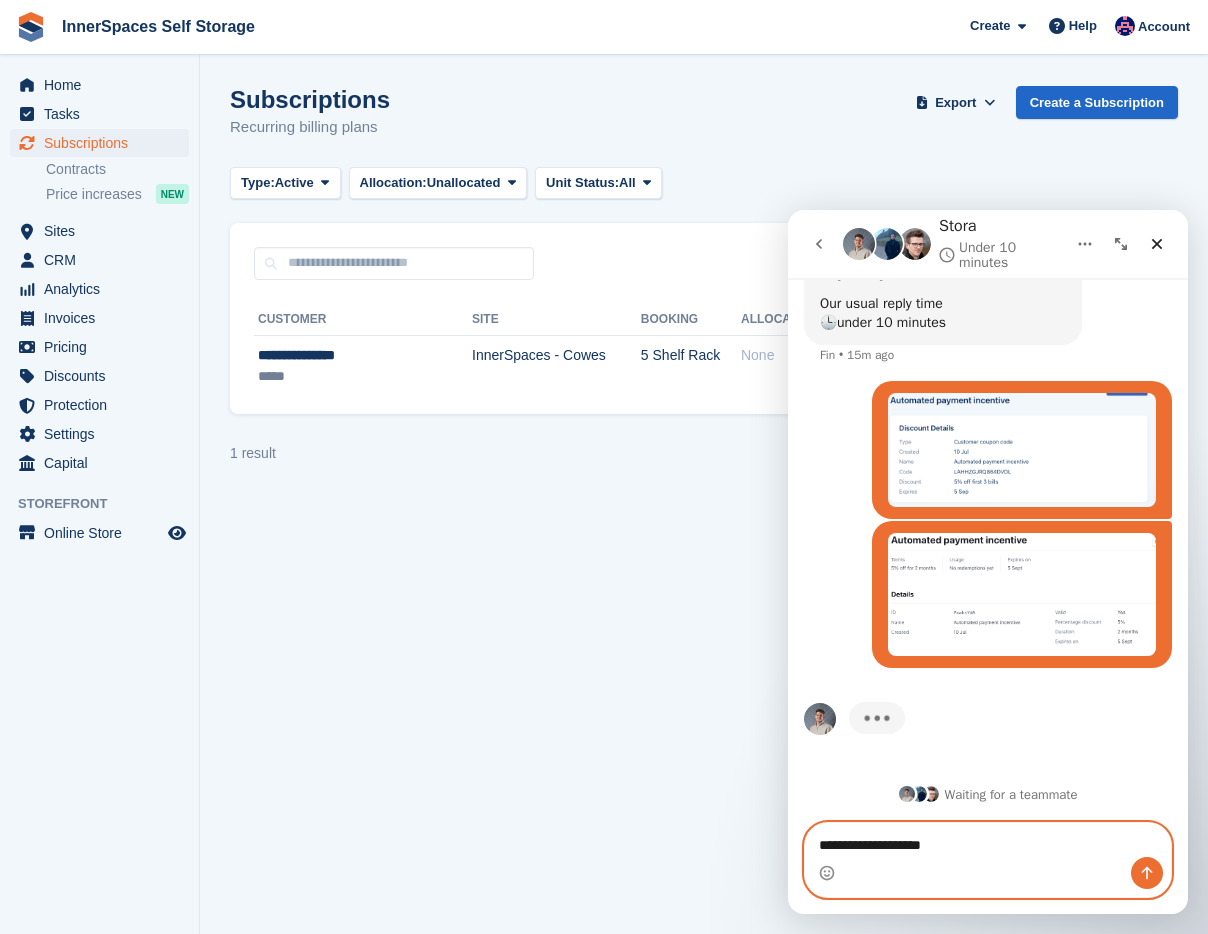 type on "**********" 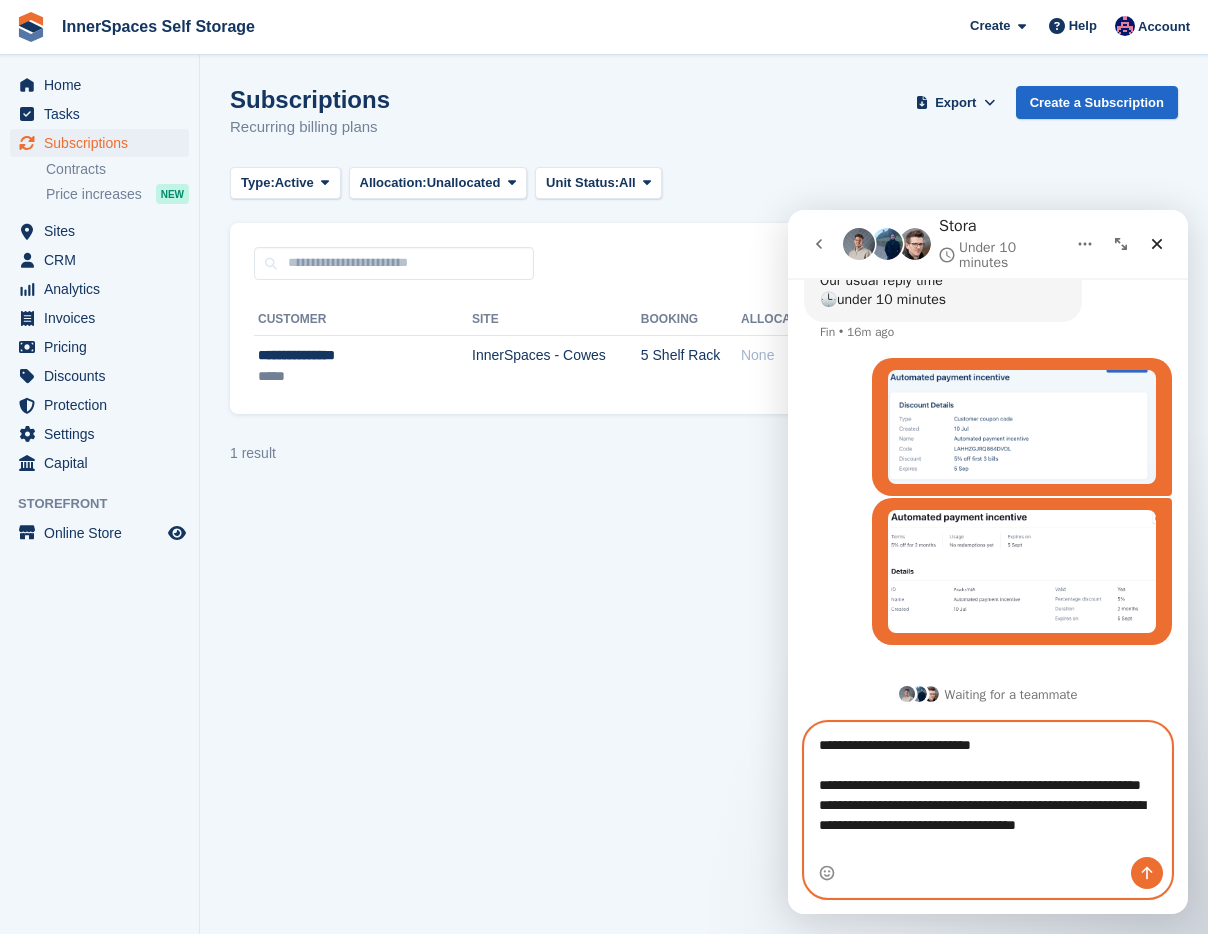 scroll, scrollTop: 1235, scrollLeft: 0, axis: vertical 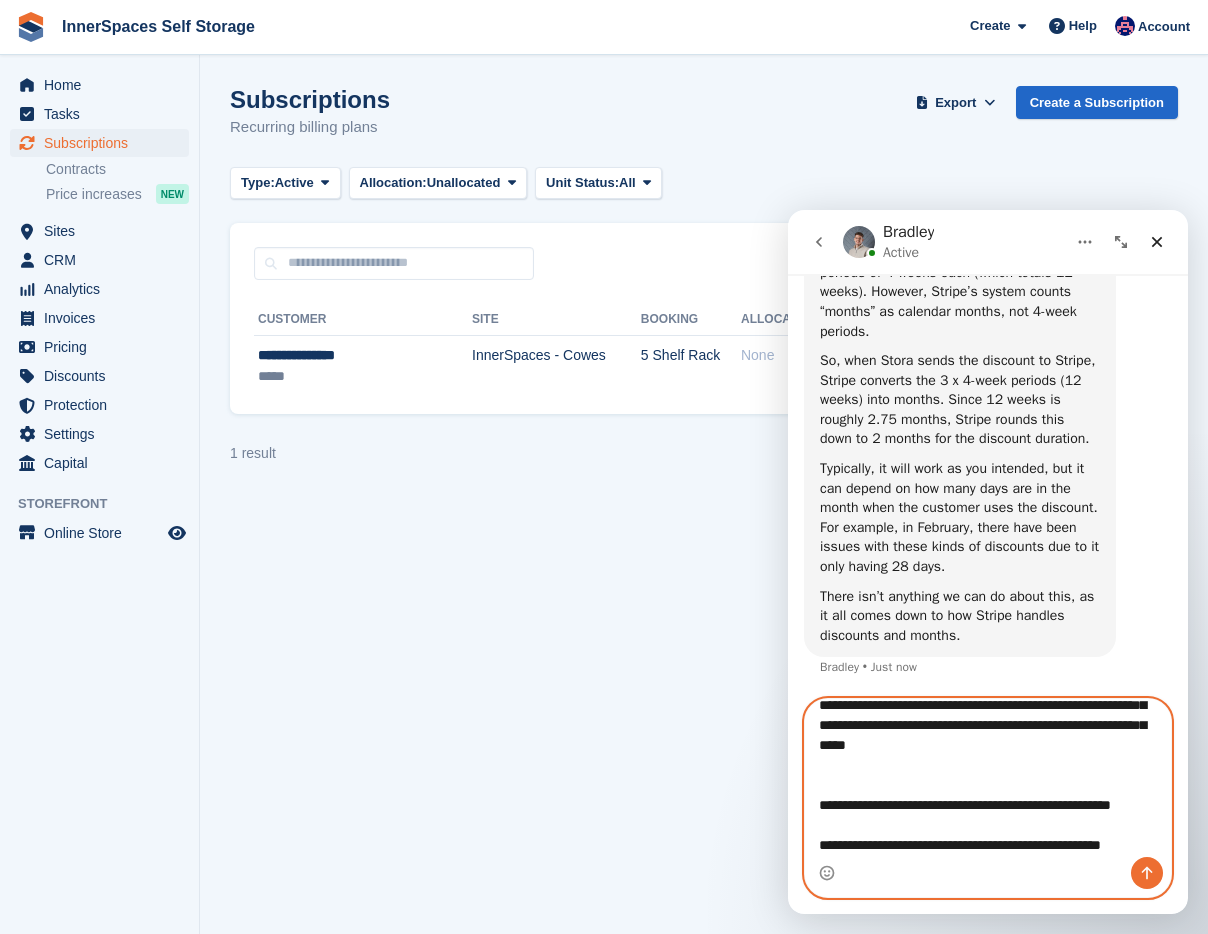 paste on "**********" 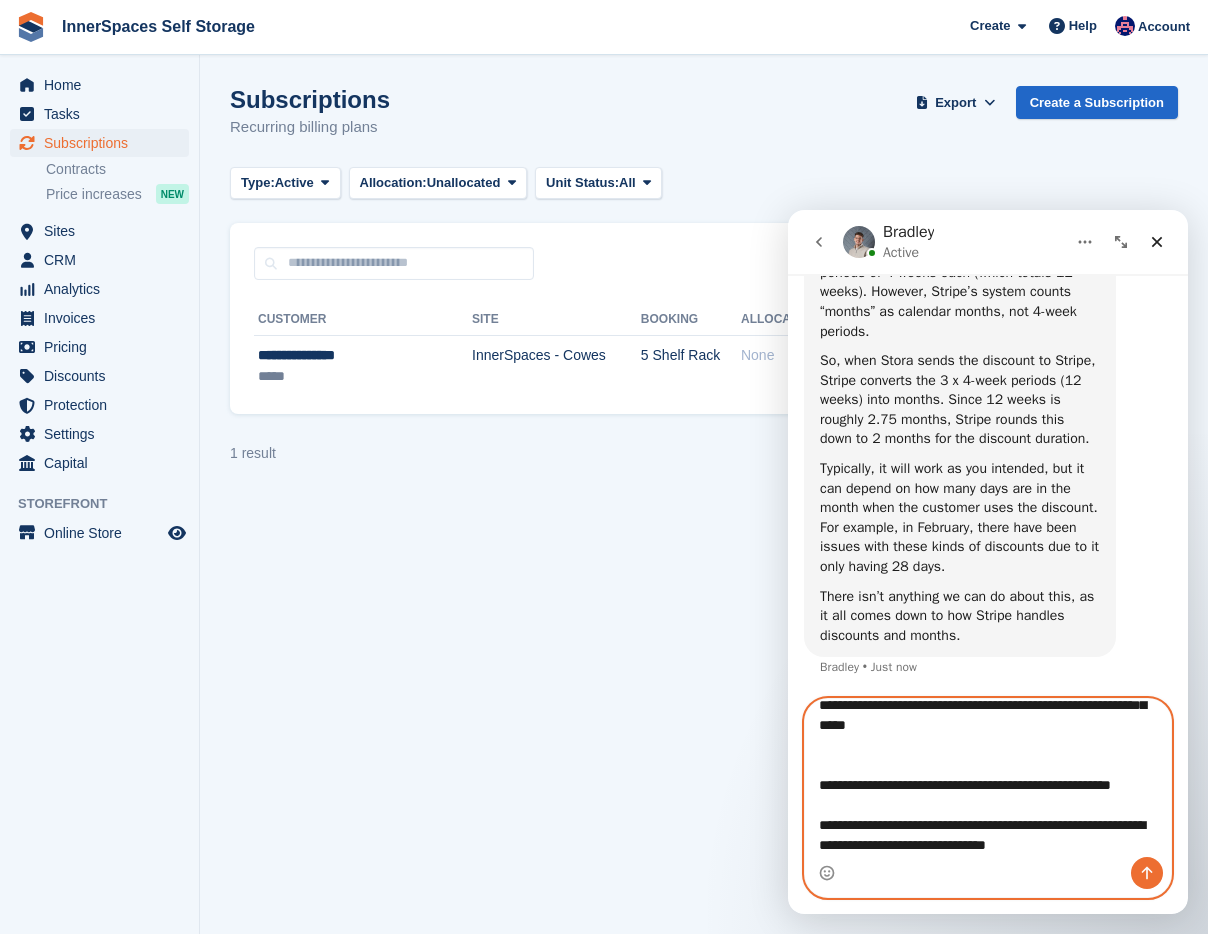 scroll, scrollTop: 192, scrollLeft: 0, axis: vertical 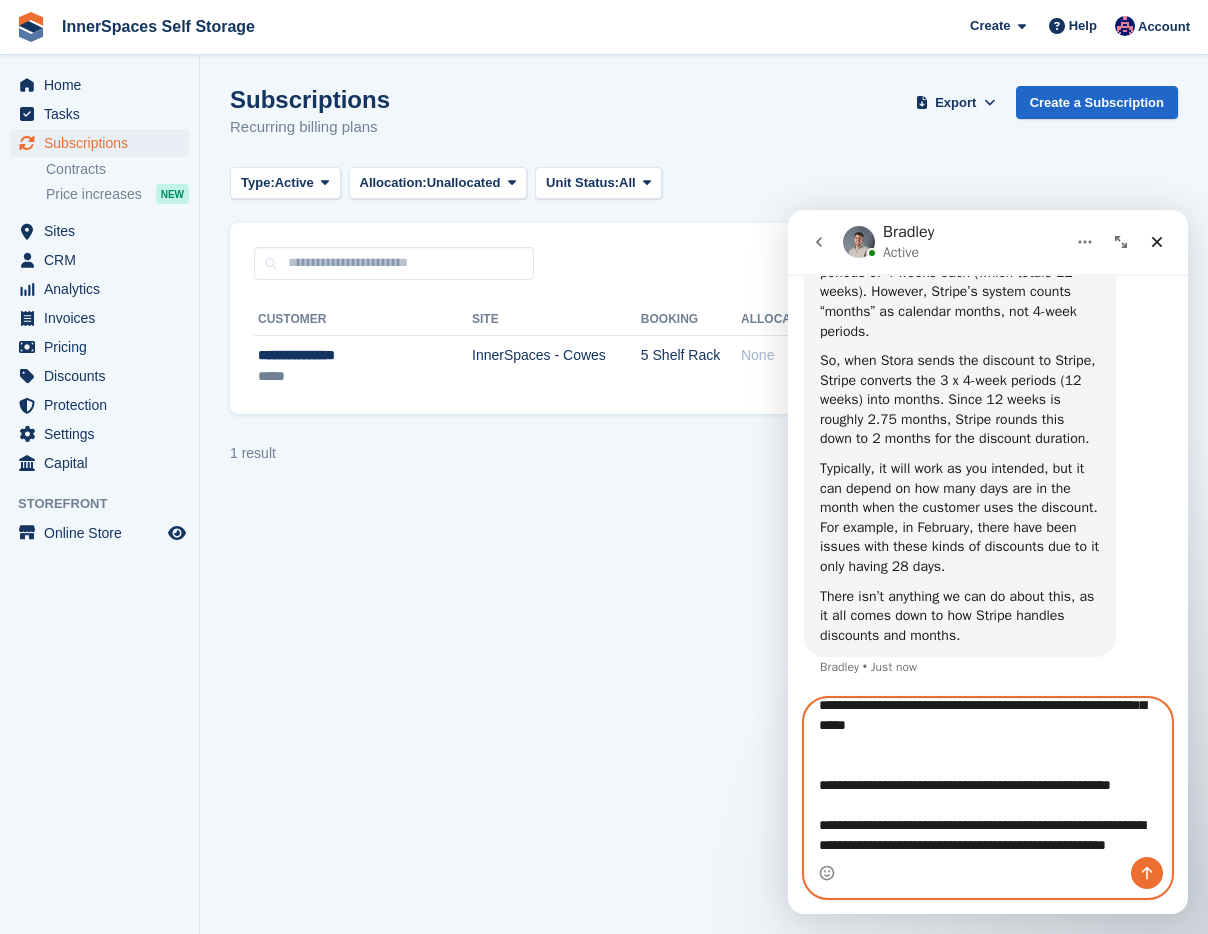 paste on "**********" 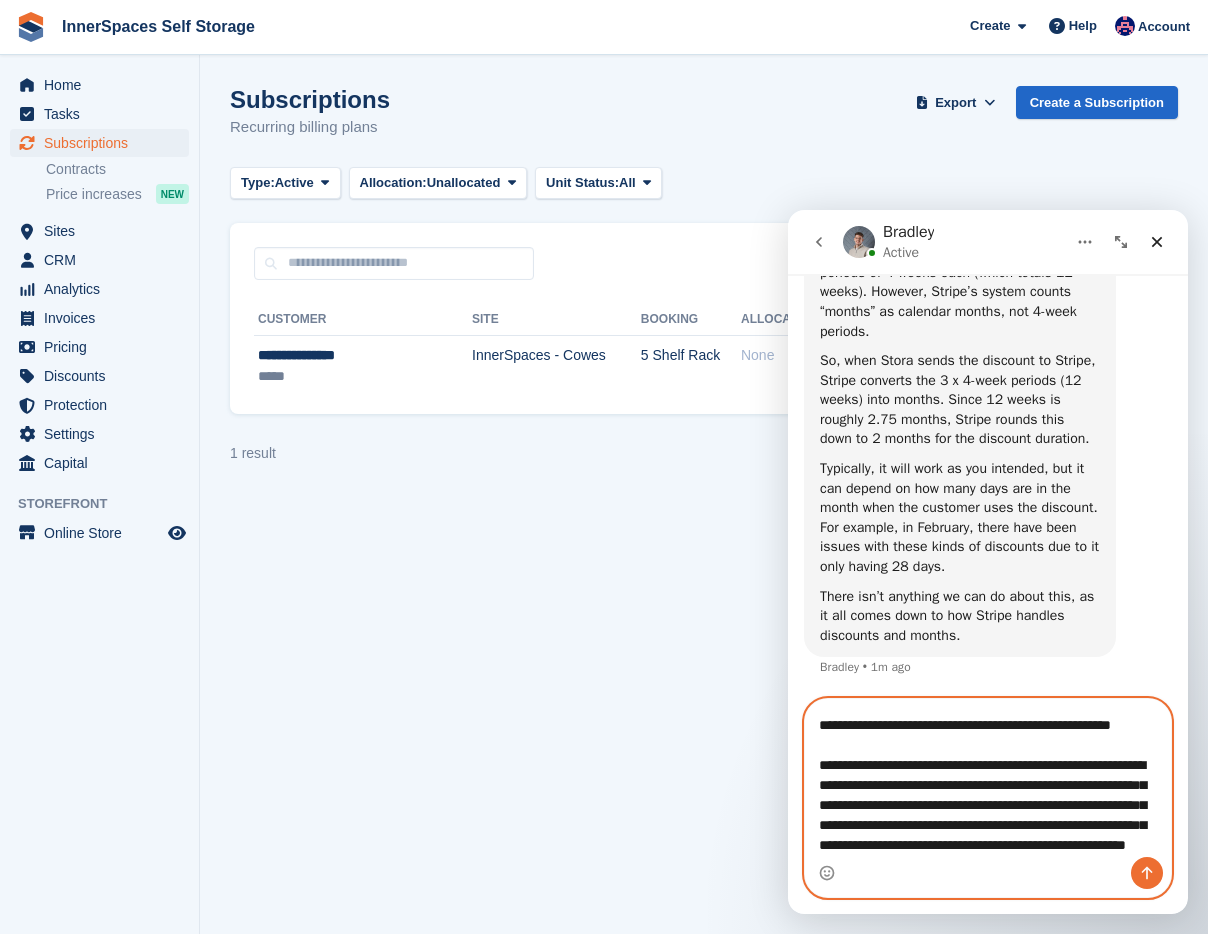 scroll, scrollTop: 292, scrollLeft: 0, axis: vertical 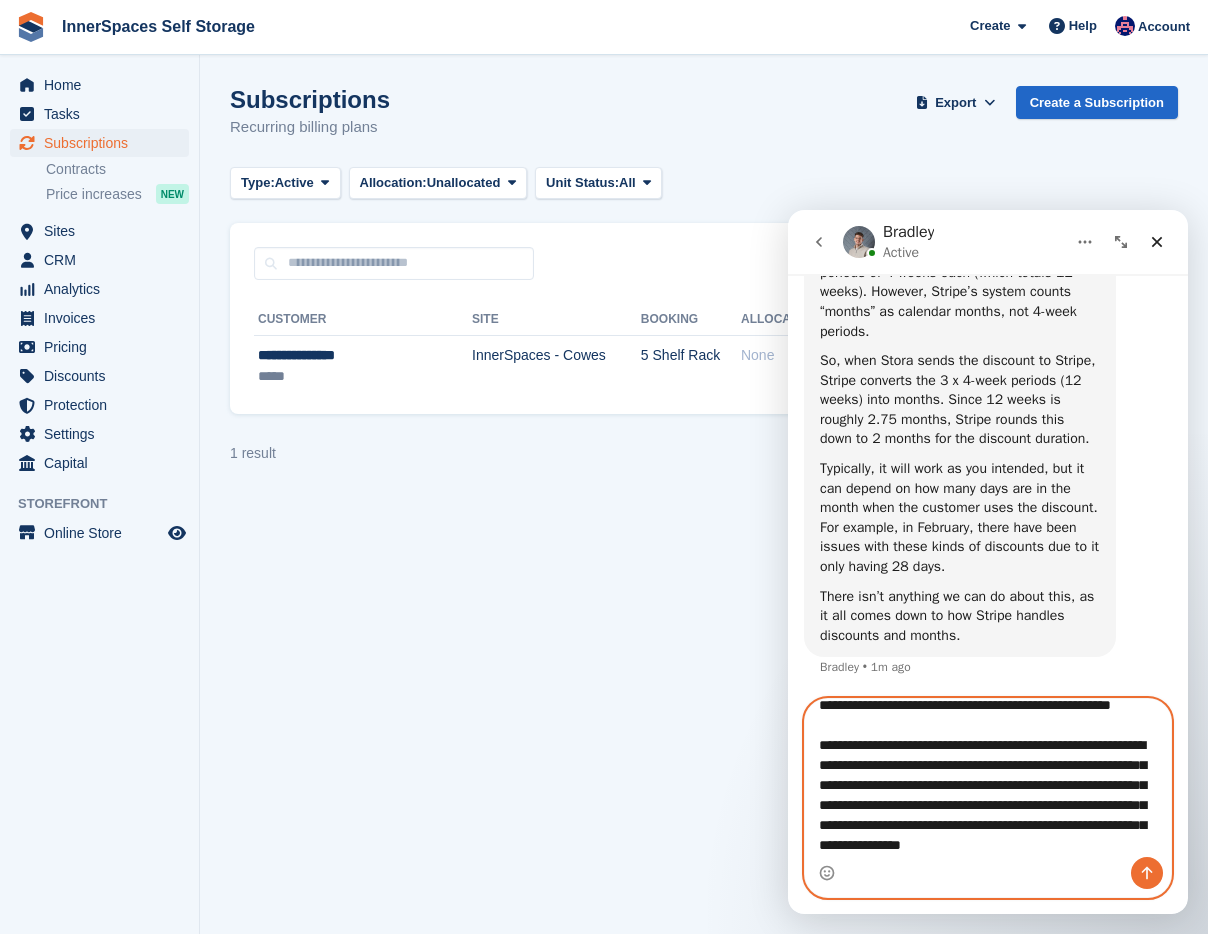 paste on "**********" 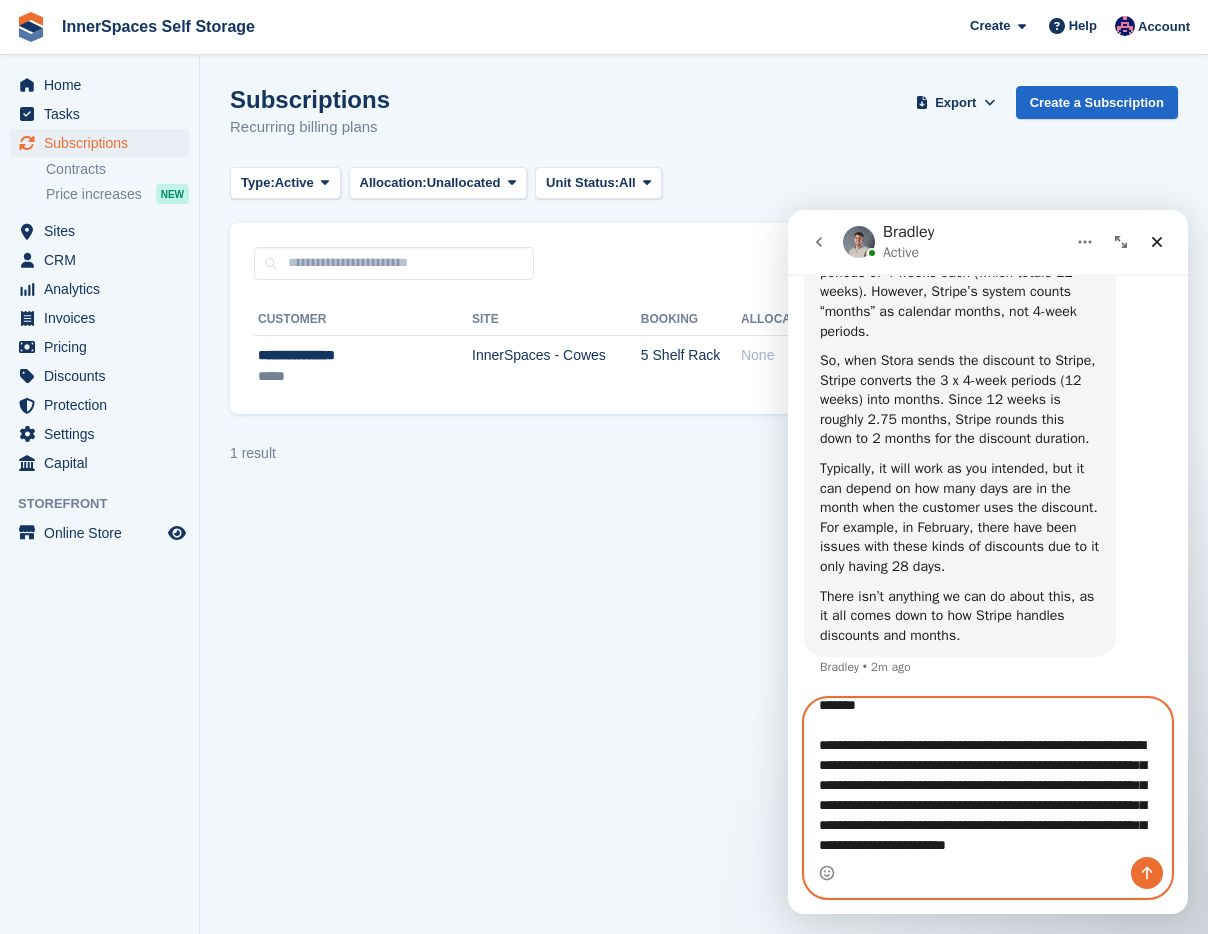 scroll, scrollTop: 492, scrollLeft: 0, axis: vertical 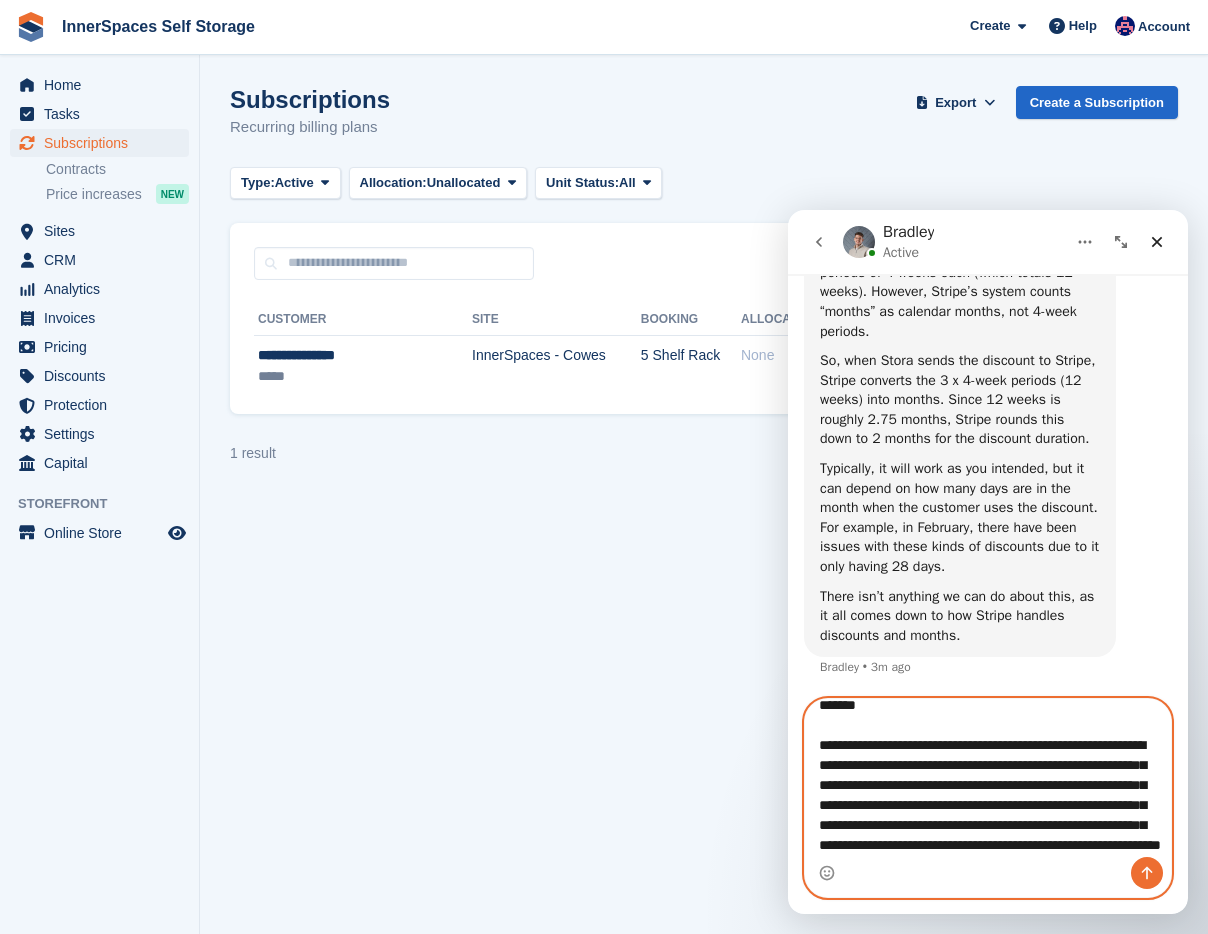 click at bounding box center (988, 778) 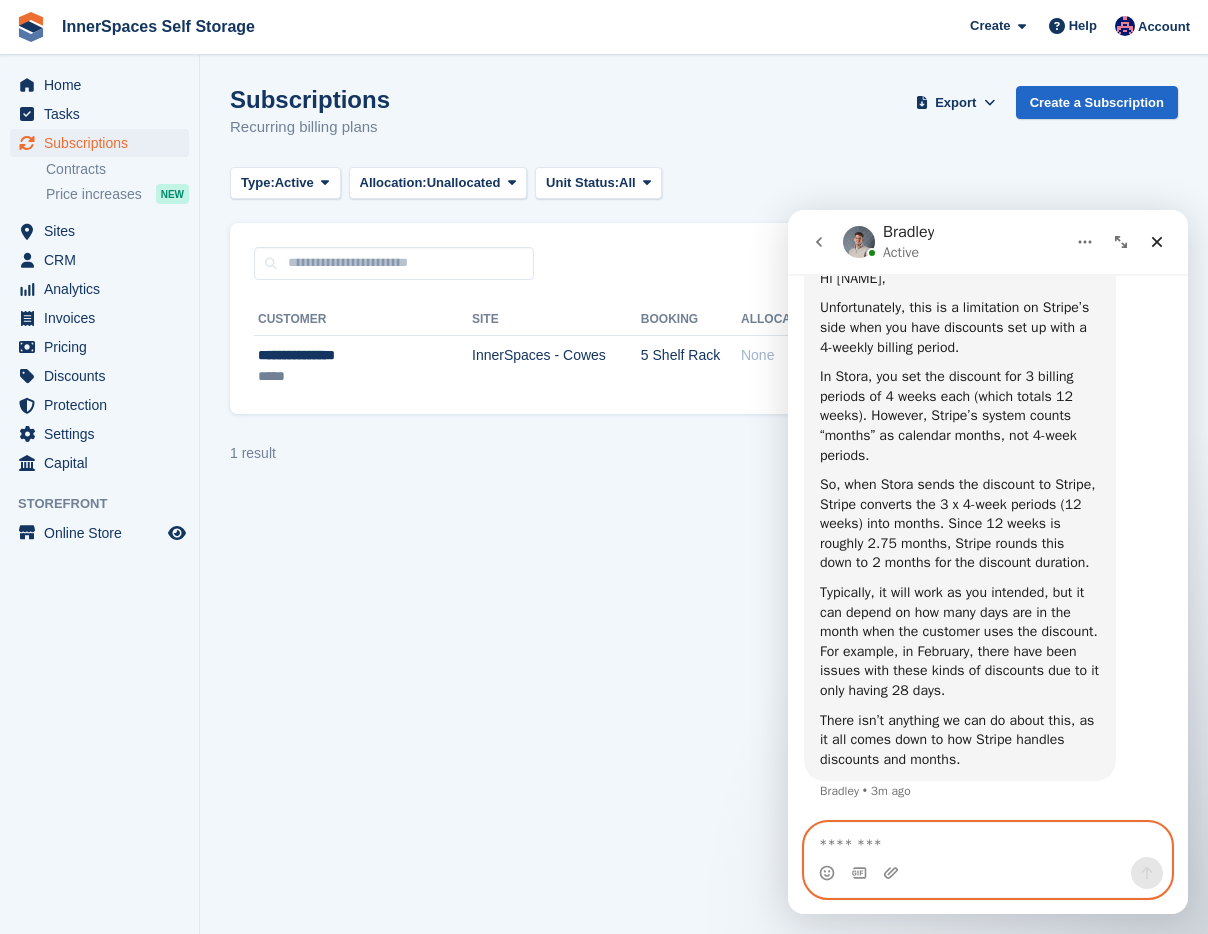 scroll, scrollTop: 0, scrollLeft: 0, axis: both 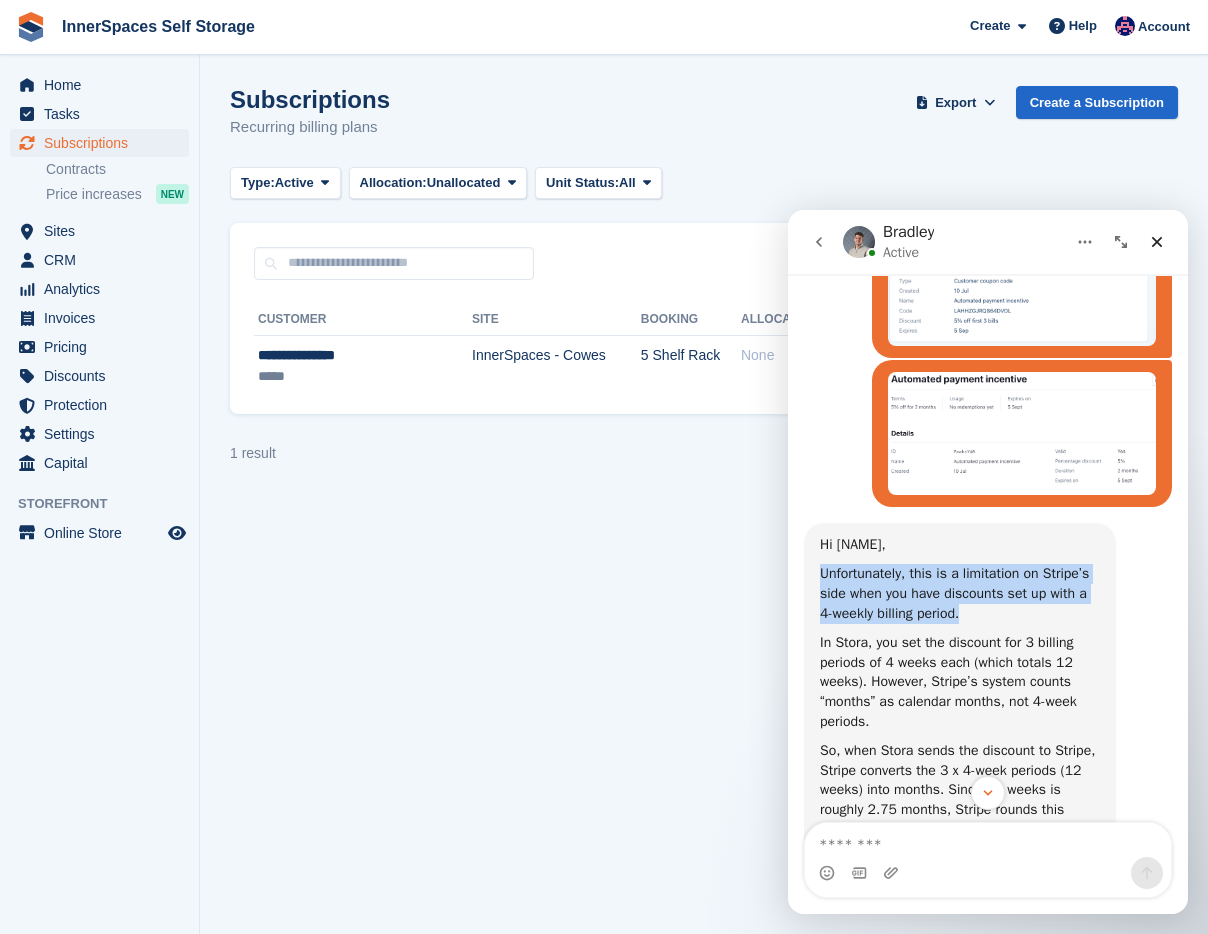 drag, startPoint x: 961, startPoint y: 624, endPoint x: 1026, endPoint y: 689, distance: 91.92388 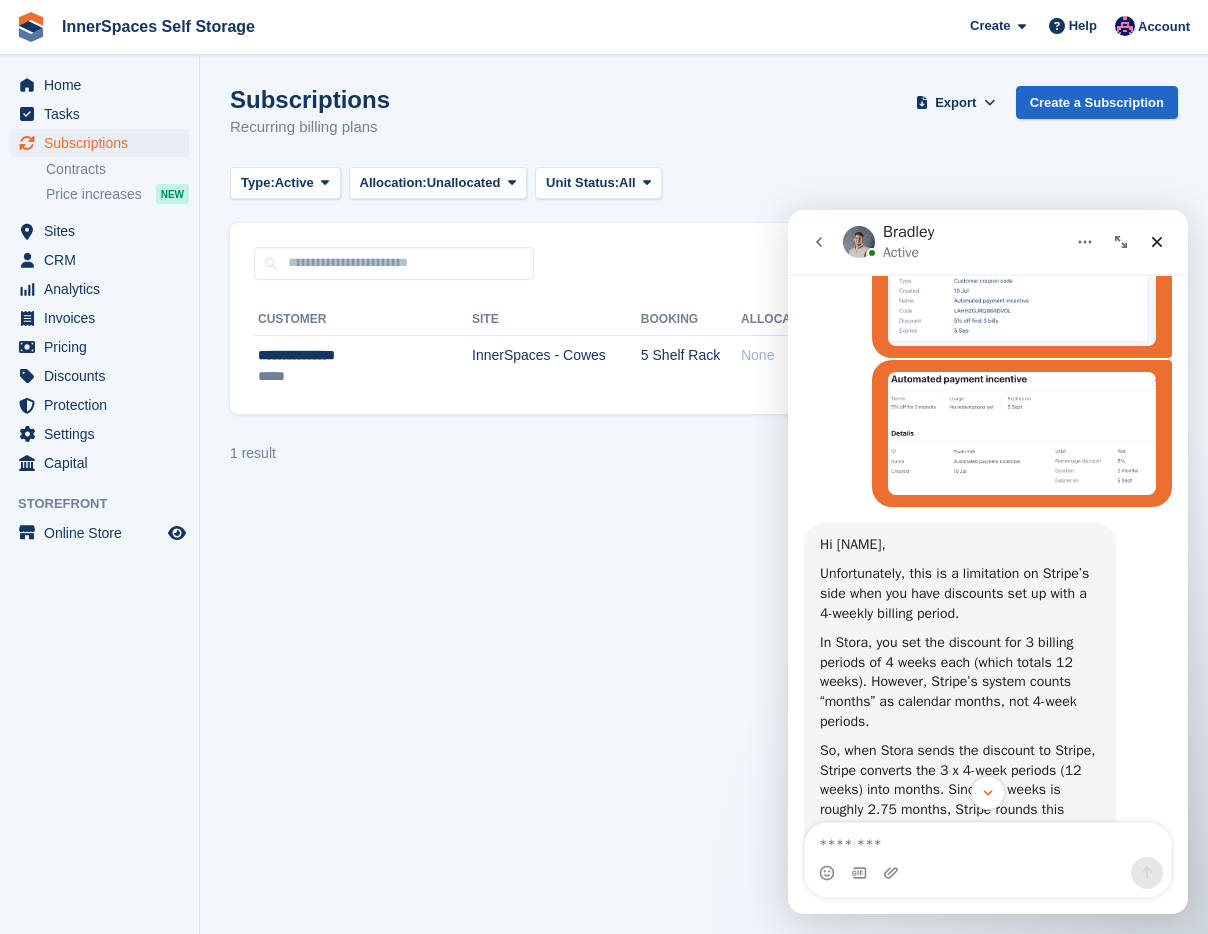 drag, startPoint x: 1021, startPoint y: 682, endPoint x: 1012, endPoint y: 600, distance: 82.492424 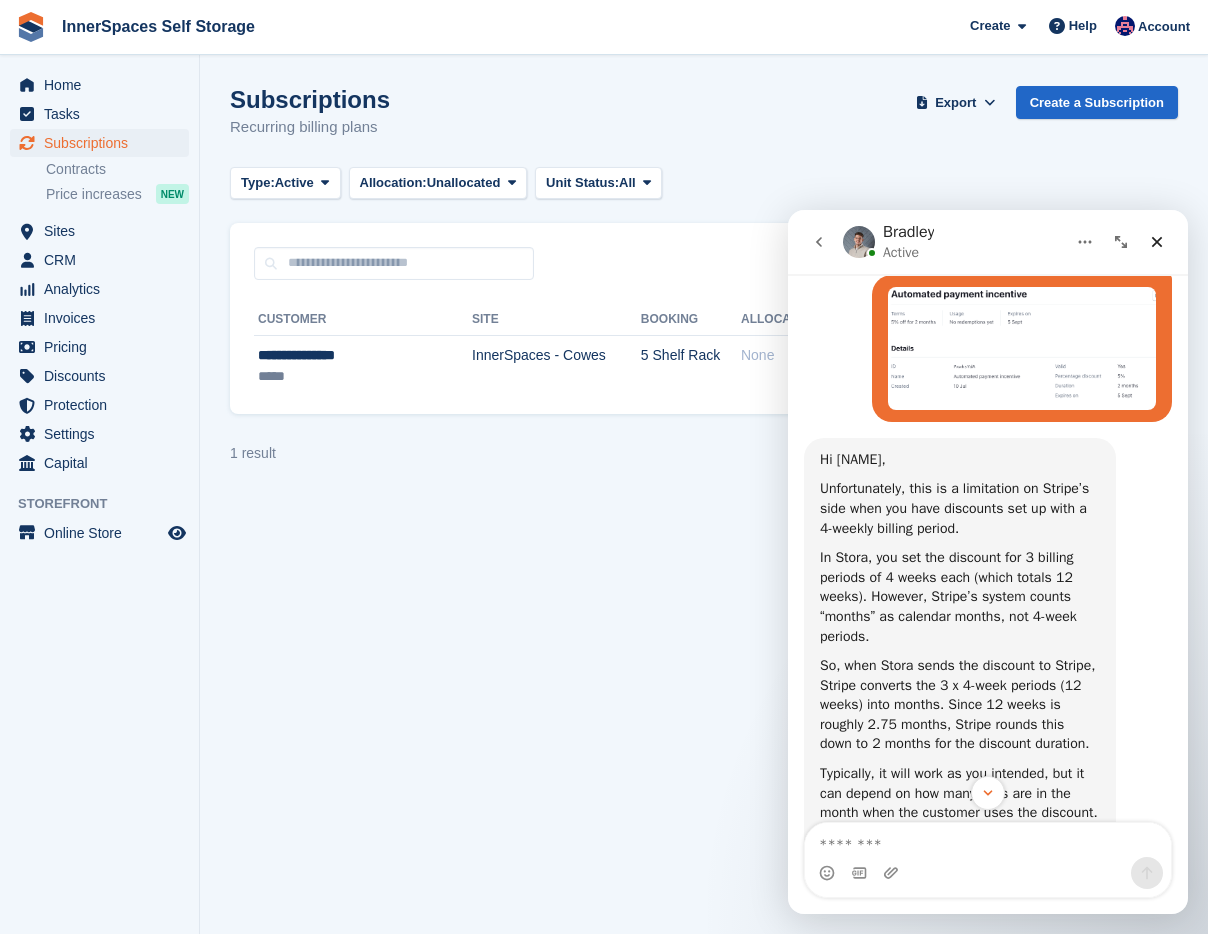 scroll, scrollTop: 1360, scrollLeft: 0, axis: vertical 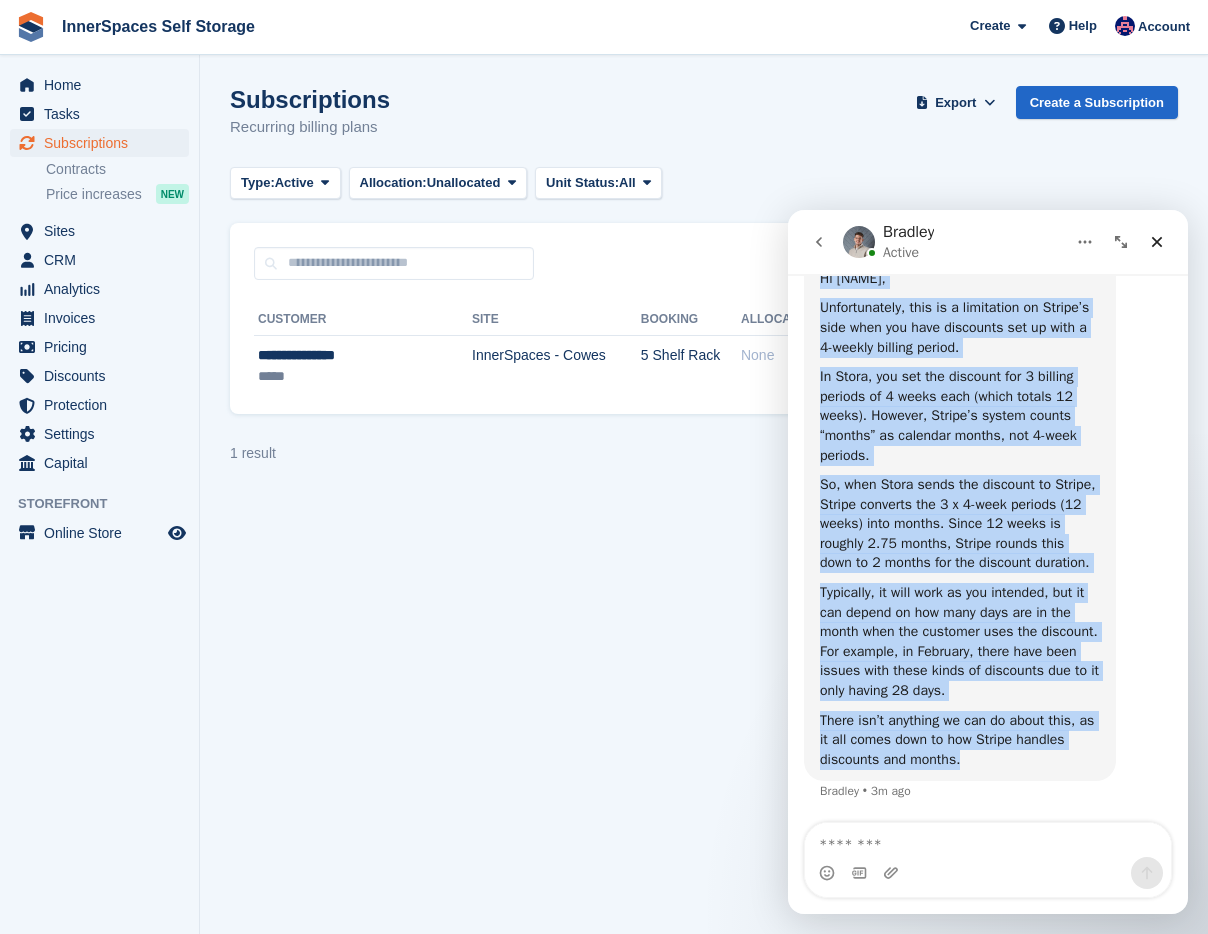drag, startPoint x: 820, startPoint y: 510, endPoint x: 992, endPoint y: 765, distance: 307.58575 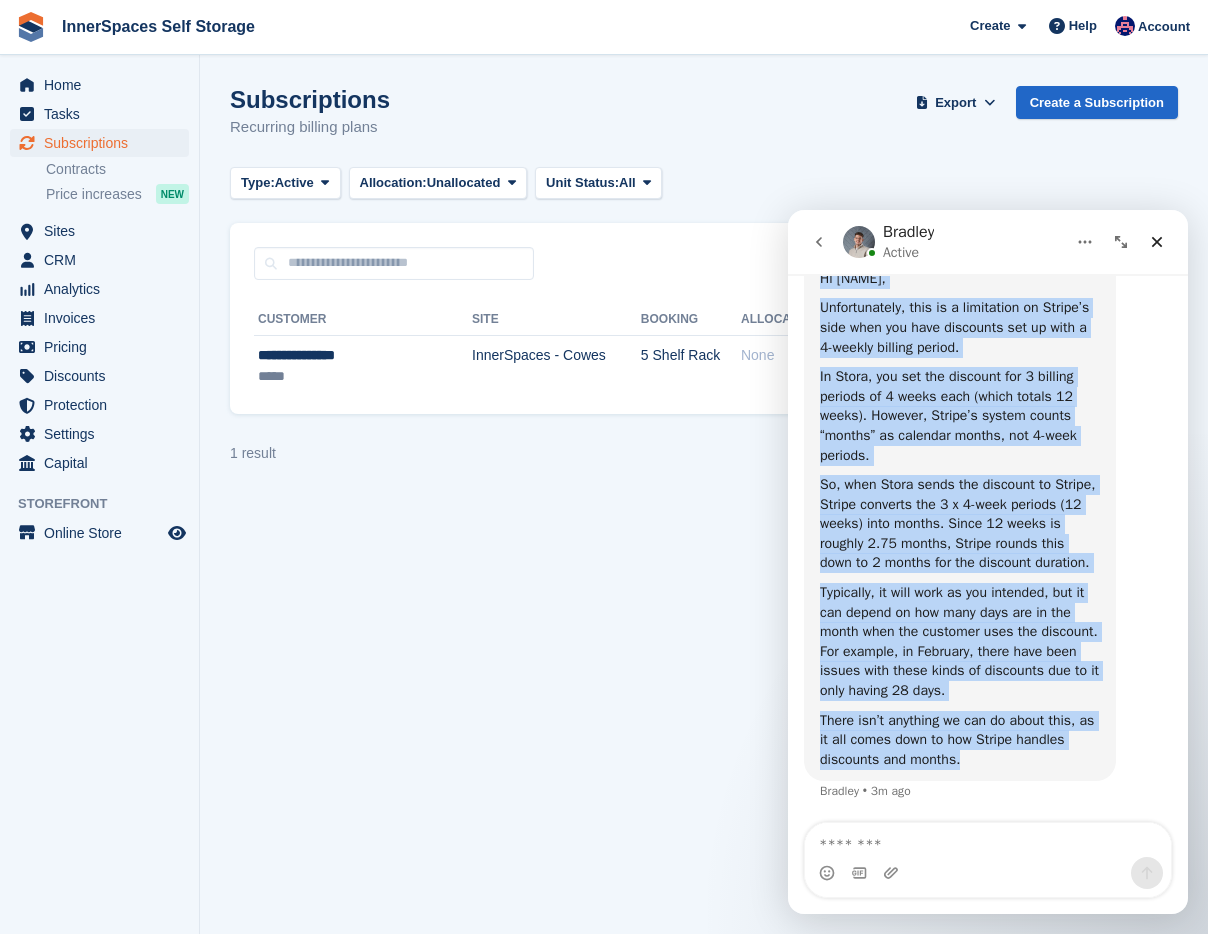 copy on "Hi Dominic,   Unfortunately, this is a limitation on Stripe’s side when you have discounts set up with a 4-weekly billing period.   In Stora, you set the discount for 3 billing periods of 4 weeks each (which totals 12 weeks). However, Stripe’s system counts “months” as calendar months, not 4-week periods.   So, when Stora sends the discount to Stripe, Stripe converts the 3 x 4-week periods (12 weeks) into months. Since 12 weeks is roughly 2.75 months, Stripe rounds this down to 2 months for the discount duration.   Typically, it will work as you intended, but it can depend on how many days are in the month when the customer uses the discount. For example, in February, there have been issues with these kinds of discounts due to it only having 28 days.   There isn’t anything we can do about this, as it all comes down to how Stripe handles discounts and months." 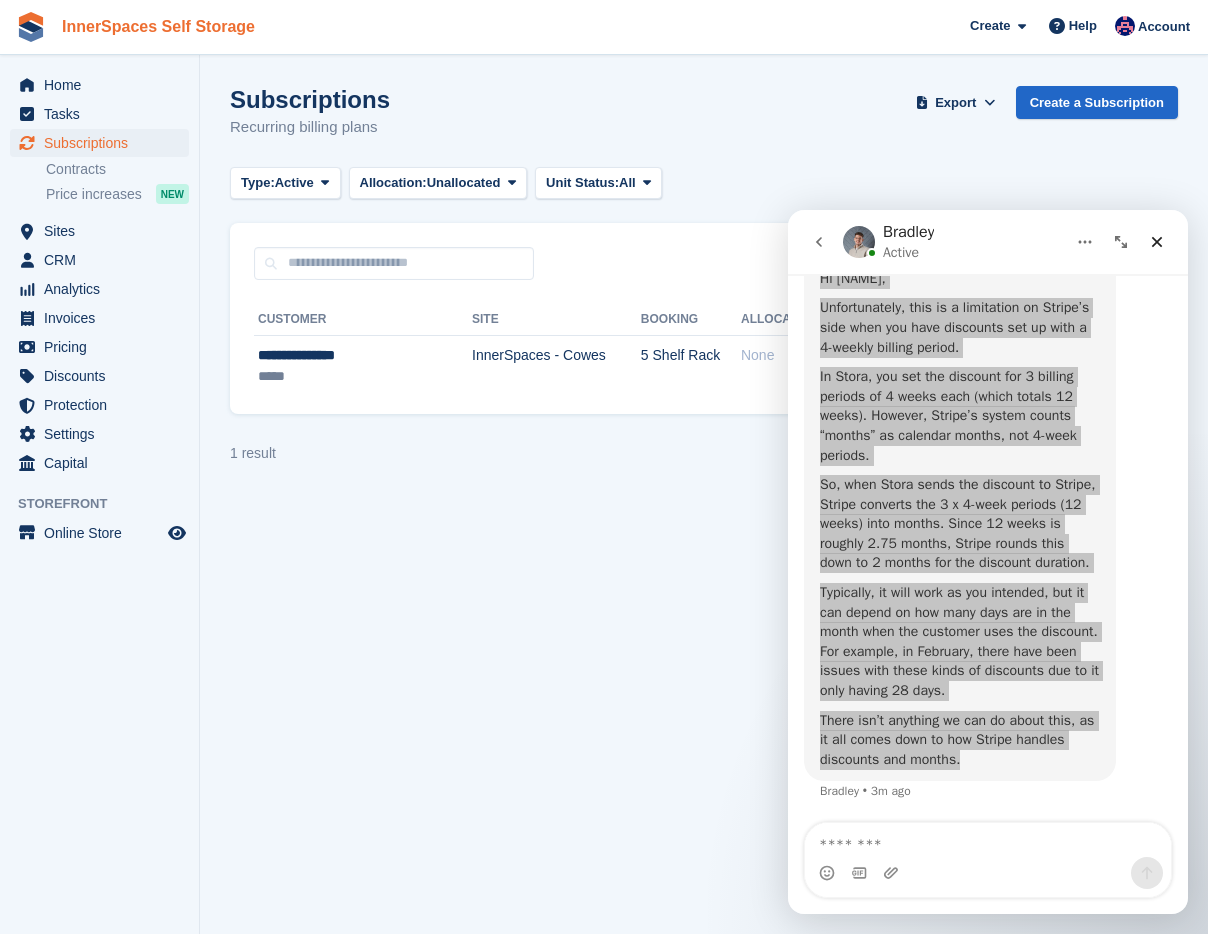 click on "InnerSpaces Self Storage" at bounding box center [158, 26] 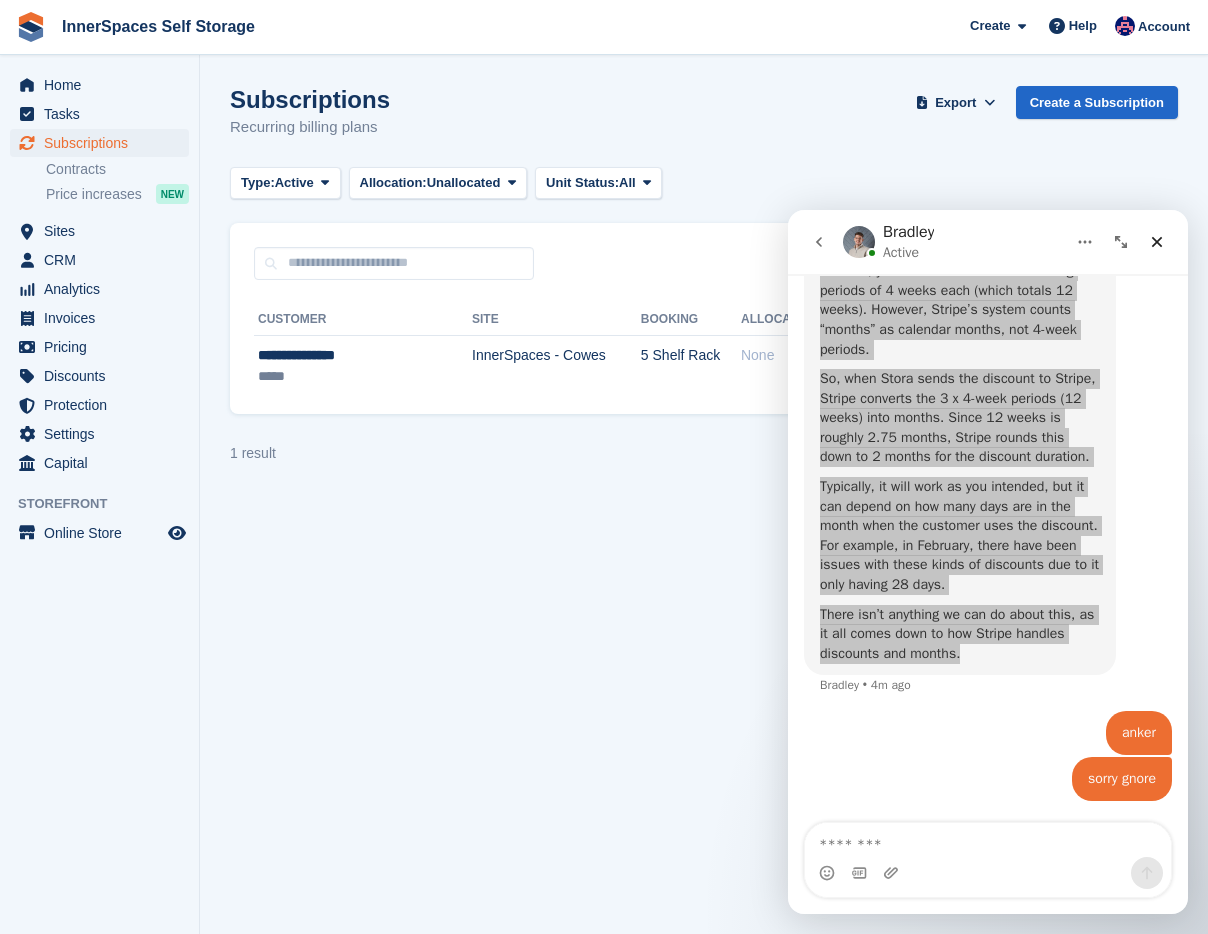 scroll, scrollTop: 1766, scrollLeft: 0, axis: vertical 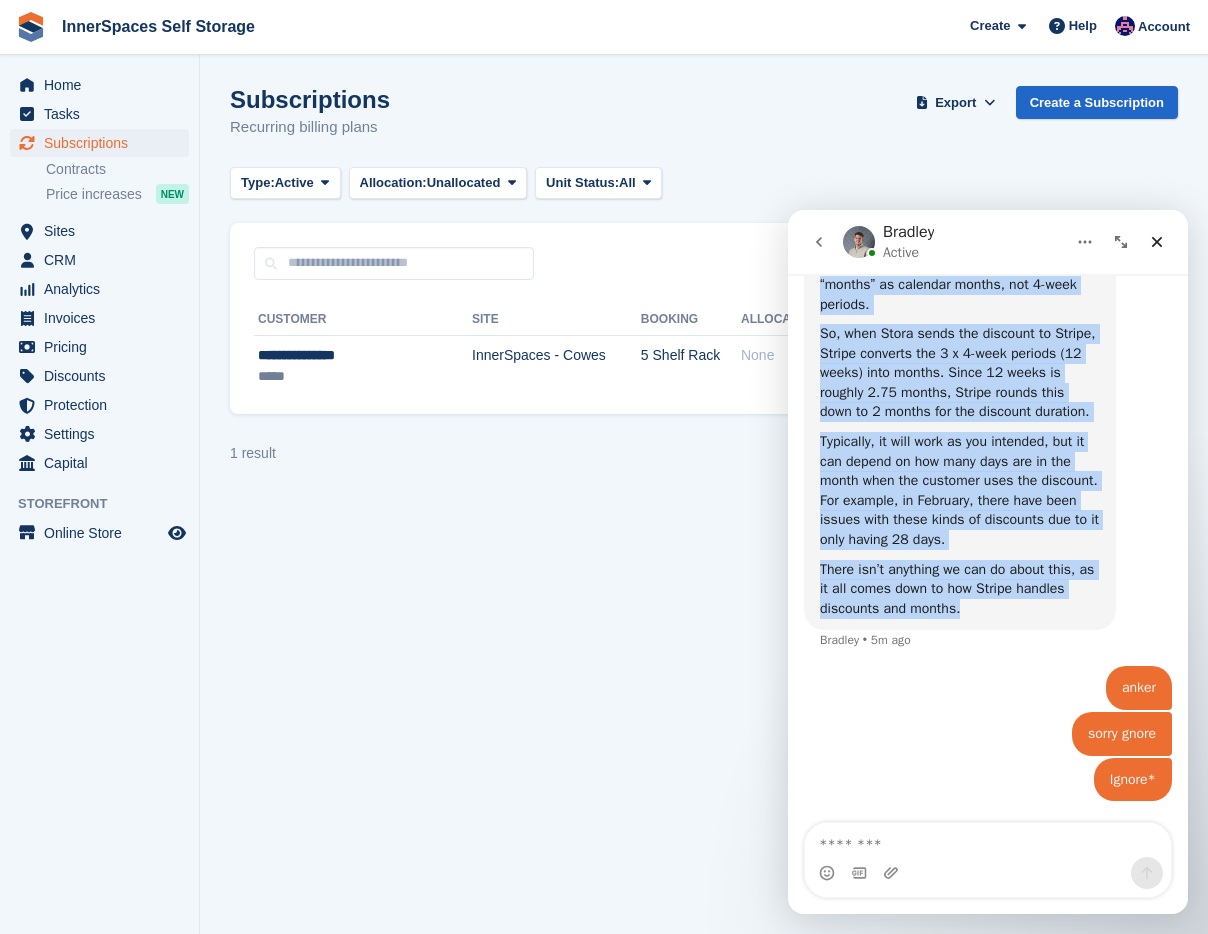 click on "There isn’t anything we can do about this, as it all comes down to how Stripe handles discounts and months." at bounding box center (960, 589) 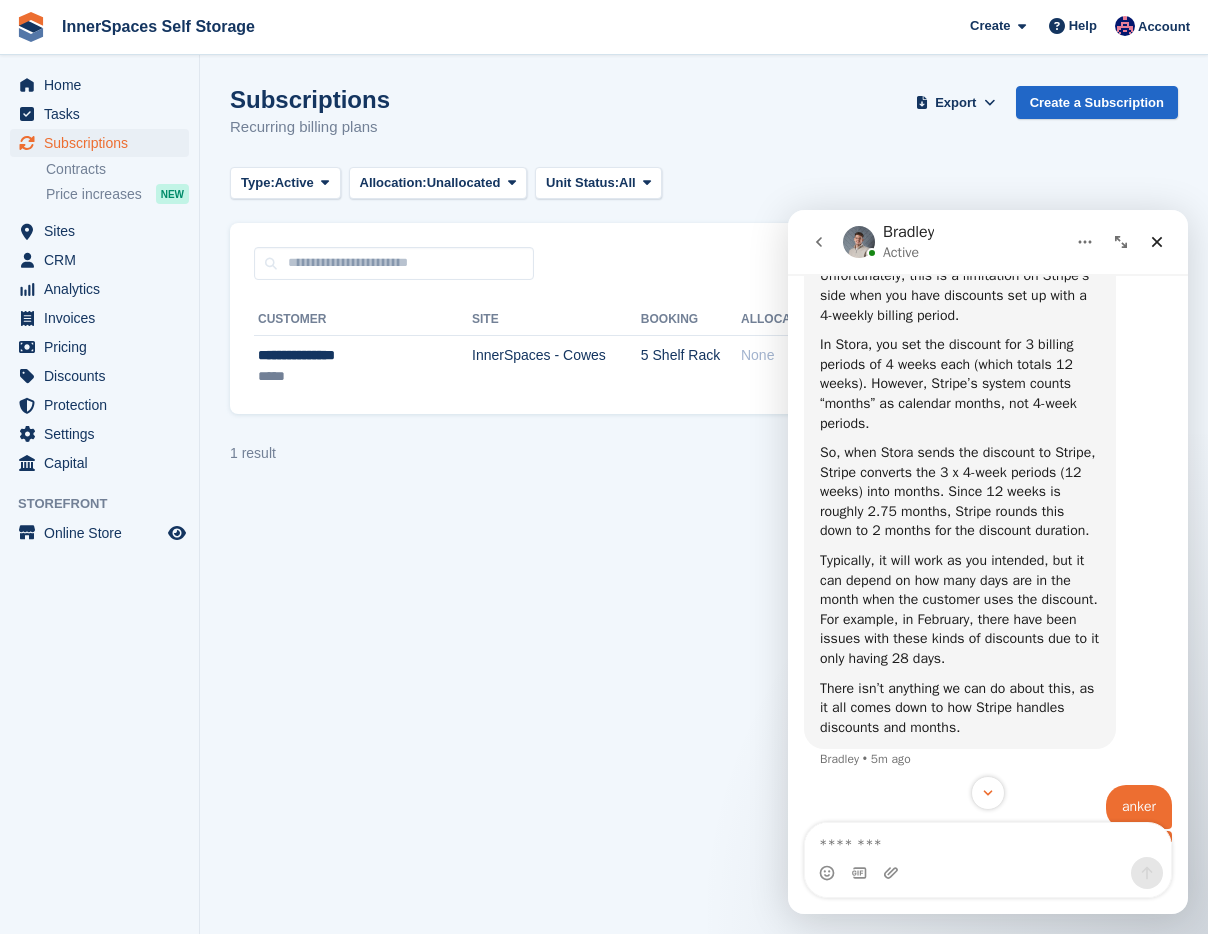scroll, scrollTop: 1546, scrollLeft: 0, axis: vertical 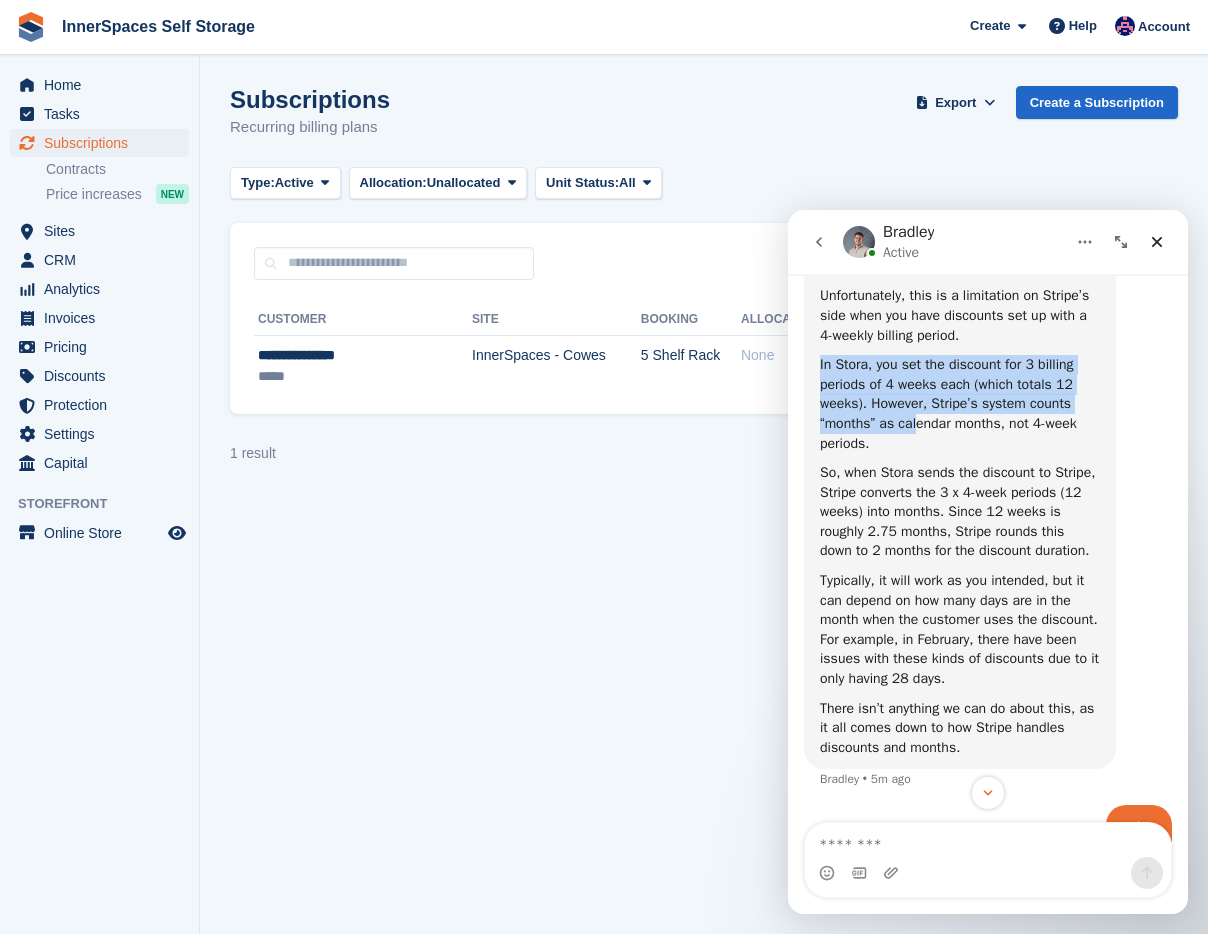 drag, startPoint x: 906, startPoint y: 418, endPoint x: 924, endPoint y: 481, distance: 65.52099 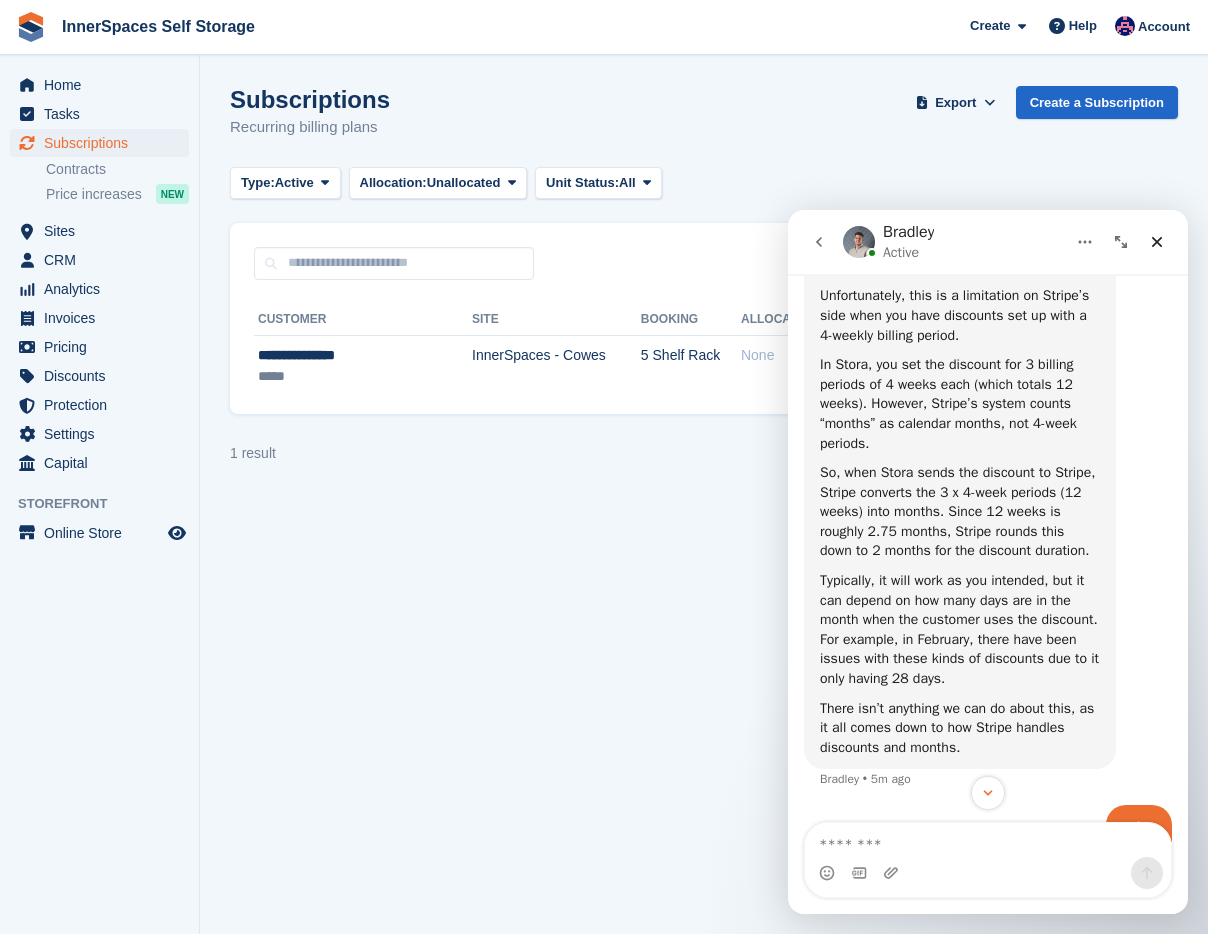 click on "In Stora, you set the discount for 3 billing periods of 4 weeks each (which totals 12 weeks). However, Stripe’s system counts “months” as calendar months, not 4-week periods." at bounding box center [960, 404] 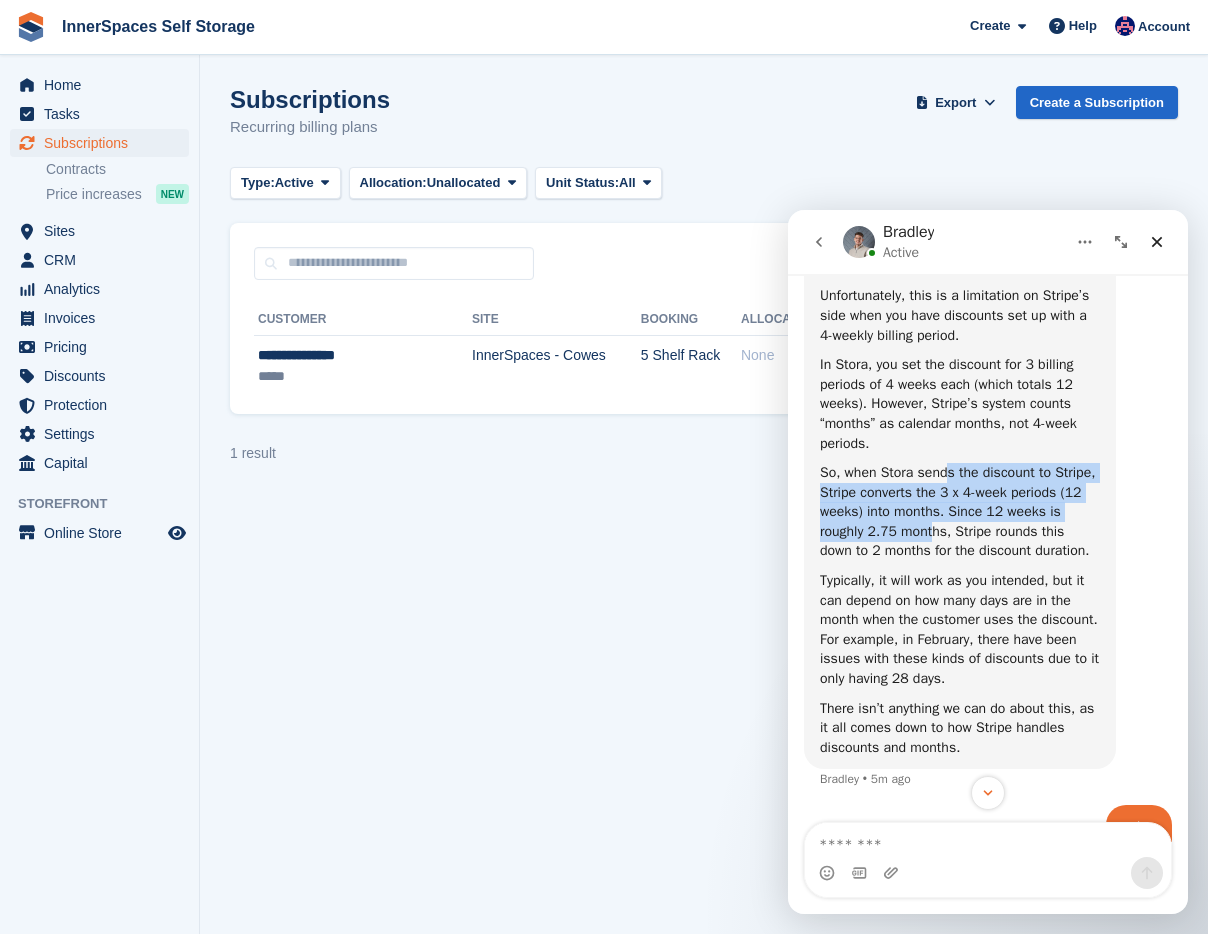 drag, startPoint x: 954, startPoint y: 528, endPoint x: 993, endPoint y: 605, distance: 86.313385 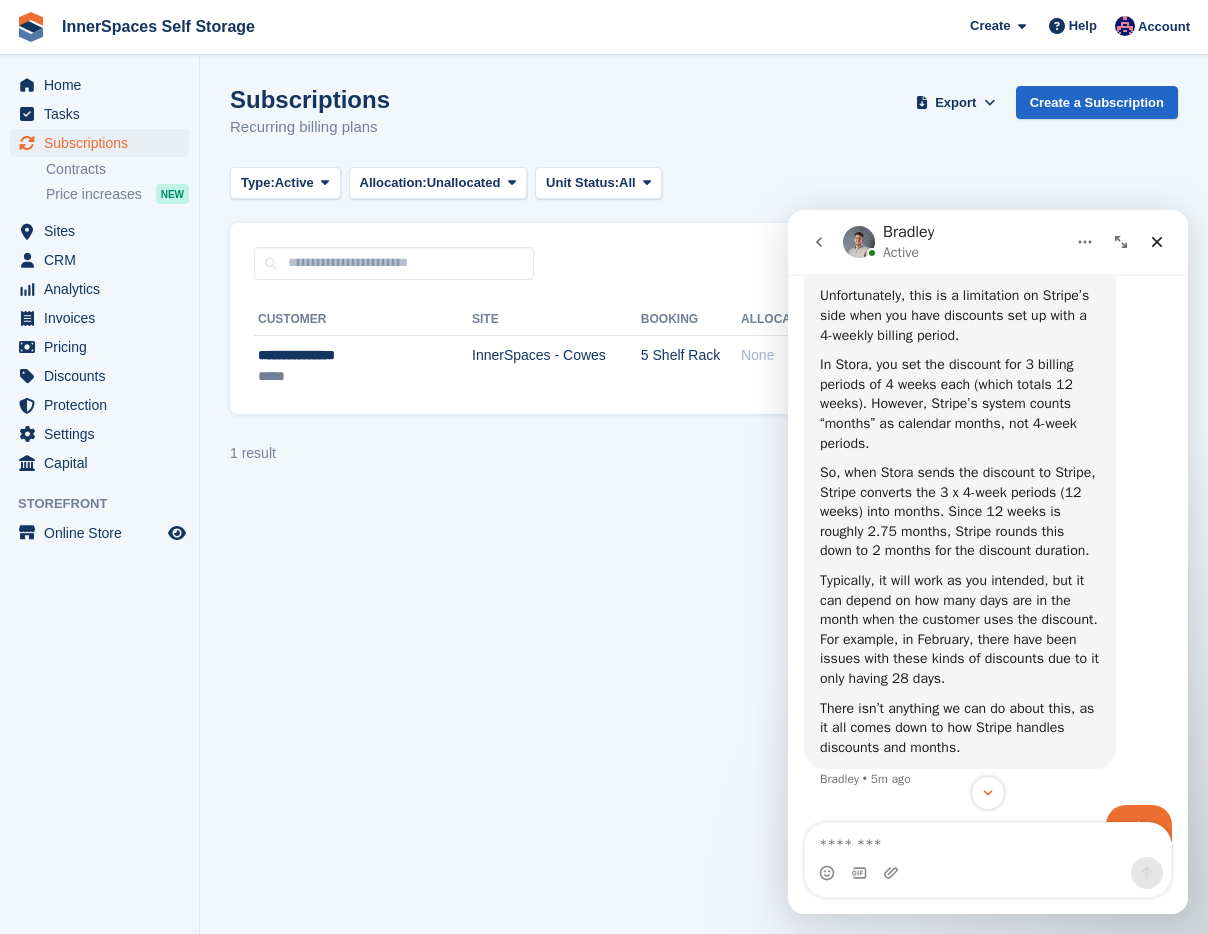 click on "So, when Stora sends the discount to Stripe, Stripe converts the 3 x 4-week periods (12 weeks) into months. Since 12 weeks is roughly 2.75 months, Stripe rounds this down to 2 months for the discount duration." at bounding box center (960, 512) 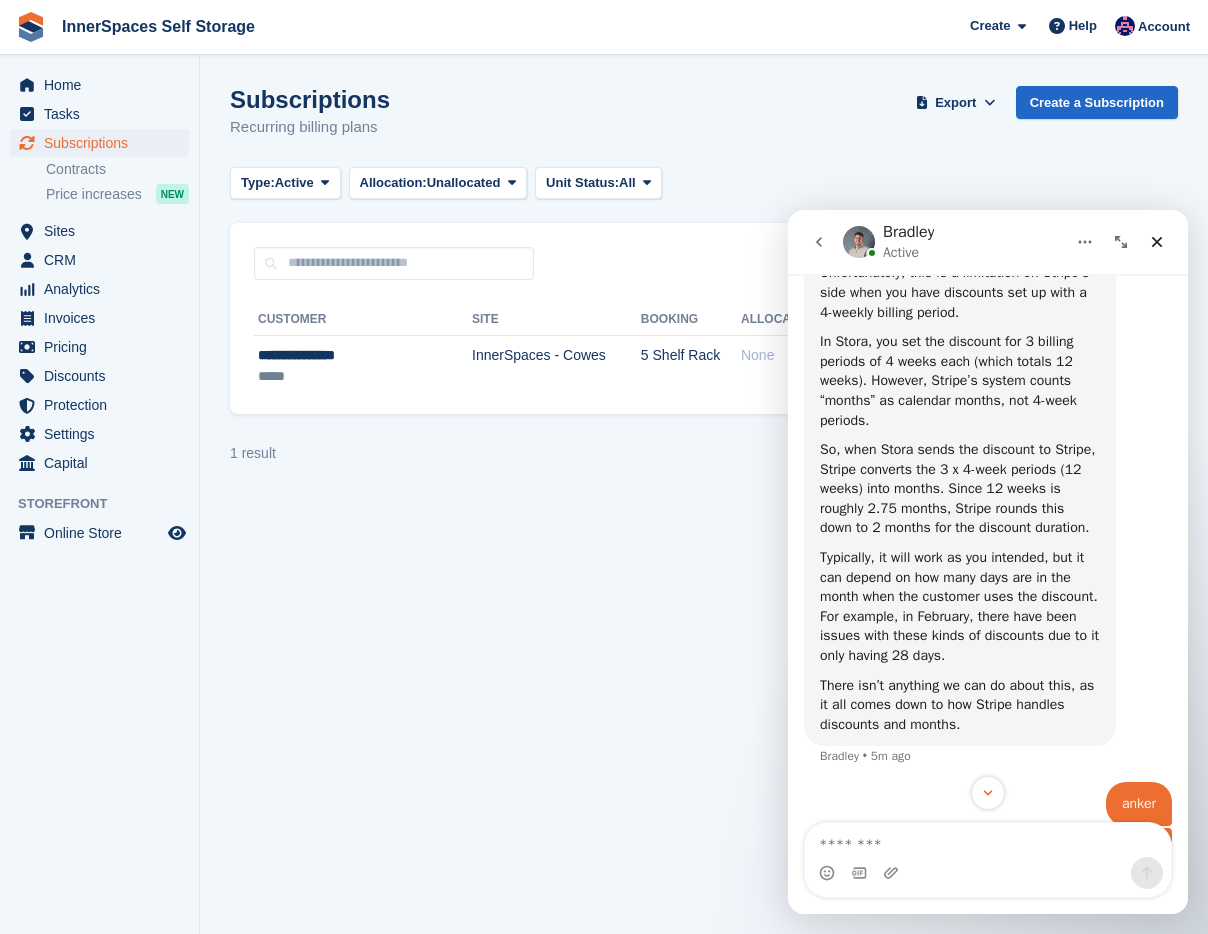 scroll, scrollTop: 1581, scrollLeft: 0, axis: vertical 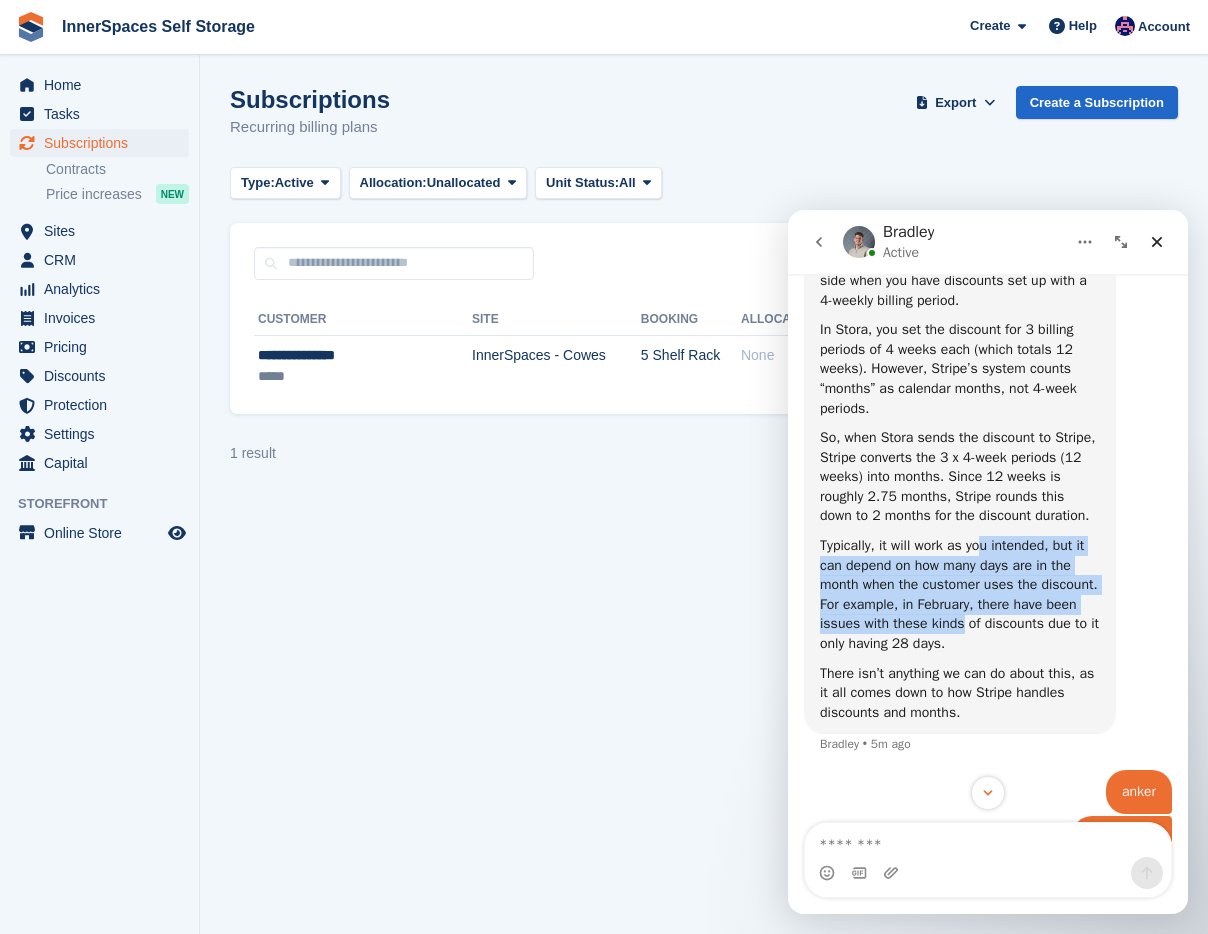 drag, startPoint x: 985, startPoint y: 619, endPoint x: 1036, endPoint y: 698, distance: 94.031906 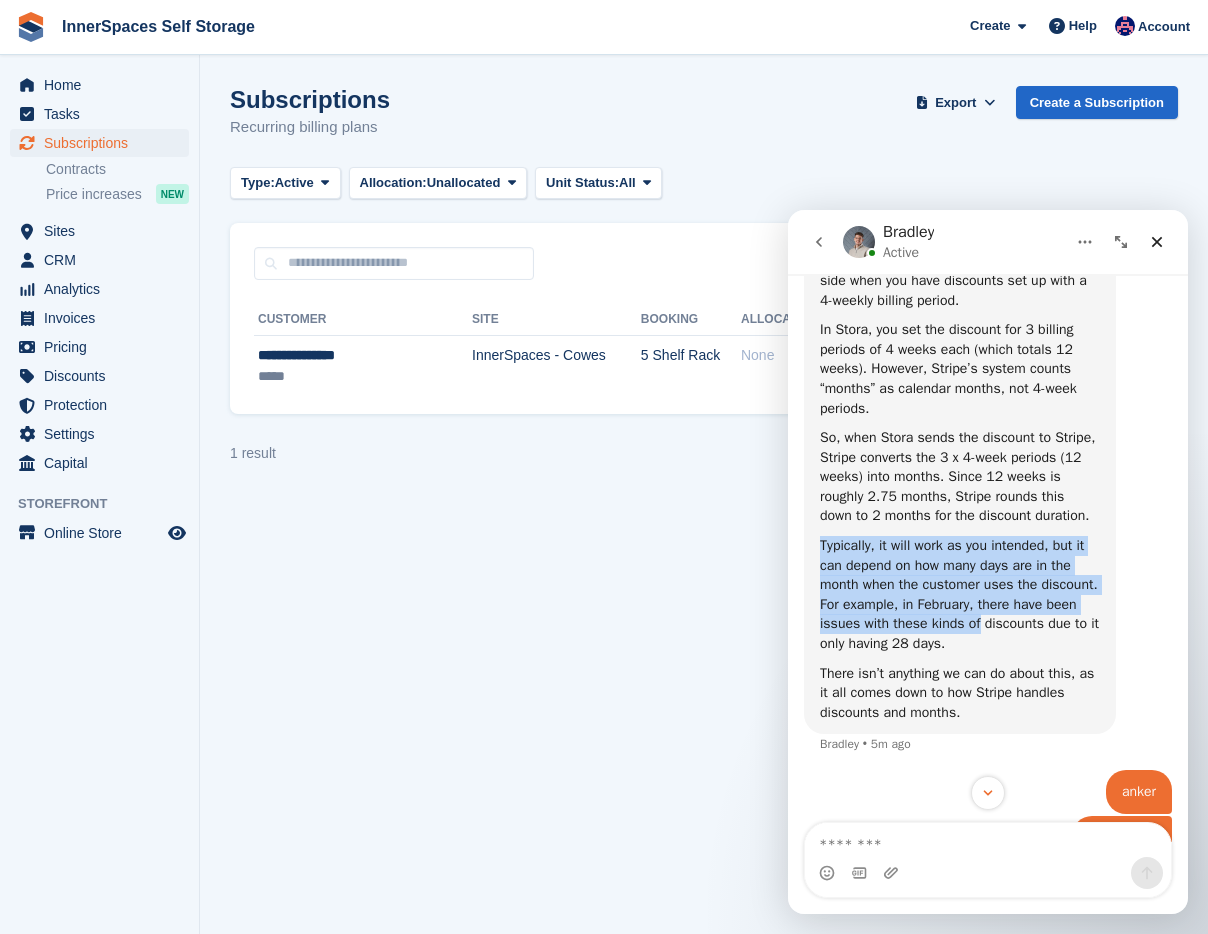 drag, startPoint x: 964, startPoint y: 596, endPoint x: 1136, endPoint y: 710, distance: 206.34921 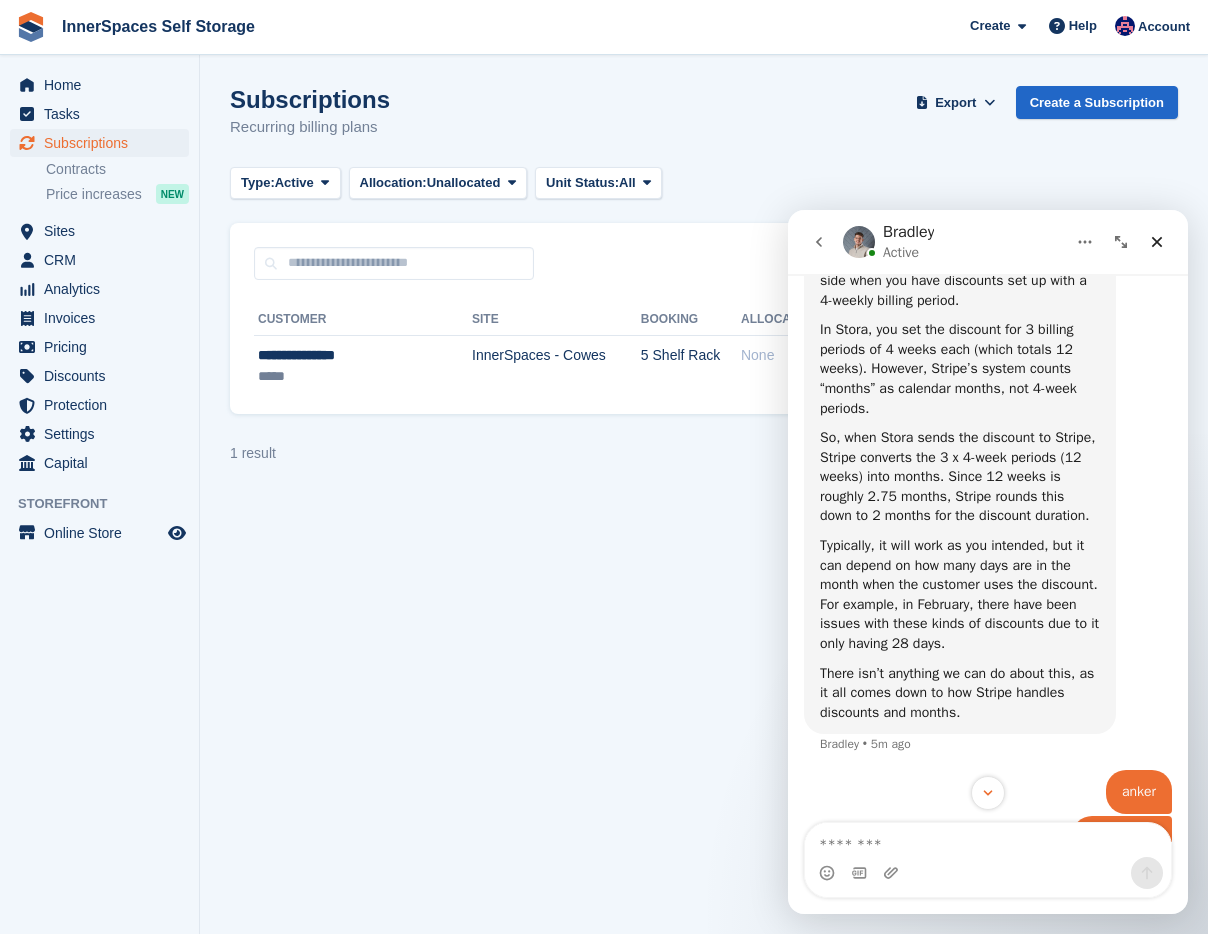 click on "Hi Dominic,   Unfortunately, this is a limitation on Stripe’s side when you have discounts set up with a 4-weekly billing period.   In Stora, you set the discount for 3 billing periods of 4 weeks each (which totals 12 weeks). However, Stripe’s system counts “months” as calendar months, not 4-week periods.   So, when Stora sends the discount to Stripe, Stripe converts the 3 x 4-week periods (12 weeks) into months. Since 12 weeks is roughly 2.75 months, Stripe rounds this down to 2 months for the discount duration.   Typically, it will work as you intended, but it can depend on how many days are in the month when the customer uses the discount. For example, in February, there have been issues with these kinds of discounts due to it only having 28 days.   There isn’t anything we can do about this, as it all comes down to how Stripe handles discounts and months. Bradley    •   5m ago" at bounding box center (960, 472) 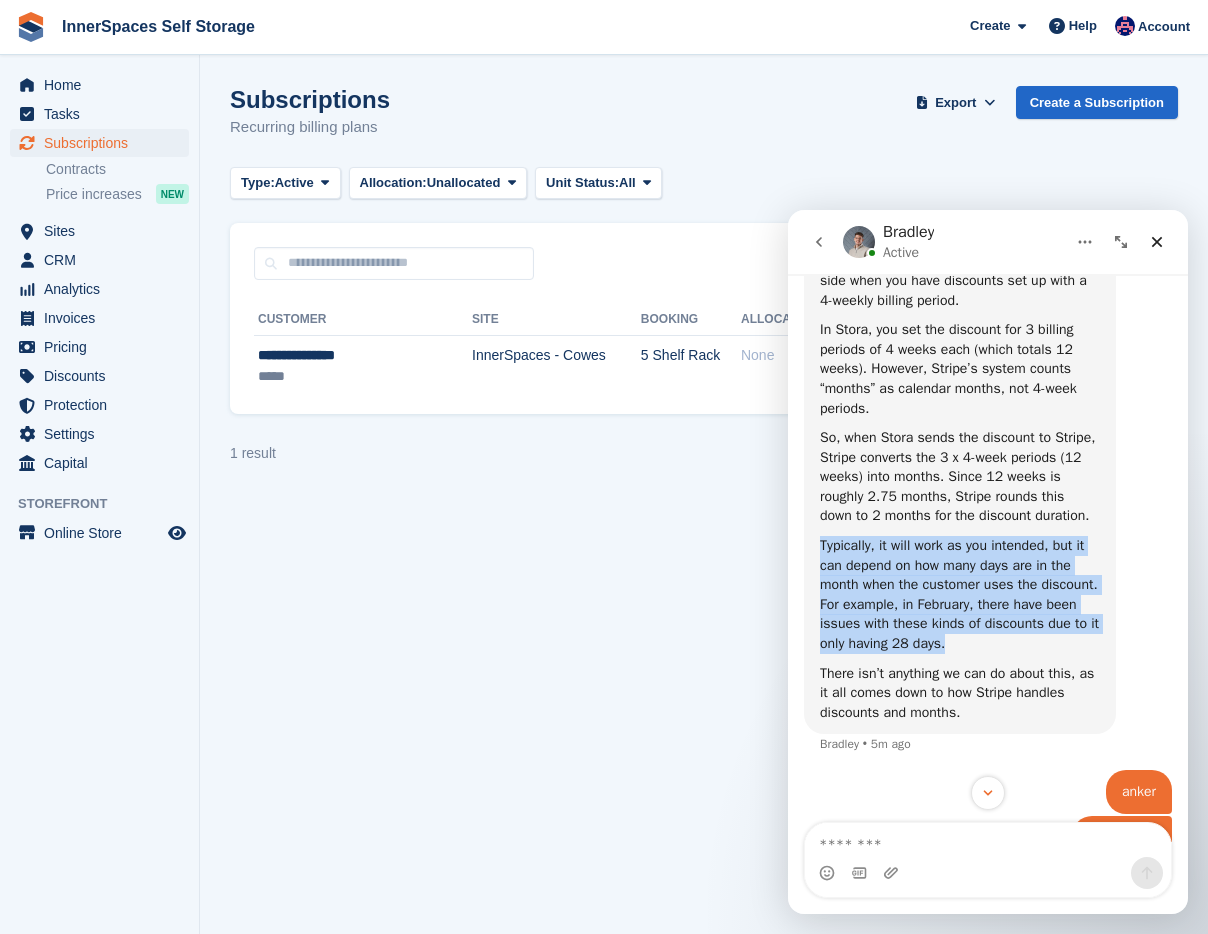 drag, startPoint x: 1080, startPoint y: 724, endPoint x: 1019, endPoint y: 604, distance: 134.61426 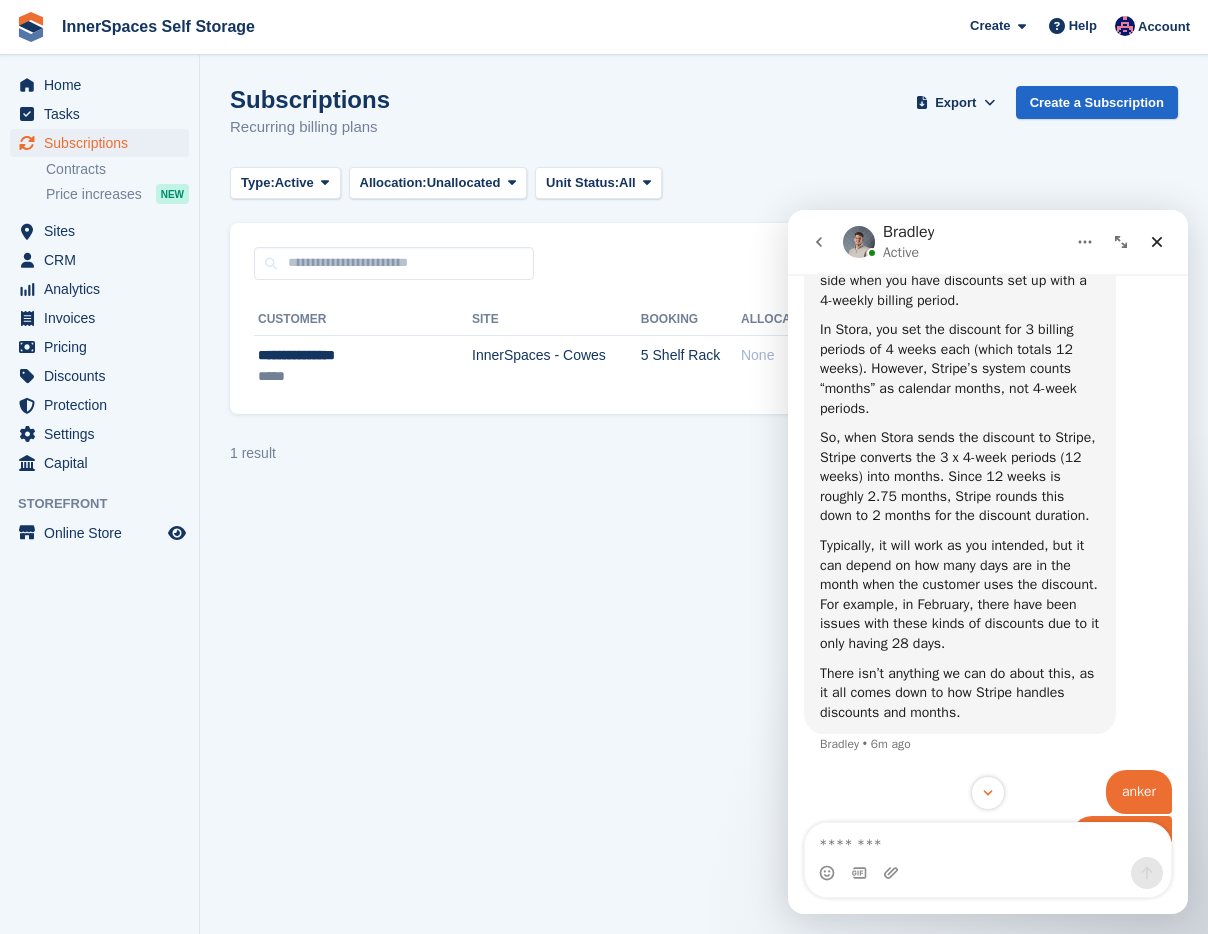 click on "So, when Stora sends the discount to Stripe, Stripe converts the 3 x 4-week periods (12 weeks) into months. Since 12 weeks is roughly 2.75 months, Stripe rounds this down to 2 months for the discount duration." at bounding box center [960, 477] 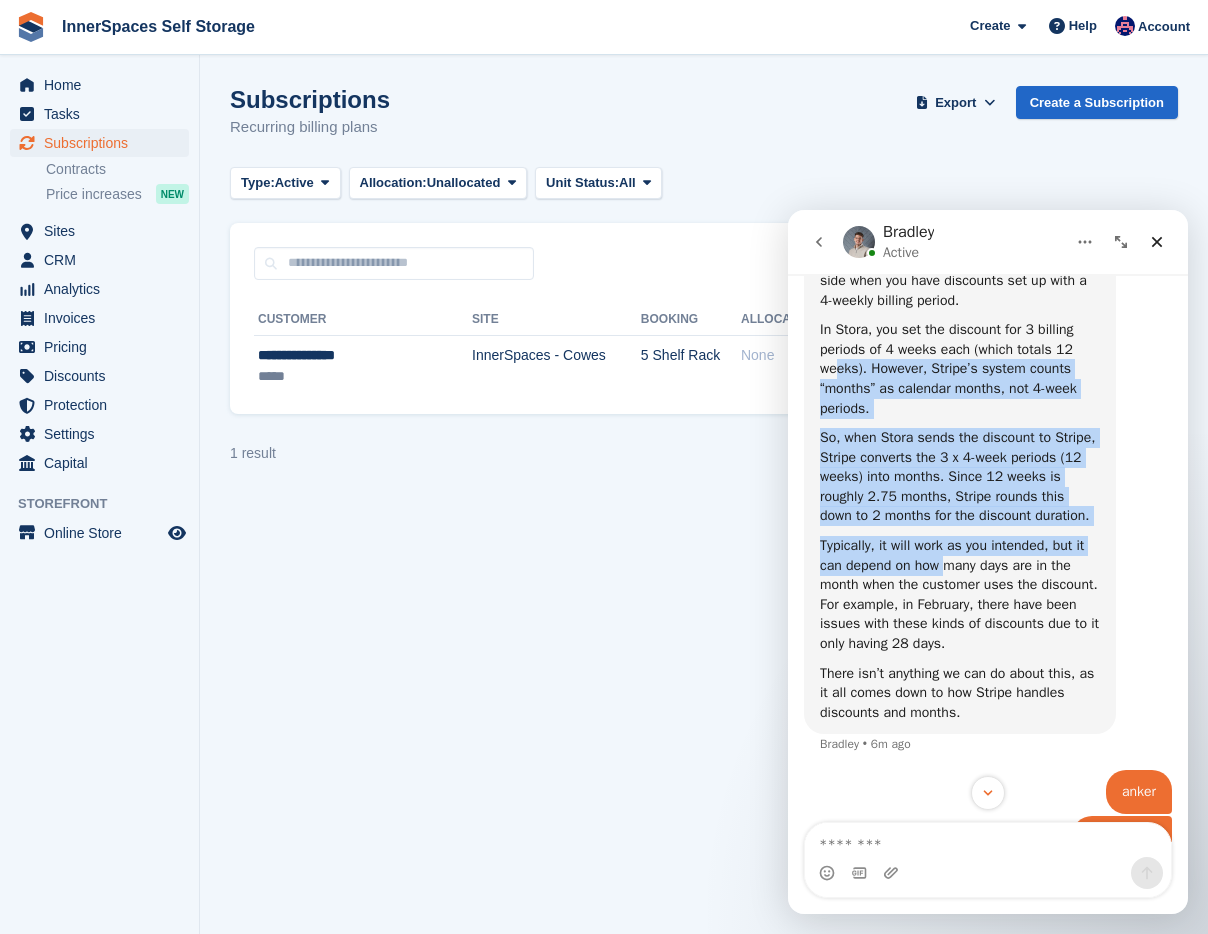 drag, startPoint x: 837, startPoint y: 428, endPoint x: 949, endPoint y: 642, distance: 241.53674 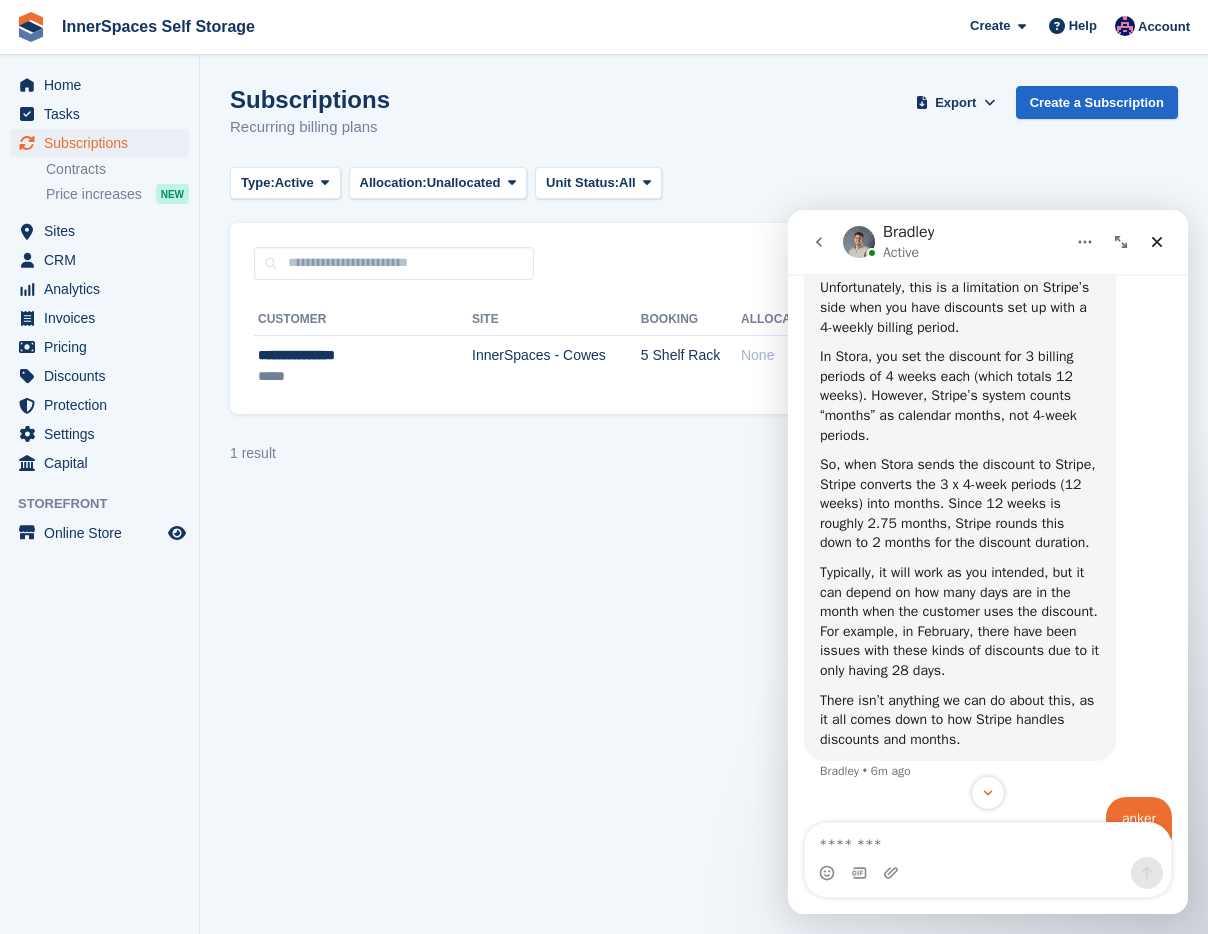 scroll, scrollTop: 1543, scrollLeft: 0, axis: vertical 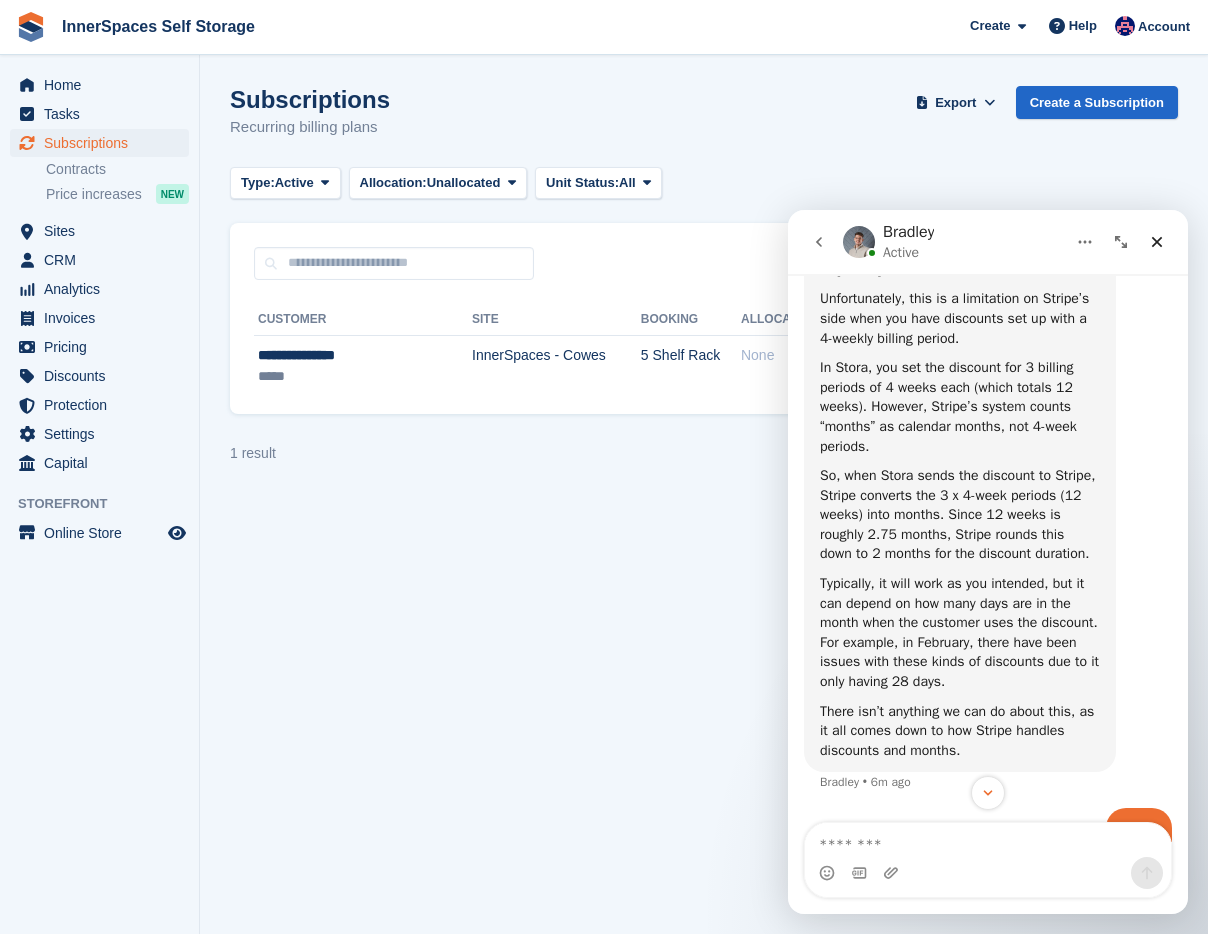click at bounding box center (960, 284) 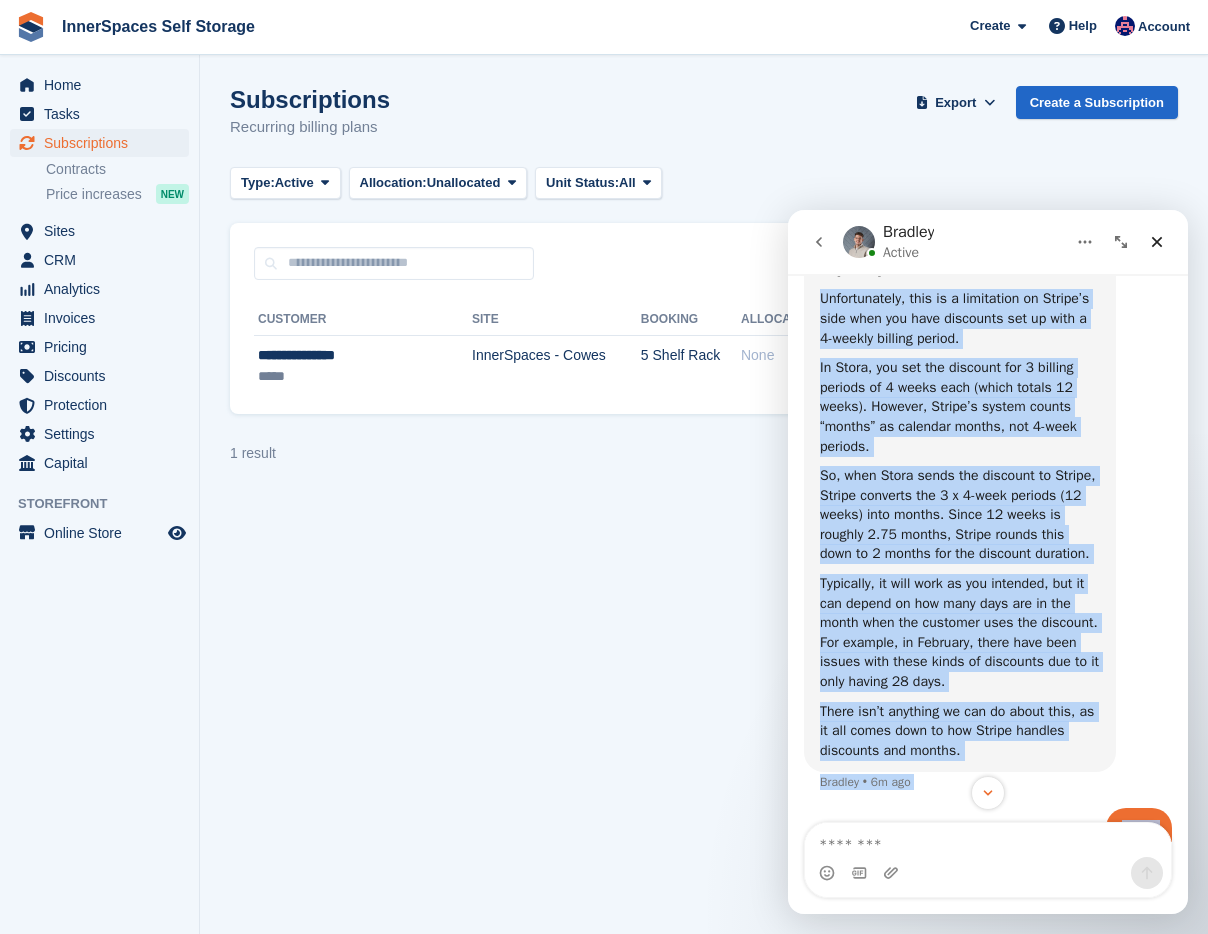 scroll, scrollTop: 1766, scrollLeft: 0, axis: vertical 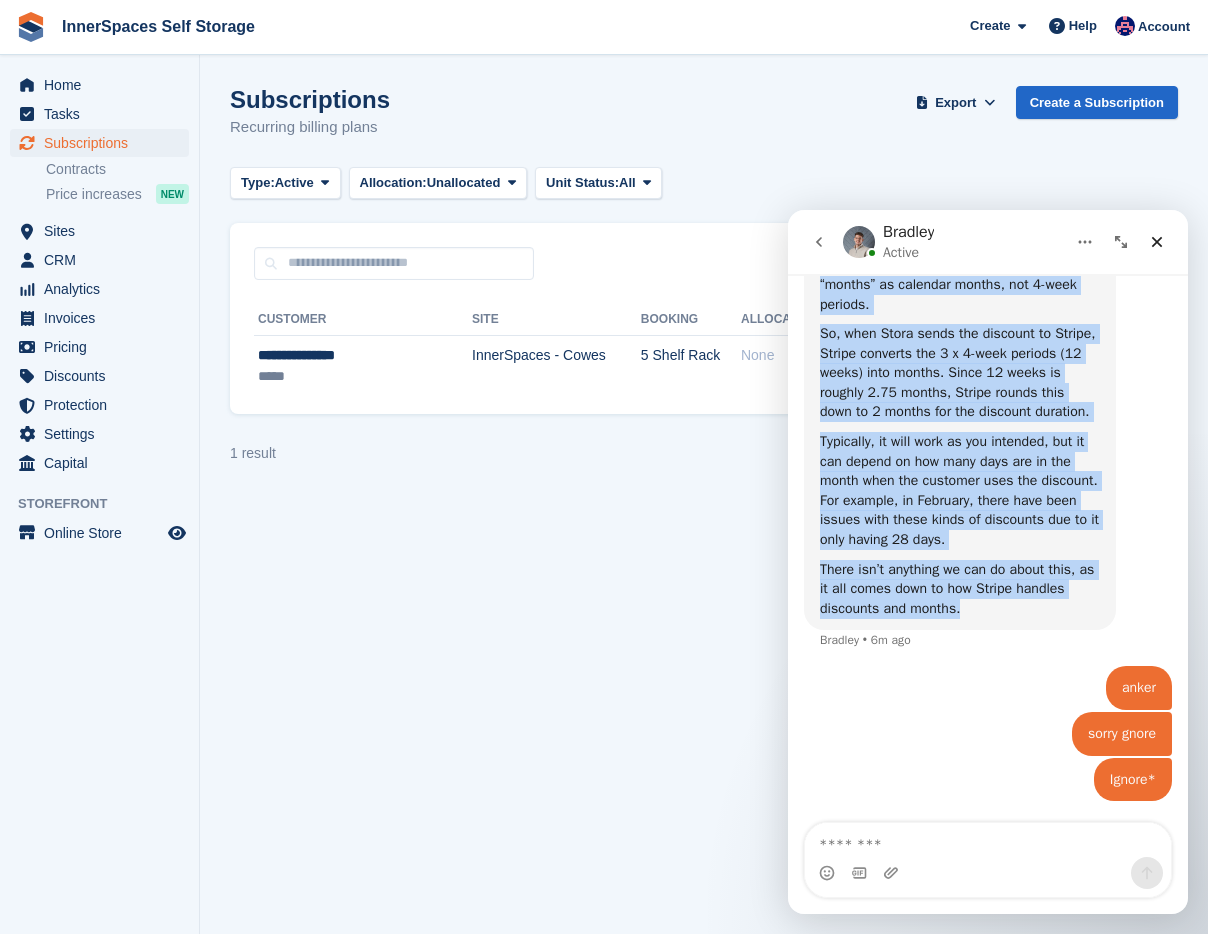 drag, startPoint x: 931, startPoint y: 343, endPoint x: 996, endPoint y: 614, distance: 278.68622 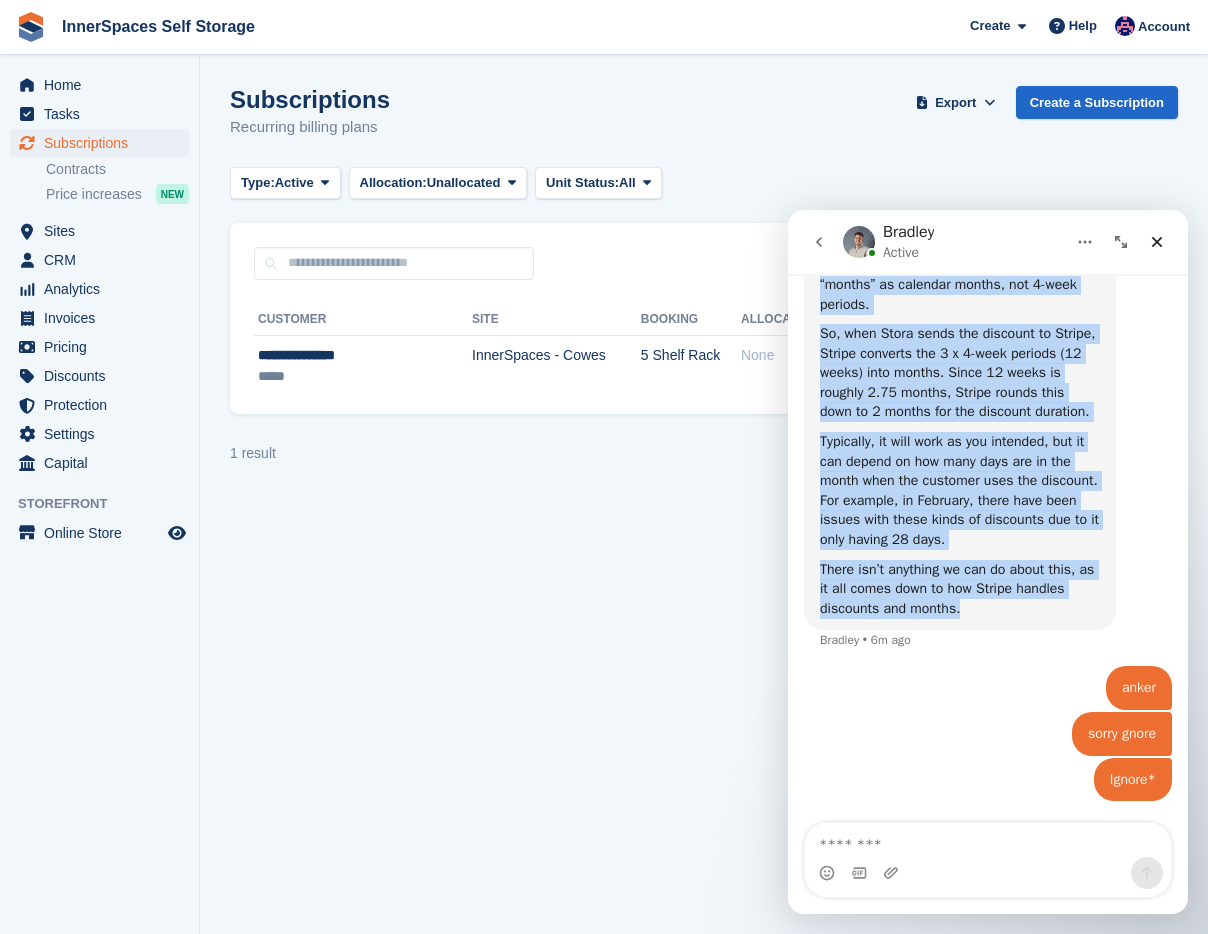 copy on "Unfortunately, this is a limitation on Stripe’s side when you have discounts set up with a 4-weekly billing period.   In Stora, you set the discount for 3 billing periods of 4 weeks each (which totals 12 weeks). However, Stripe’s system counts “months” as calendar months, not 4-week periods.   So, when Stora sends the discount to Stripe, Stripe converts the 3 x 4-week periods (12 weeks) into months. Since 12 weeks is roughly 2.75 months, Stripe rounds this down to 2 months for the discount duration.   Typically, it will work as you intended, but it can depend on how many days are in the month when the customer uses the discount. For example, in February, there have been issues with these kinds of discounts due to it only having 28 days.   There isn’t anything we can do about this, as it all comes down to how Stripe handles discounts and months." 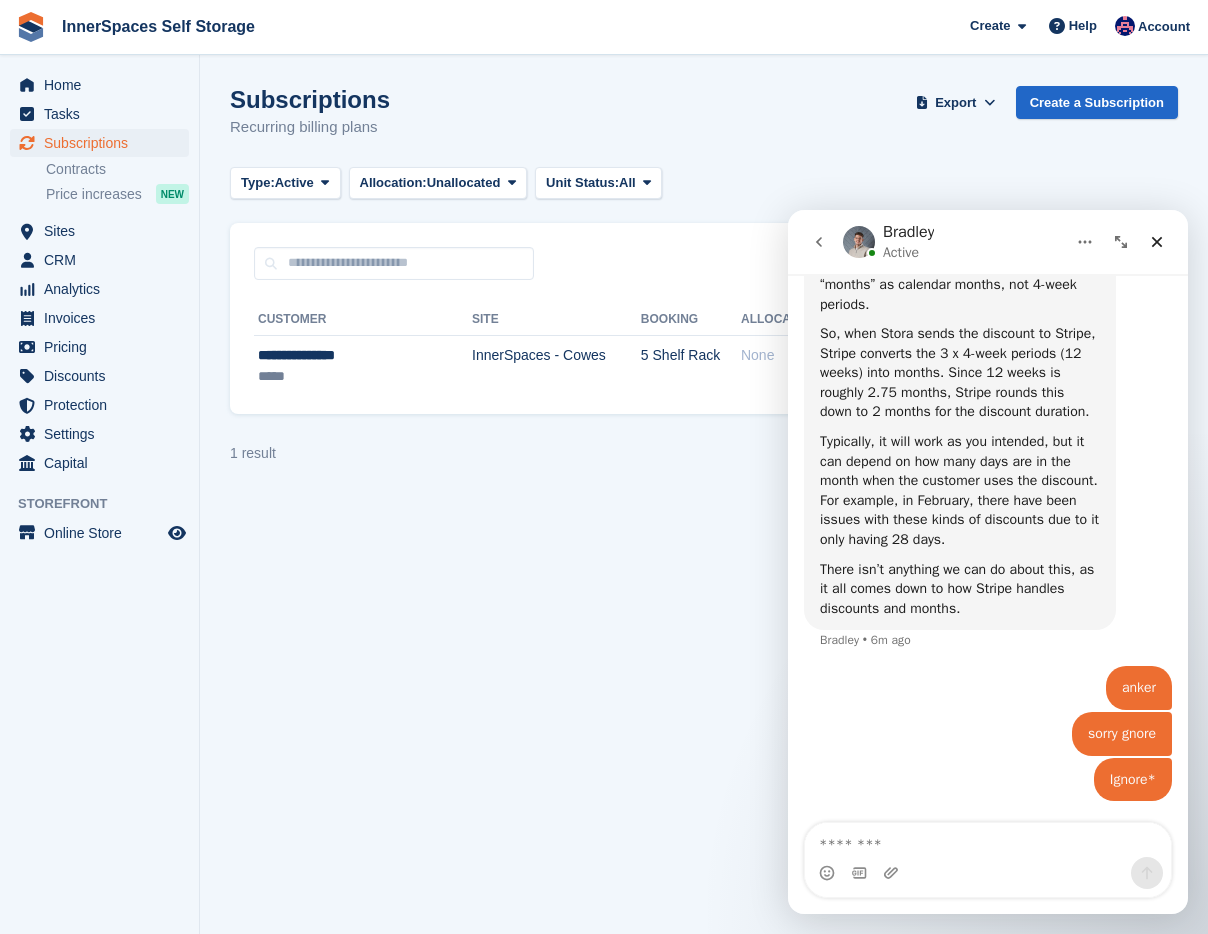 click on "So, when Stora sends the discount to Stripe, Stripe converts the 3 x 4-week periods (12 weeks) into months. Since 12 weeks is roughly 2.75 months, Stripe rounds this down to 2 months for the discount duration." at bounding box center [960, 373] 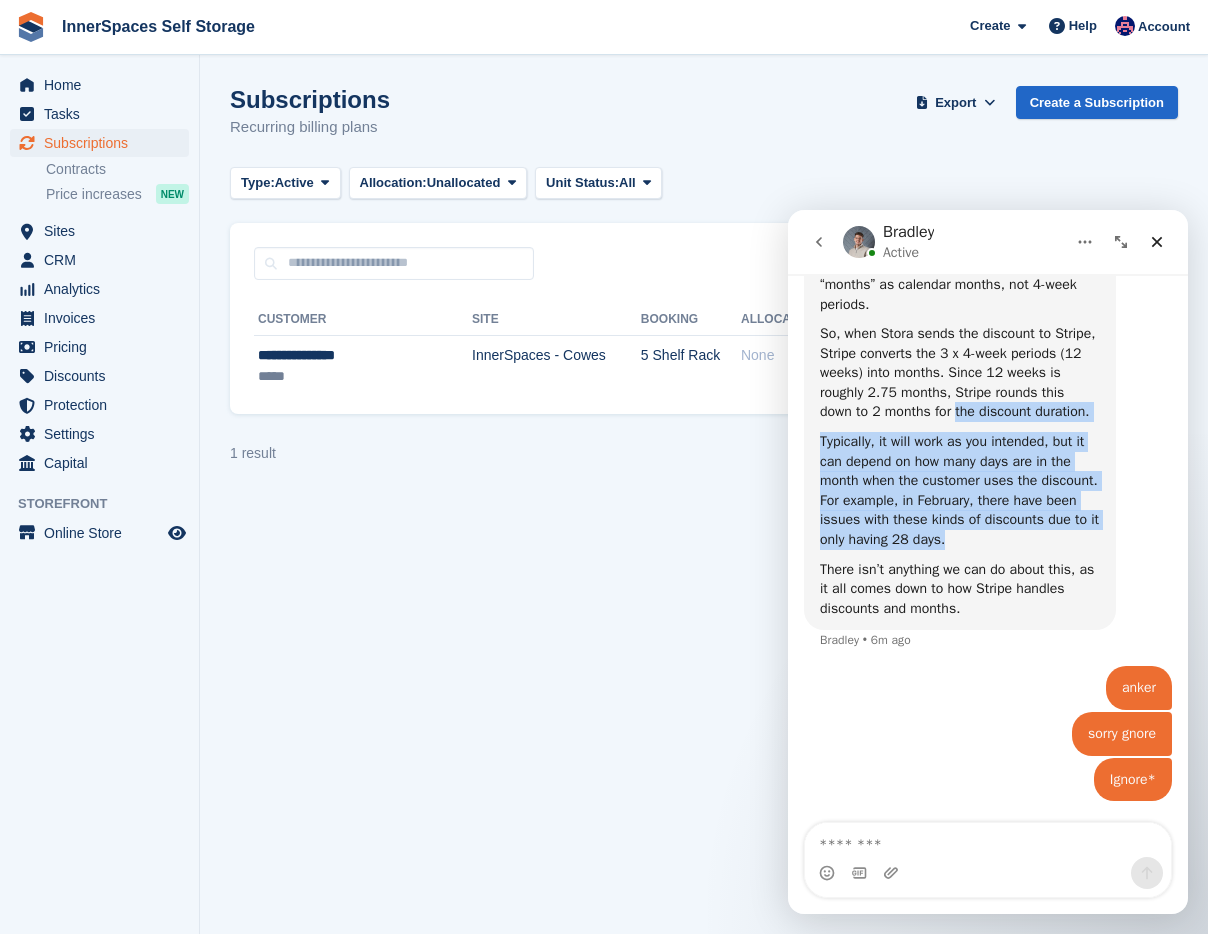 drag, startPoint x: 1039, startPoint y: 401, endPoint x: 1122, endPoint y: 537, distance: 159.3267 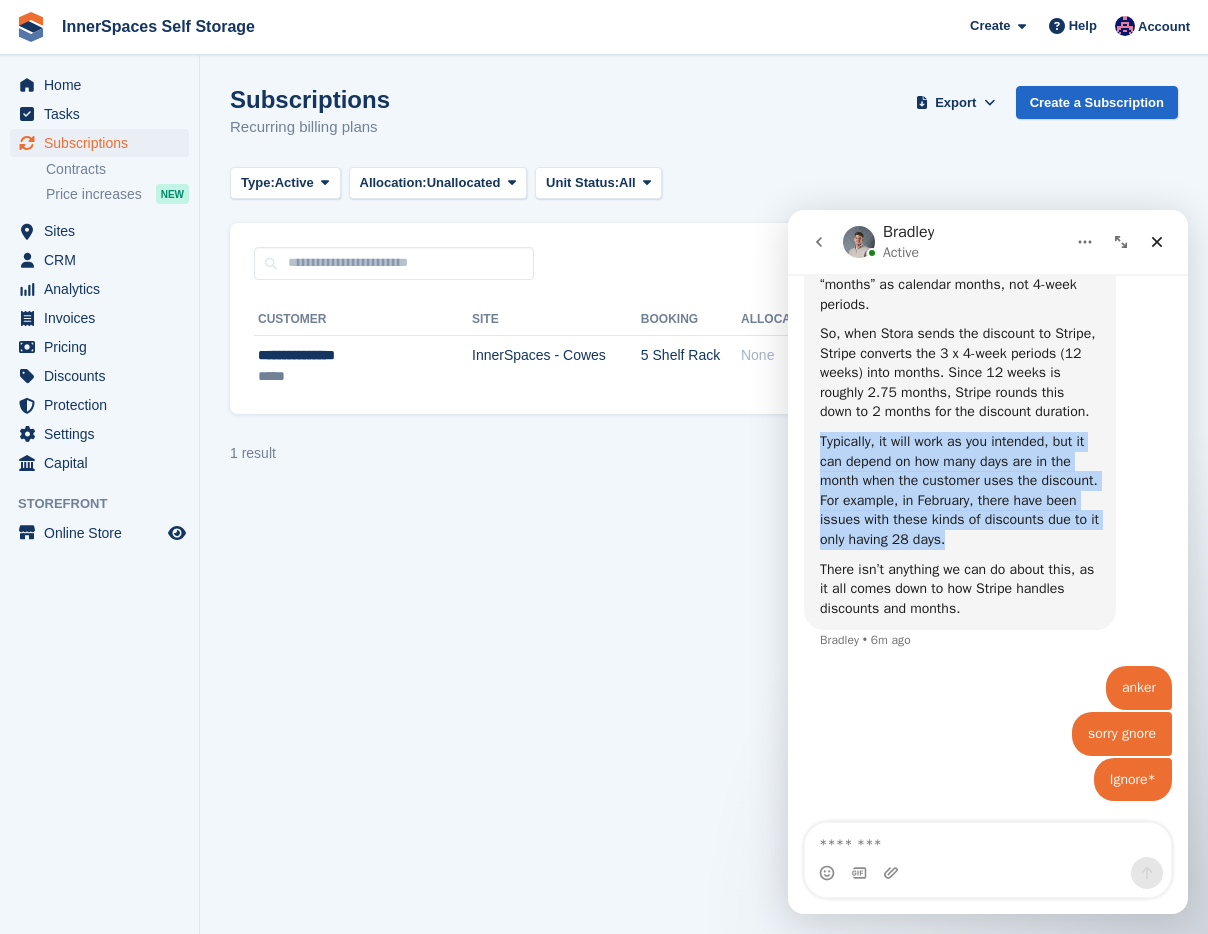 drag, startPoint x: 1099, startPoint y: 553, endPoint x: 1075, endPoint y: 429, distance: 126.30122 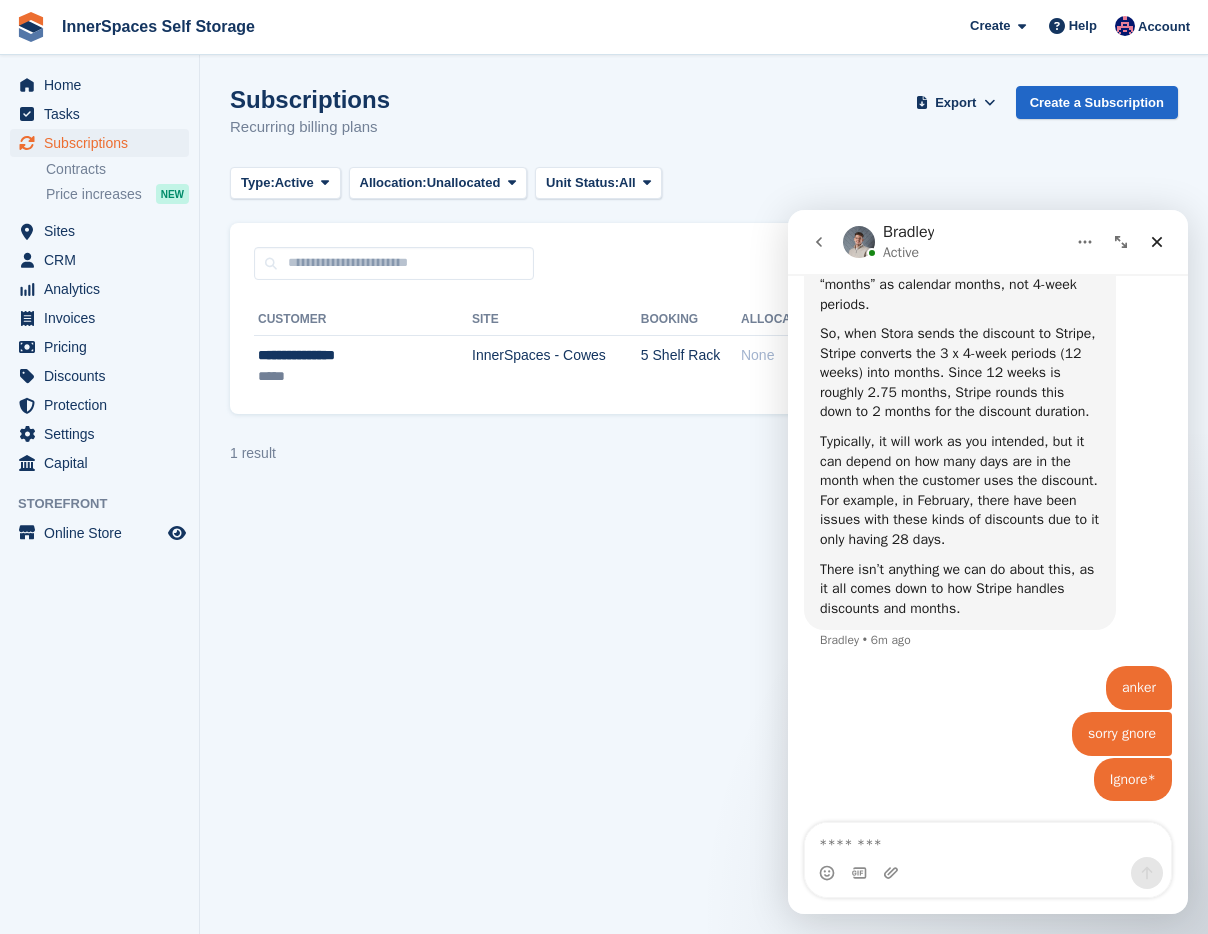 click on "So, when Stora sends the discount to Stripe, Stripe converts the 3 x 4-week periods (12 weeks) into months. Since 12 weeks is roughly 2.75 months, Stripe rounds this down to 2 months for the discount duration." at bounding box center [960, 373] 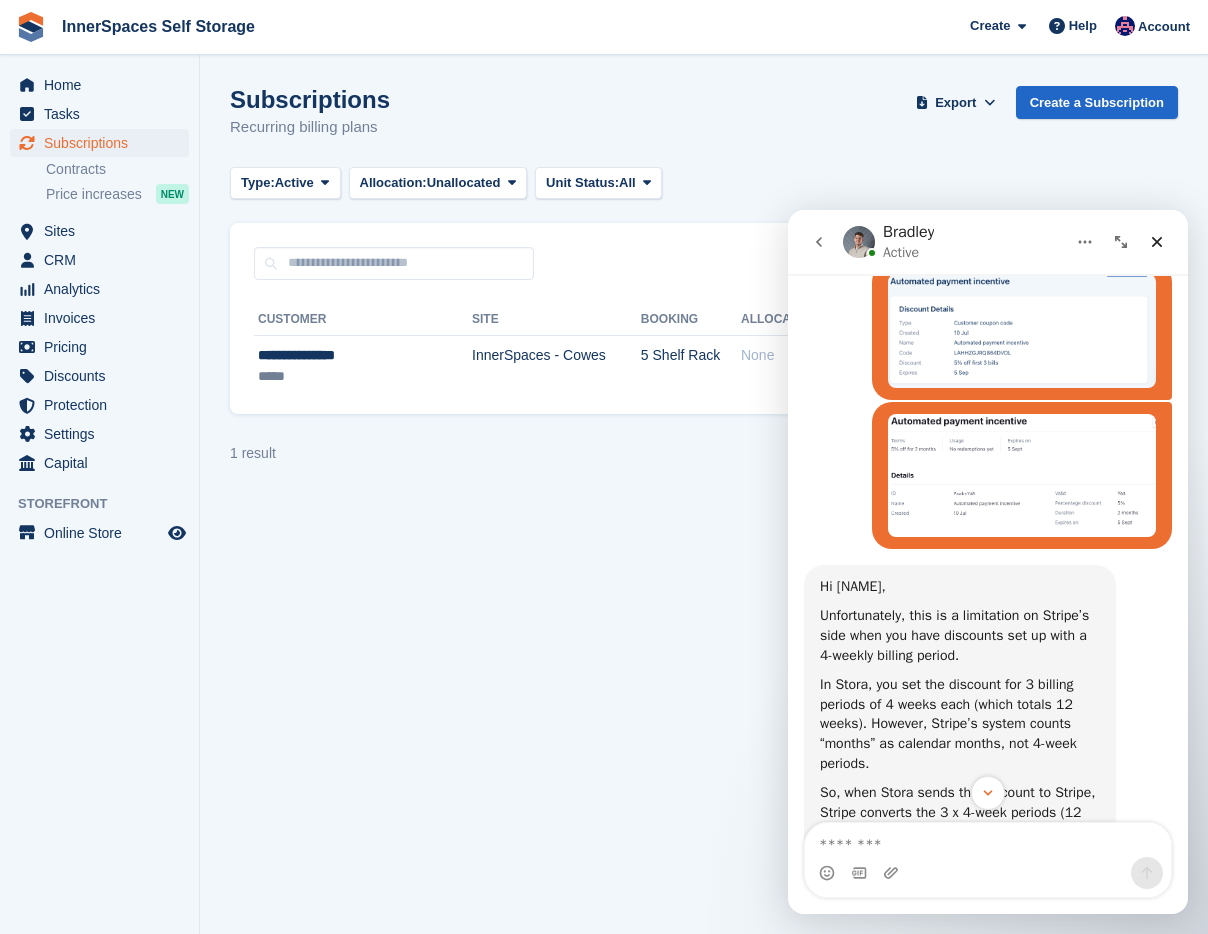 scroll, scrollTop: 1232, scrollLeft: 0, axis: vertical 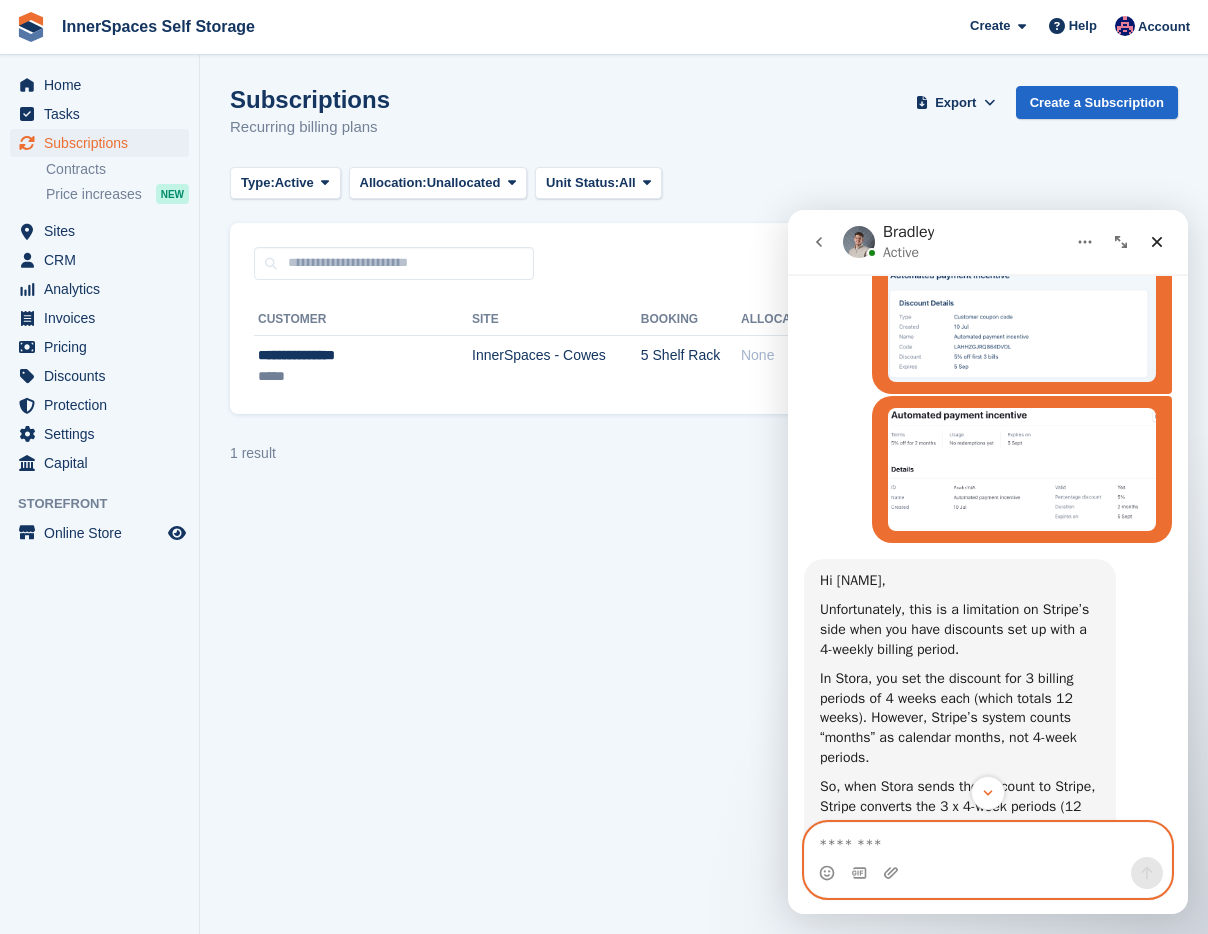 click at bounding box center (988, 840) 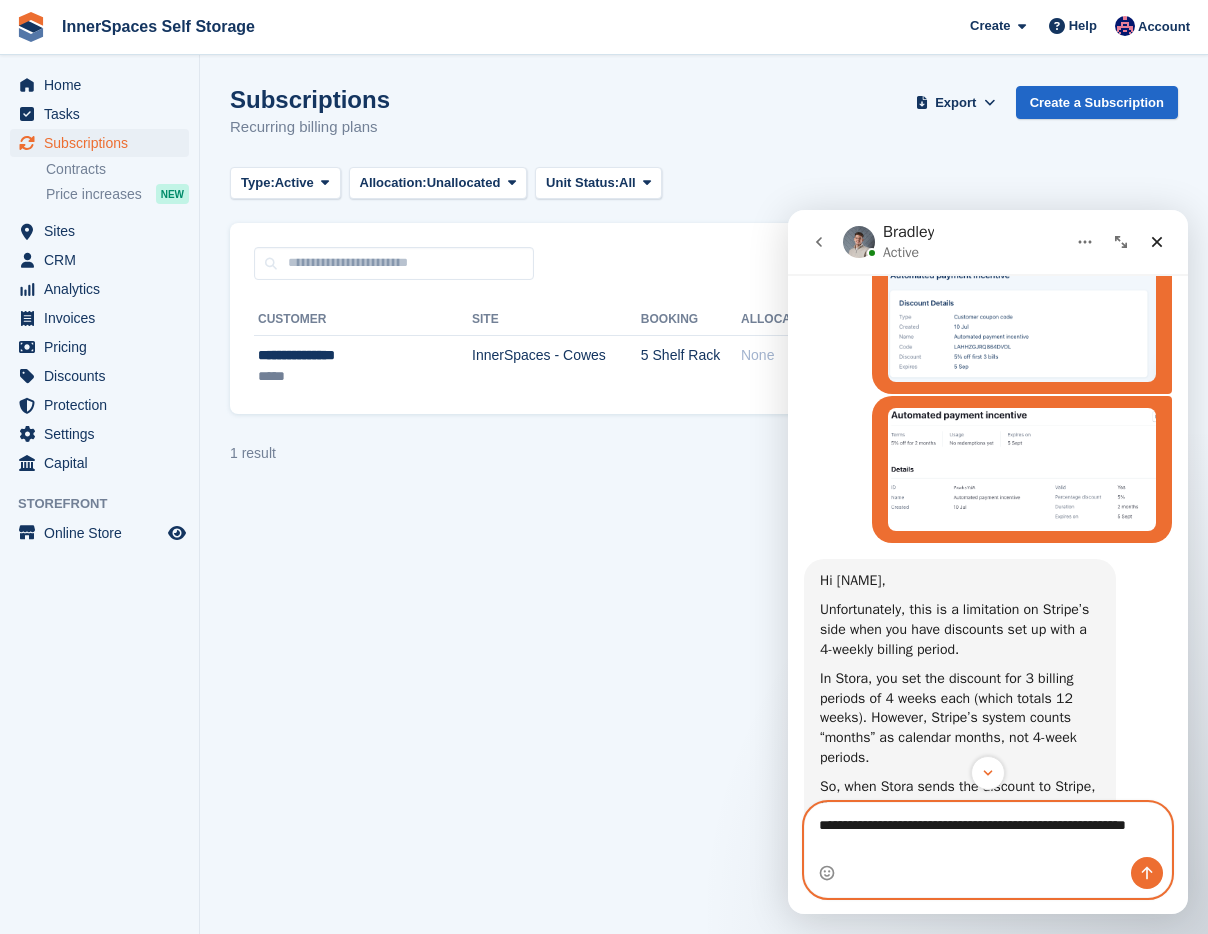type on "**********" 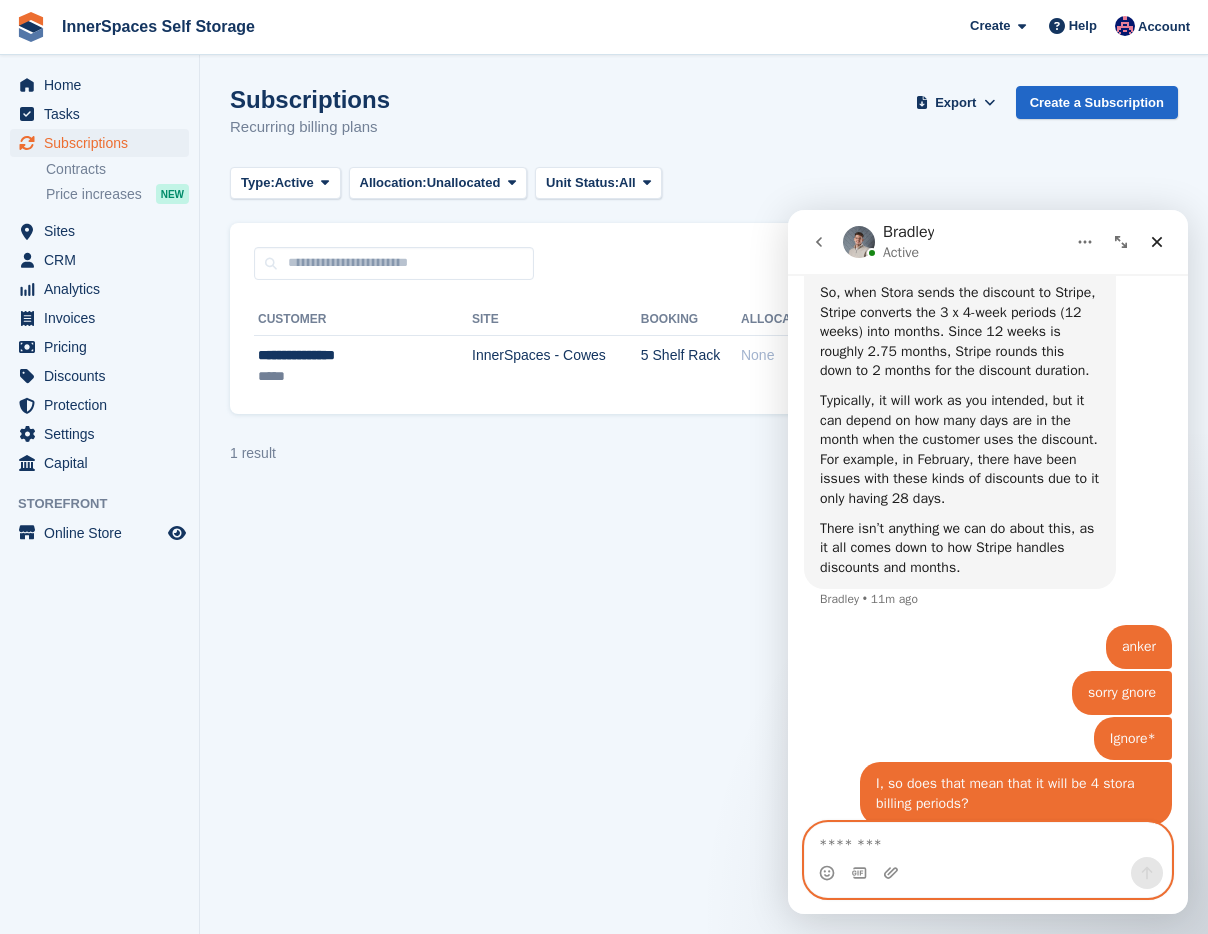 scroll, scrollTop: 1628, scrollLeft: 0, axis: vertical 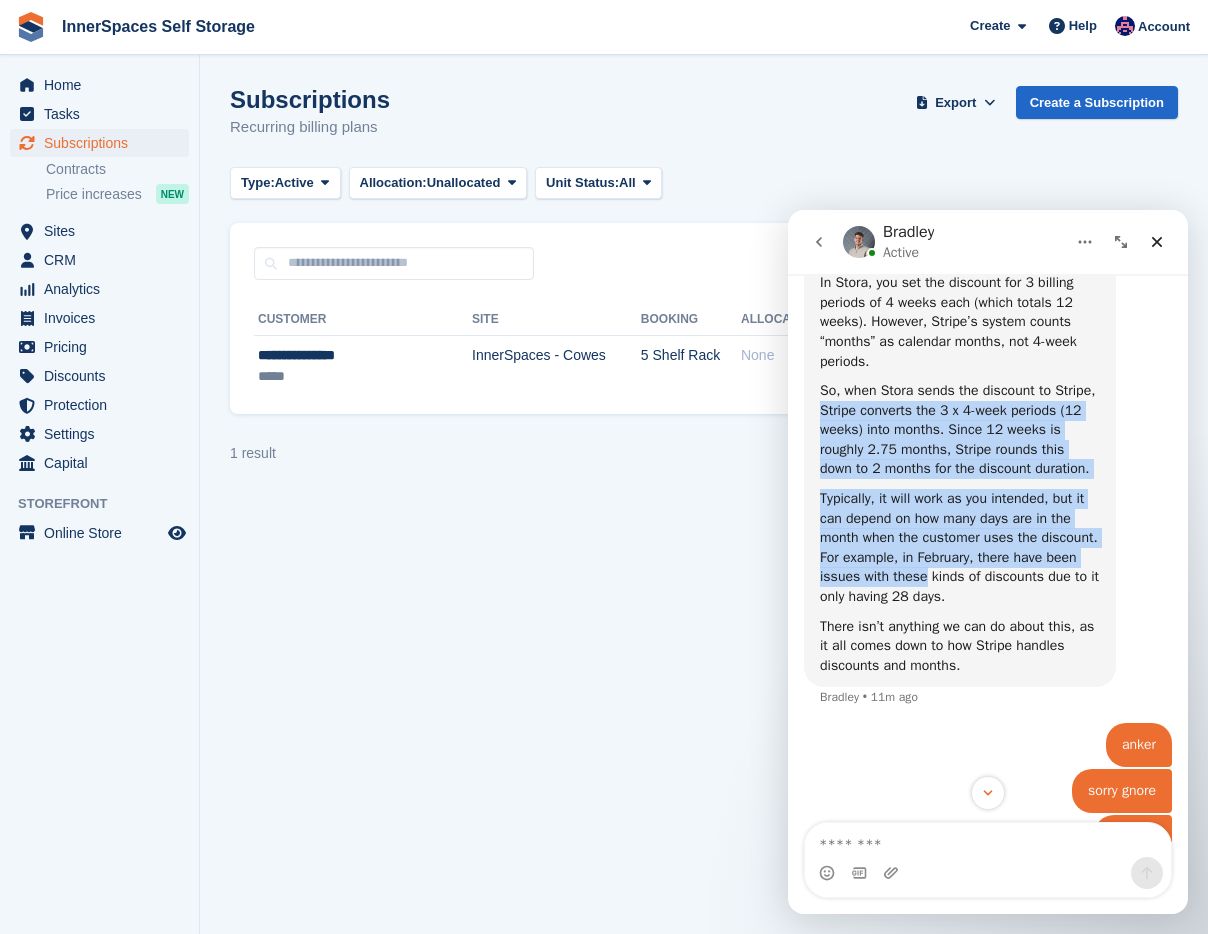 drag, startPoint x: 866, startPoint y: 465, endPoint x: 998, endPoint y: 660, distance: 235.47612 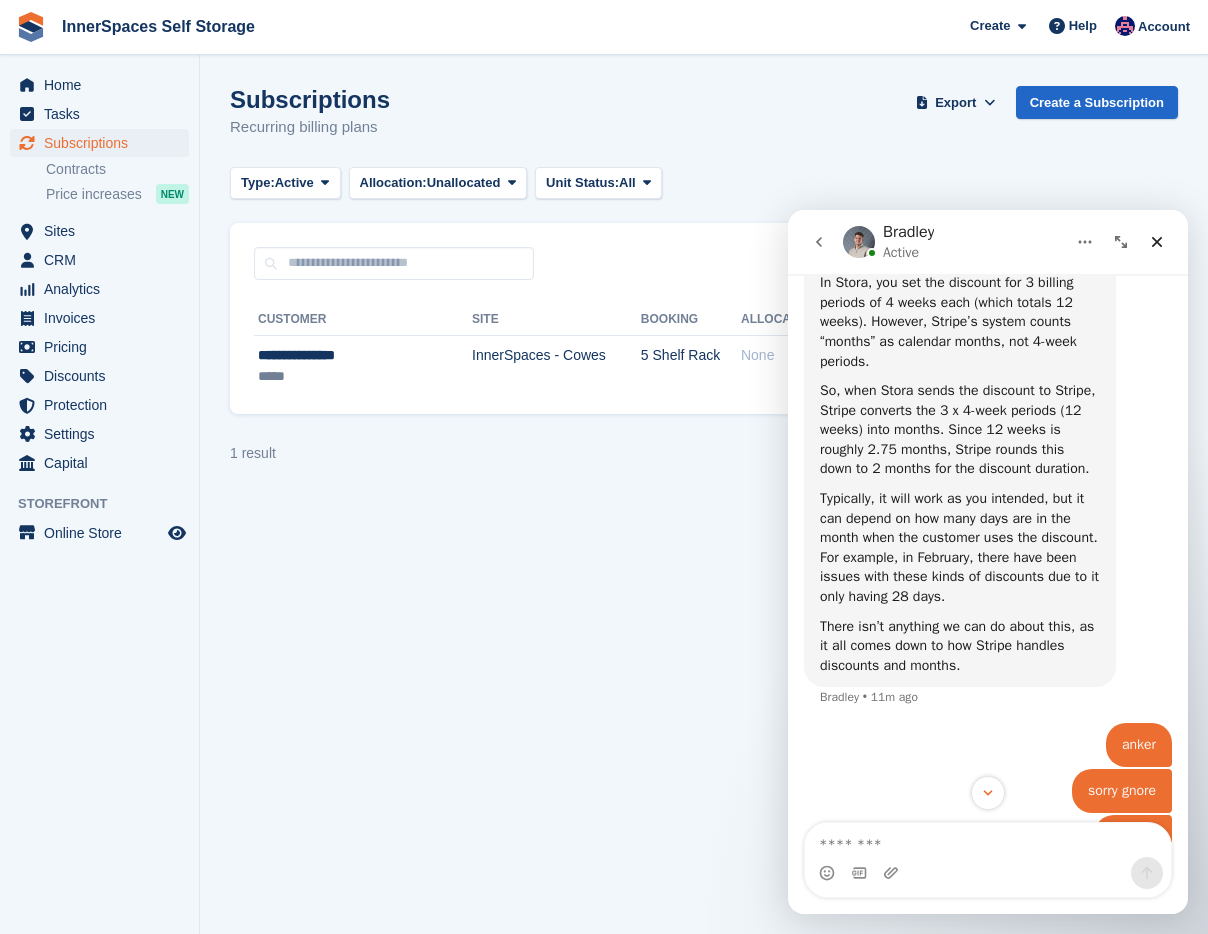 drag, startPoint x: 997, startPoint y: 660, endPoint x: 989, endPoint y: 652, distance: 11.313708 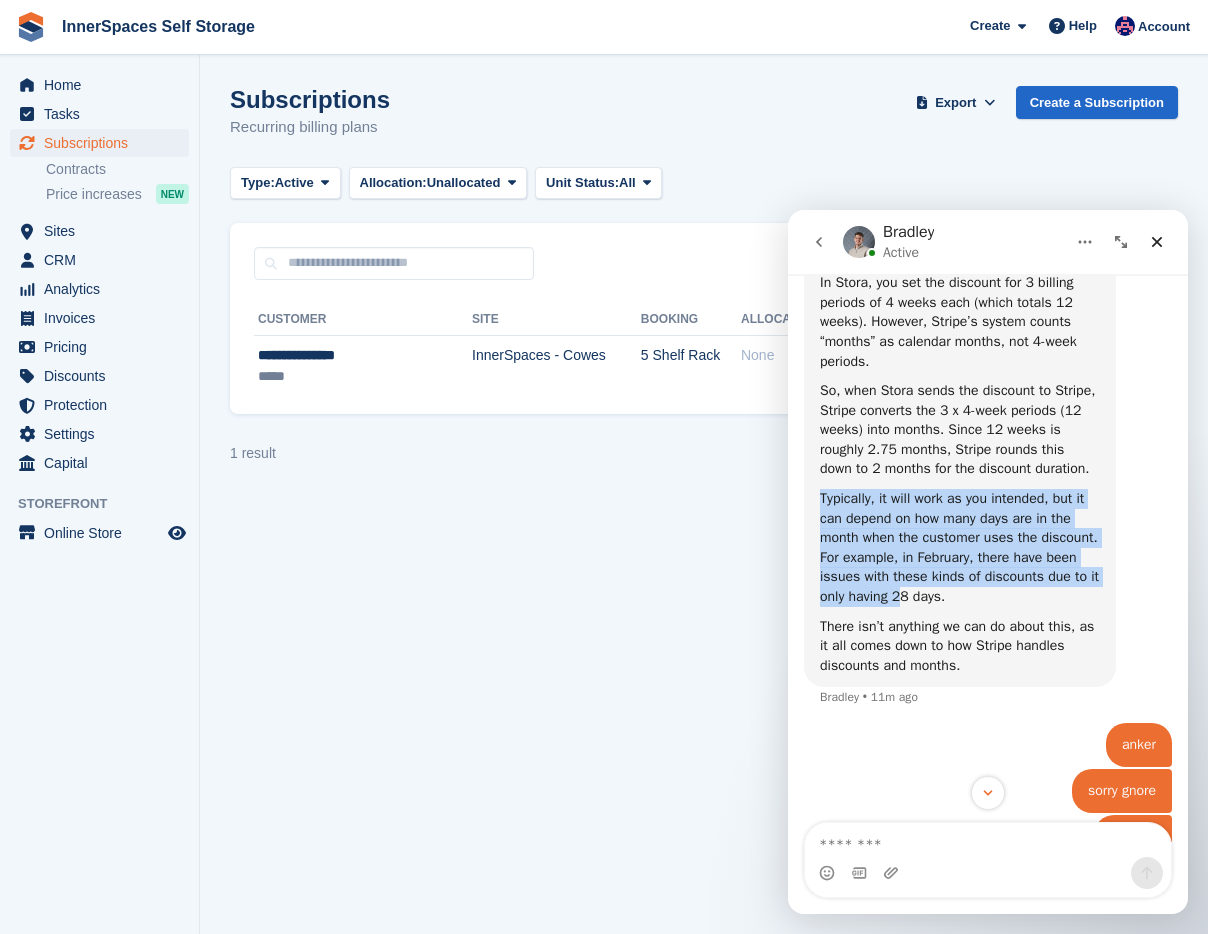 drag, startPoint x: 951, startPoint y: 569, endPoint x: 1026, endPoint y: 672, distance: 127.41271 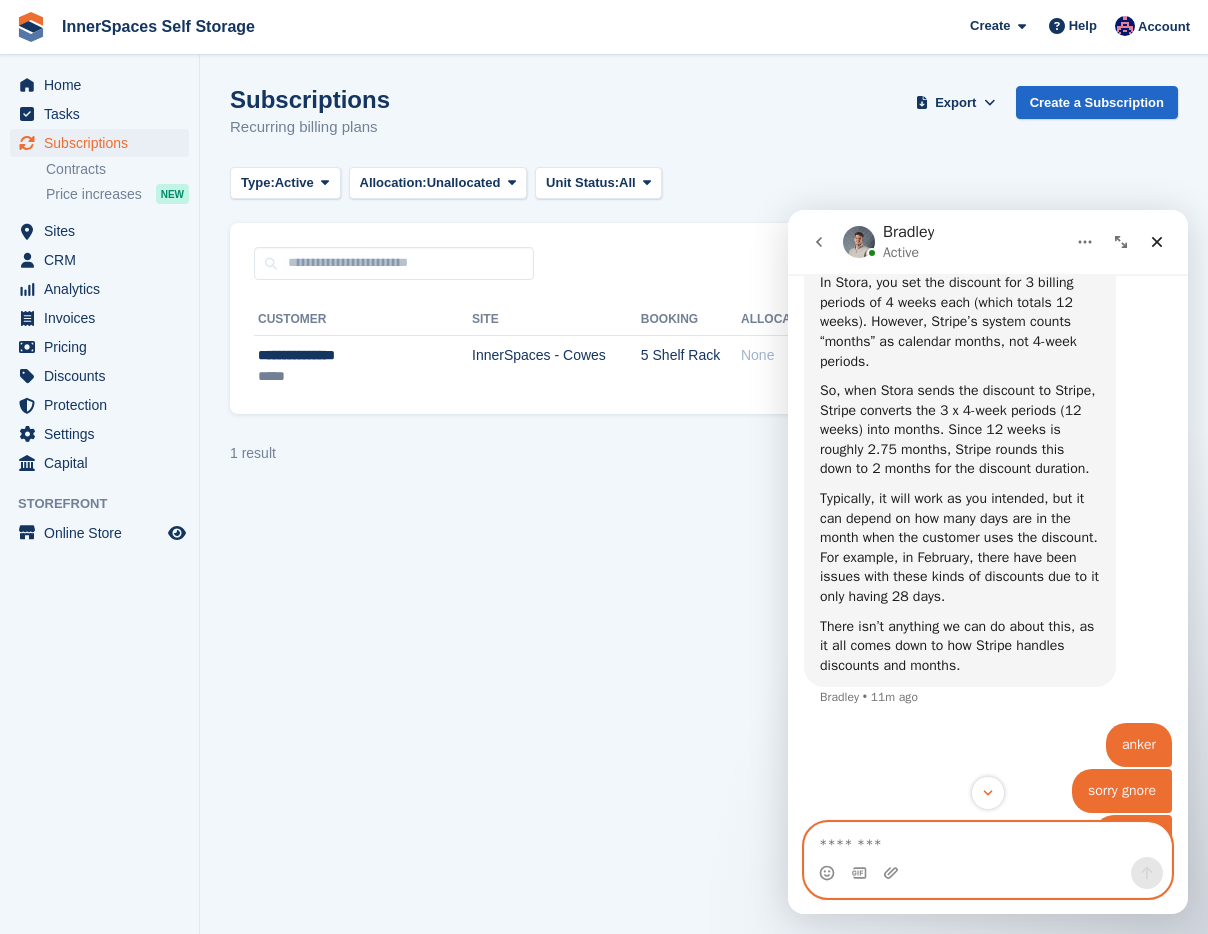 click at bounding box center (988, 840) 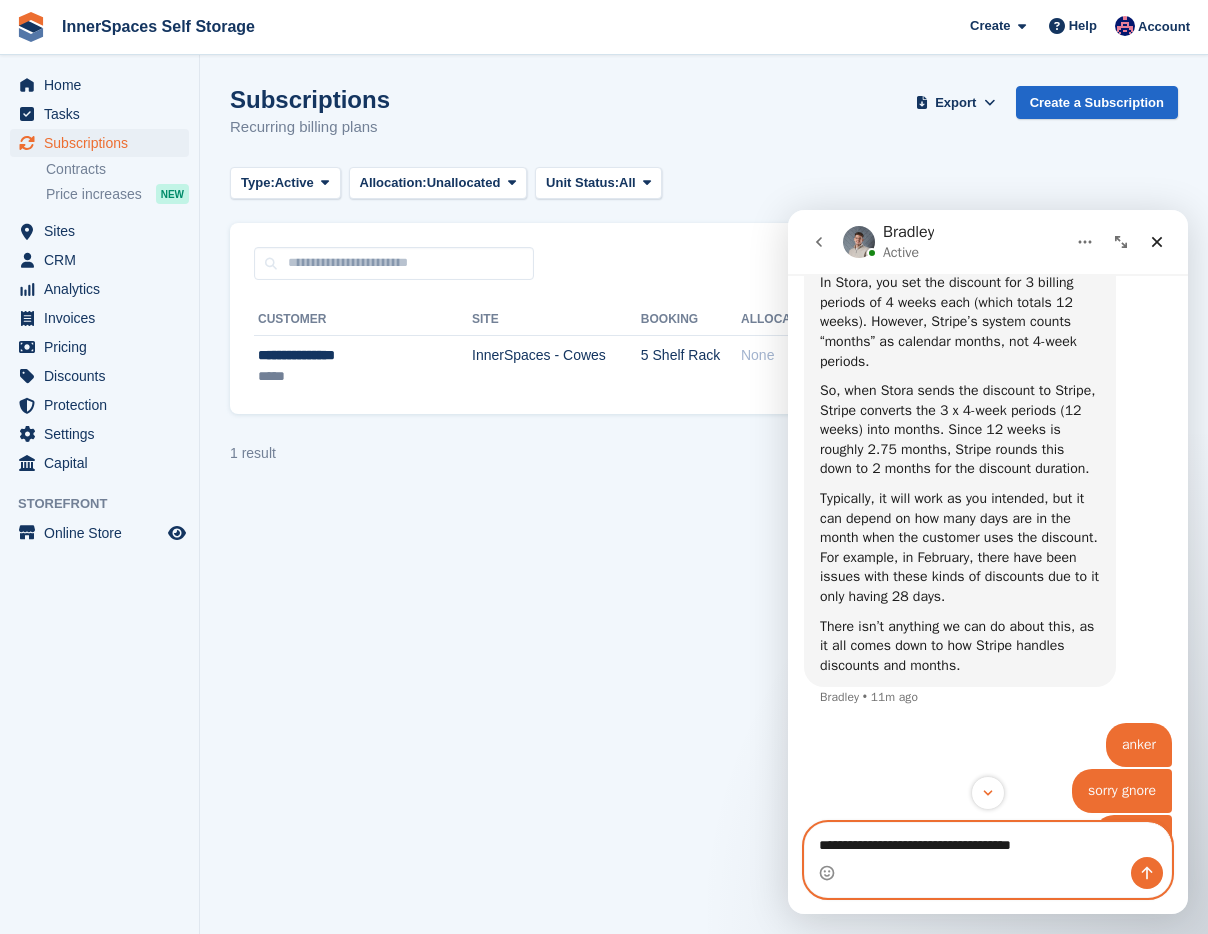type on "**********" 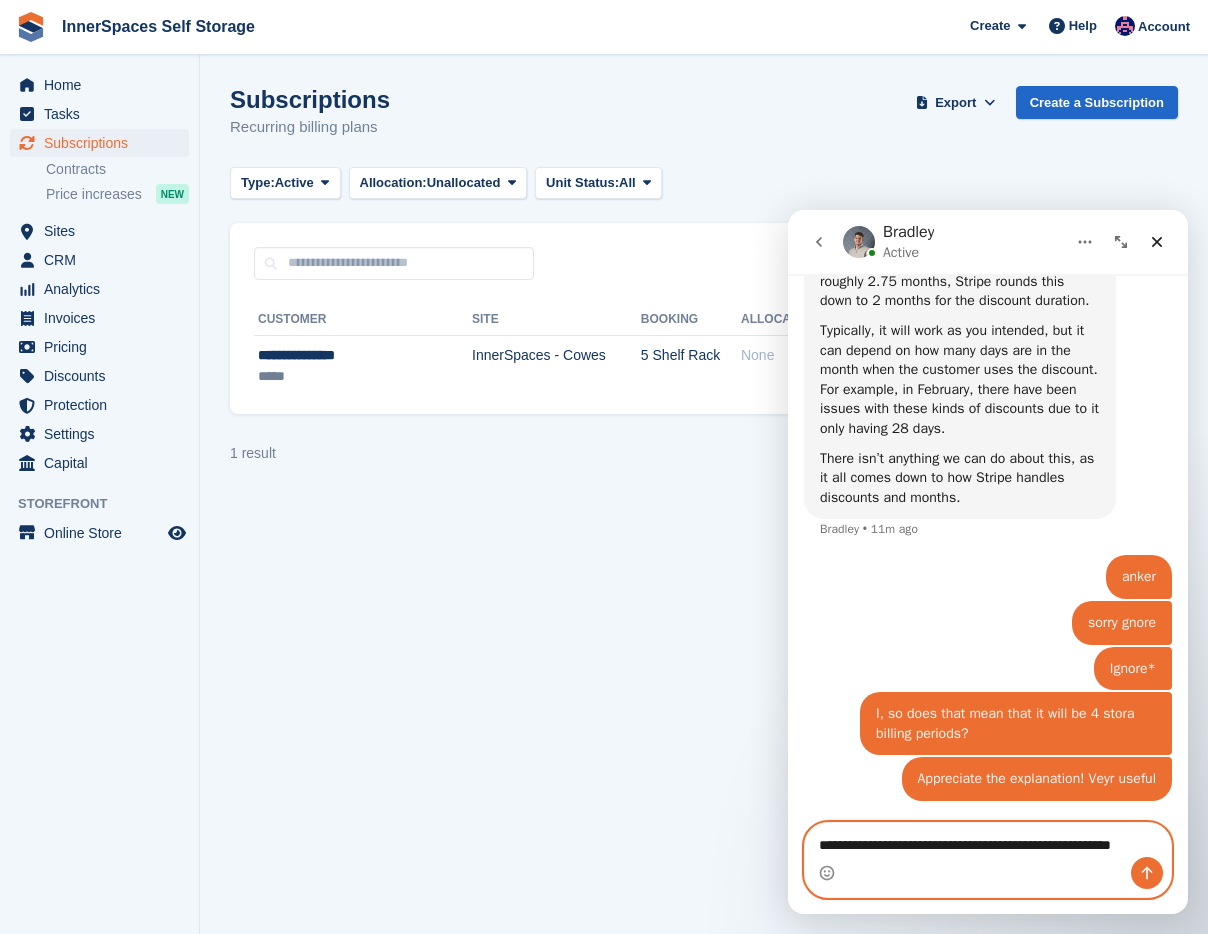 scroll, scrollTop: 1897, scrollLeft: 0, axis: vertical 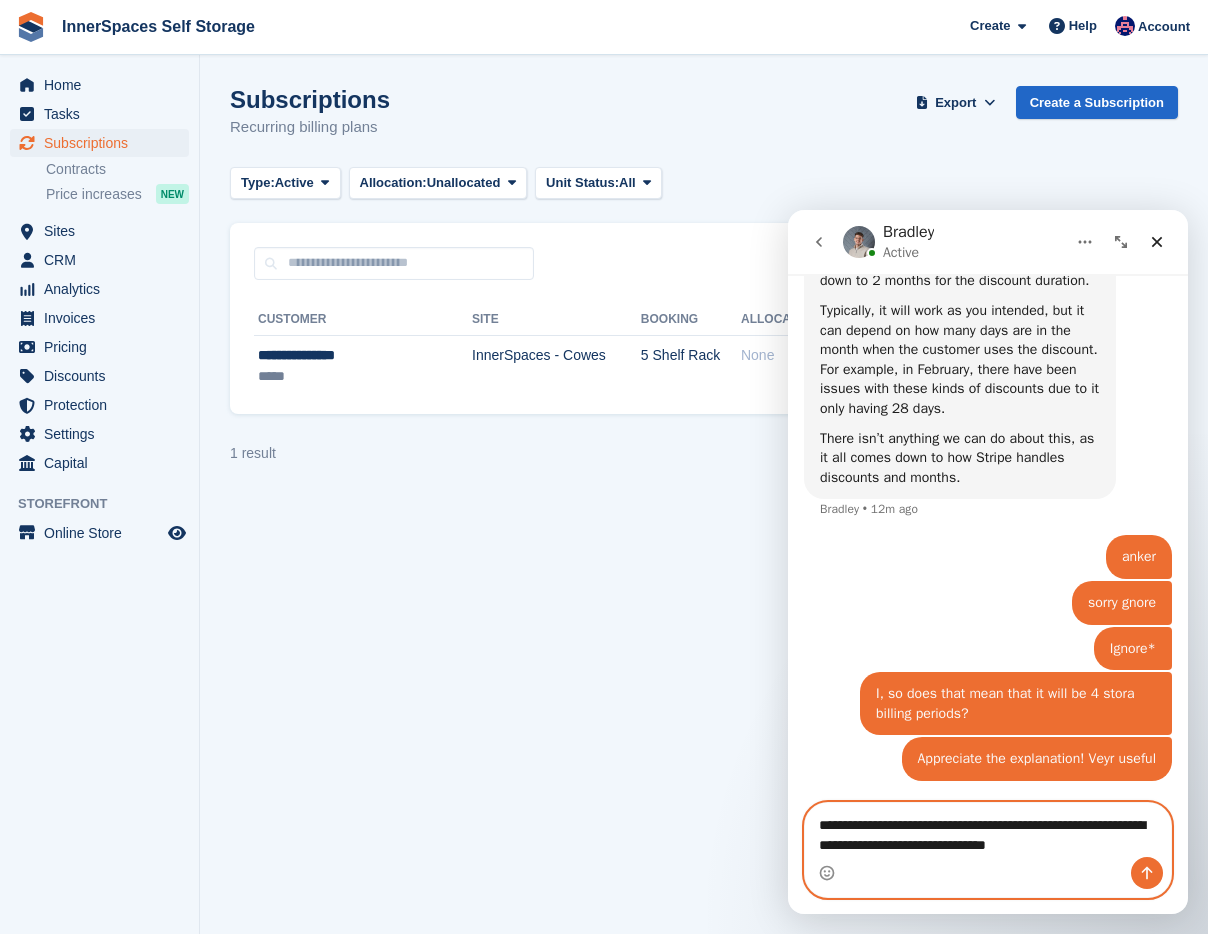 type on "**********" 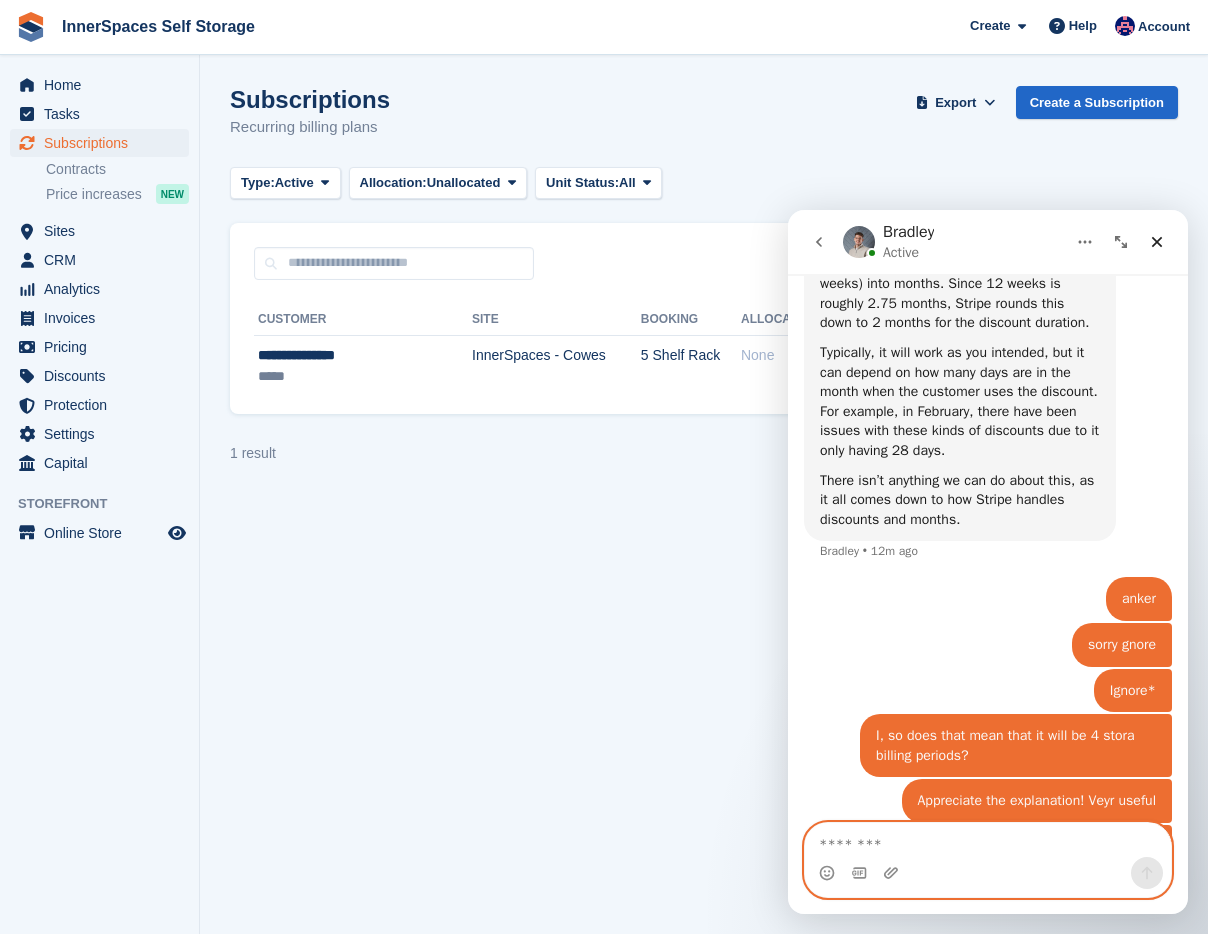 scroll, scrollTop: 1537, scrollLeft: 0, axis: vertical 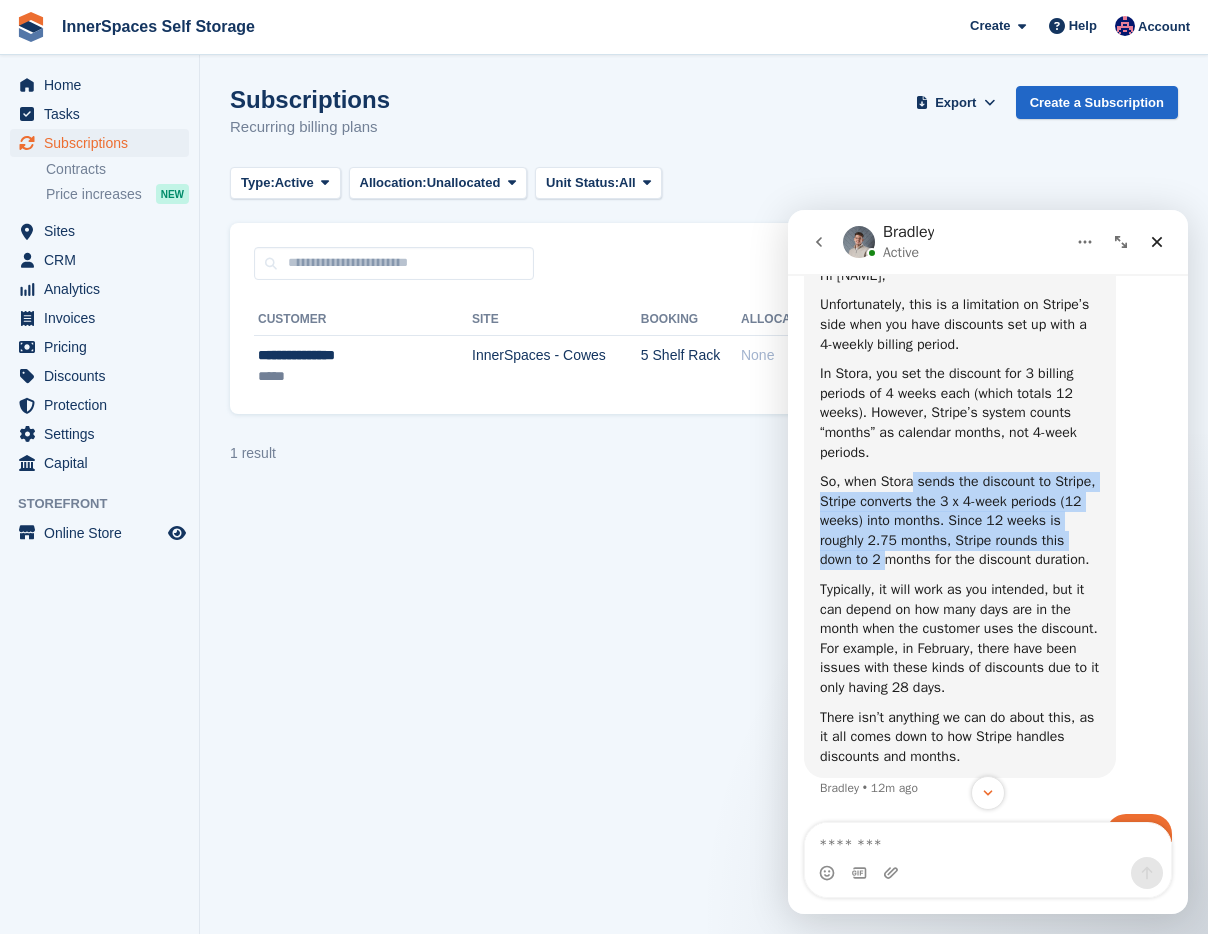 drag, startPoint x: 915, startPoint y: 543, endPoint x: 967, endPoint y: 629, distance: 100.49876 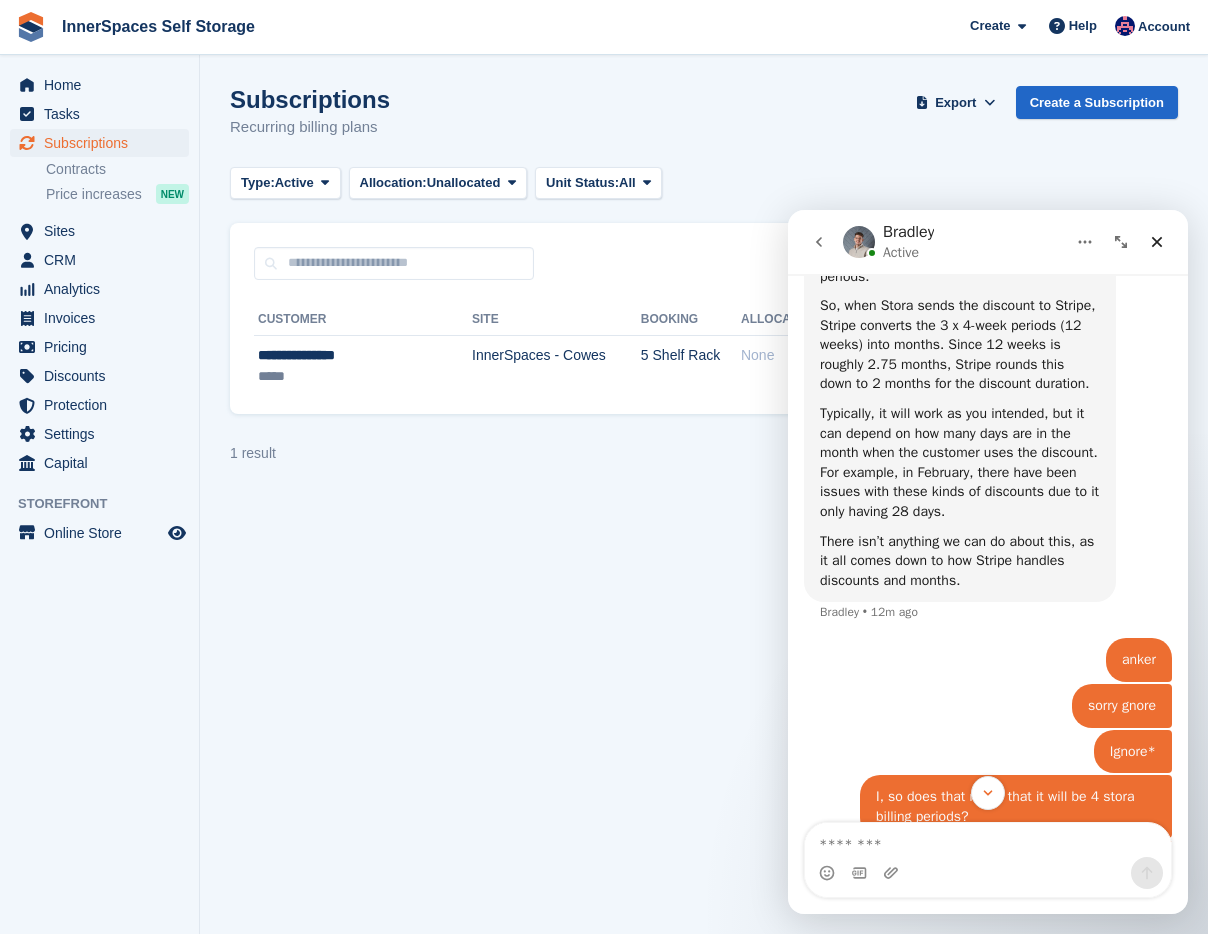 scroll, scrollTop: 1717, scrollLeft: 0, axis: vertical 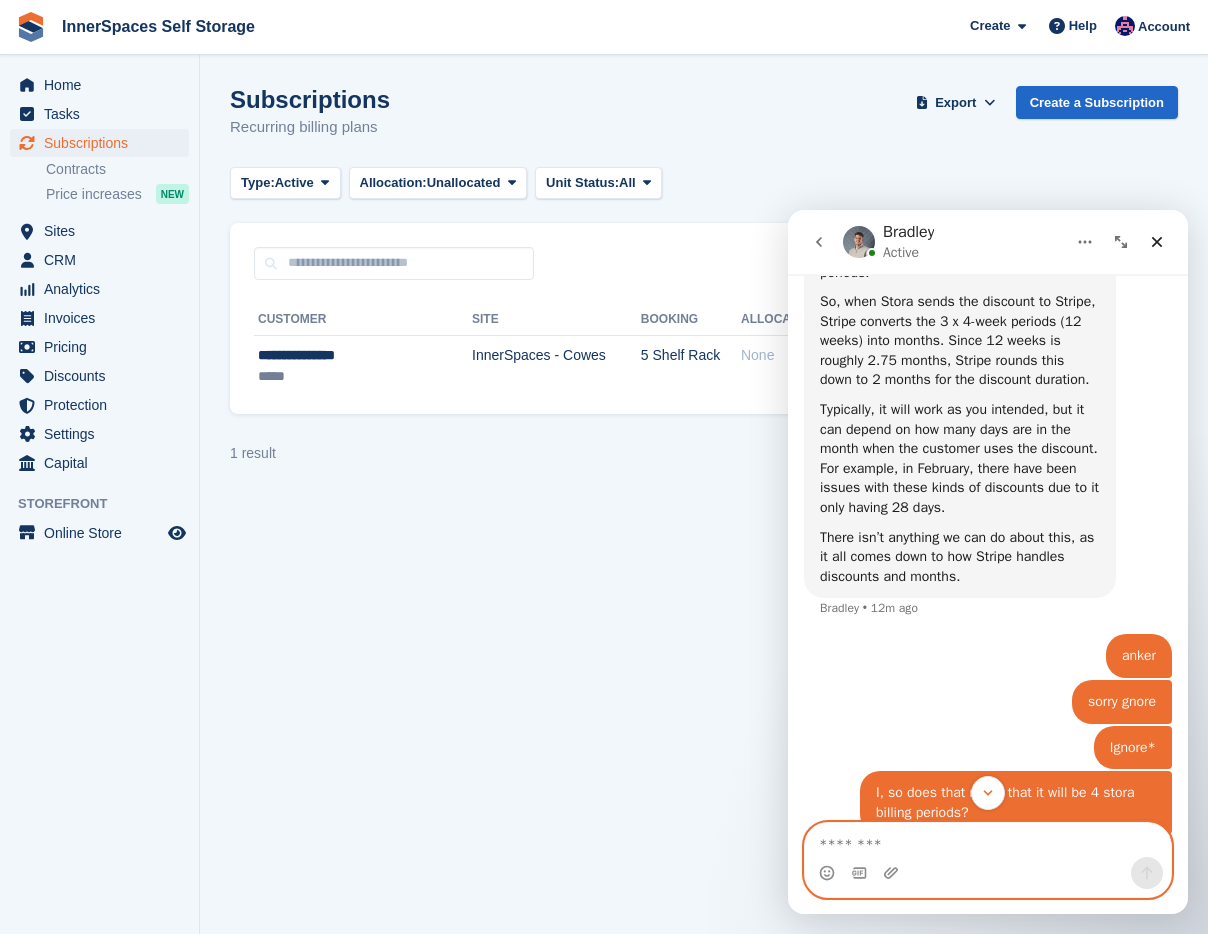click at bounding box center [988, 840] 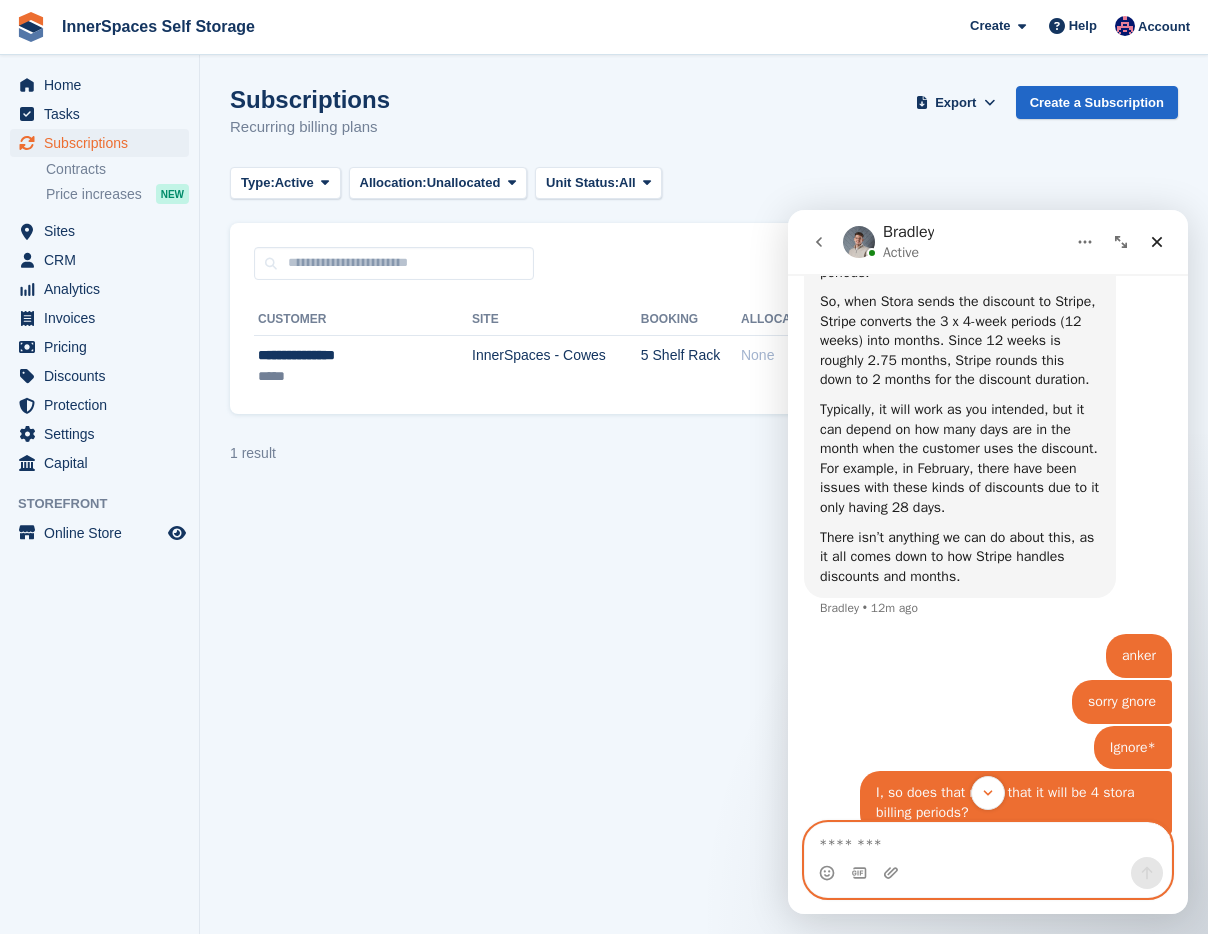 type on "*" 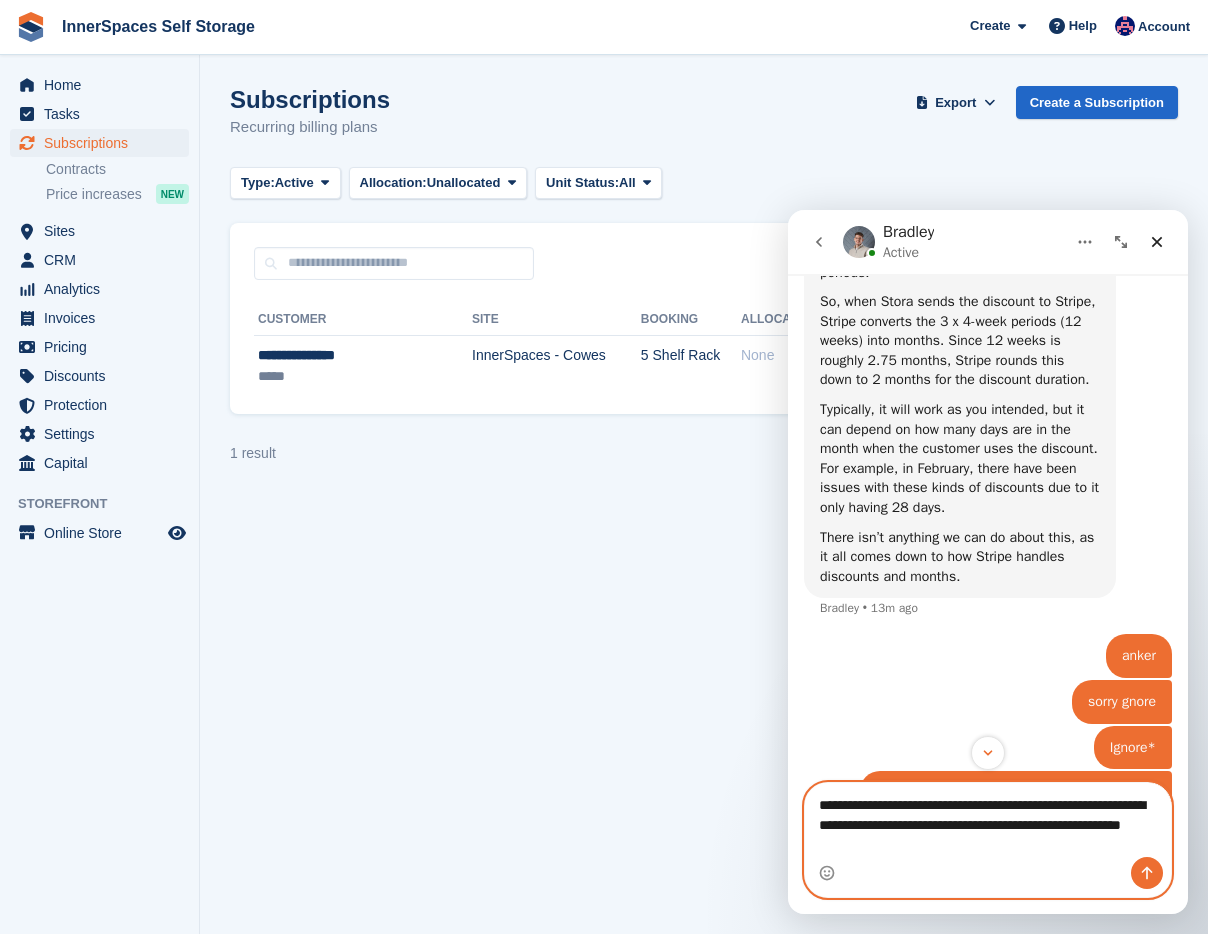 type on "**********" 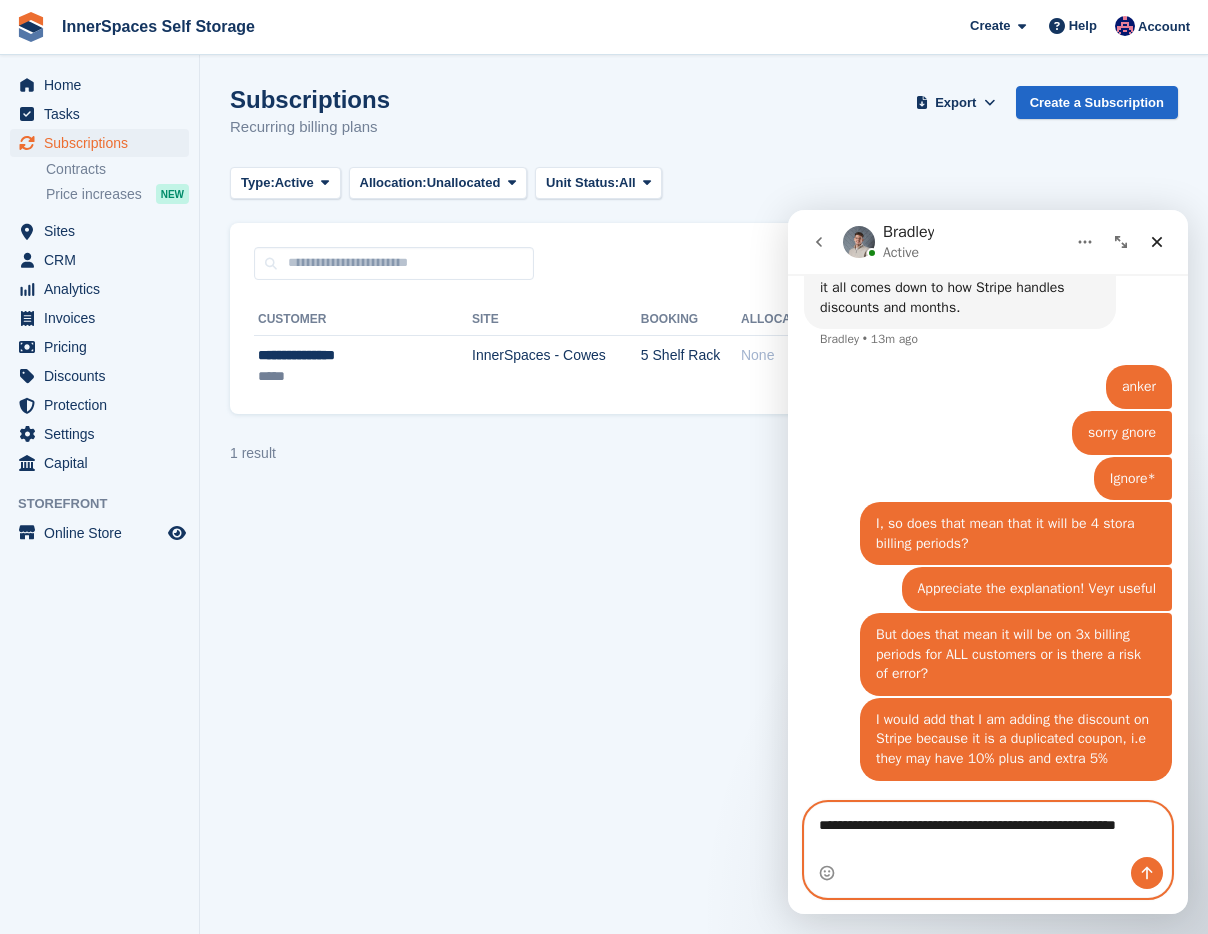 scroll, scrollTop: 2086, scrollLeft: 0, axis: vertical 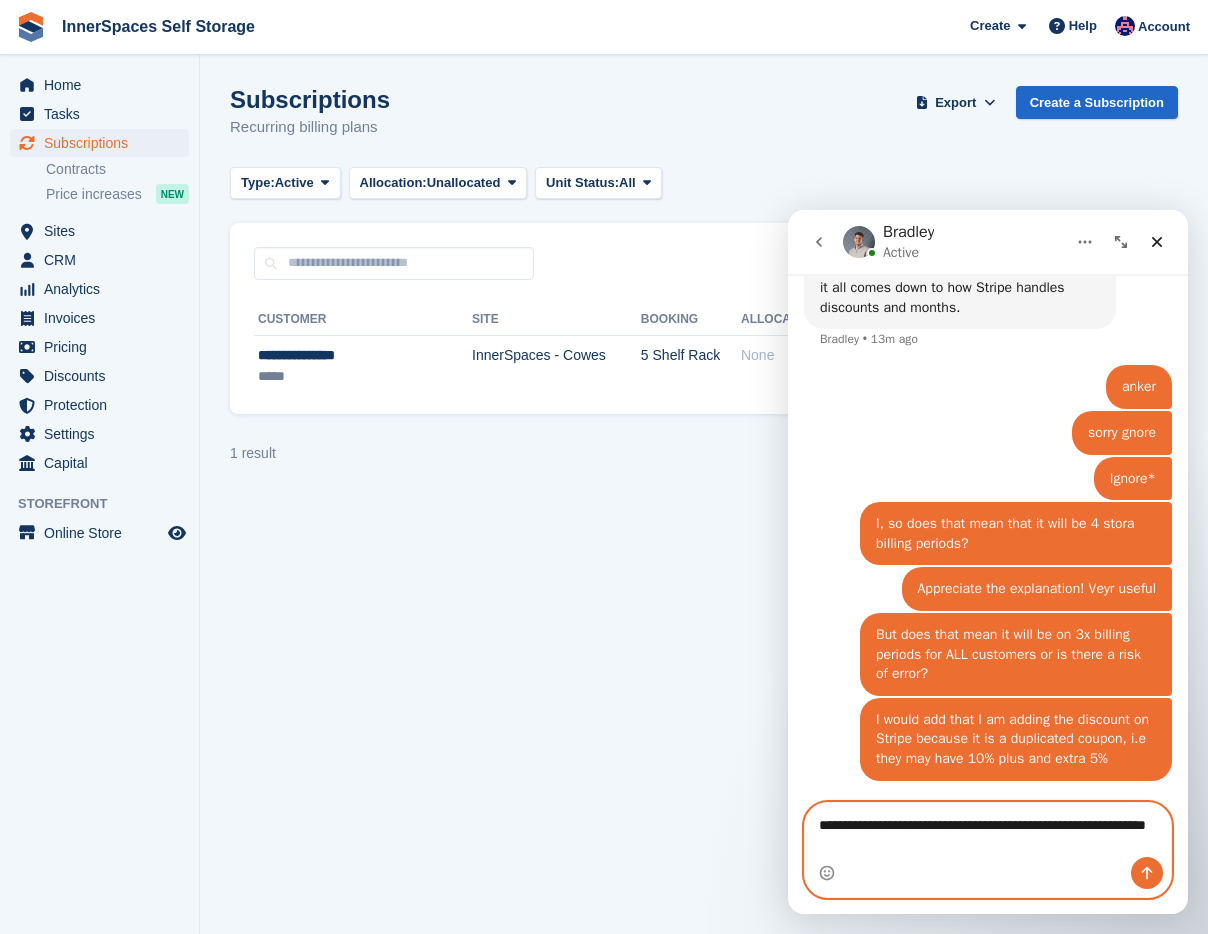 type on "**********" 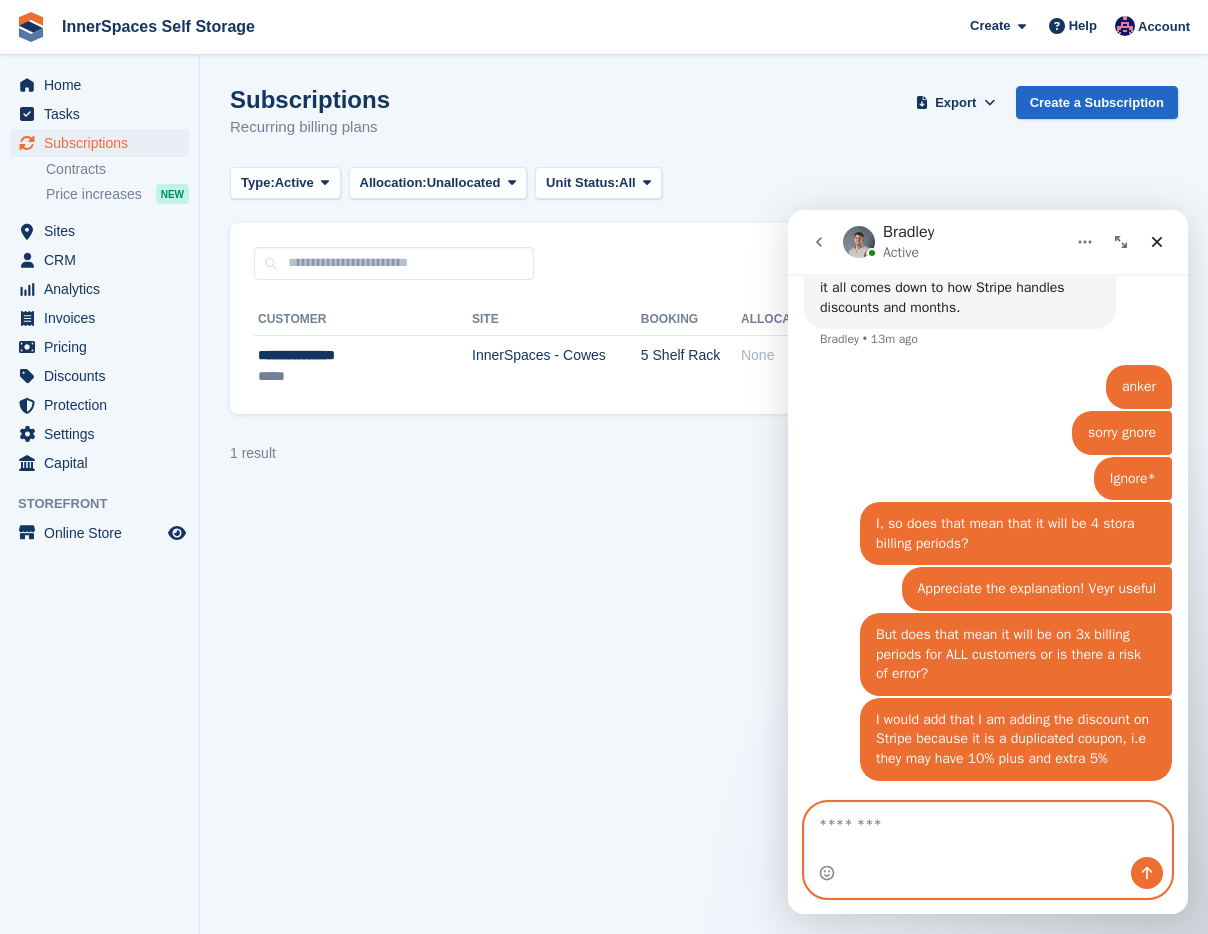 scroll, scrollTop: 2132, scrollLeft: 0, axis: vertical 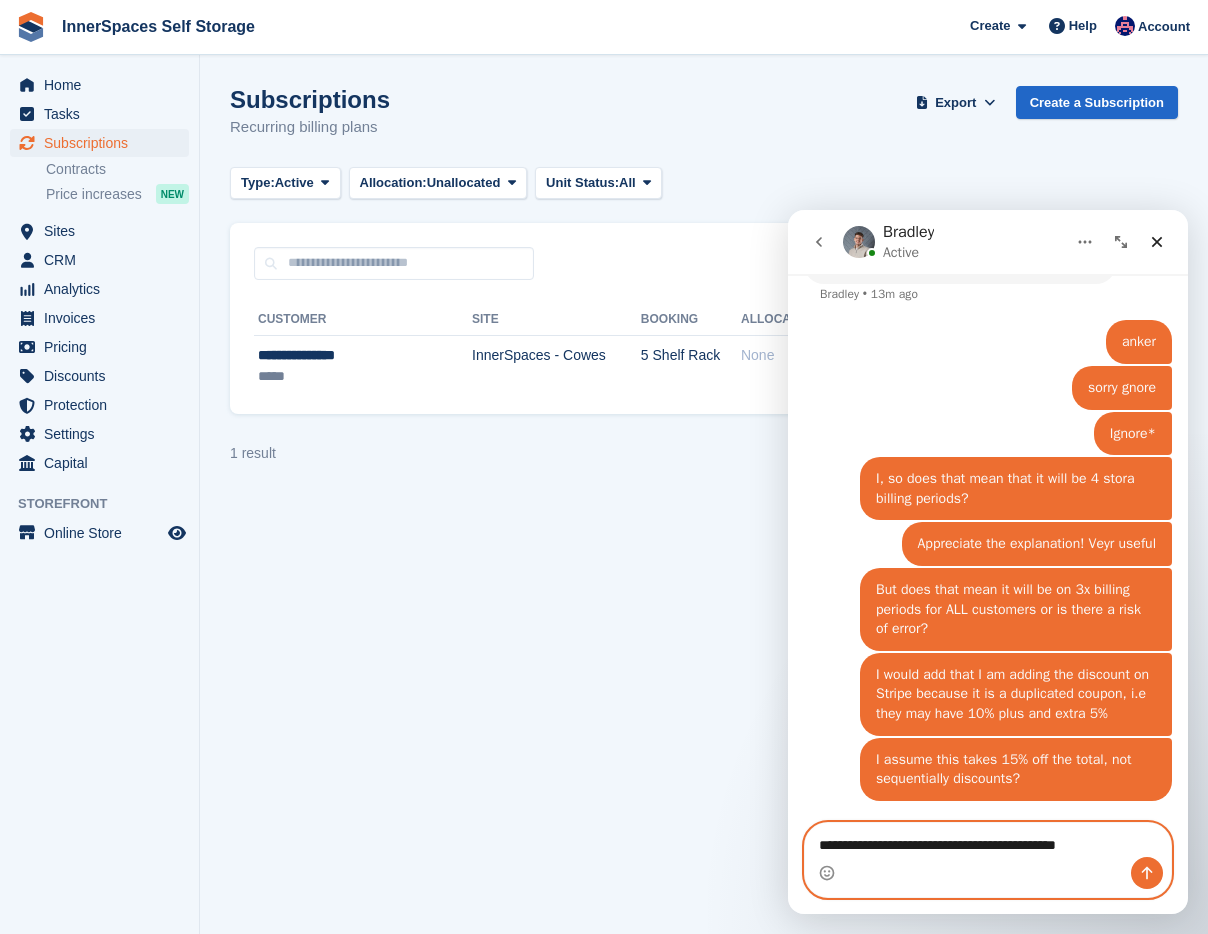type on "**********" 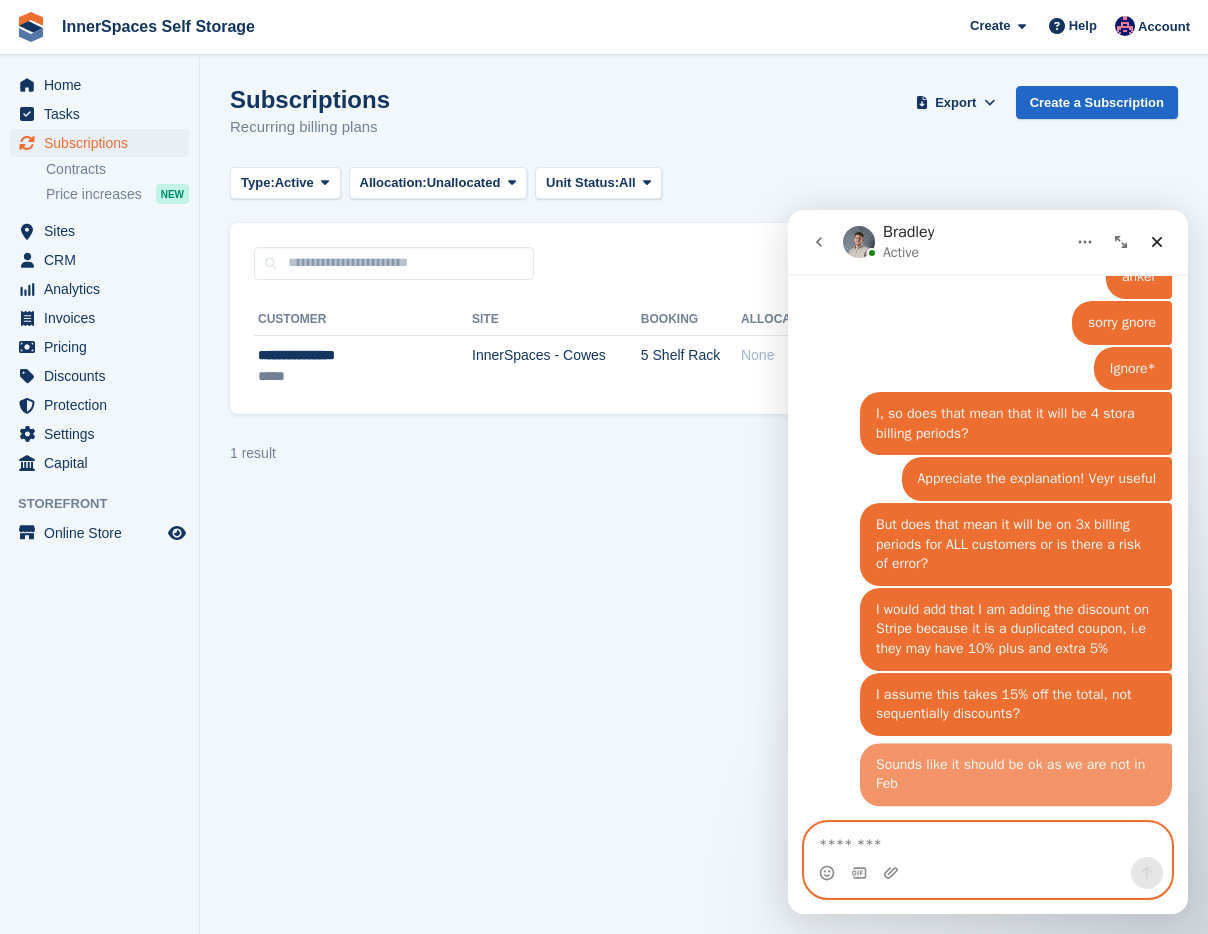 scroll, scrollTop: 2197, scrollLeft: 0, axis: vertical 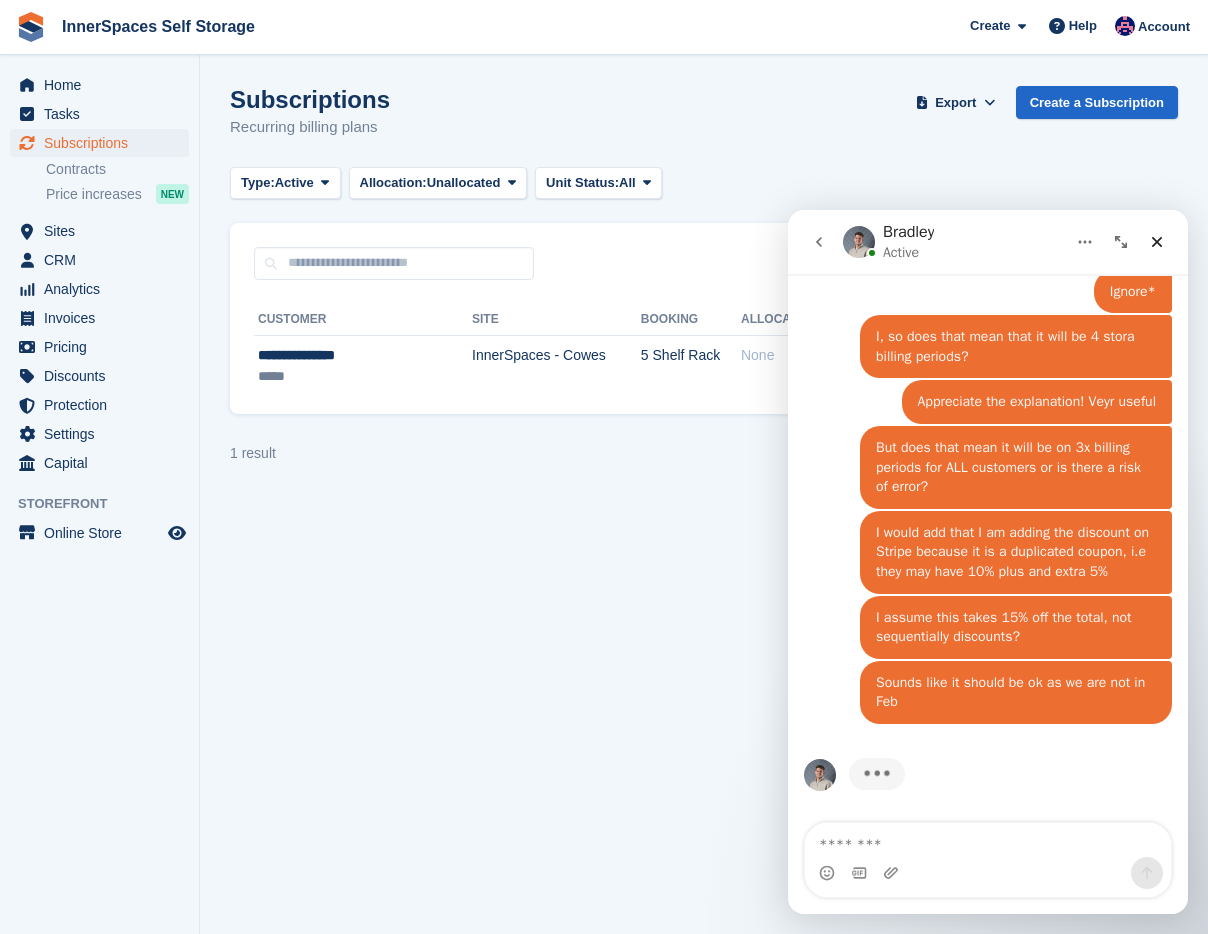 click on "Sounds like it should be ok as we are not in Feb Dominic    •   4m ago" at bounding box center (988, 704) 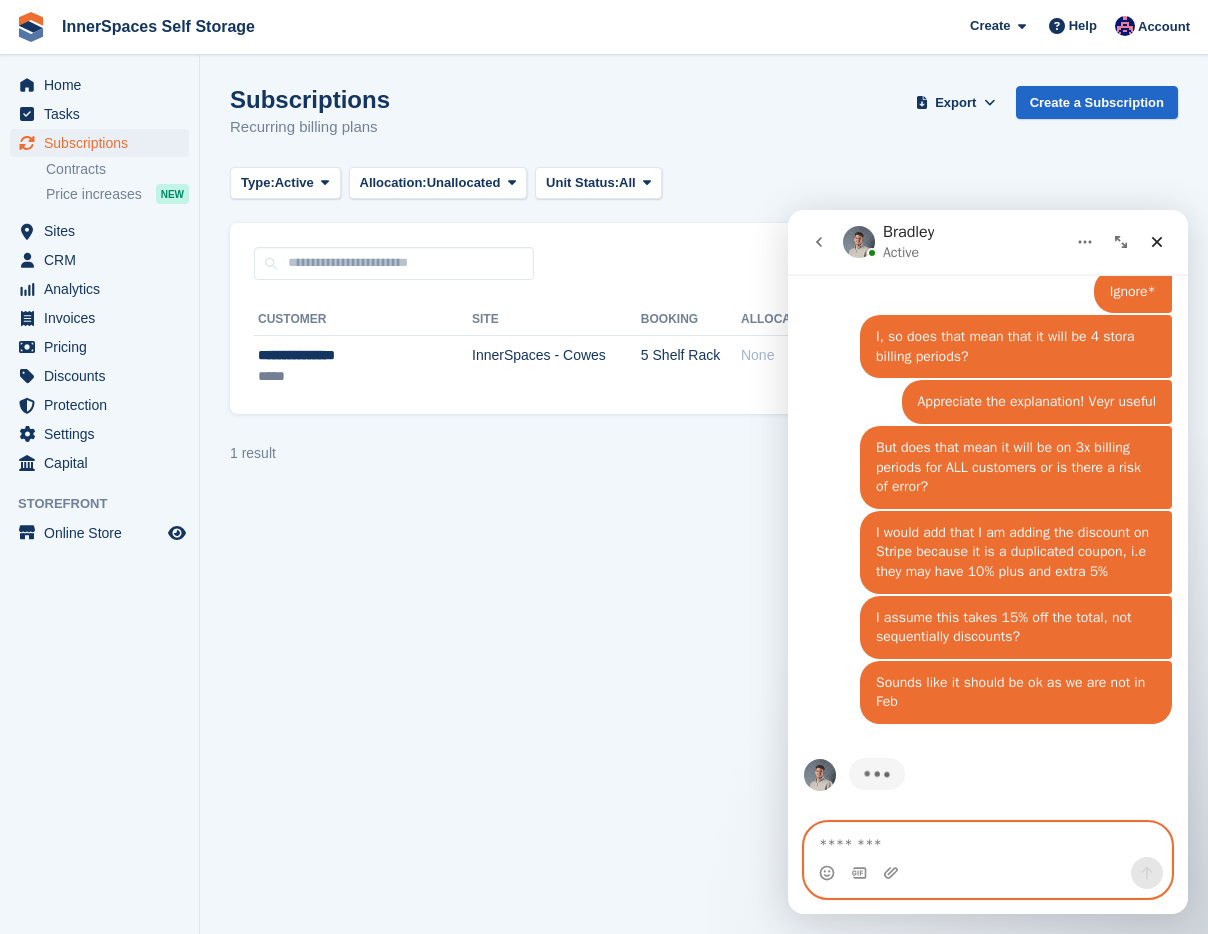 click at bounding box center (988, 840) 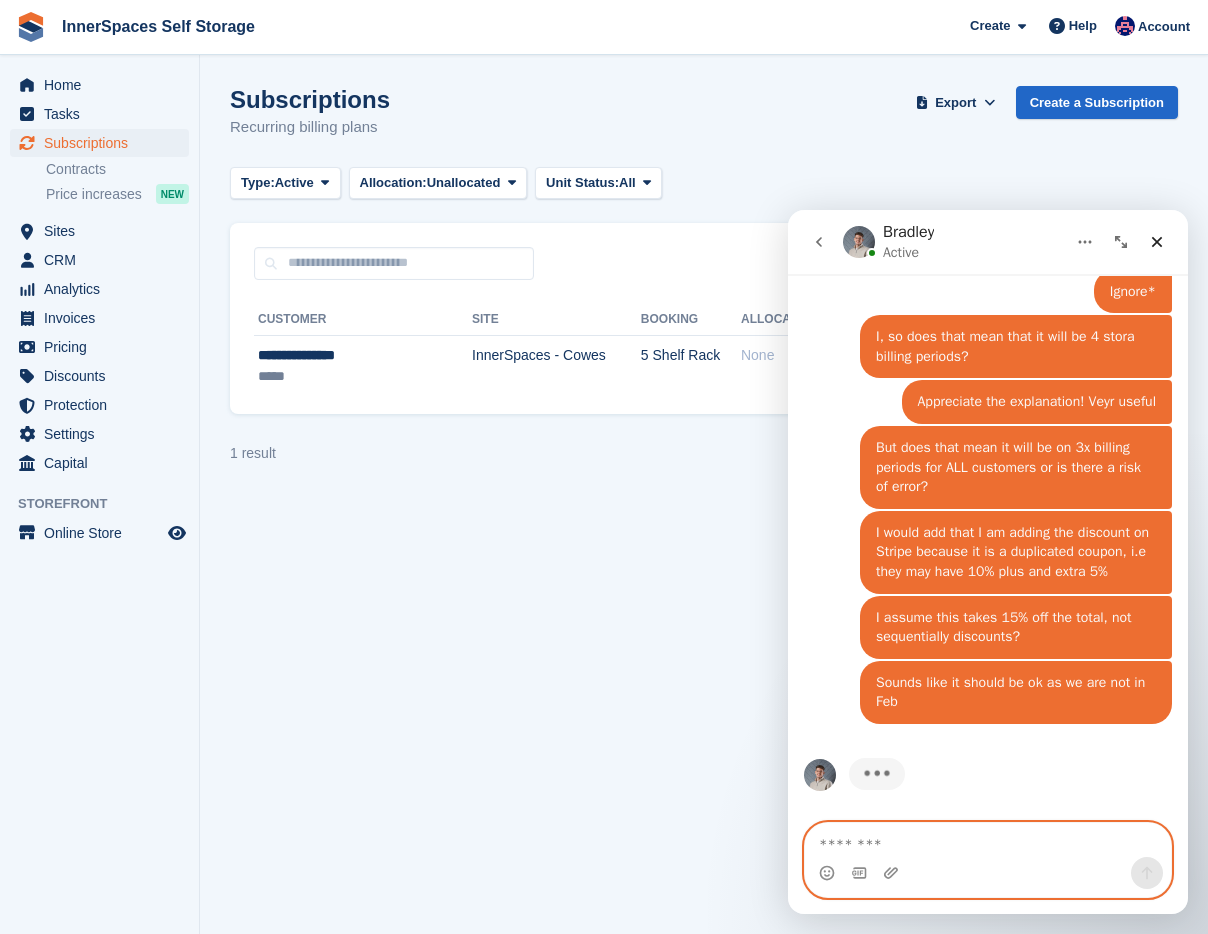 click at bounding box center (988, 840) 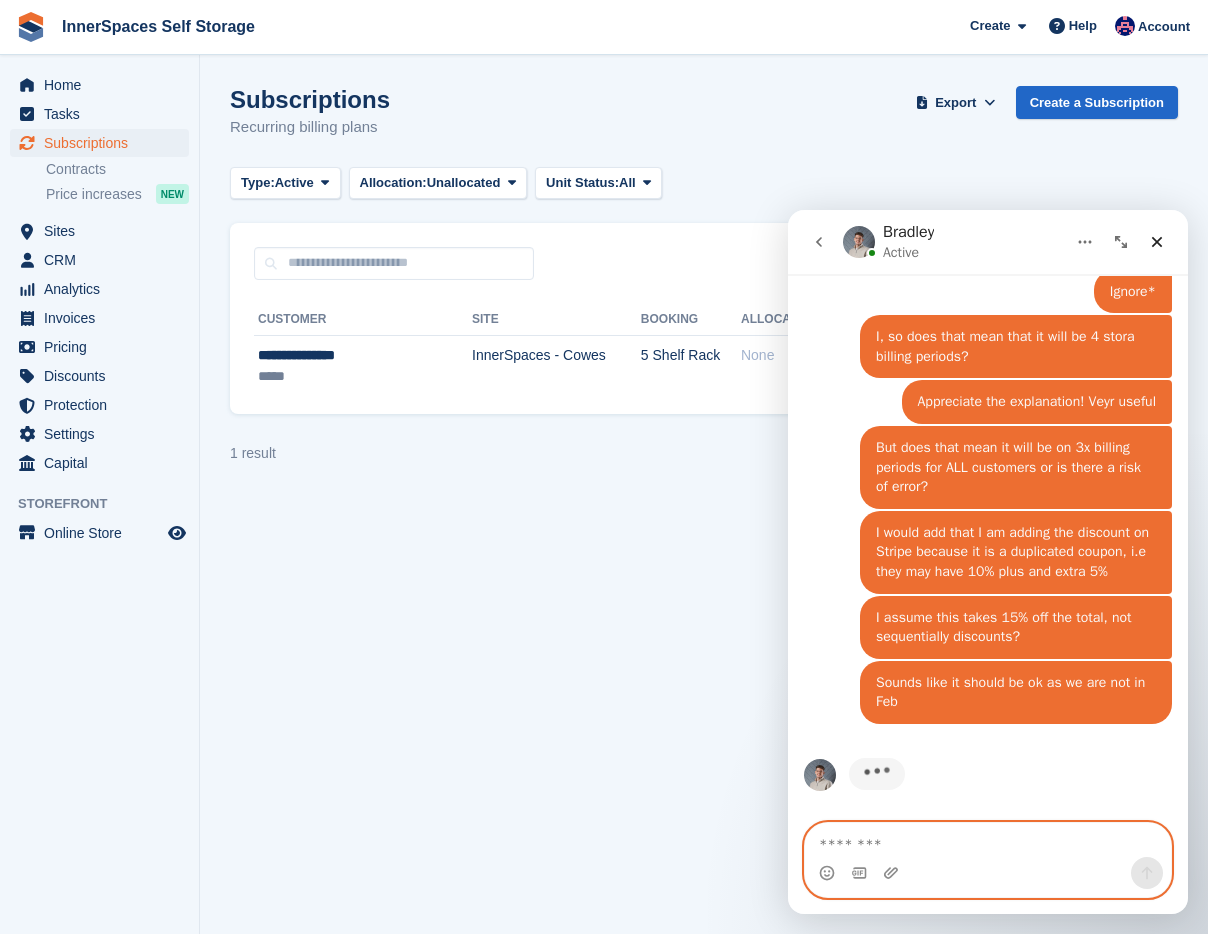 click at bounding box center (988, 840) 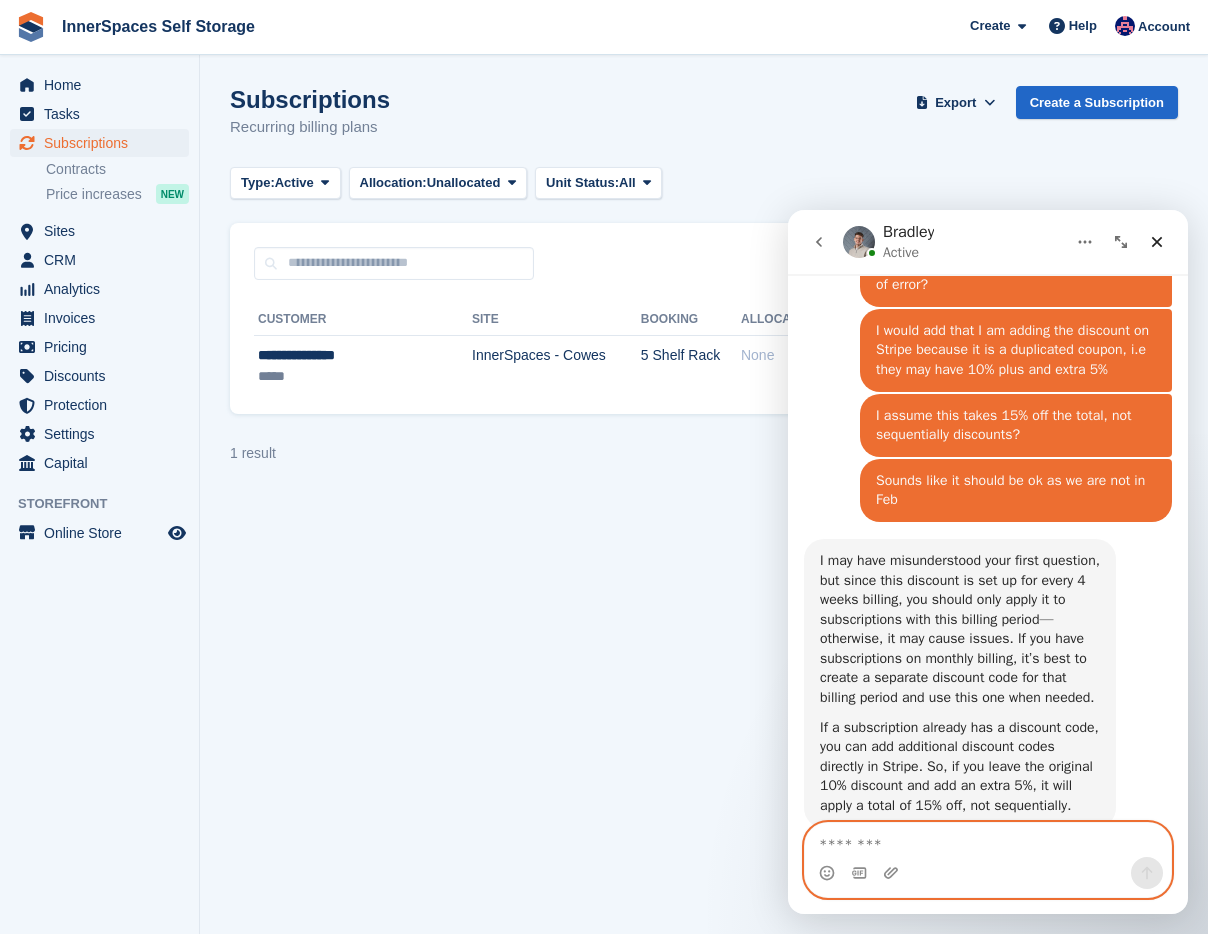 scroll, scrollTop: 2561, scrollLeft: 0, axis: vertical 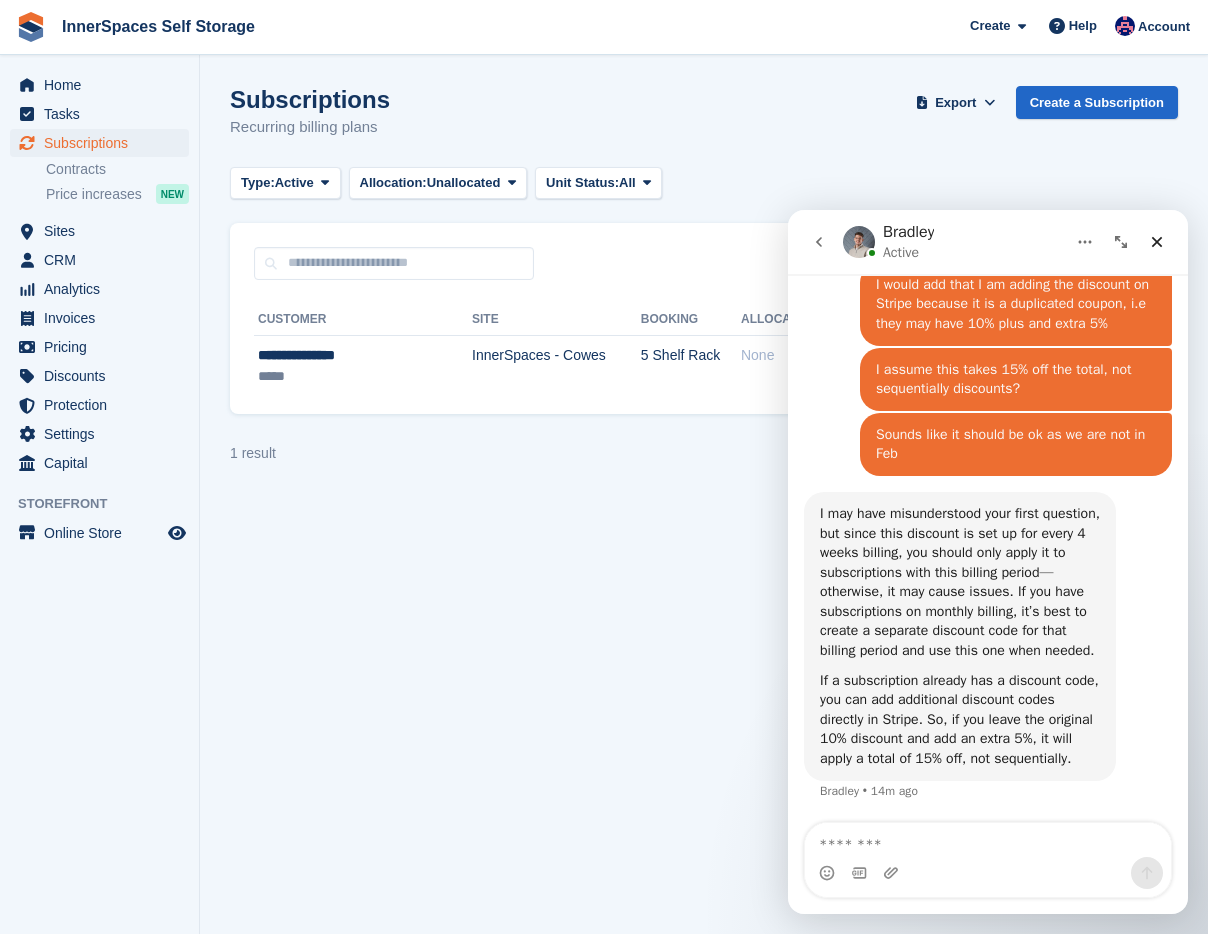 click on "I may have misunderstood your first question, but since this discount is set up for every 4 weeks billing, you should only apply it to subscriptions with this billing period—otherwise, it may cause issues. If you have subscriptions on monthly billing, it’s best to create a separate discount code for that billing period and use this one when needed." at bounding box center (960, 582) 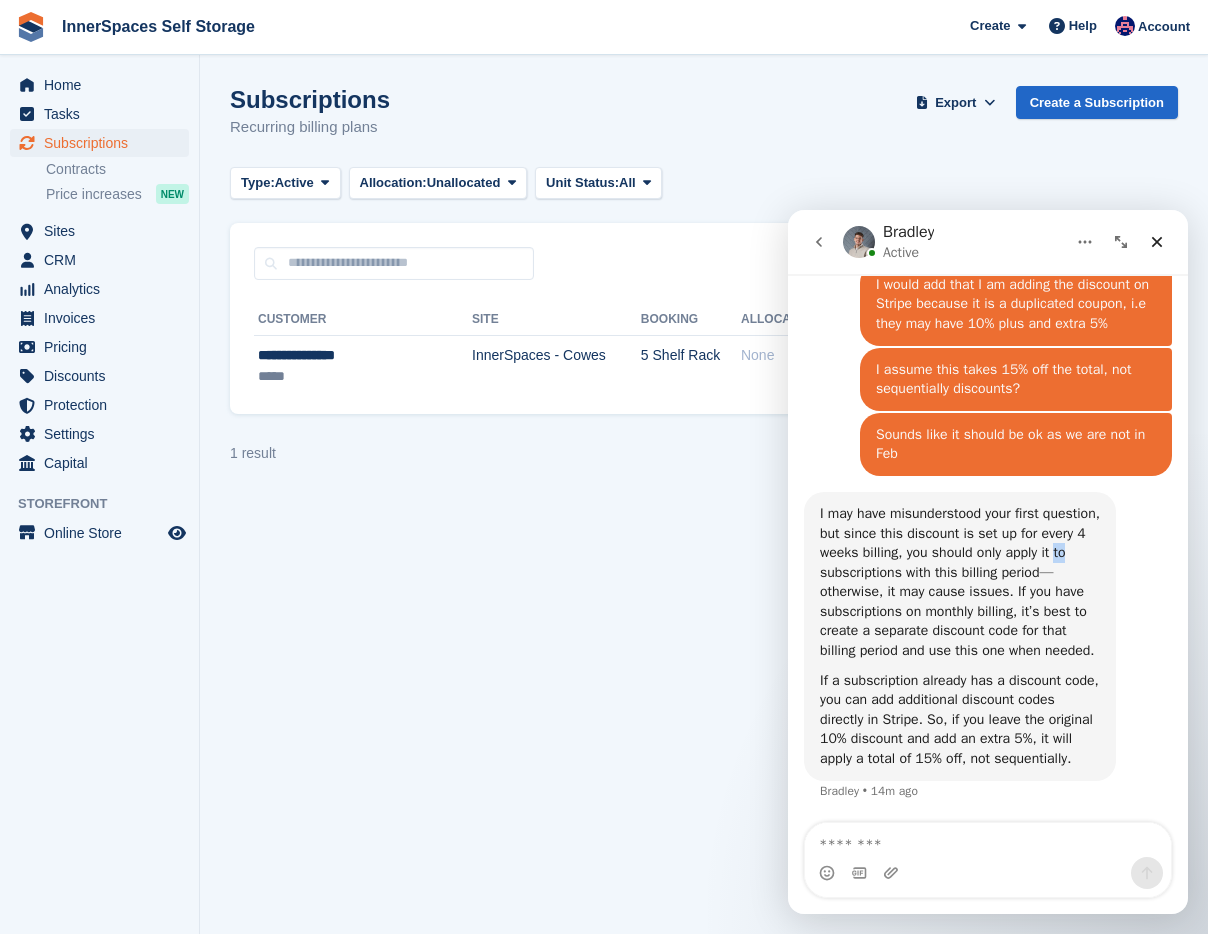 click on "I may have misunderstood your first question, but since this discount is set up for every 4 weeks billing, you should only apply it to subscriptions with this billing period—otherwise, it may cause issues. If you have subscriptions on monthly billing, it’s best to create a separate discount code for that billing period and use this one when needed." at bounding box center [960, 582] 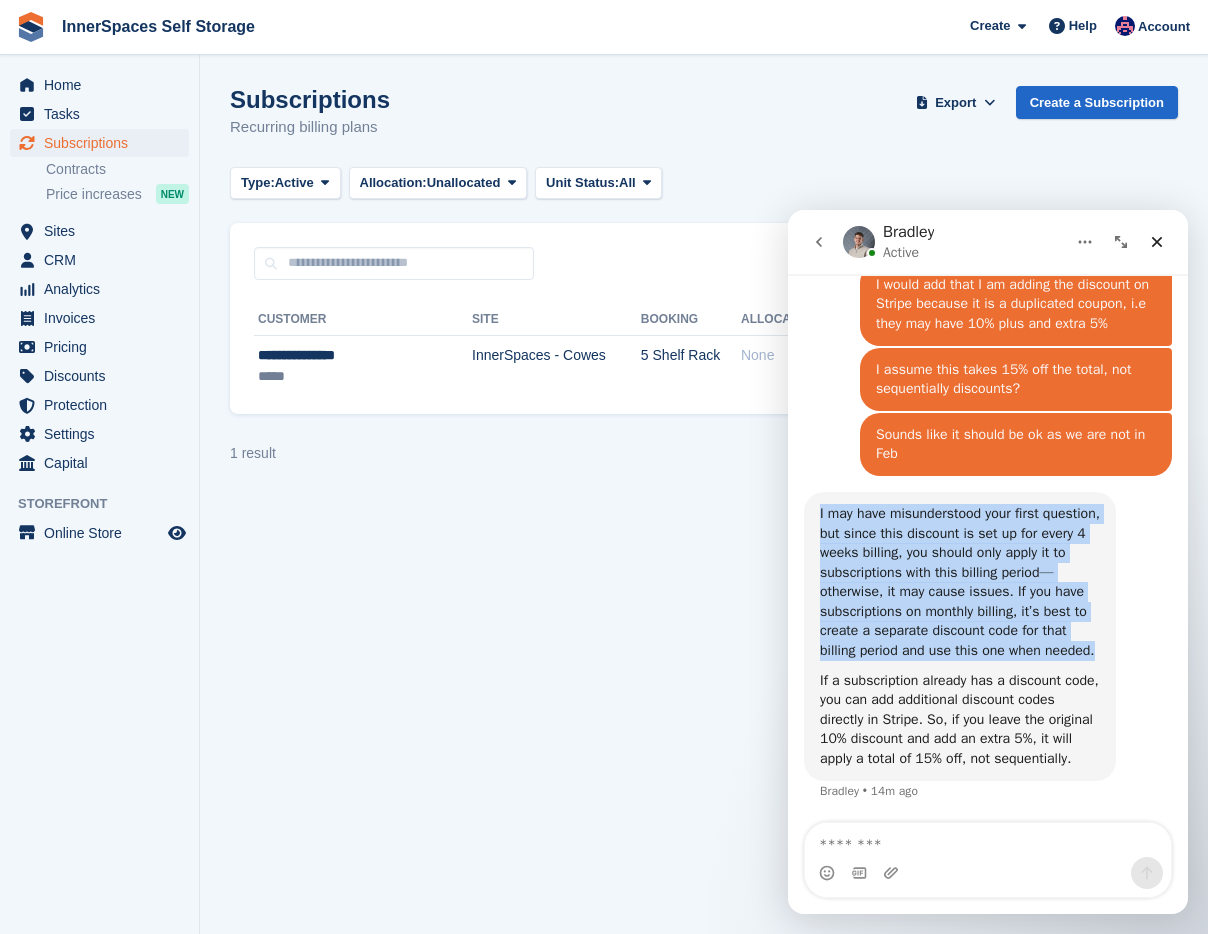 click on "I may have misunderstood your first question, but since this discount is set up for every 4 weeks billing, you should only apply it to subscriptions with this billing period—otherwise, it may cause issues. If you have subscriptions on monthly billing, it’s best to create a separate discount code for that billing period and use this one when needed." at bounding box center [960, 582] 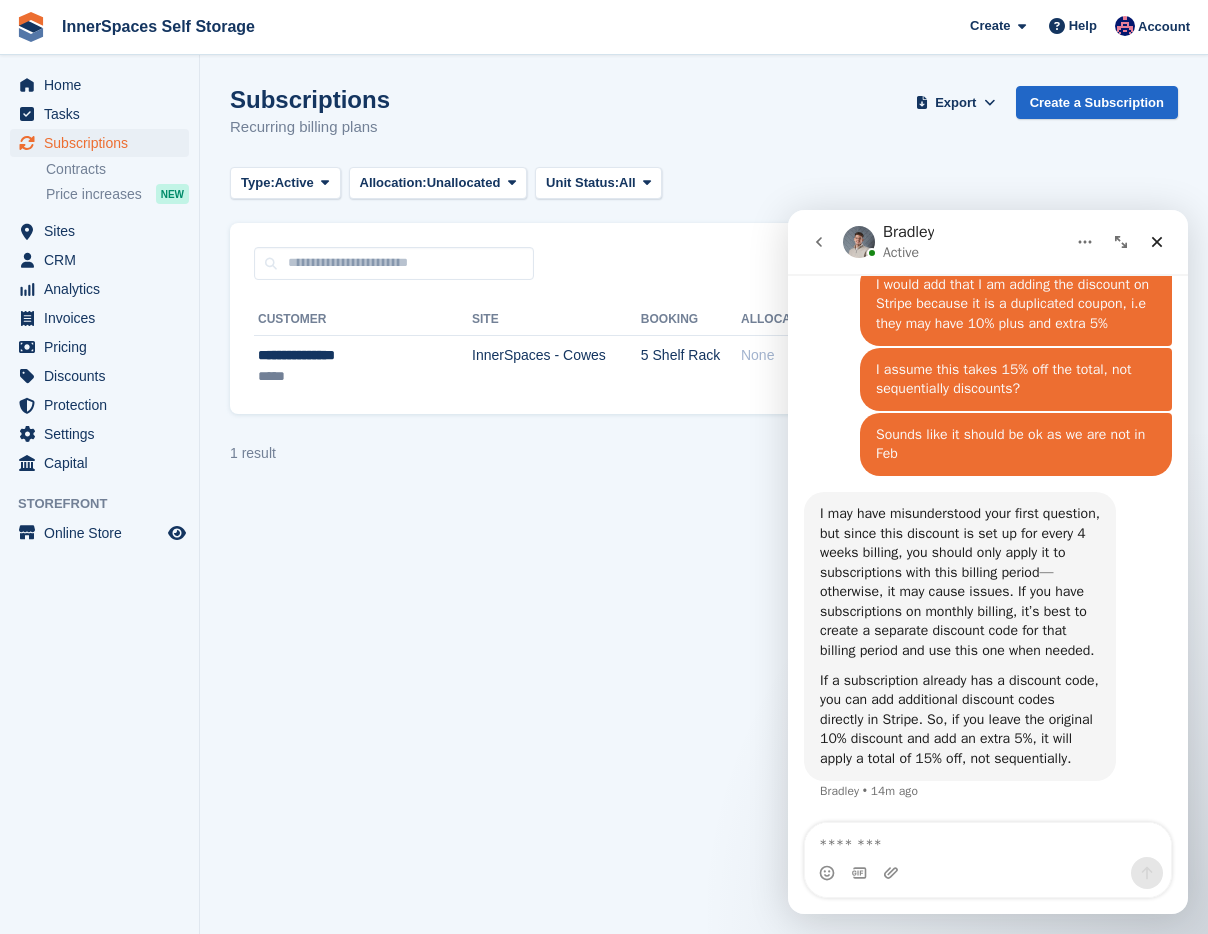 drag, startPoint x: 1011, startPoint y: 664, endPoint x: 984, endPoint y: 788, distance: 126.90548 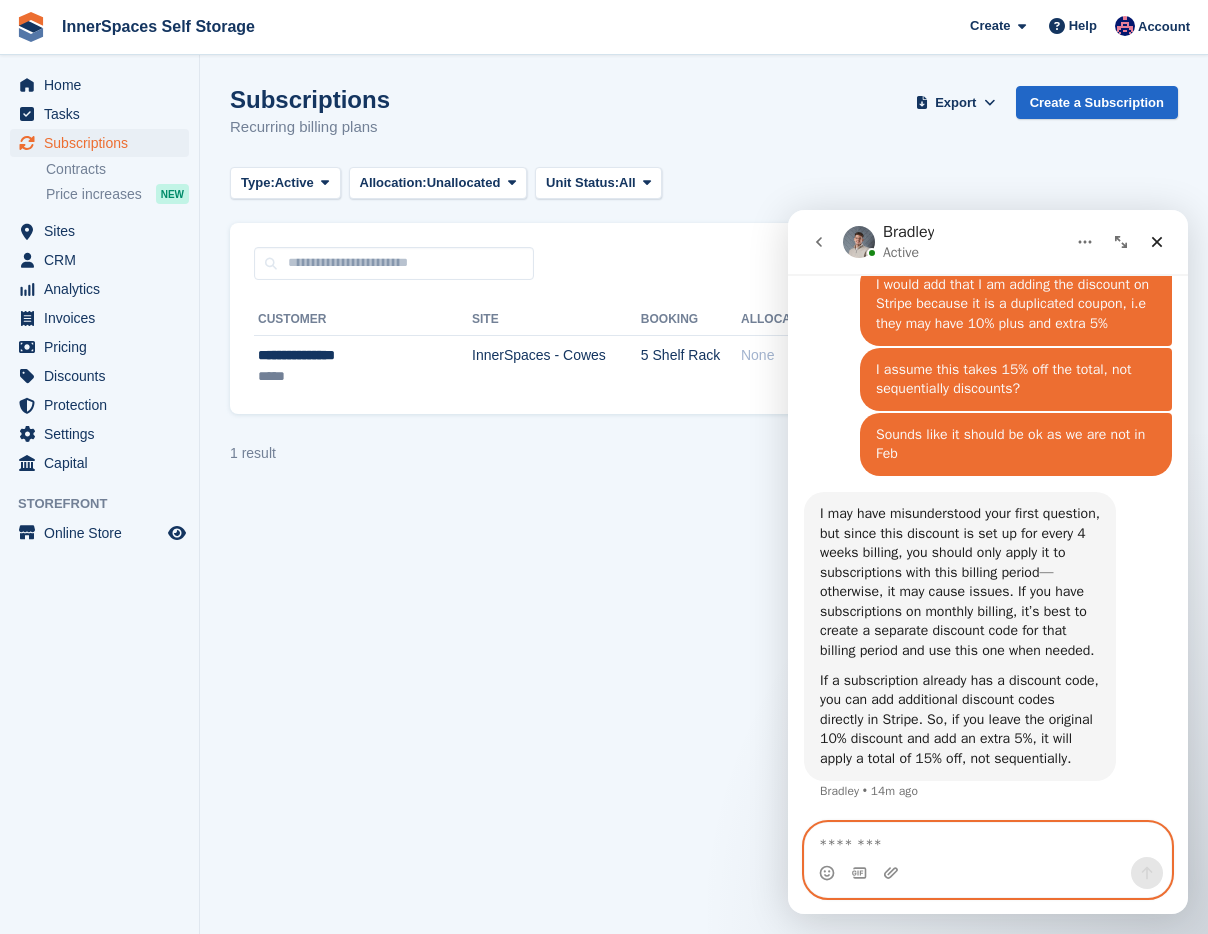 drag, startPoint x: 960, startPoint y: 836, endPoint x: 951, endPoint y: 852, distance: 18.35756 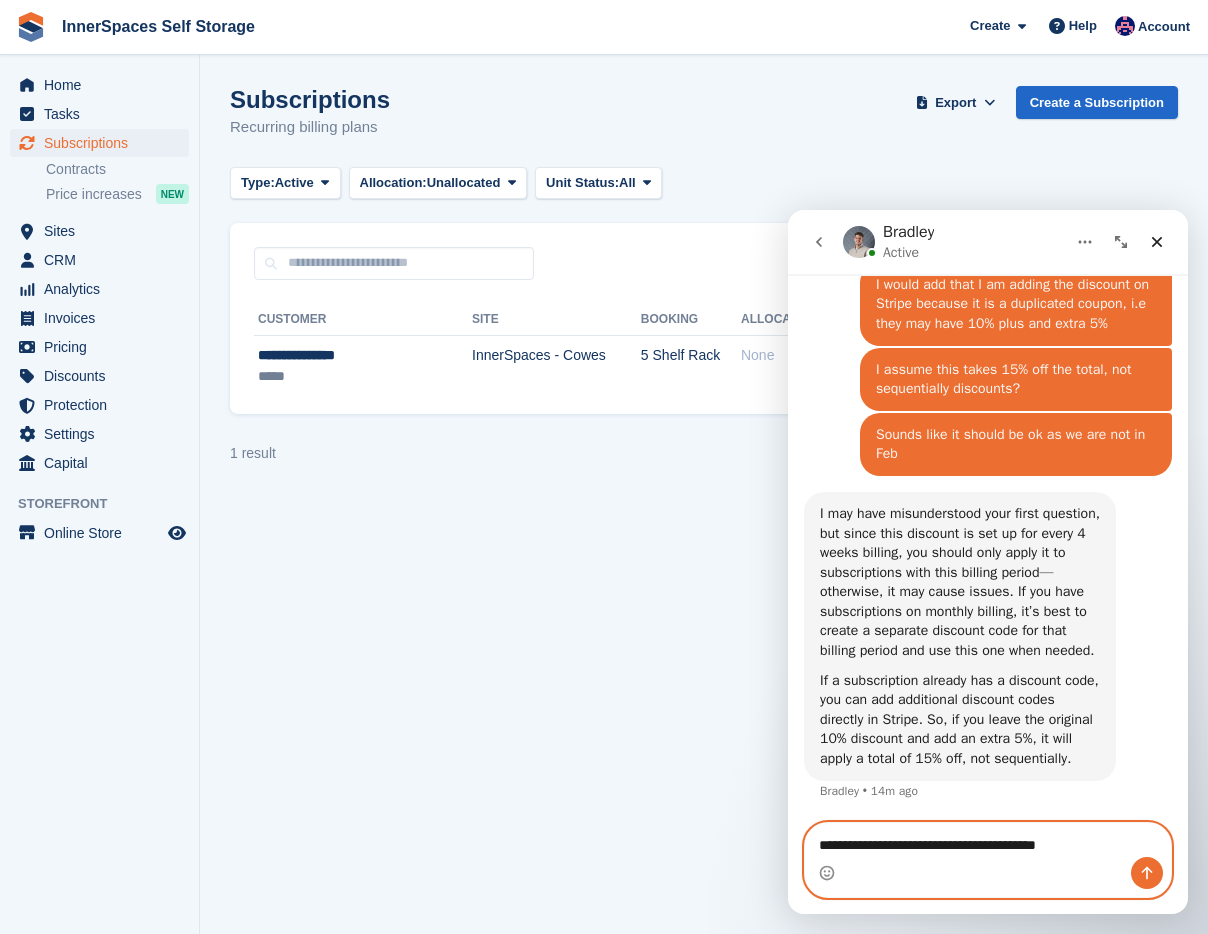 type on "**********" 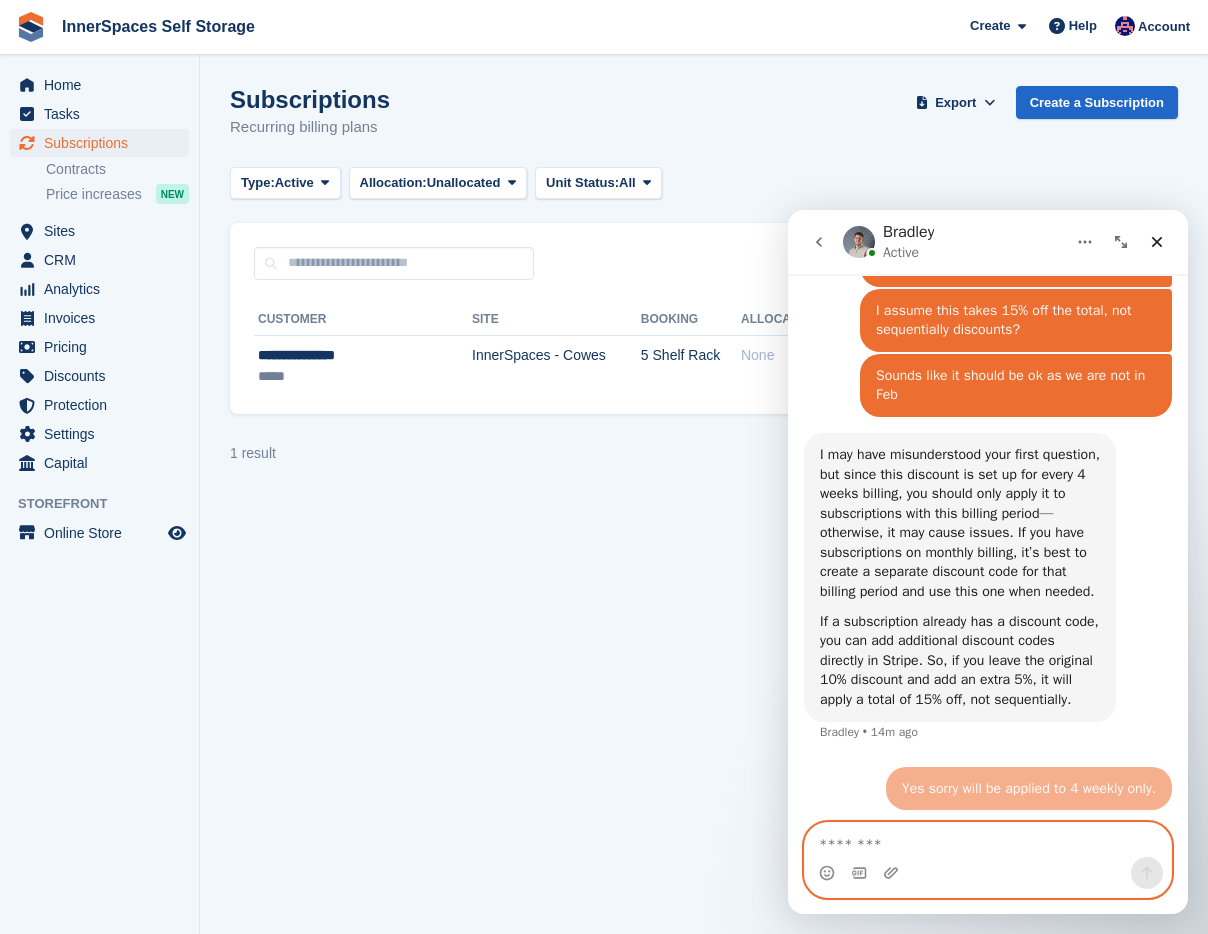 scroll, scrollTop: 2620, scrollLeft: 0, axis: vertical 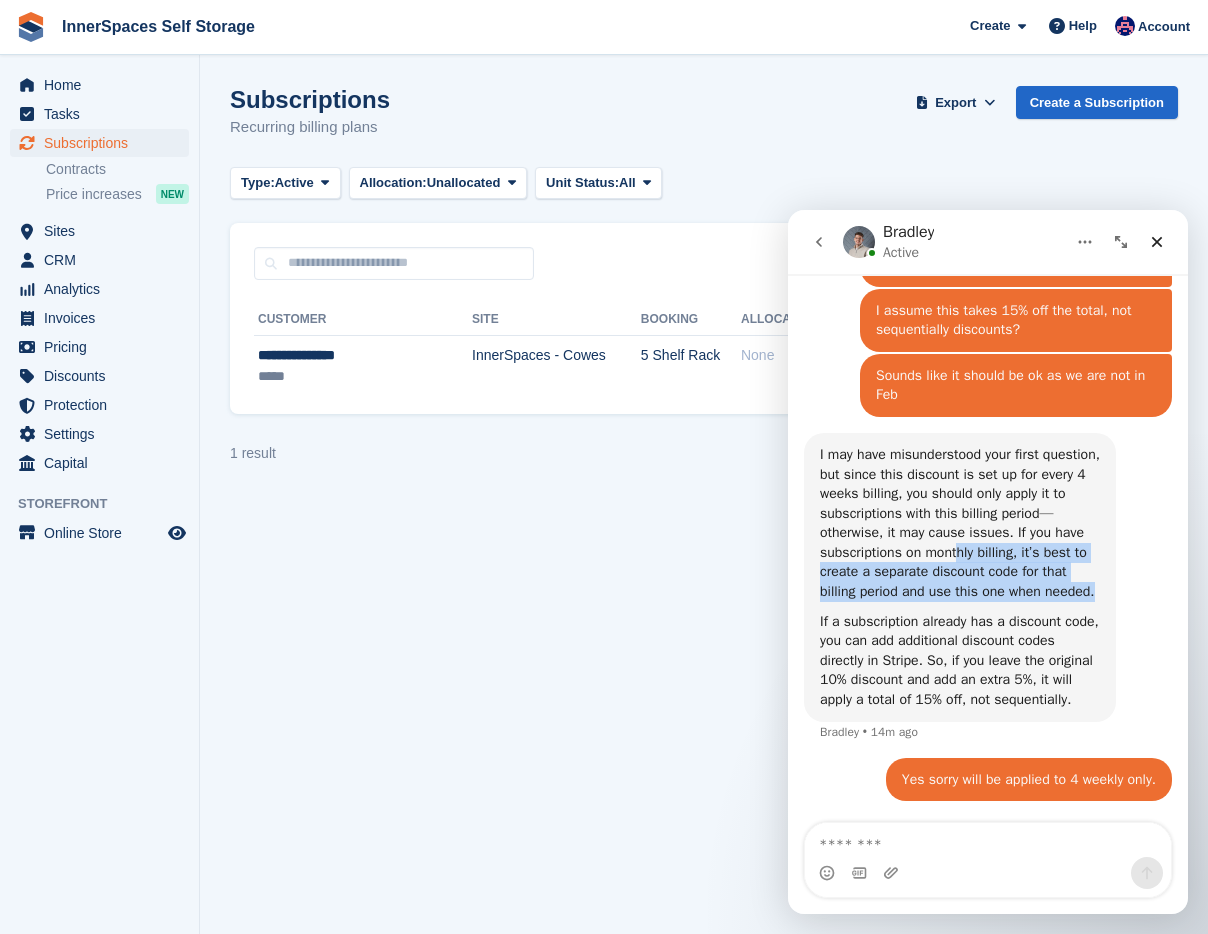drag, startPoint x: 1023, startPoint y: 507, endPoint x: 1043, endPoint y: 574, distance: 69.92139 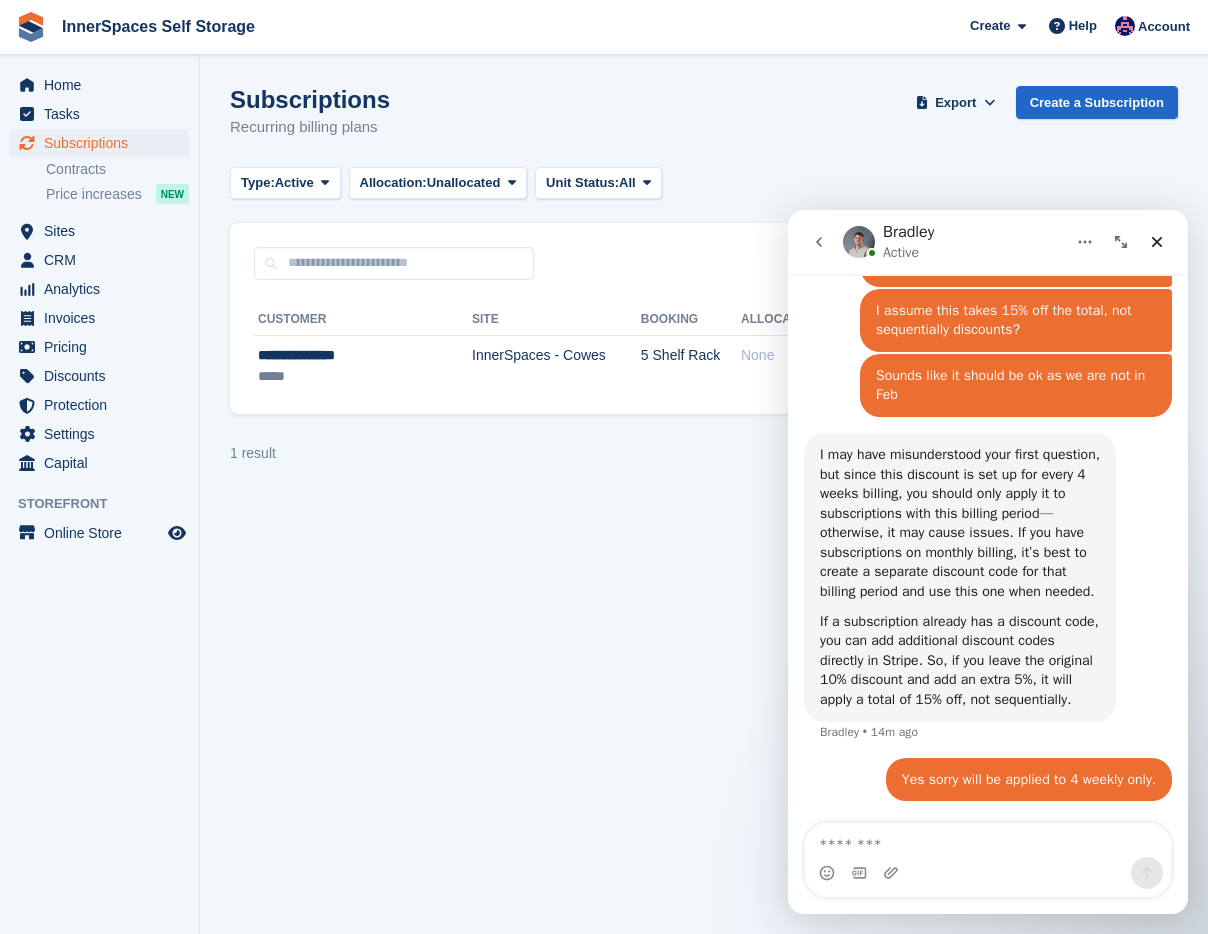 click on "I may have misunderstood your first question, but since this discount is set up for every 4 weeks billing, you should only apply it to subscriptions with this billing period—otherwise, it may cause issues. If you have subscriptions on monthly billing, it’s best to create a separate discount code for that billing period and use this one when needed." at bounding box center (960, 523) 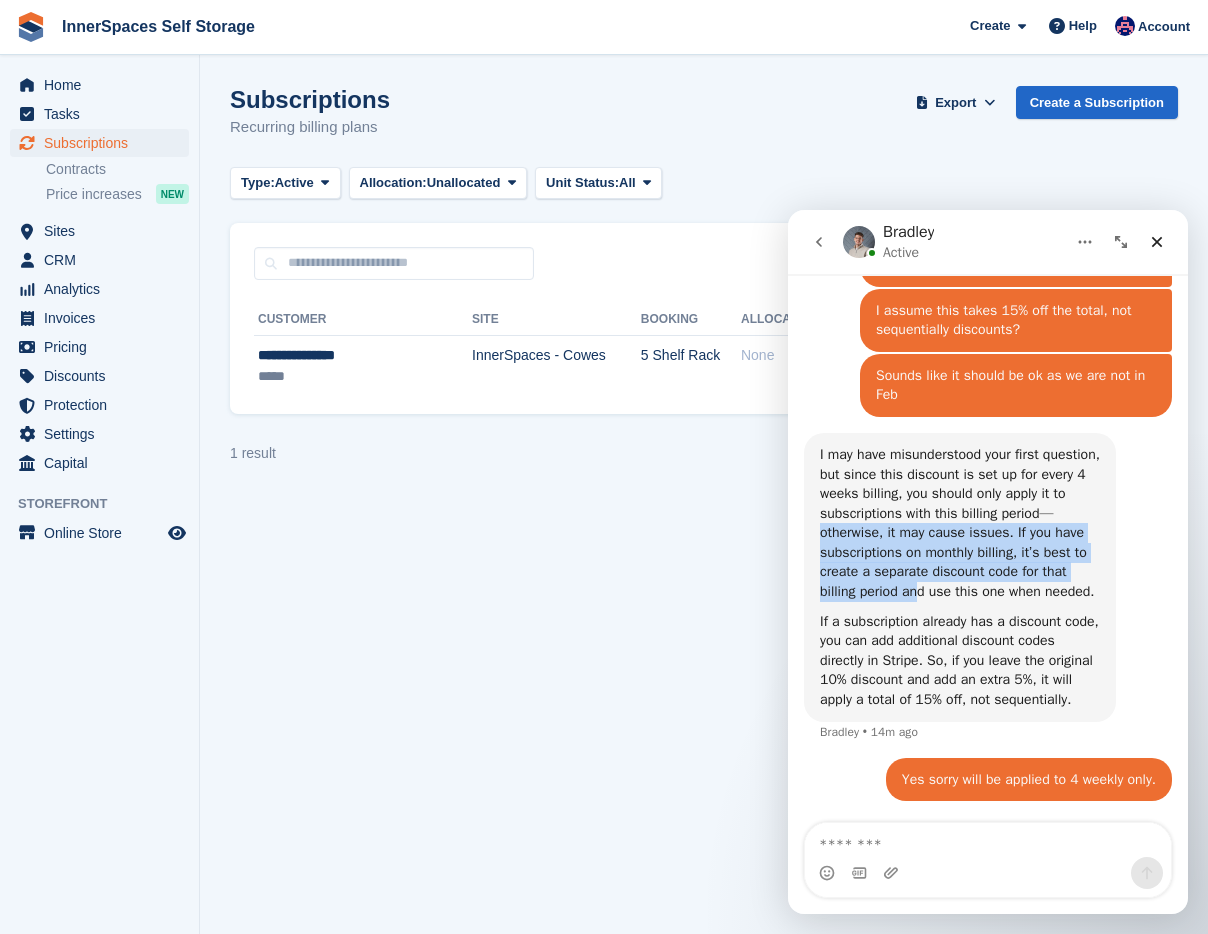 drag, startPoint x: 874, startPoint y: 493, endPoint x: 971, endPoint y: 555, distance: 115.12167 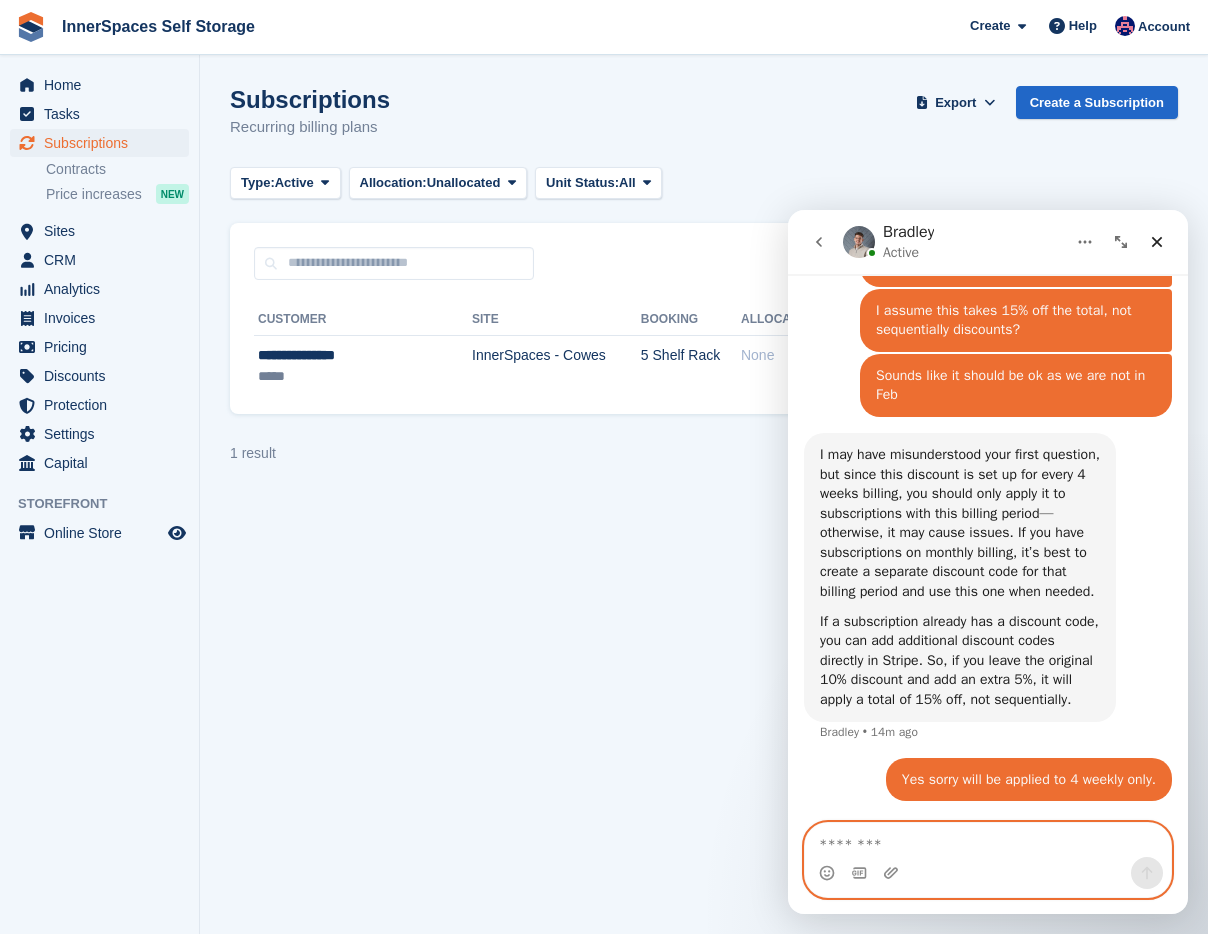 drag, startPoint x: 876, startPoint y: 836, endPoint x: 842, endPoint y: 844, distance: 34.928497 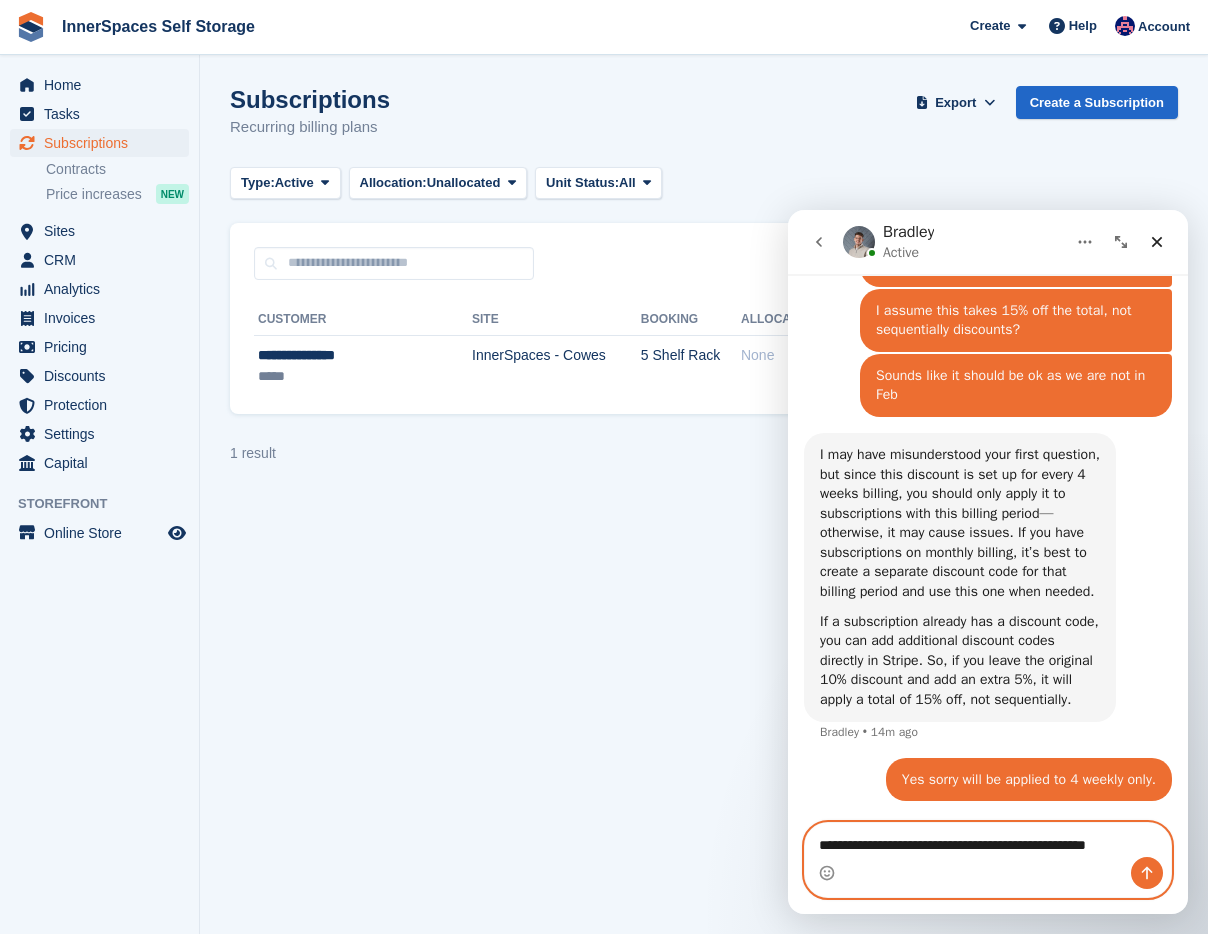 scroll, scrollTop: 2640, scrollLeft: 0, axis: vertical 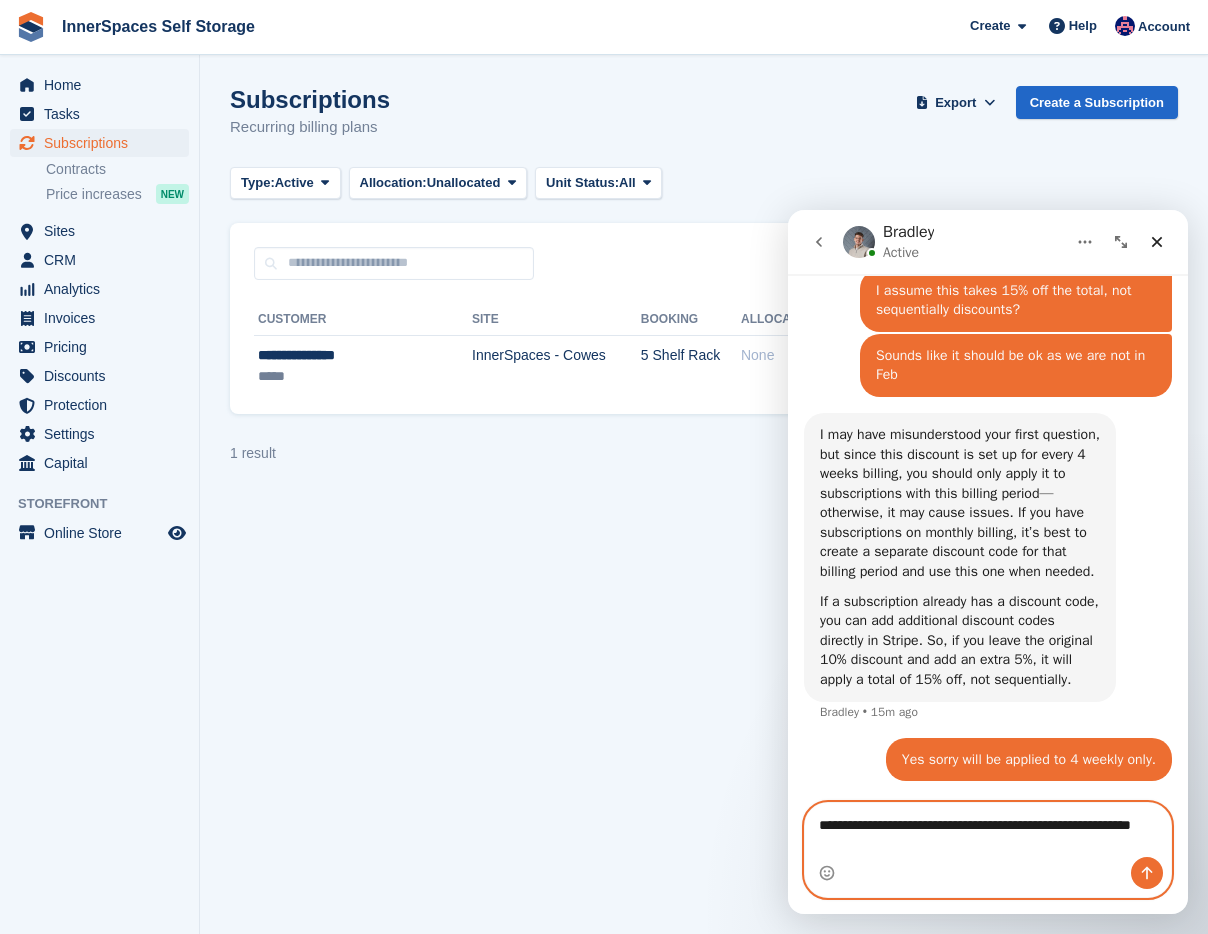 type on "**********" 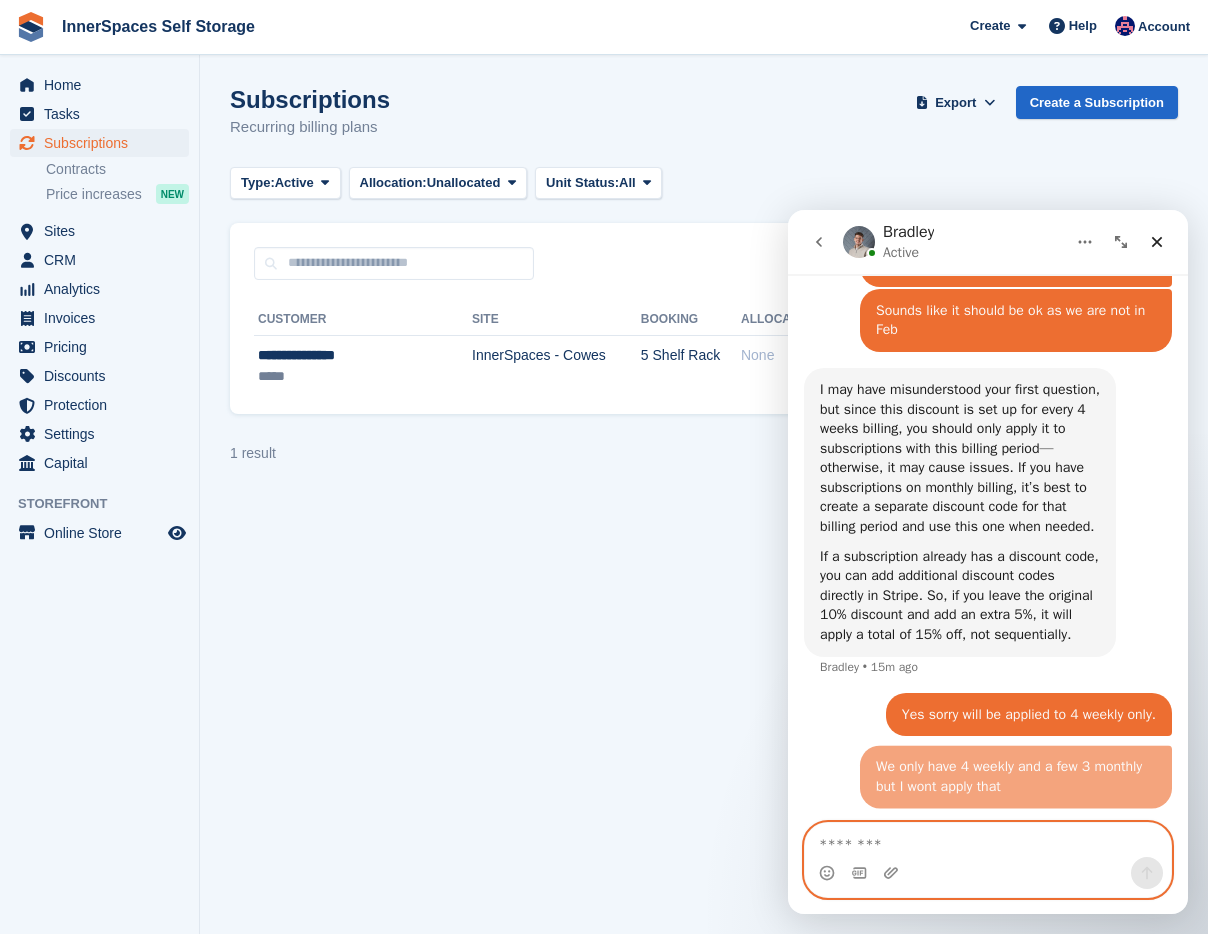 scroll, scrollTop: 2685, scrollLeft: 0, axis: vertical 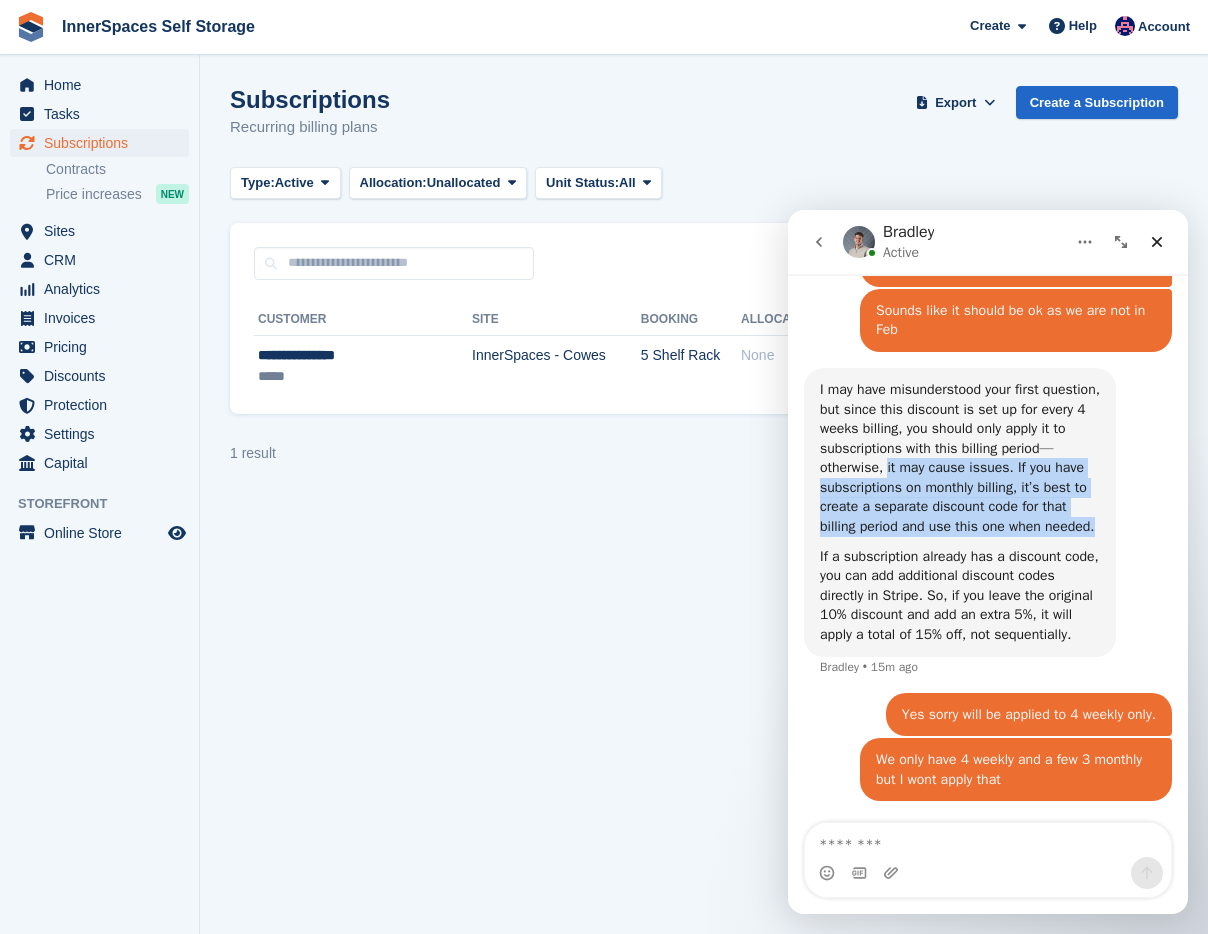 drag, startPoint x: 944, startPoint y: 422, endPoint x: 972, endPoint y: 504, distance: 86.64872 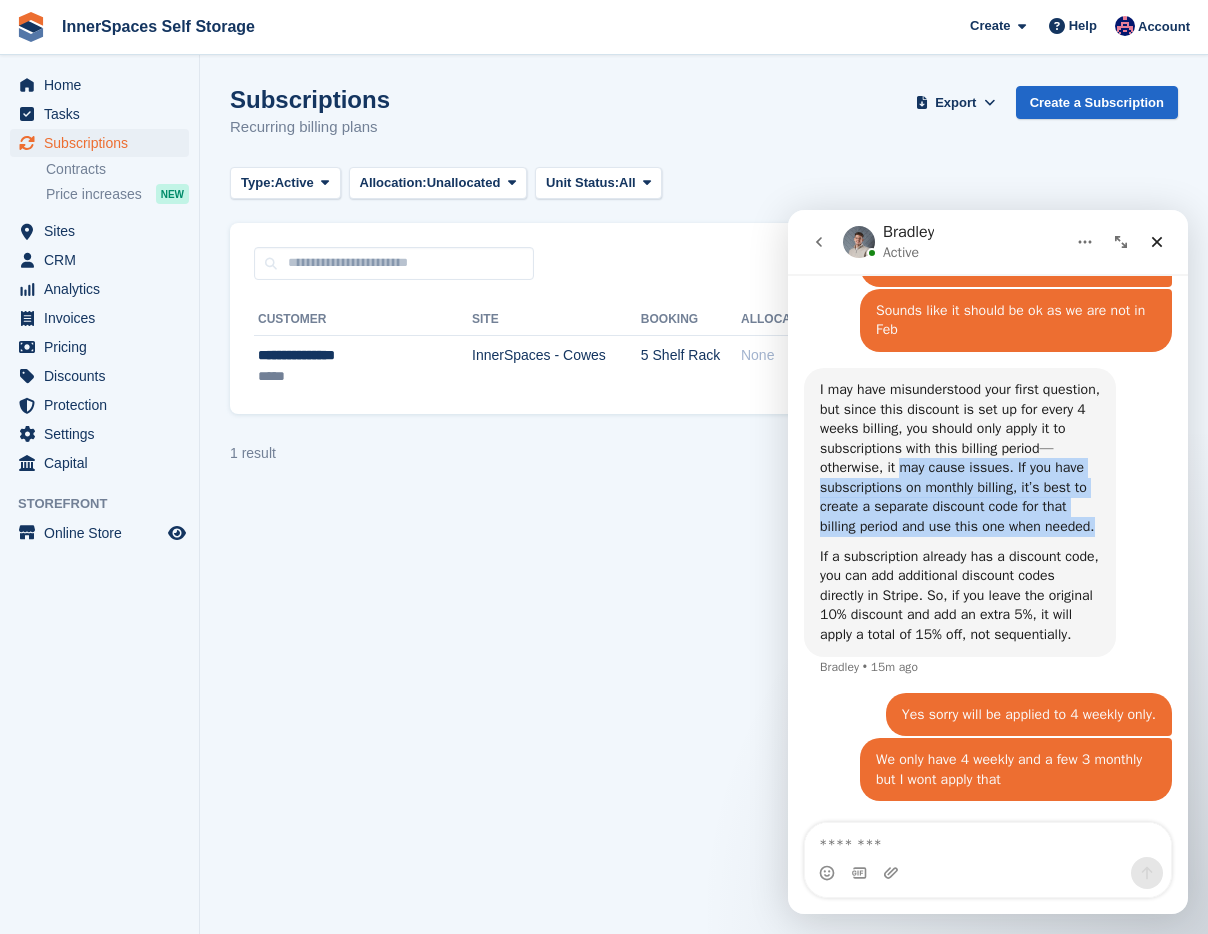 drag, startPoint x: 972, startPoint y: 504, endPoint x: 963, endPoint y: 420, distance: 84.48077 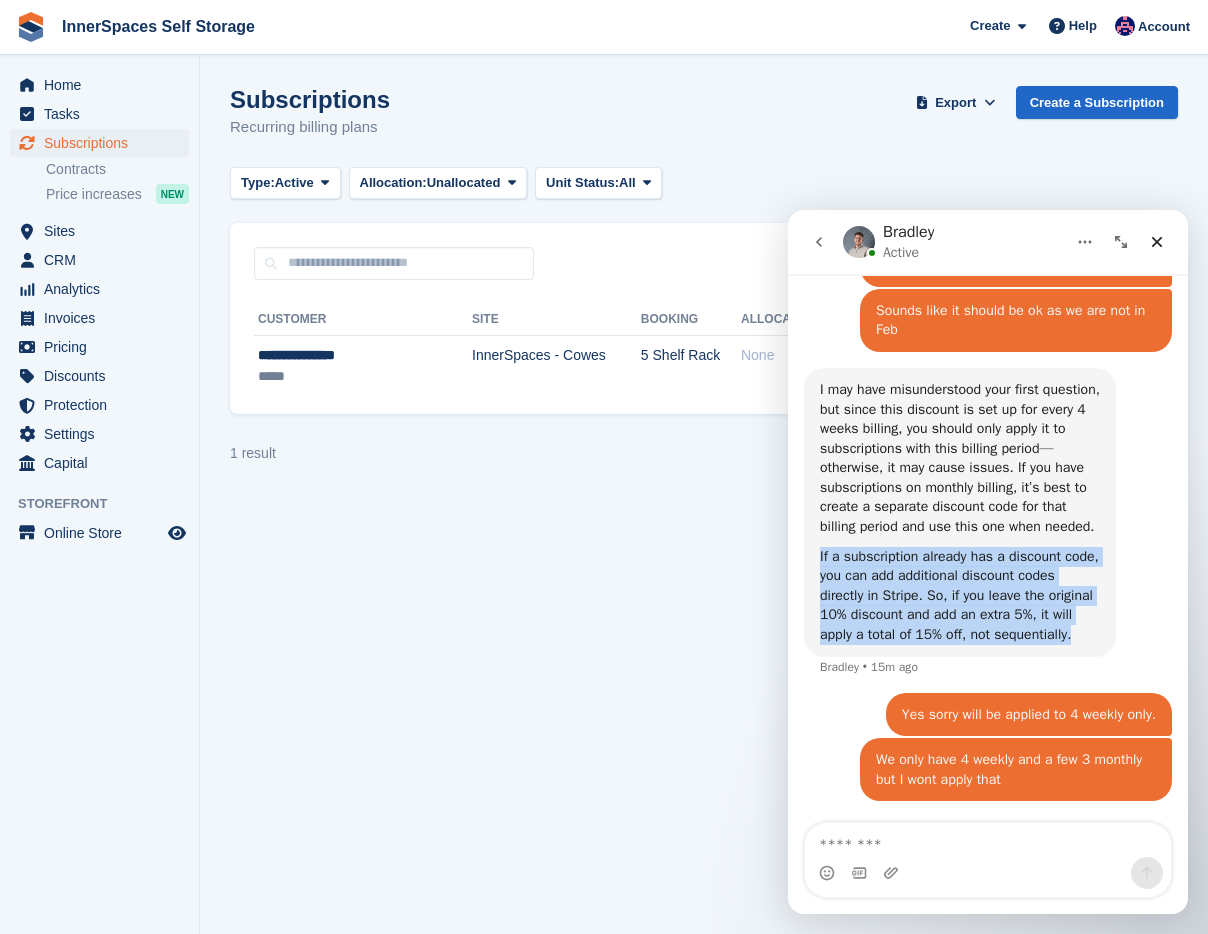 drag, startPoint x: 1005, startPoint y: 510, endPoint x: 1043, endPoint y: 647, distance: 142.17242 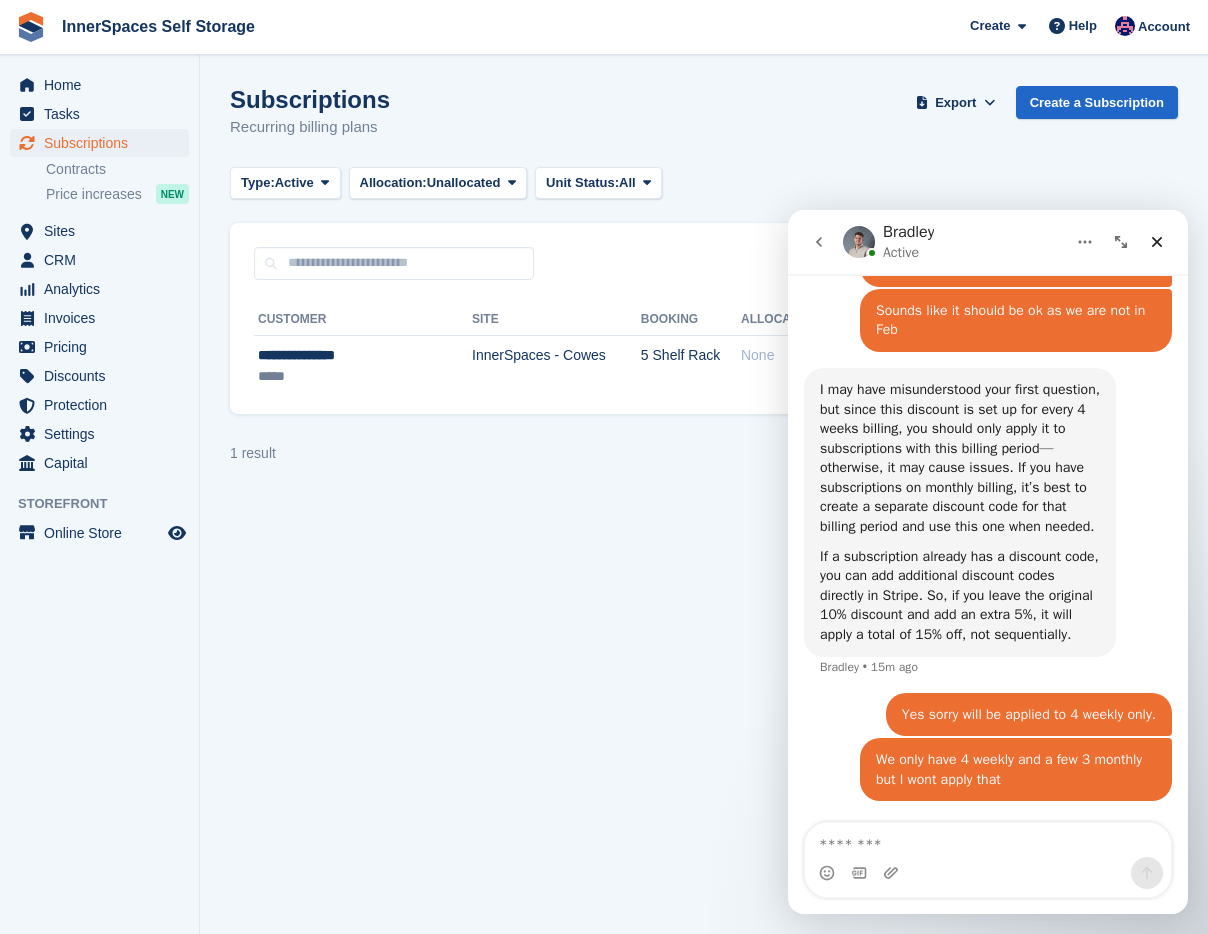 drag, startPoint x: 1027, startPoint y: 578, endPoint x: 1030, endPoint y: 614, distance: 36.124783 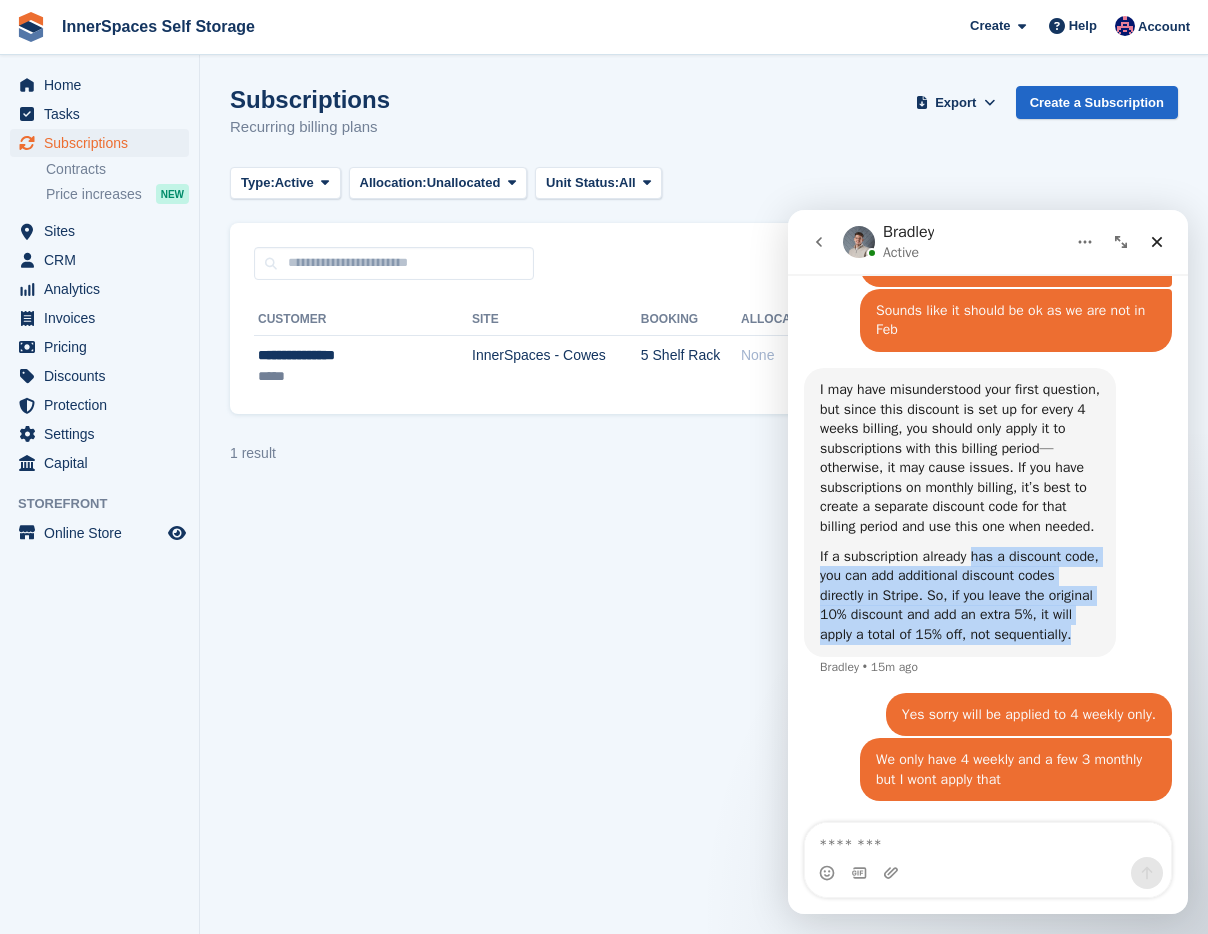 drag, startPoint x: 1017, startPoint y: 632, endPoint x: 980, endPoint y: 536, distance: 102.88343 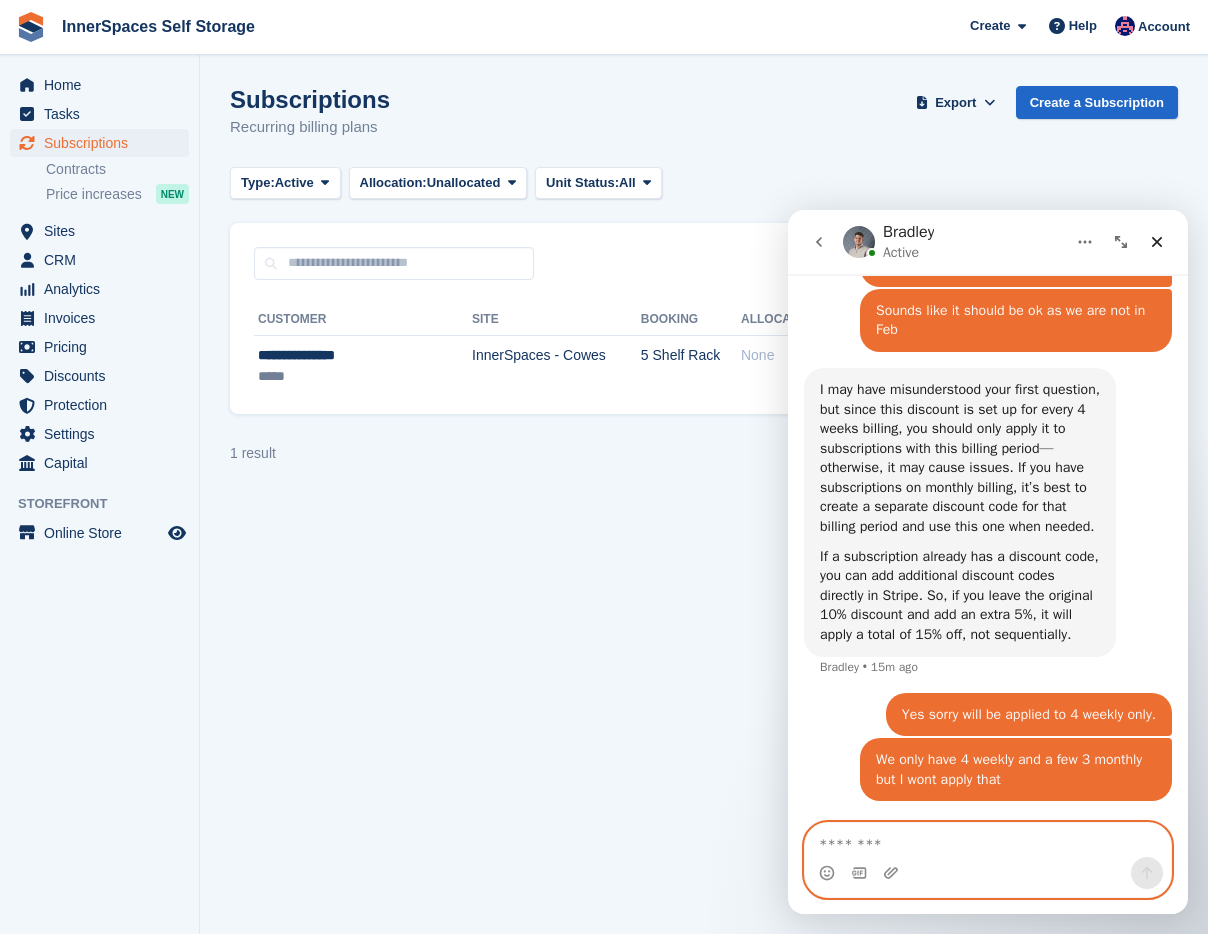 click at bounding box center [988, 840] 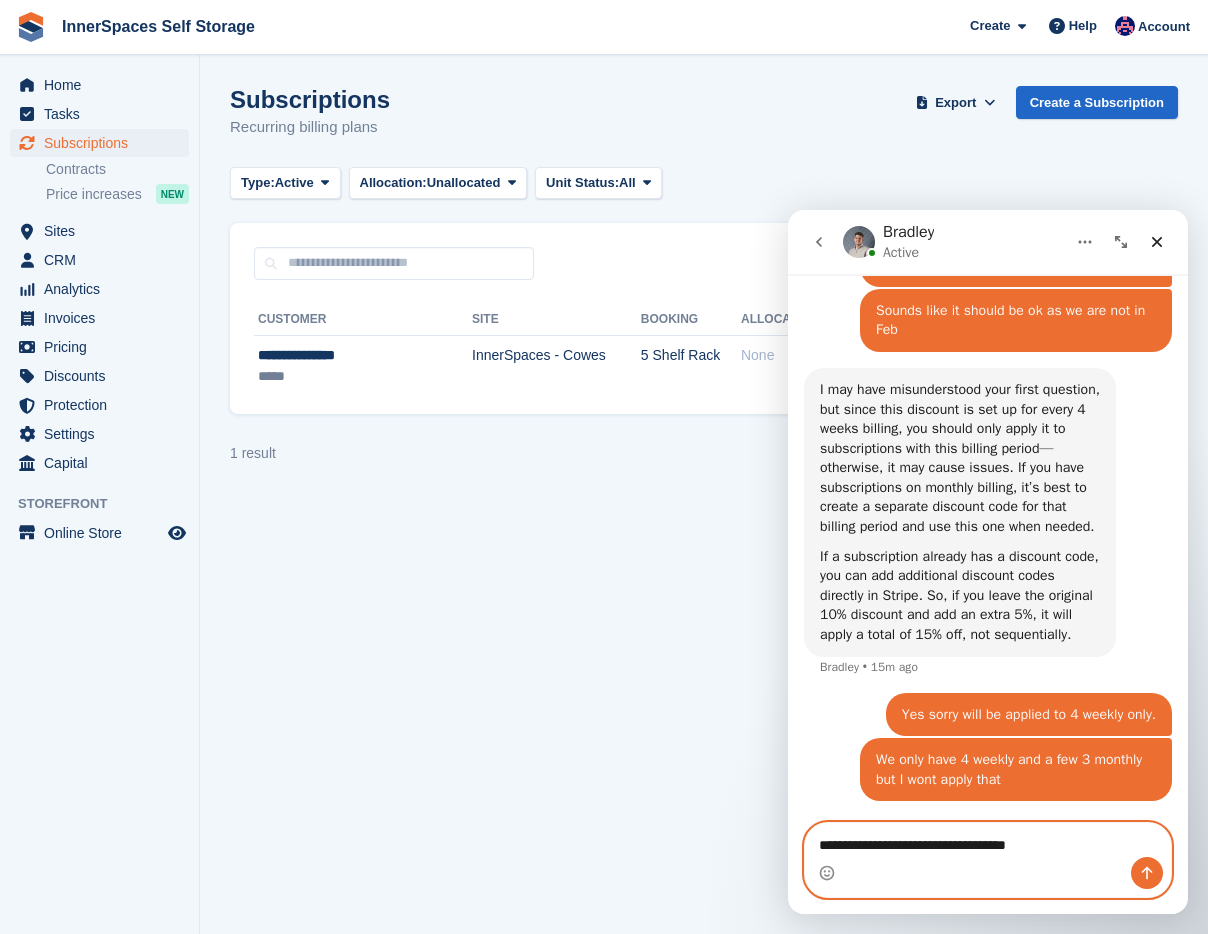 type on "**********" 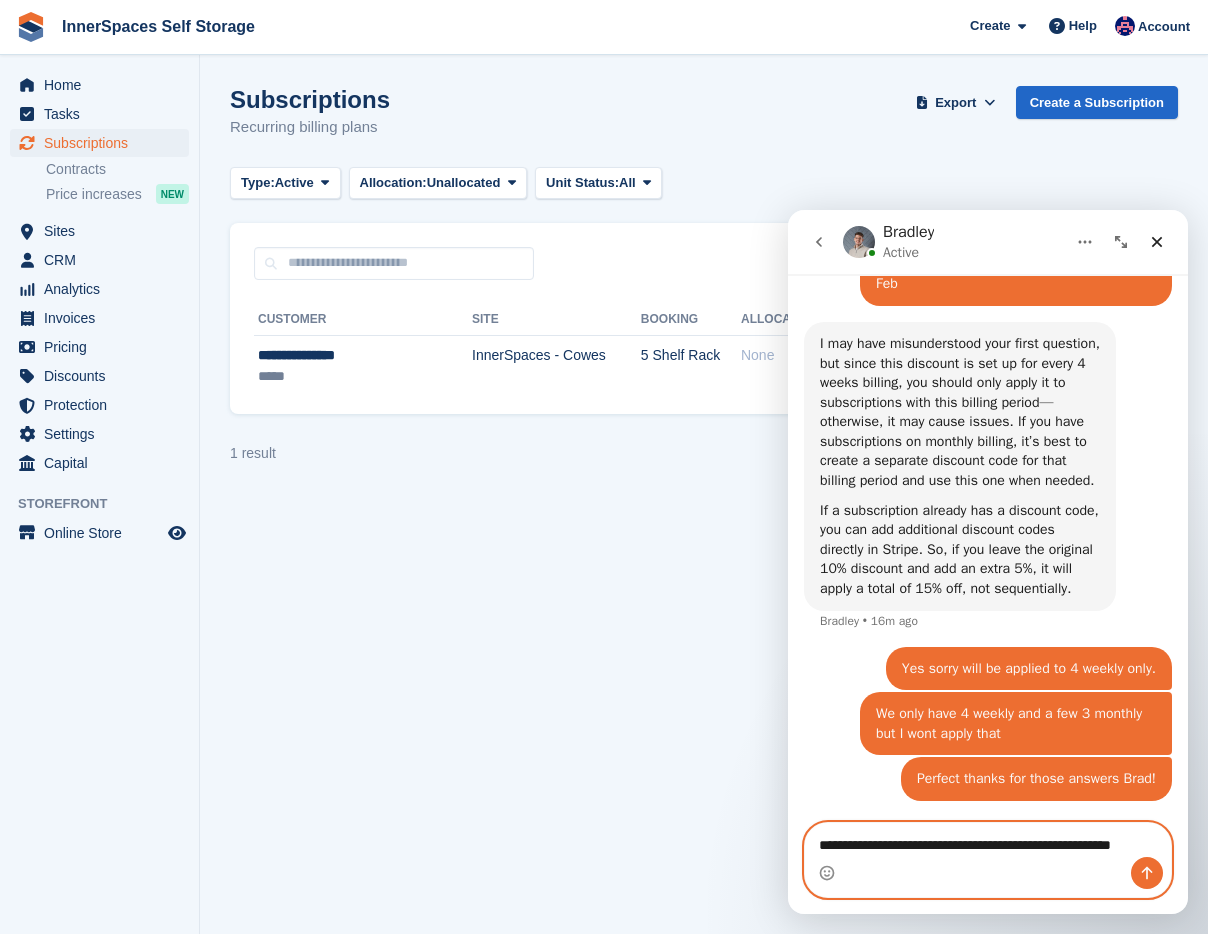scroll, scrollTop: 2751, scrollLeft: 0, axis: vertical 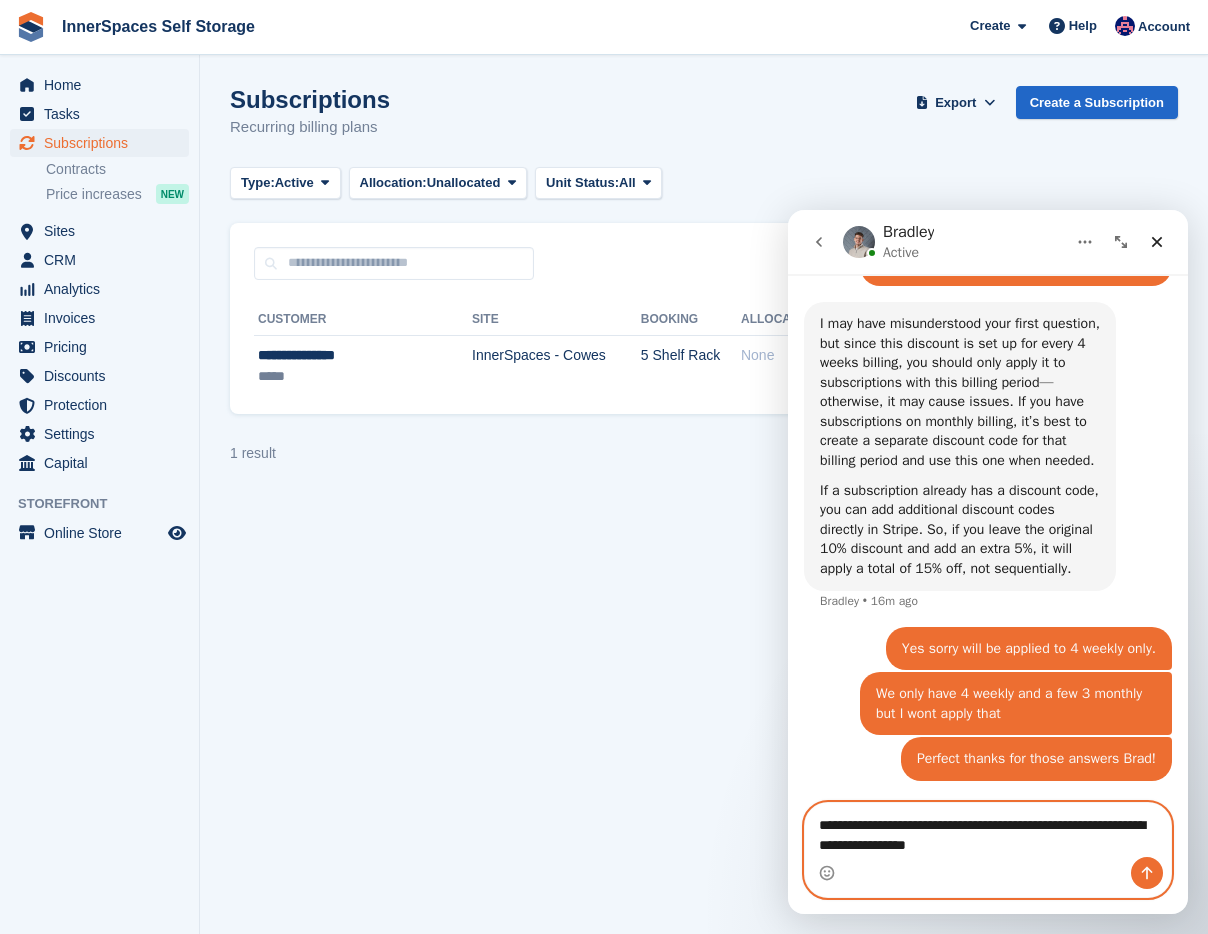 click on "**********" at bounding box center (988, 830) 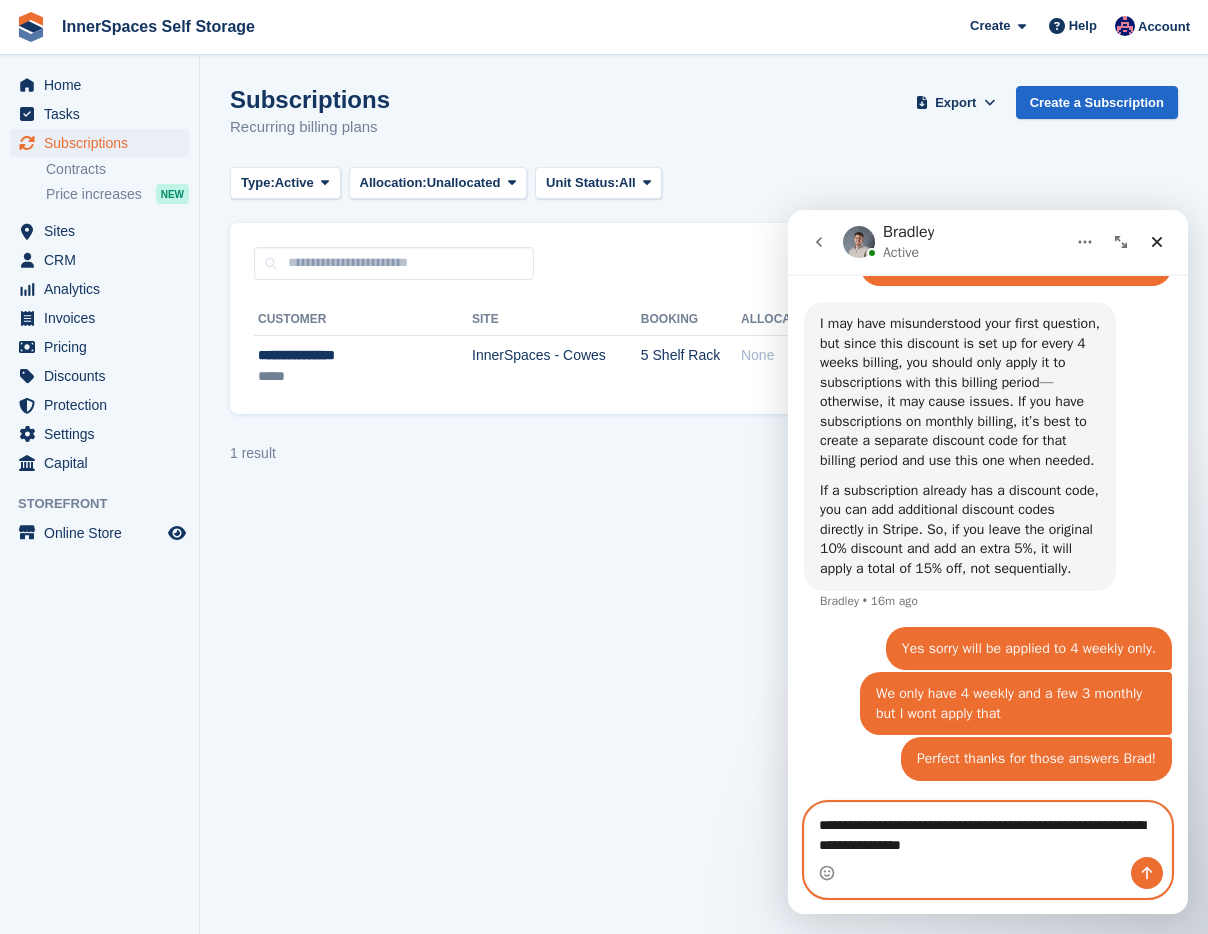 type on "**********" 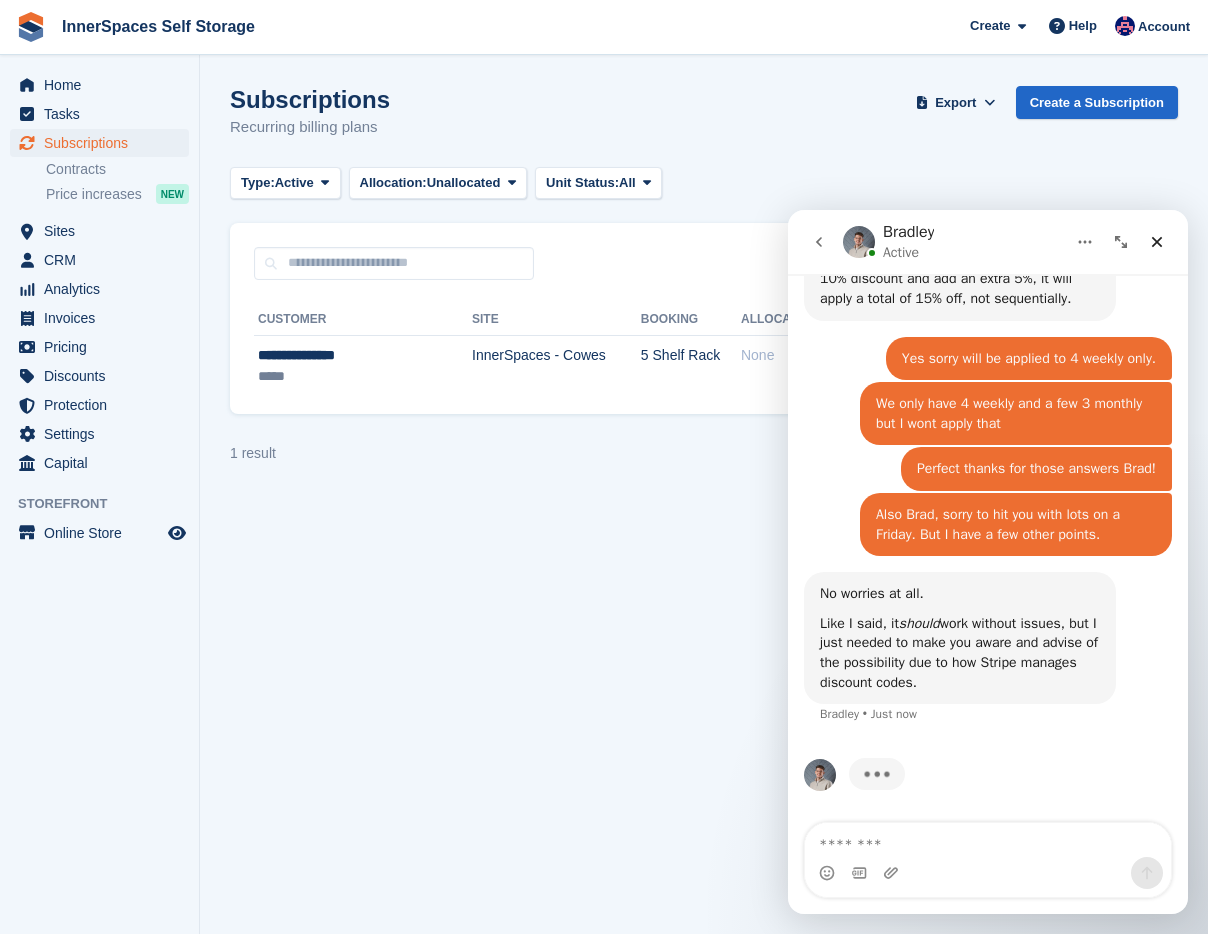 scroll, scrollTop: 3021, scrollLeft: 0, axis: vertical 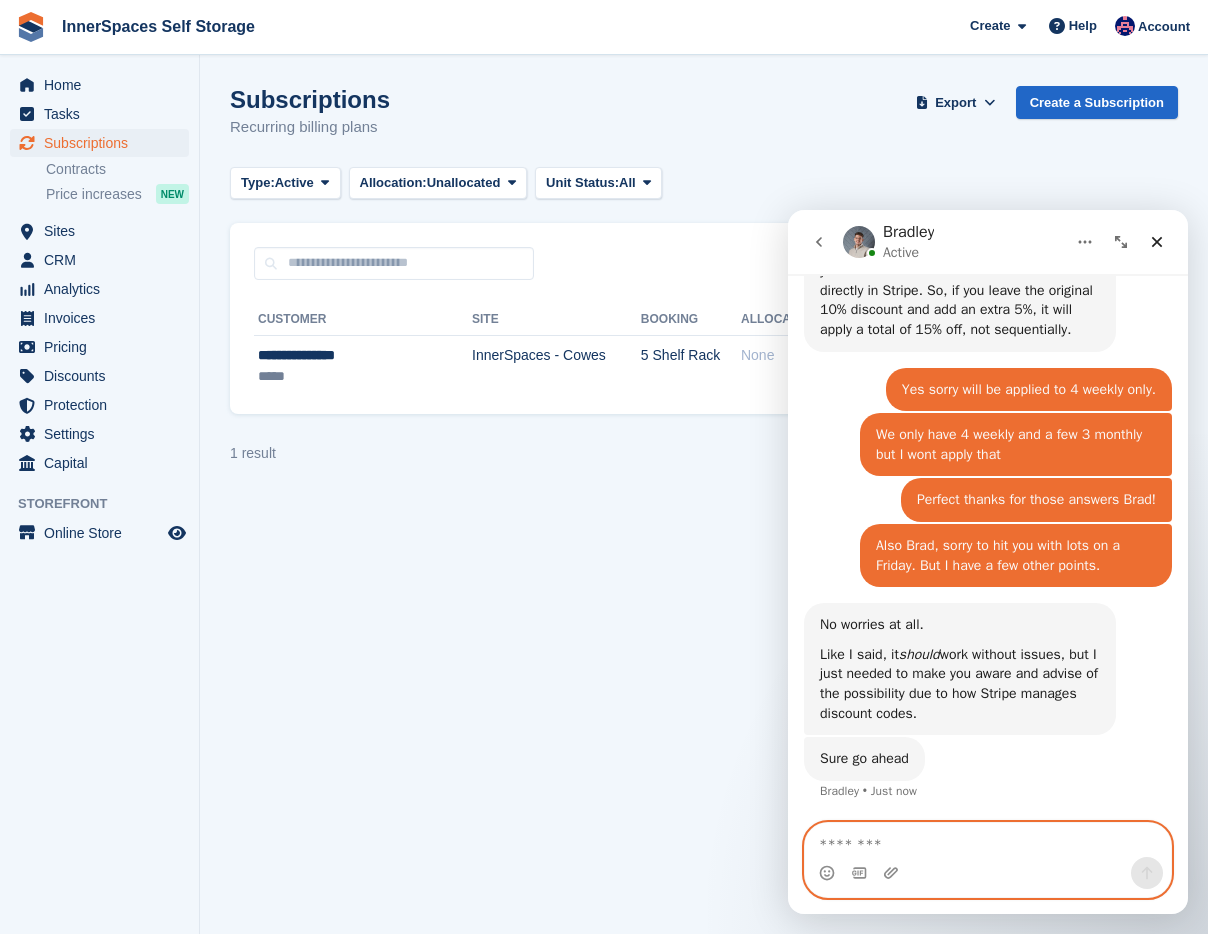 click at bounding box center [988, 840] 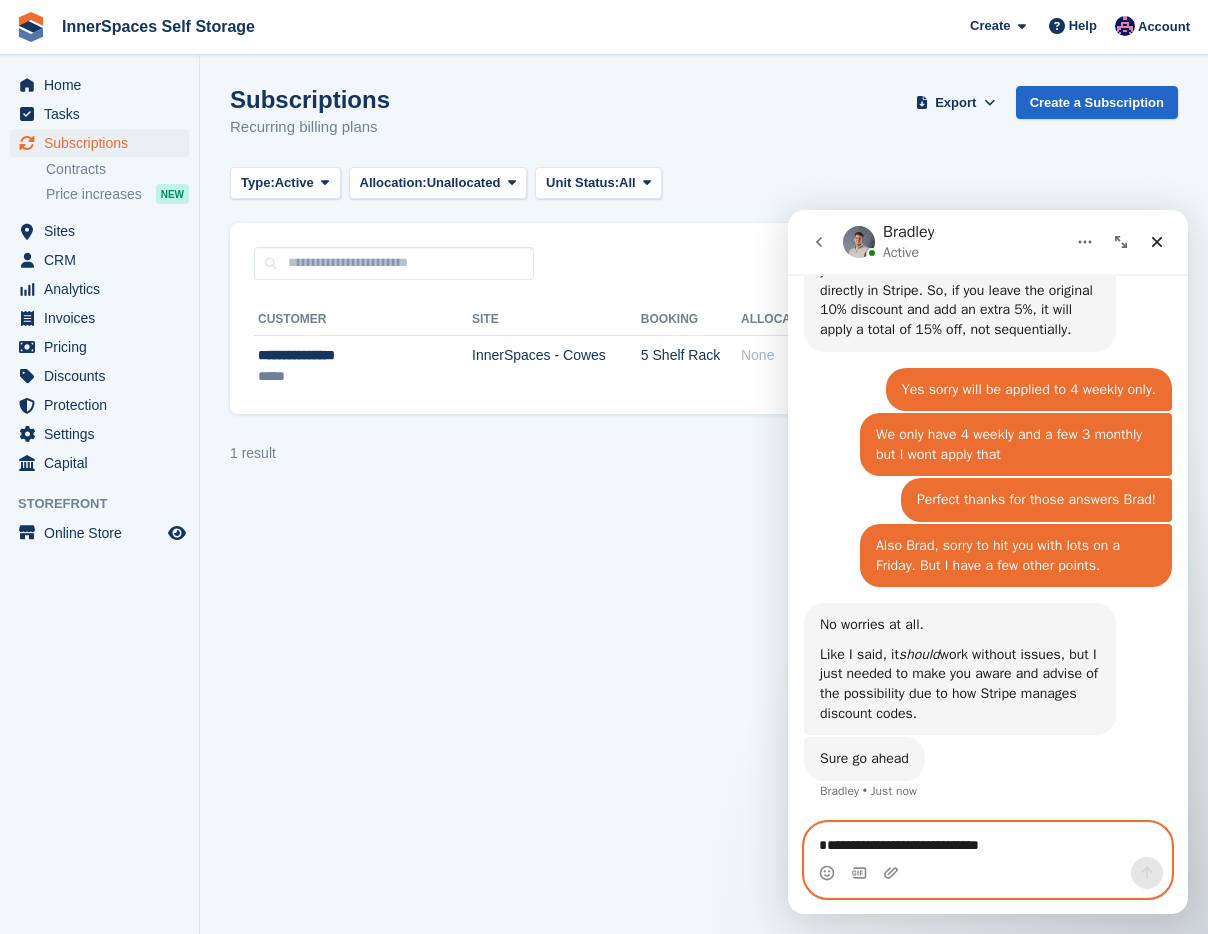 scroll, scrollTop: 512, scrollLeft: 0, axis: vertical 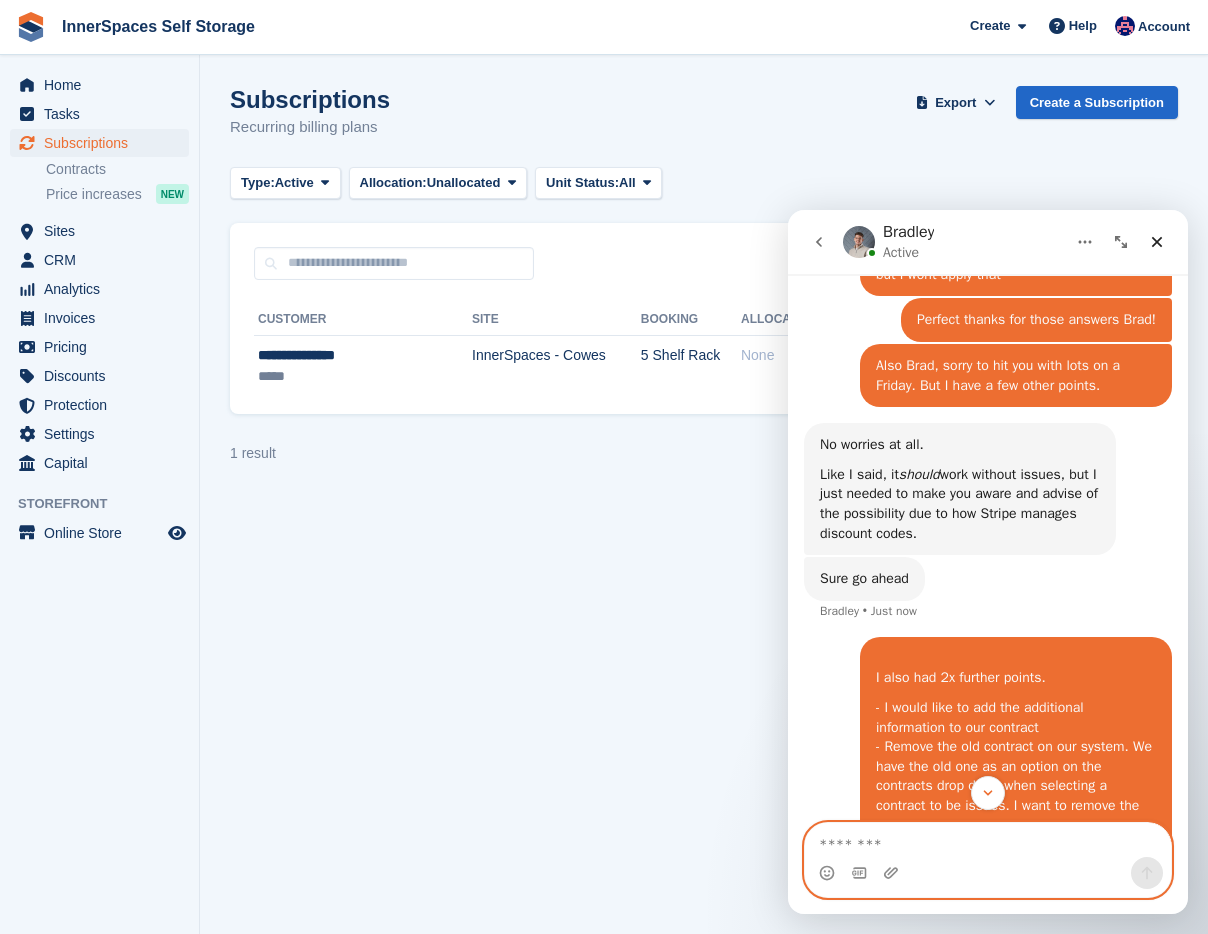 click at bounding box center (988, 840) 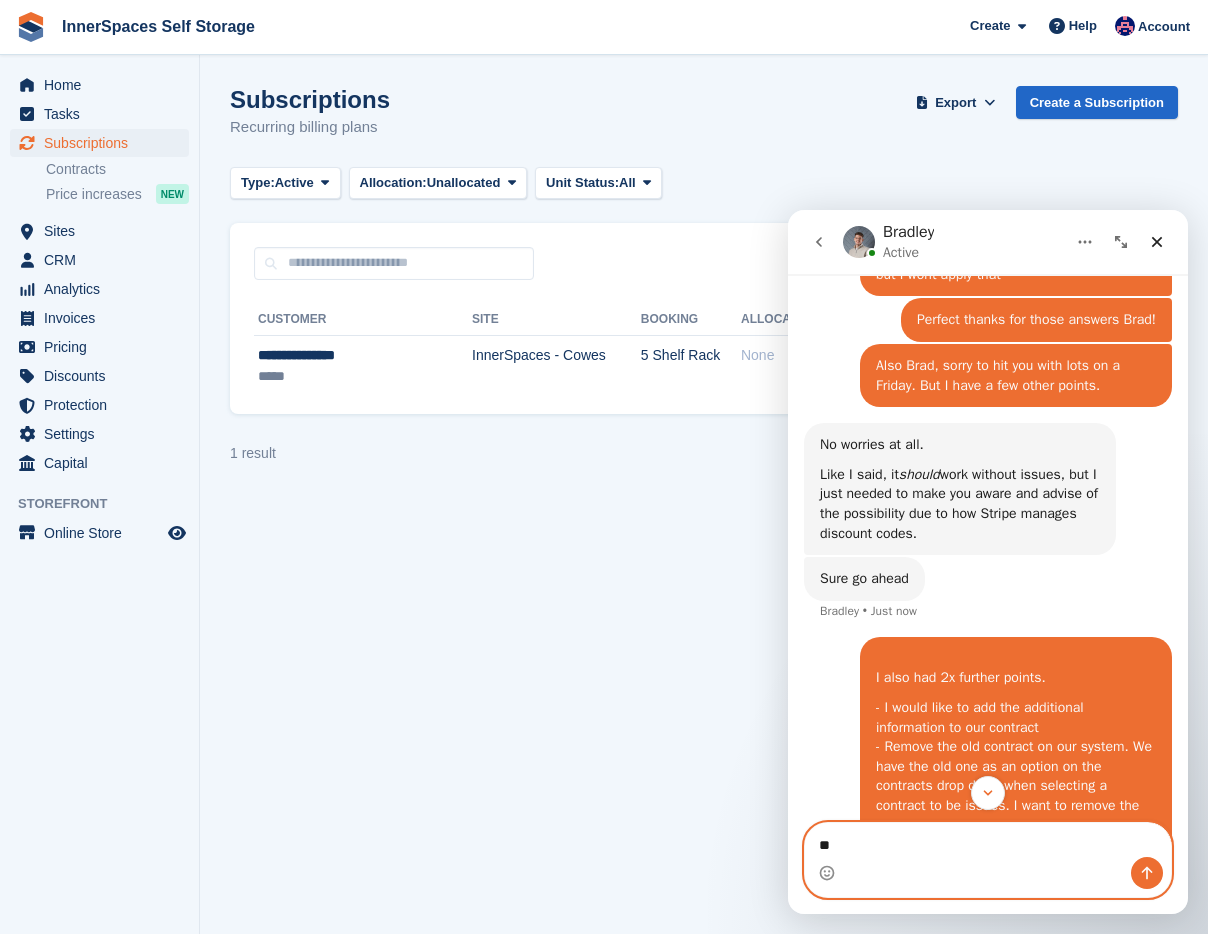 type on "*" 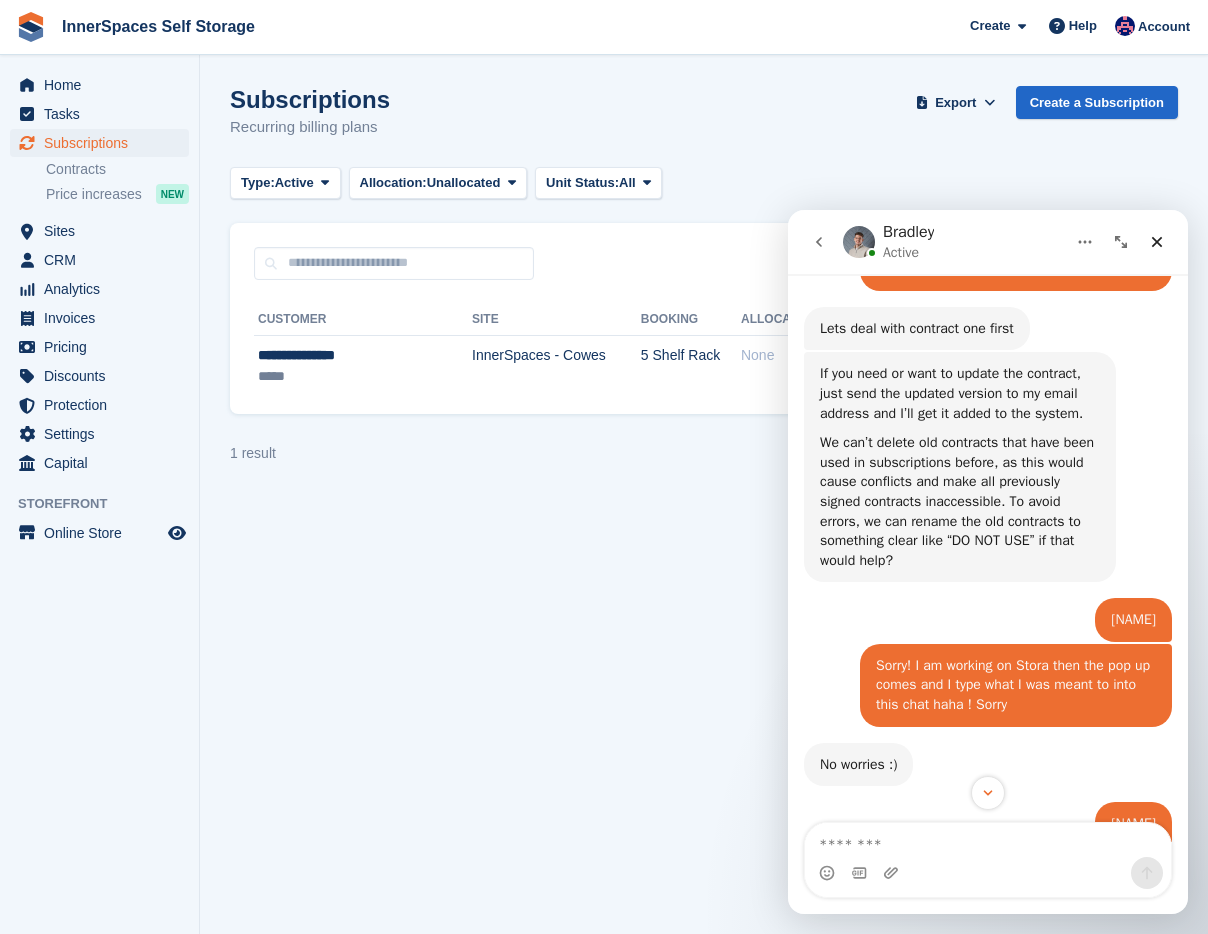 scroll, scrollTop: 4128, scrollLeft: 0, axis: vertical 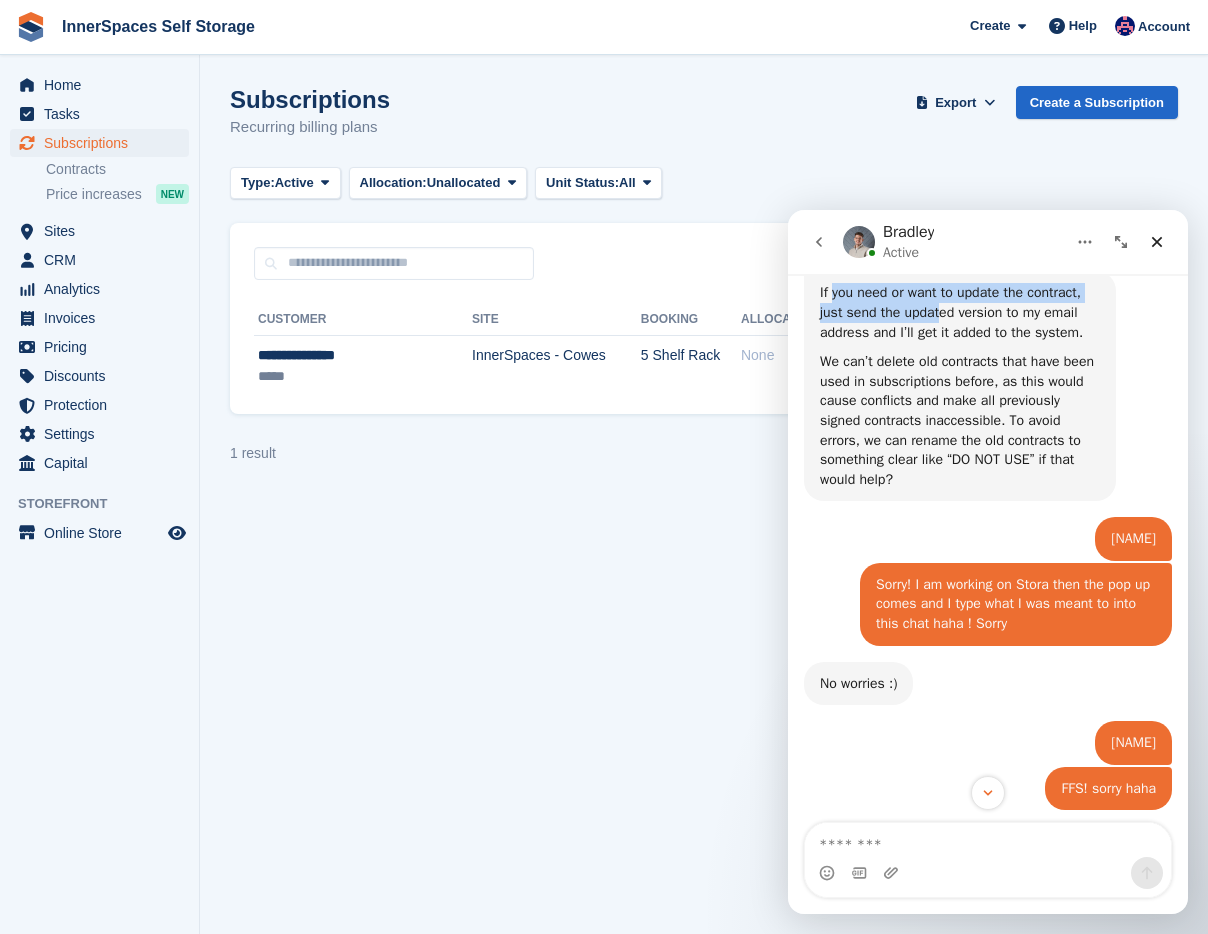 drag, startPoint x: 833, startPoint y: 435, endPoint x: 949, endPoint y: 460, distance: 118.66339 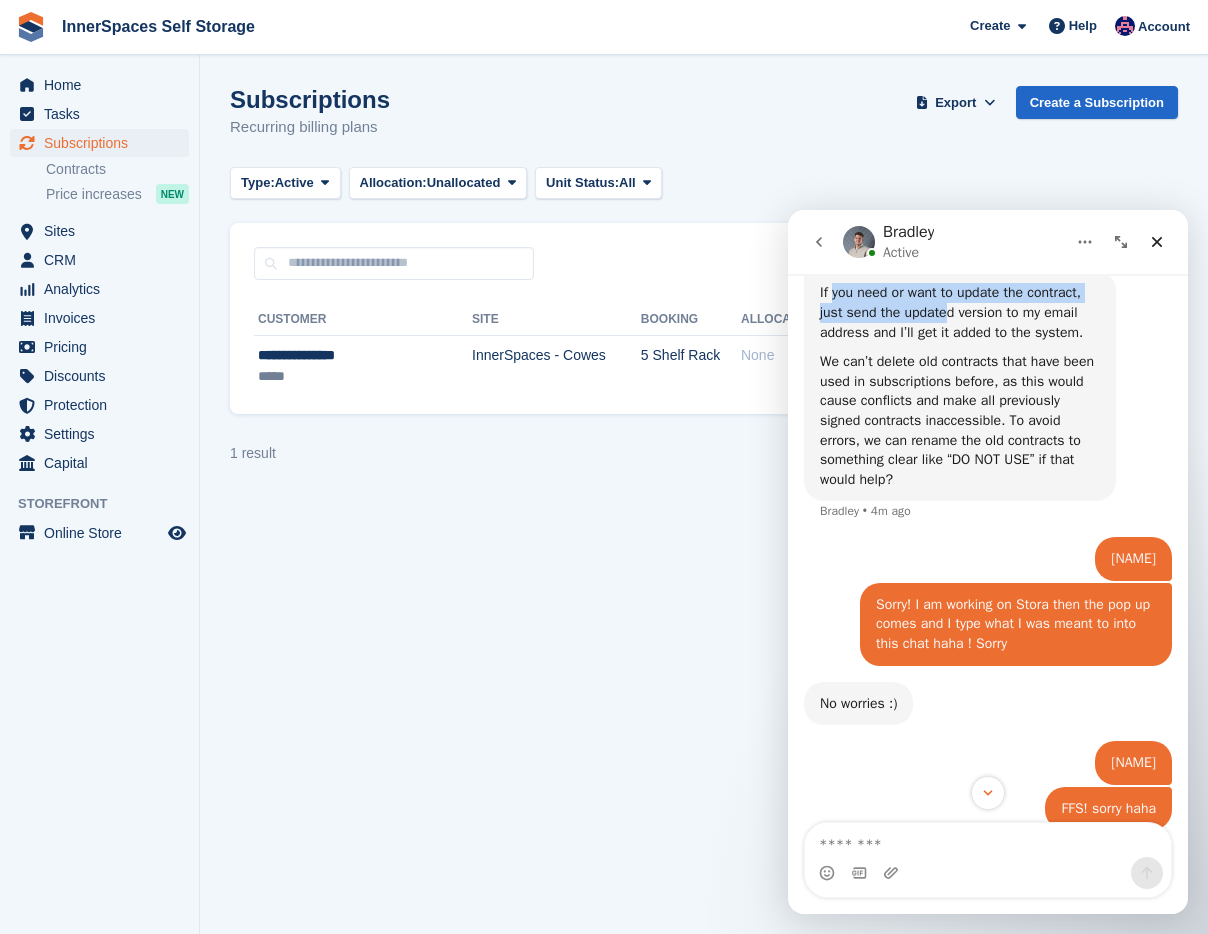 click on "If you need or want to update the contract, just send the updated version to my email address and I’ll get it added to the system." at bounding box center [960, 312] 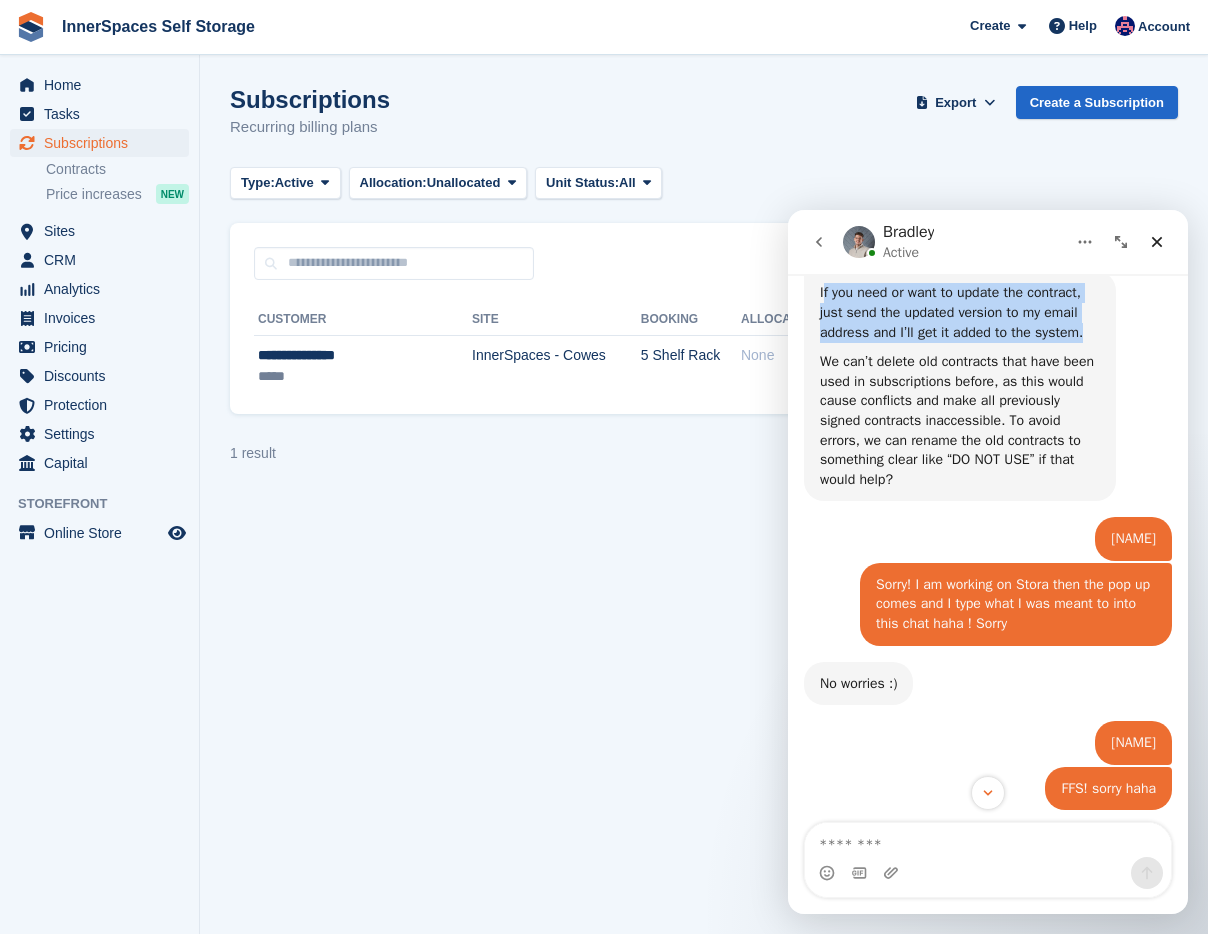 drag, startPoint x: 825, startPoint y: 439, endPoint x: 1050, endPoint y: 486, distance: 229.85648 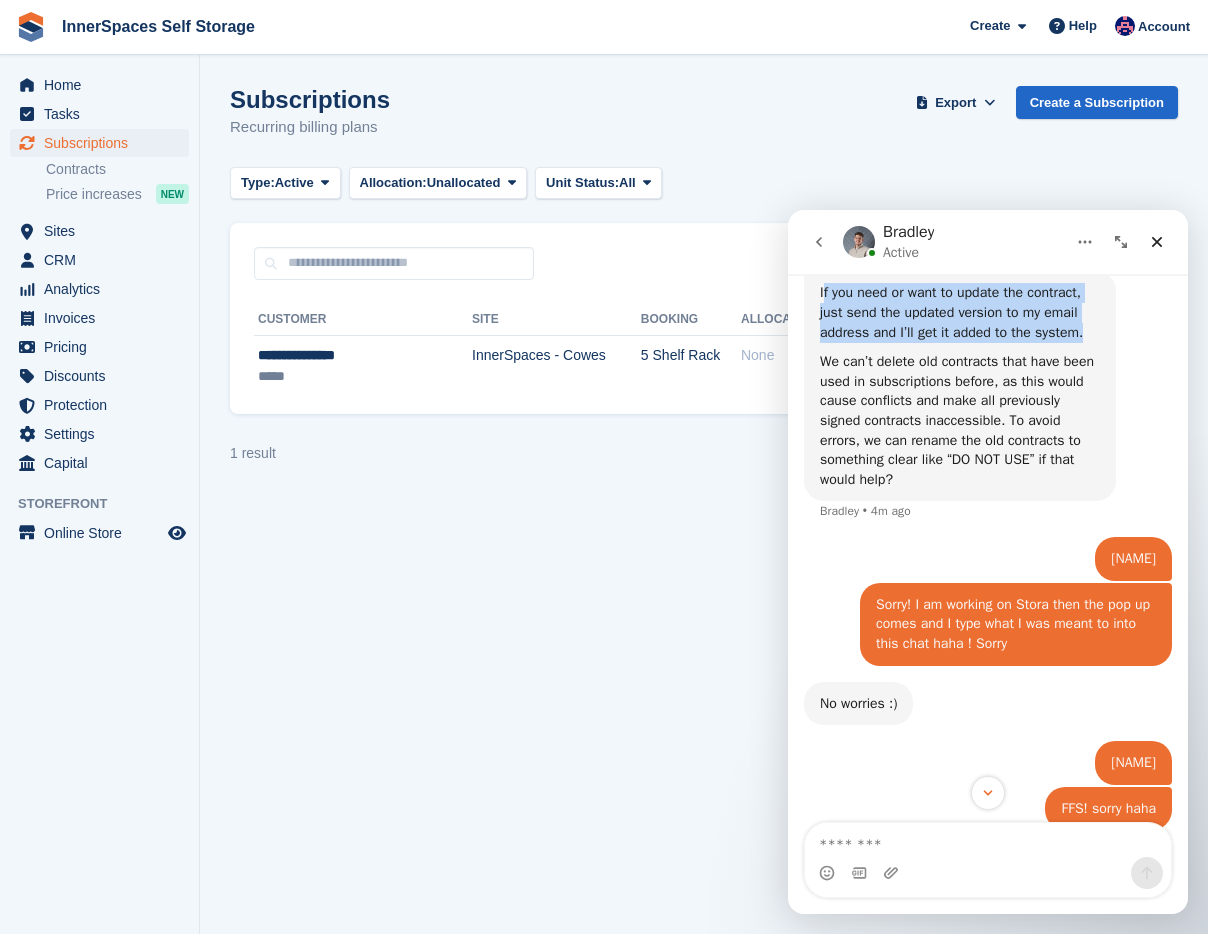 click at bounding box center (960, 347) 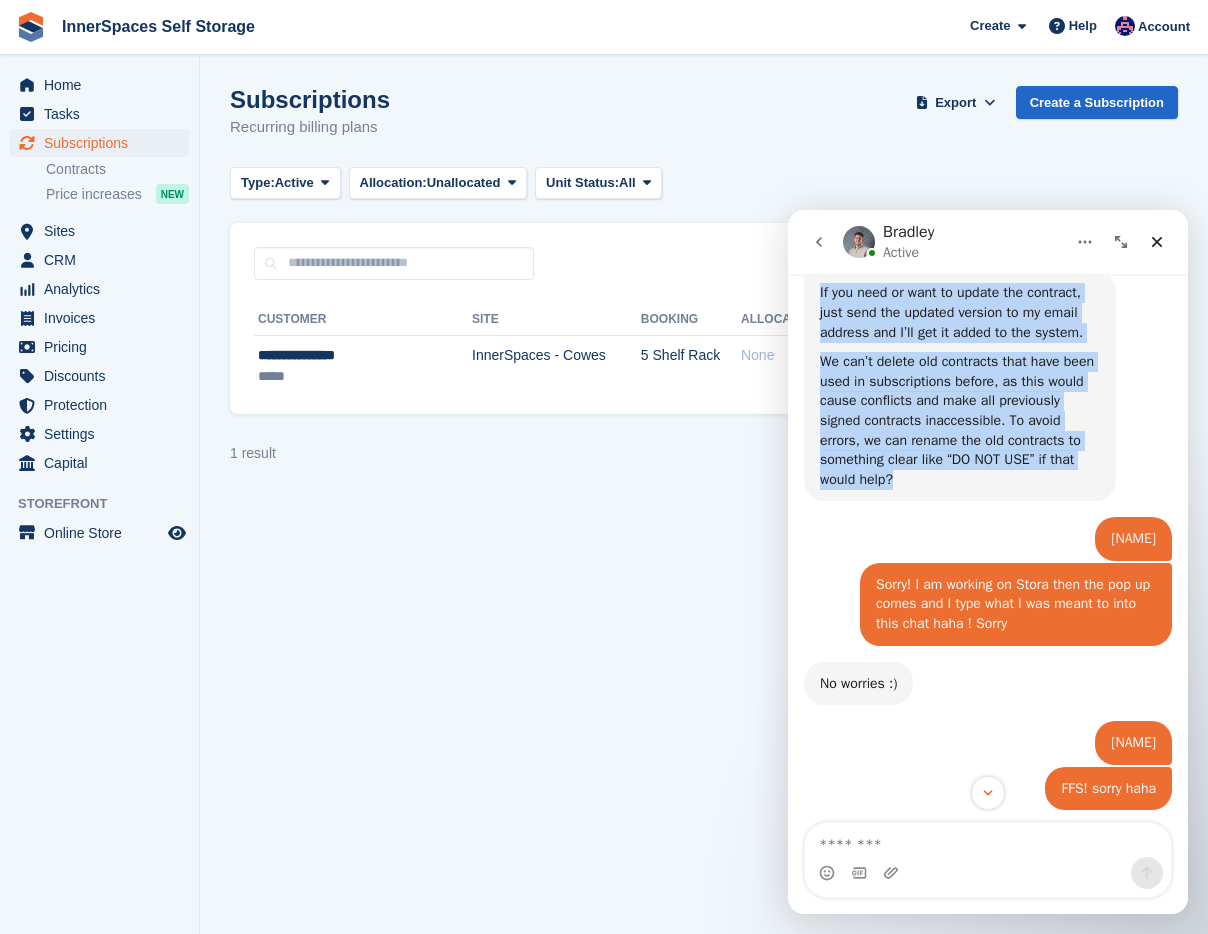 drag, startPoint x: 830, startPoint y: 442, endPoint x: 1025, endPoint y: 628, distance: 269.48285 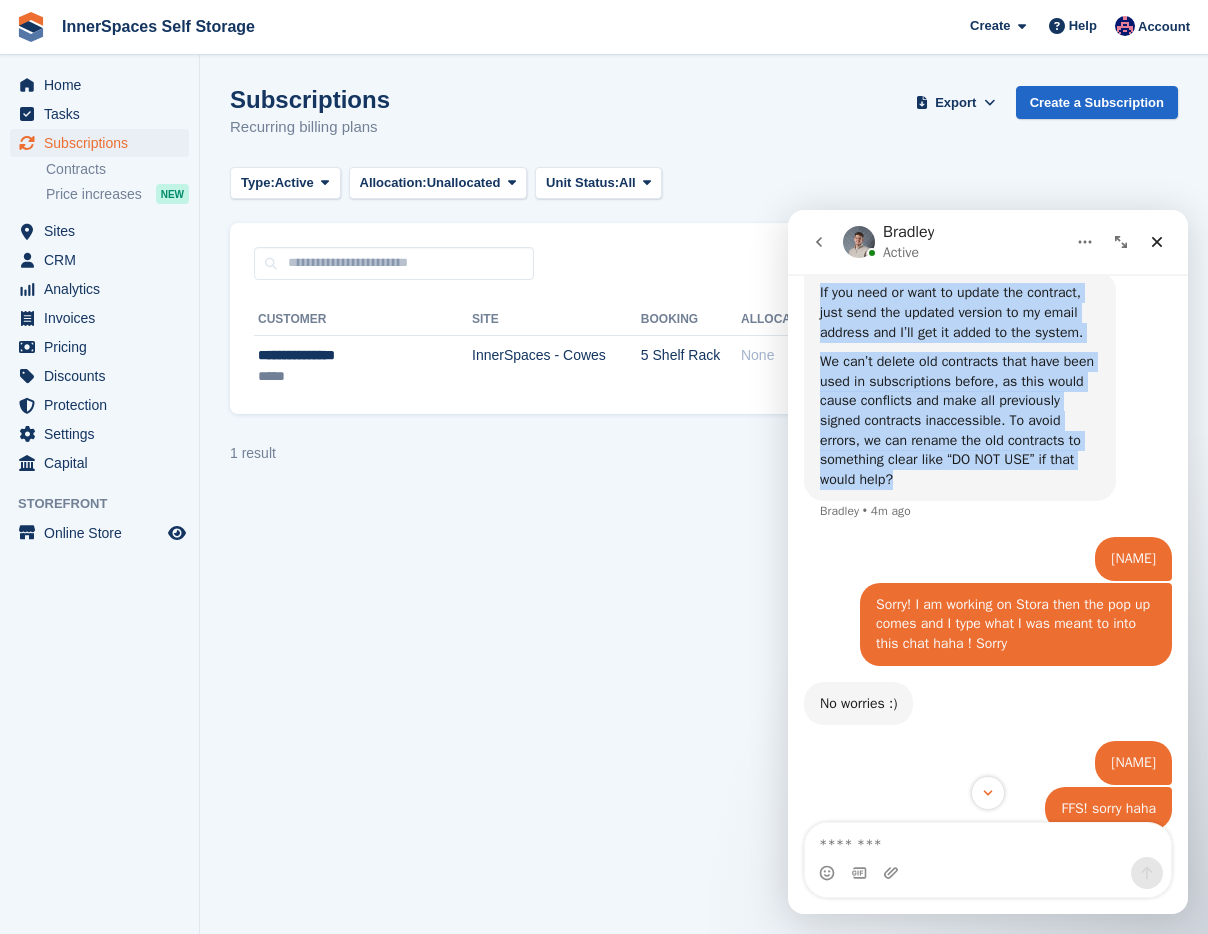 click on "We can’t delete old contracts that have been used in subscriptions before, as this would cause conflicts and make all previously signed contracts inaccessible. To avoid errors, we can rename the old contracts to something clear like “DO NOT USE” if that would help?" at bounding box center [960, 420] 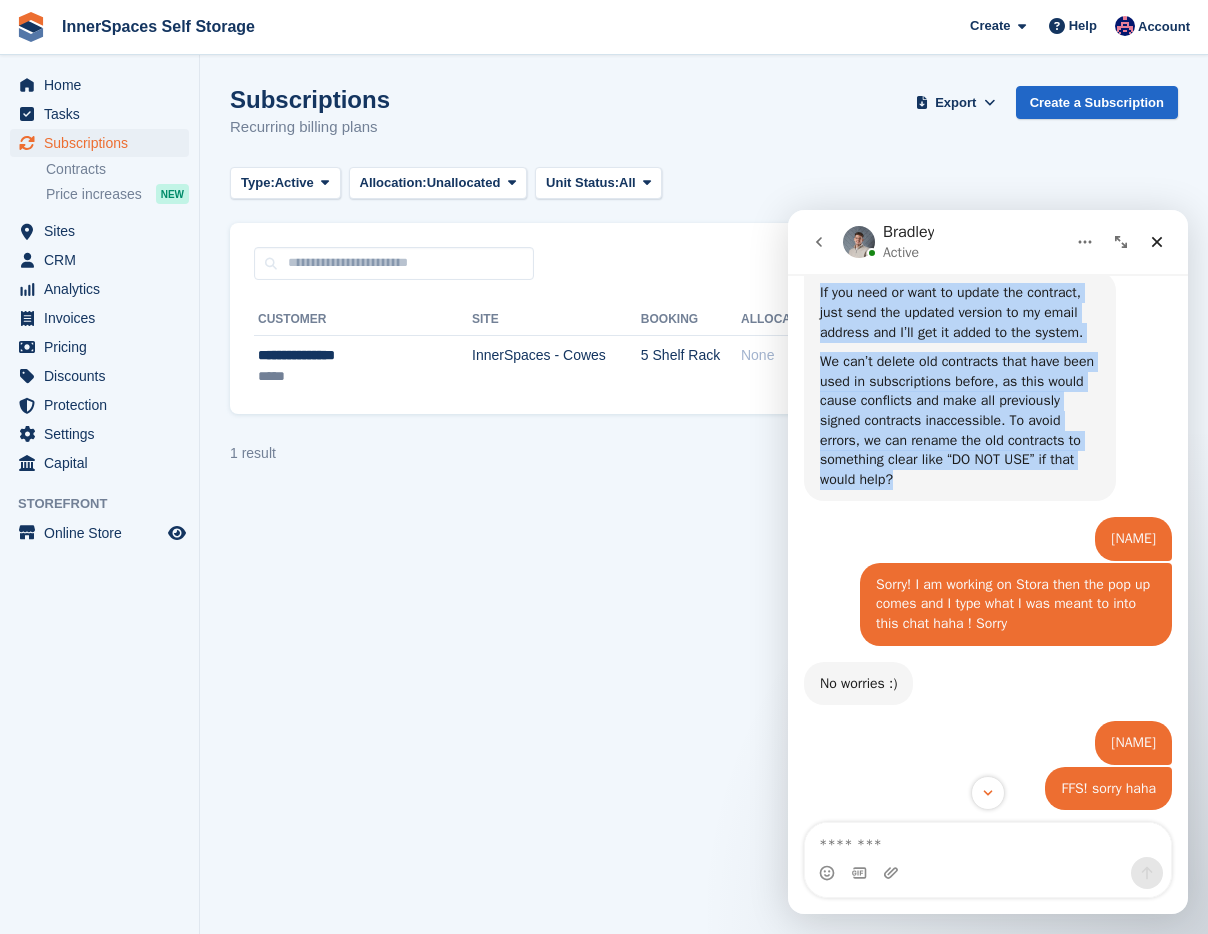 drag, startPoint x: 1018, startPoint y: 622, endPoint x: 945, endPoint y: 405, distance: 228.94978 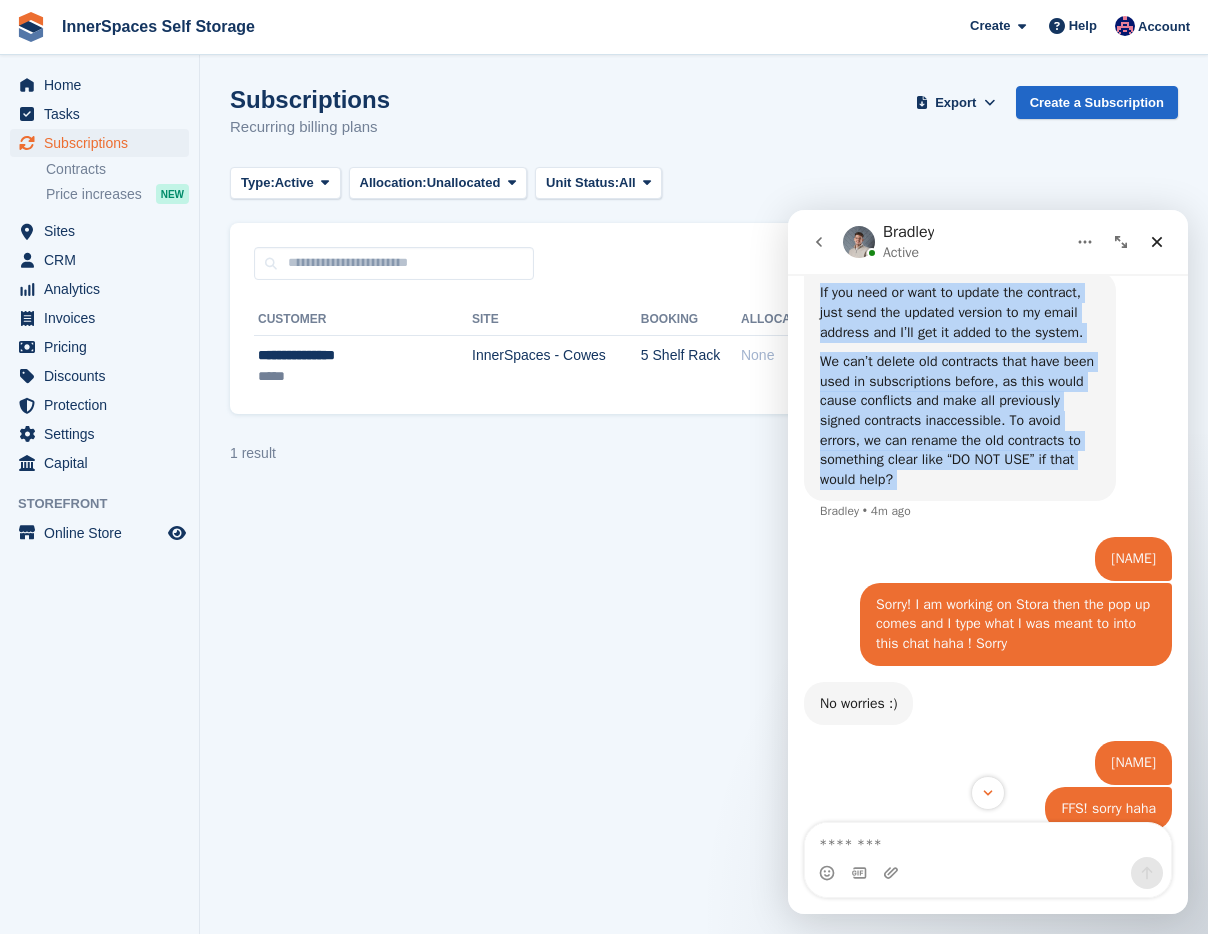 drag, startPoint x: 981, startPoint y: 624, endPoint x: 820, endPoint y: 418, distance: 261.45172 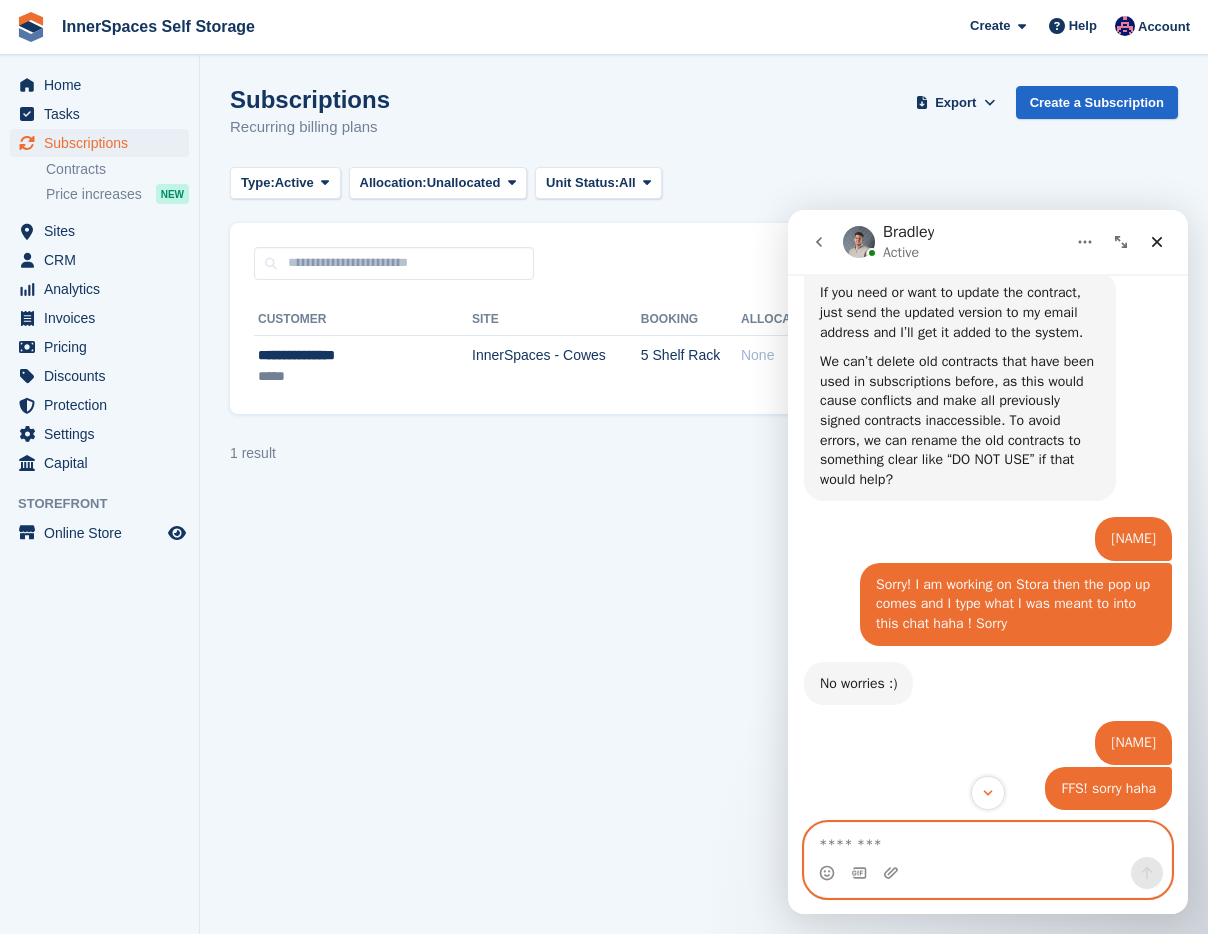 click at bounding box center [988, 840] 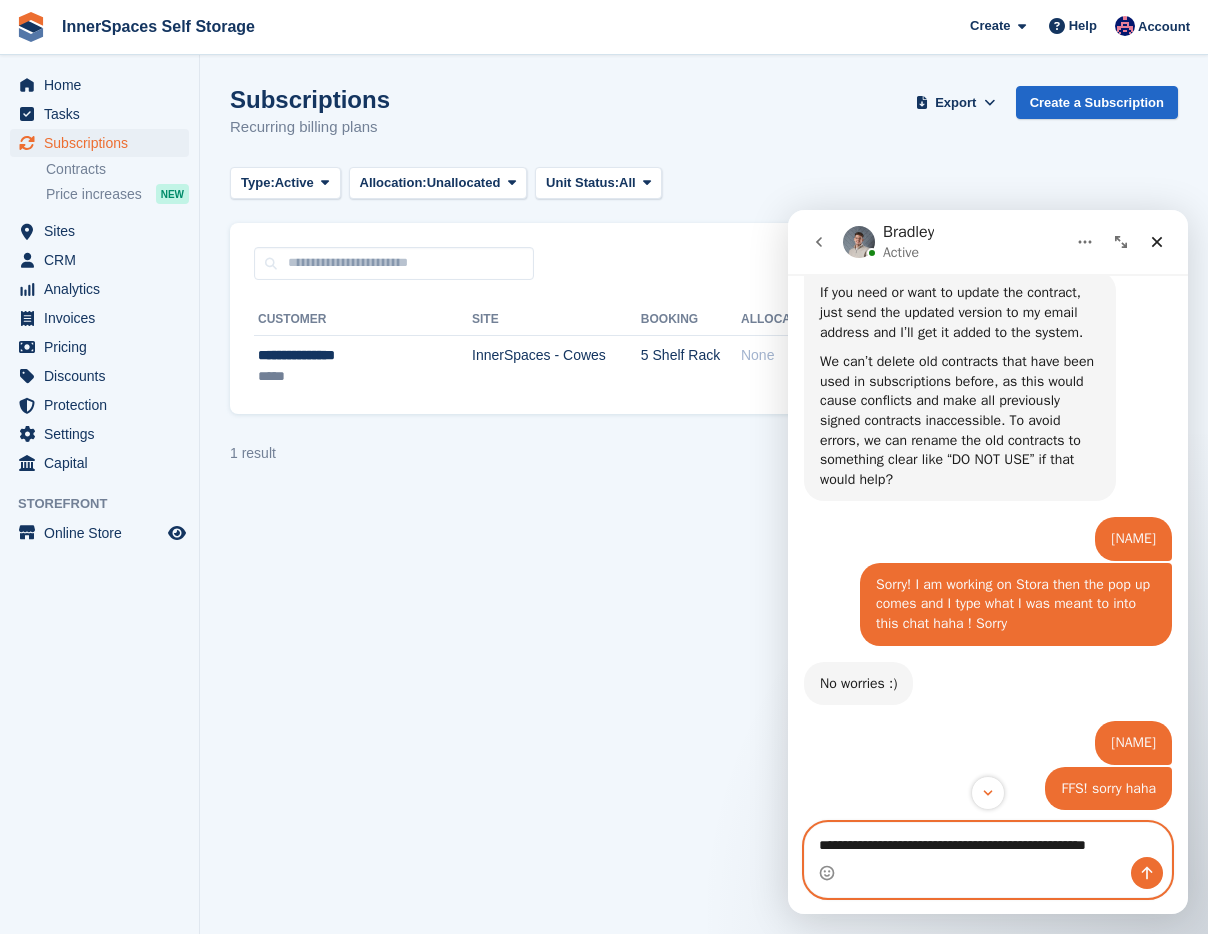 scroll, scrollTop: 16, scrollLeft: 0, axis: vertical 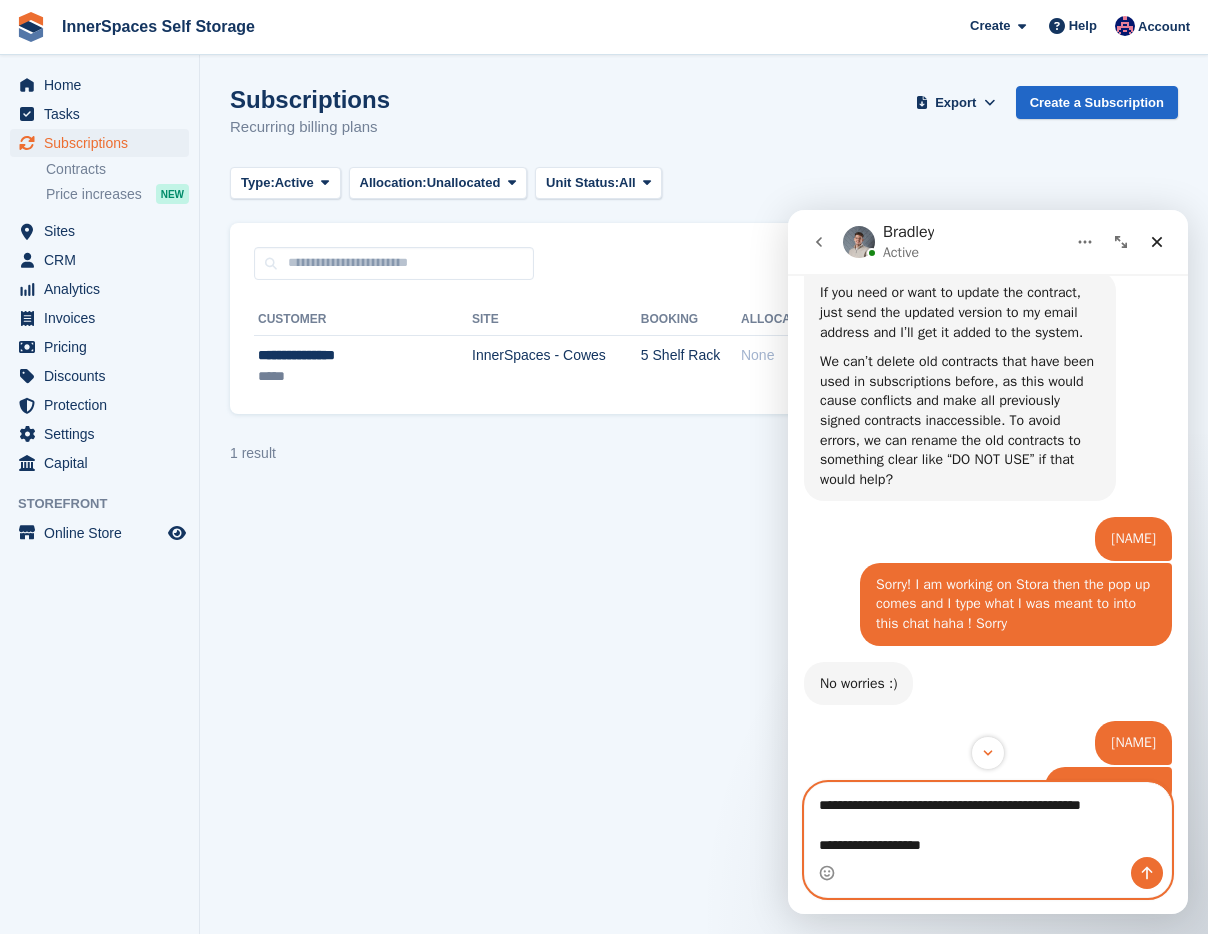 click on "**********" at bounding box center [988, 820] 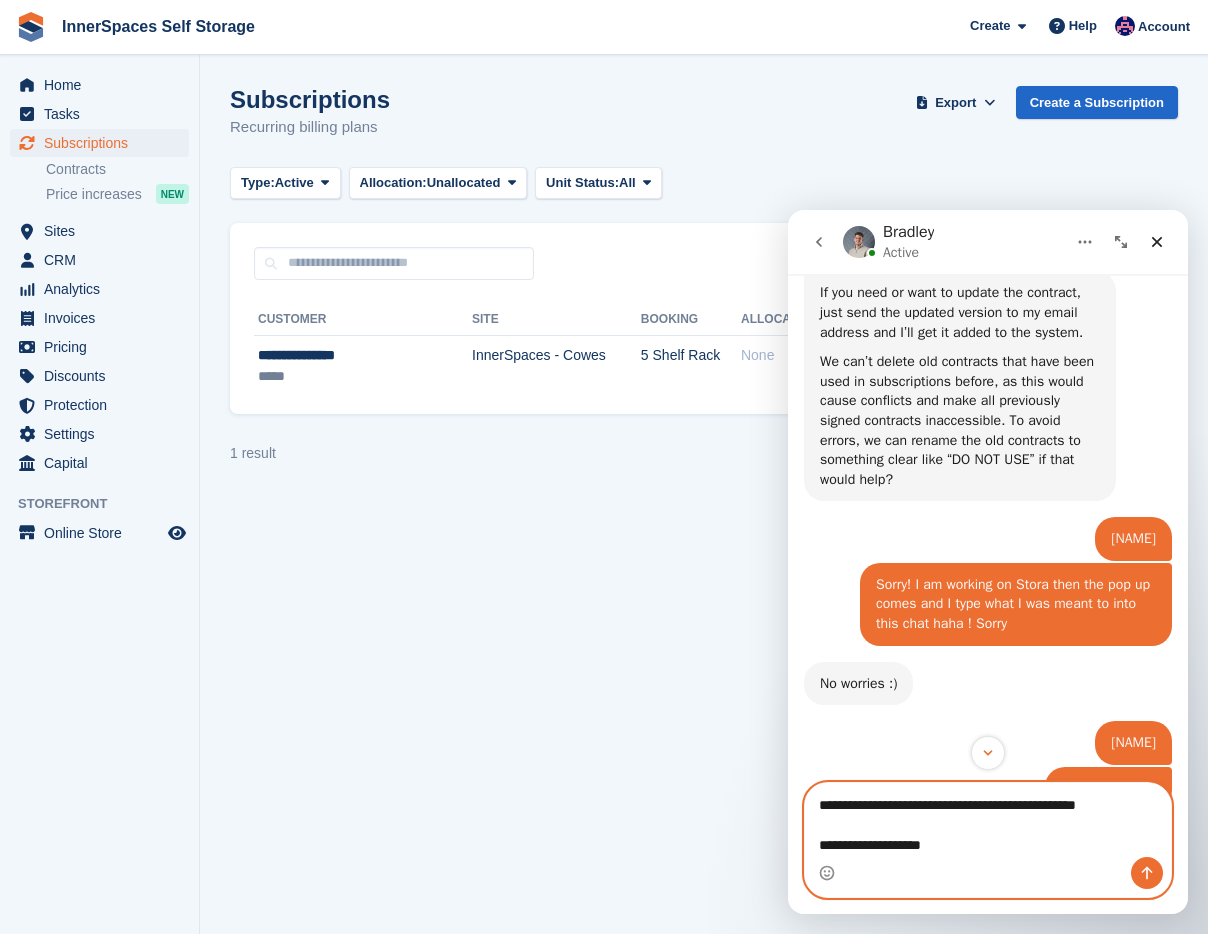 scroll, scrollTop: 0, scrollLeft: 0, axis: both 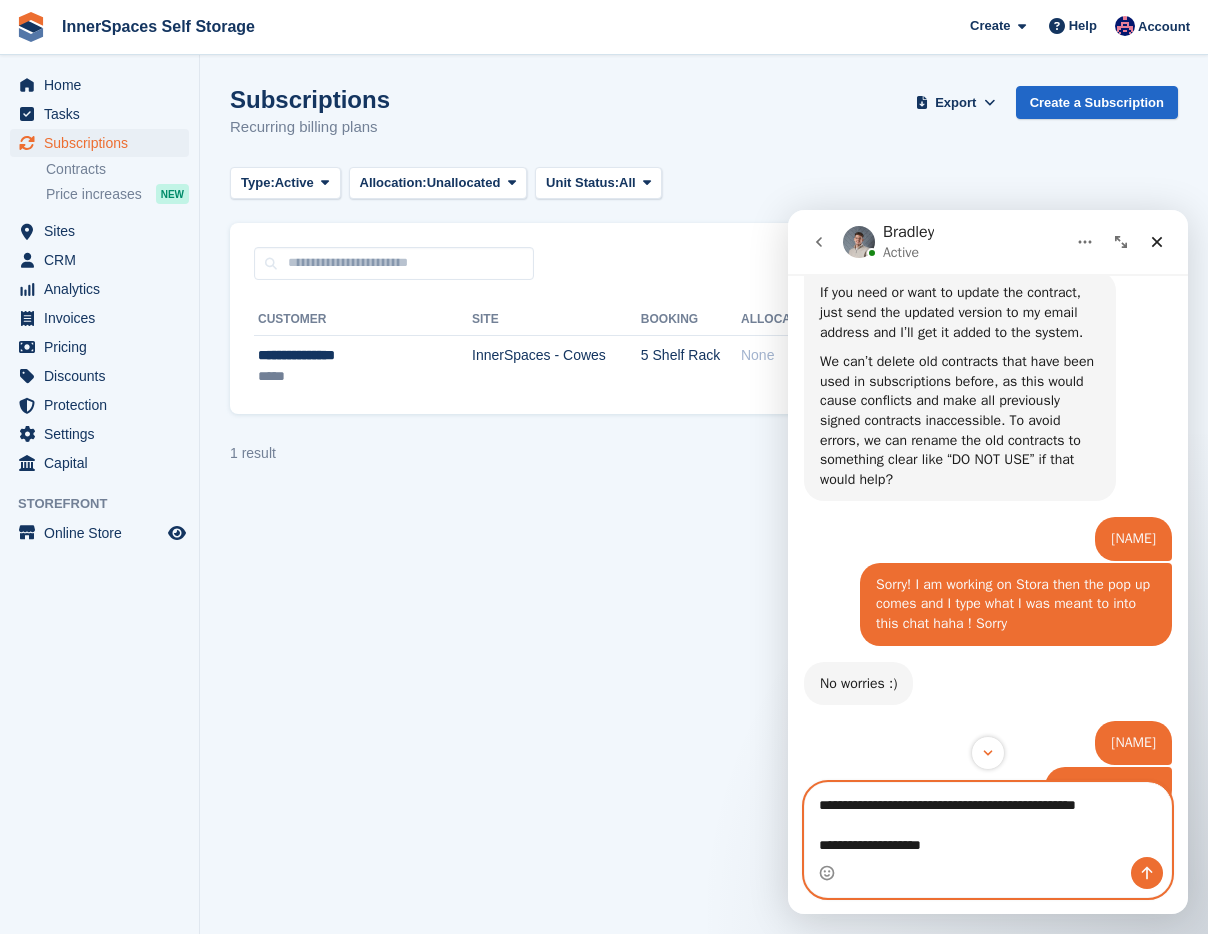 click on "**********" at bounding box center [988, 820] 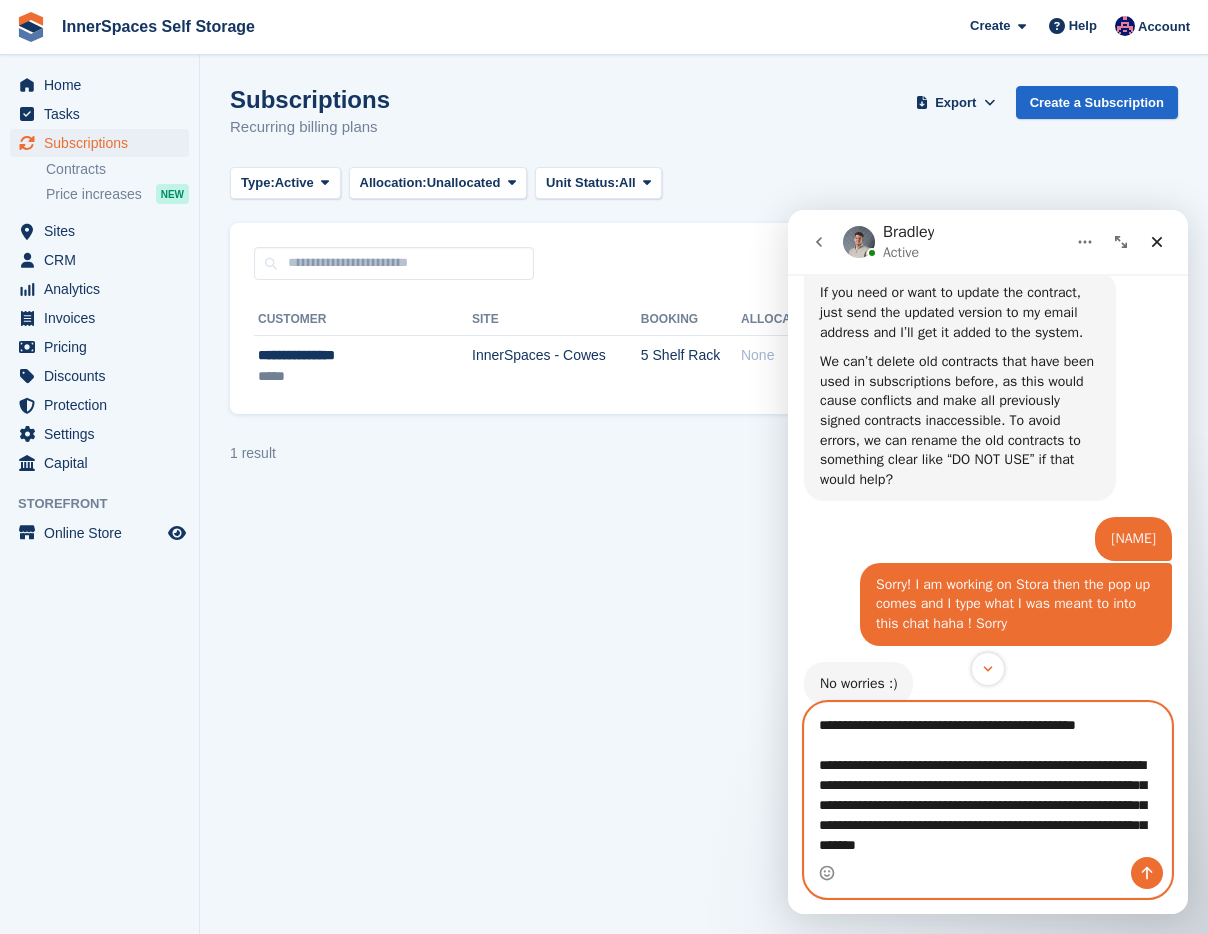 scroll, scrollTop: 8, scrollLeft: 0, axis: vertical 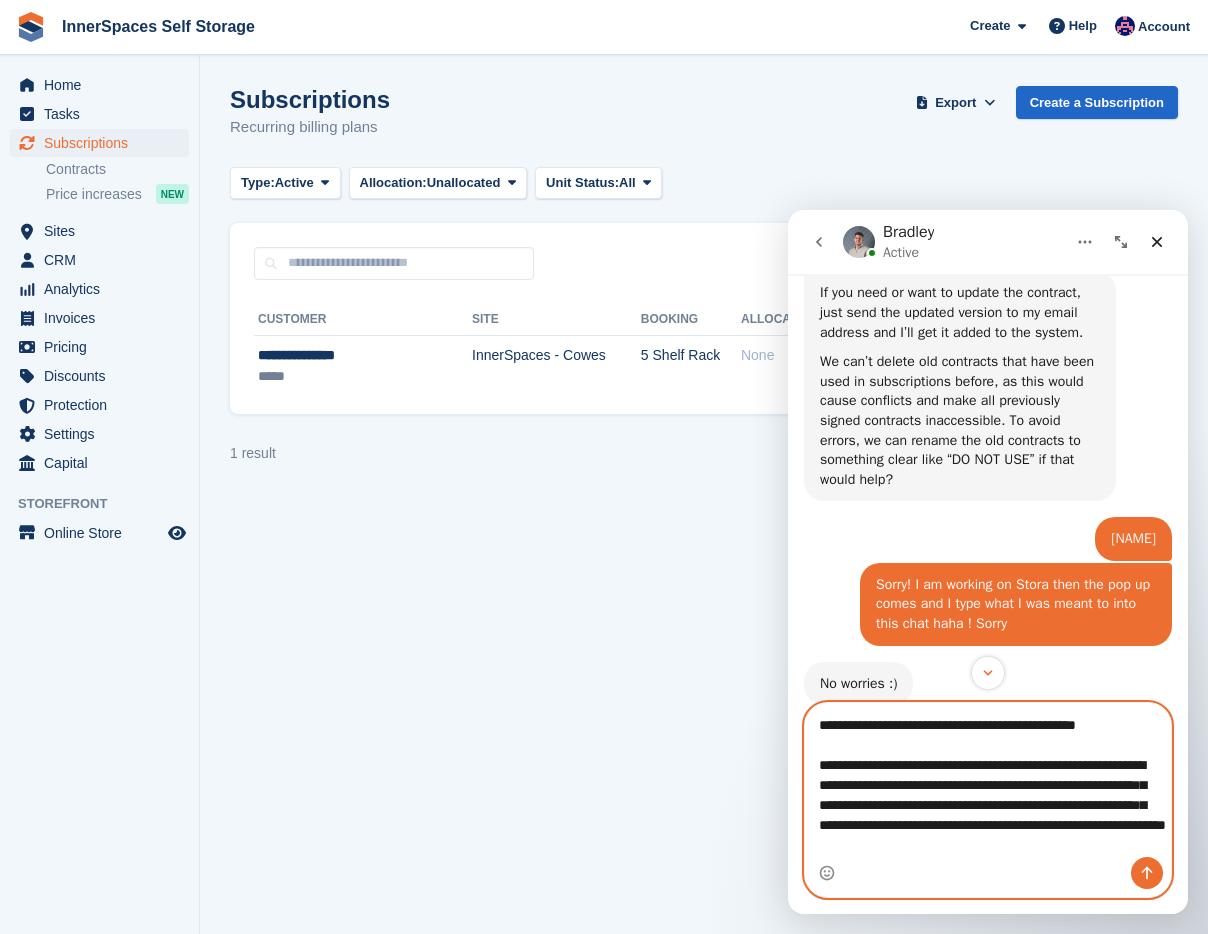 click on "**********" at bounding box center (988, 780) 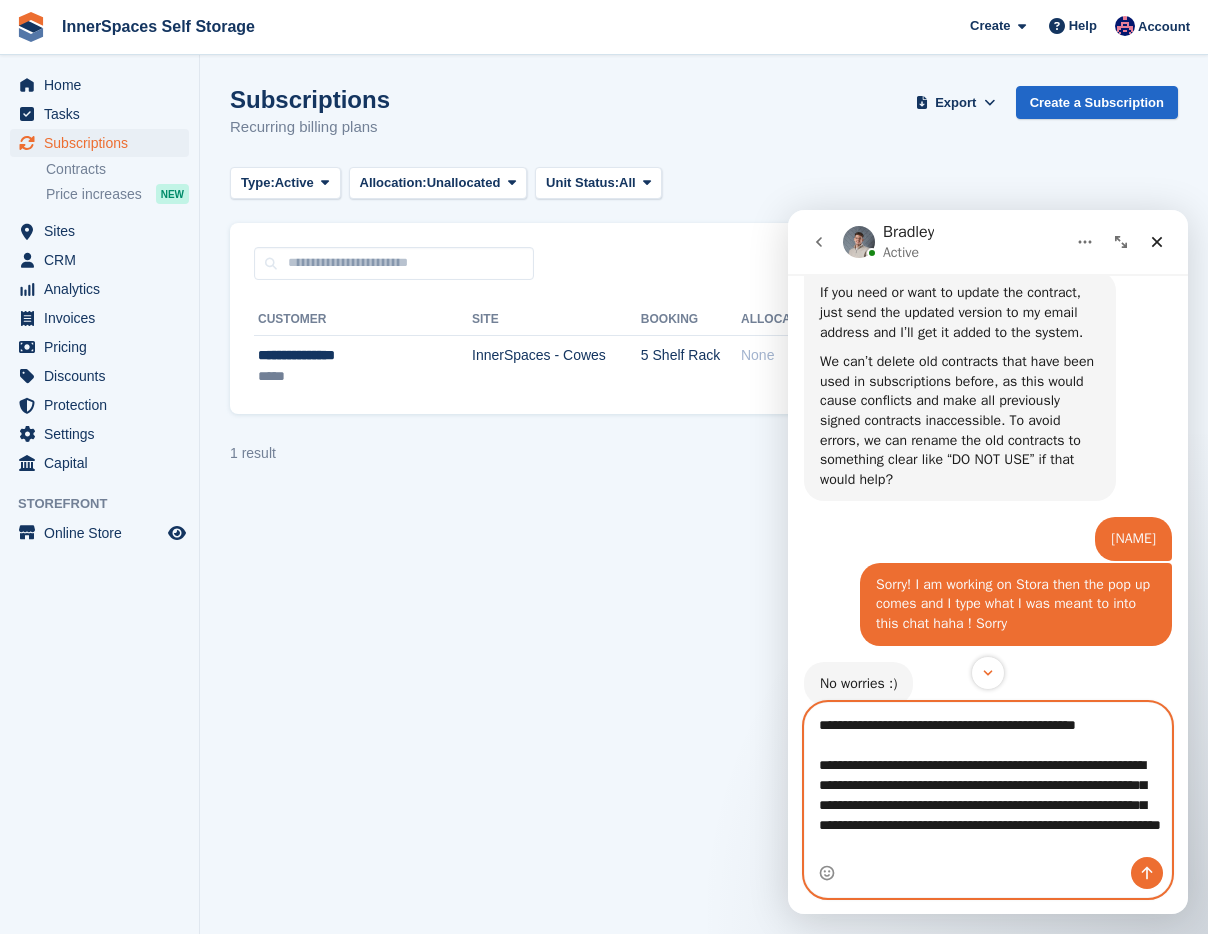 type on "**********" 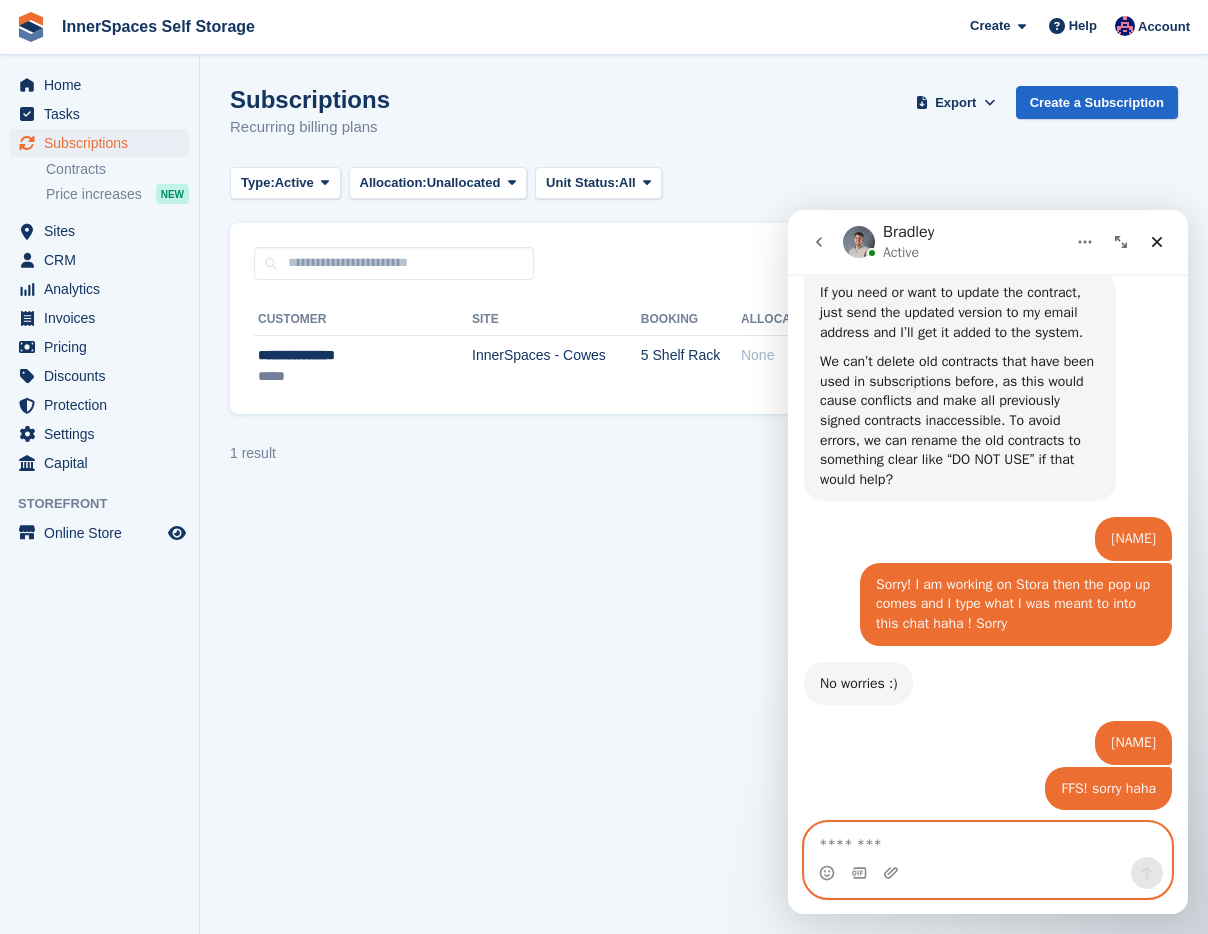 scroll, scrollTop: 0, scrollLeft: 0, axis: both 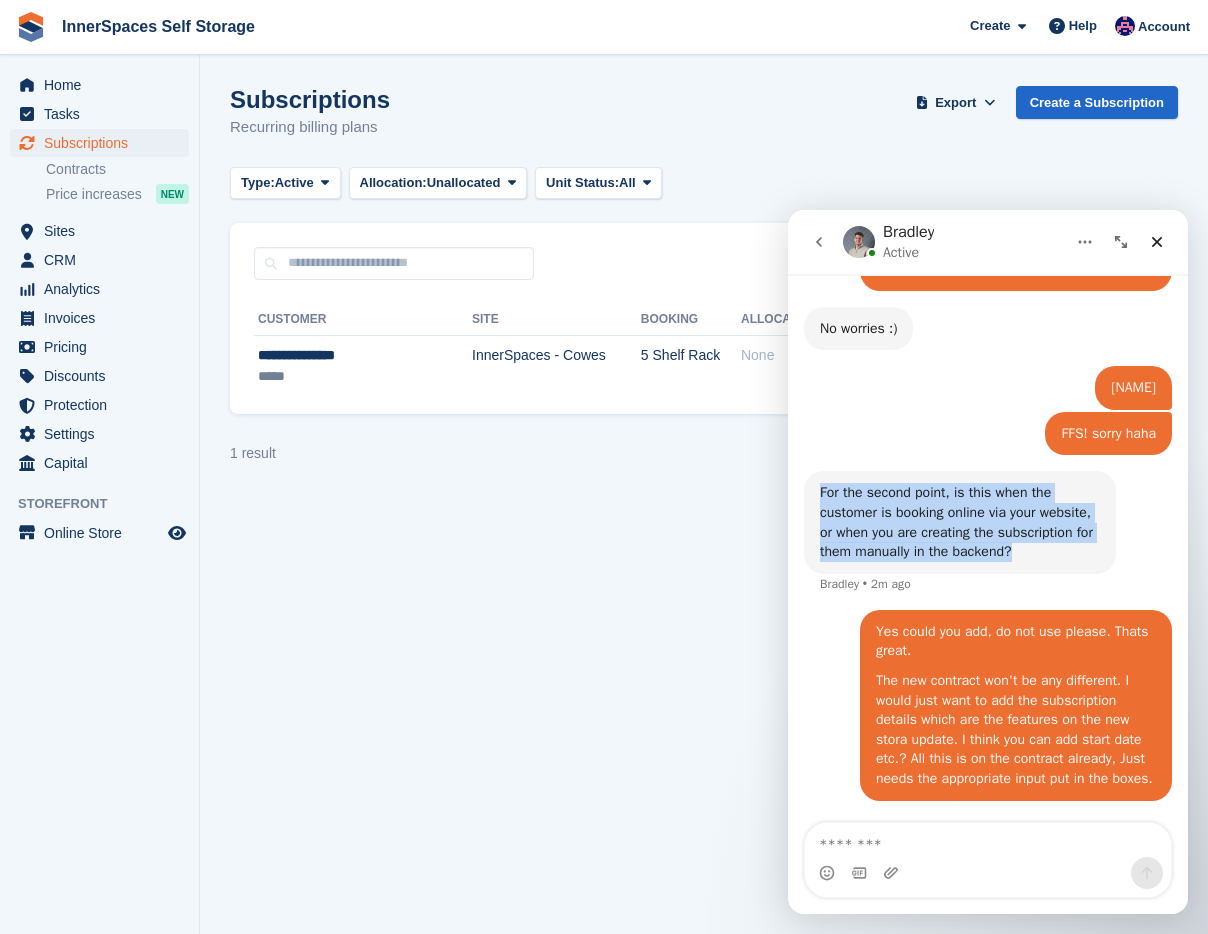 drag, startPoint x: 817, startPoint y: 456, endPoint x: 898, endPoint y: 534, distance: 112.44999 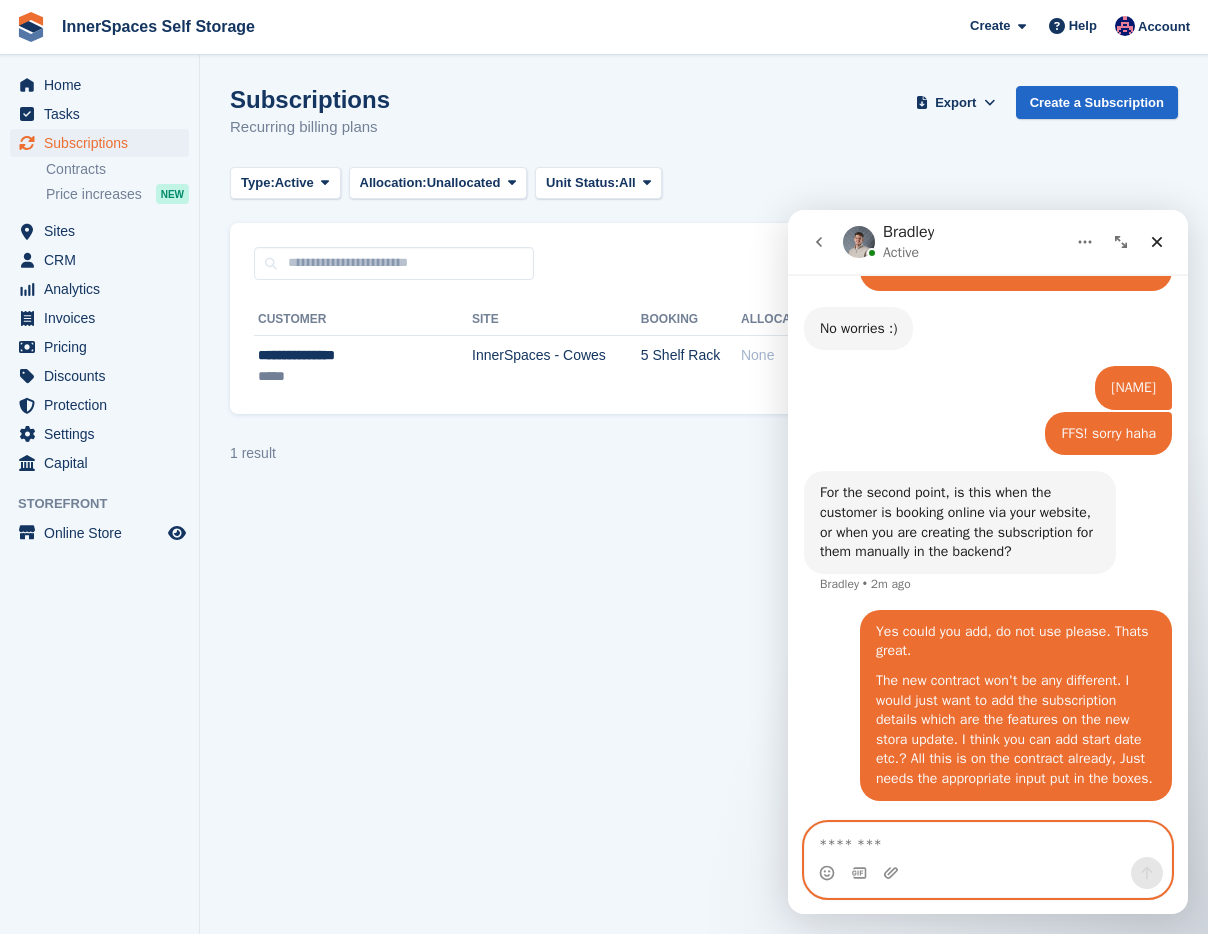 click at bounding box center [988, 840] 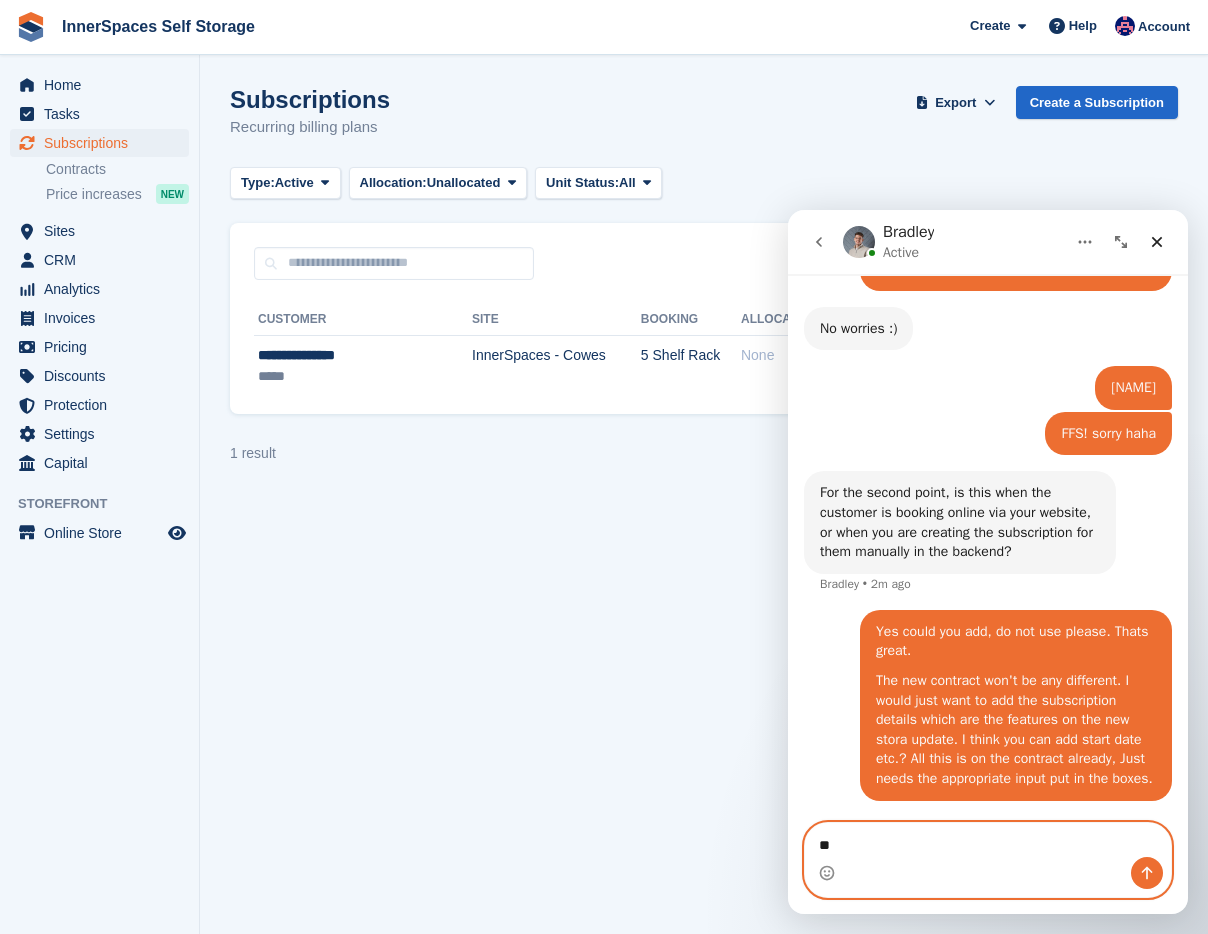 type on "*" 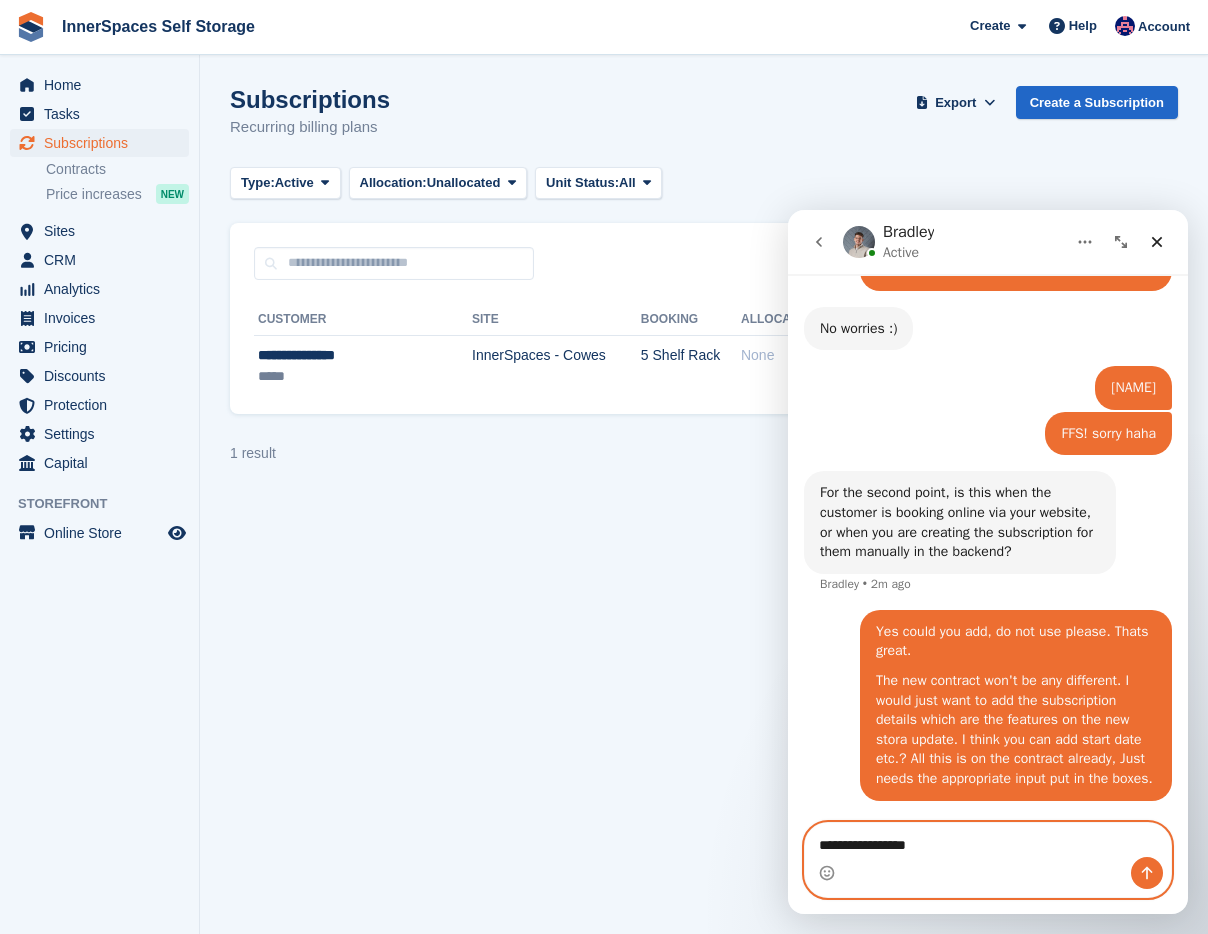 type on "**********" 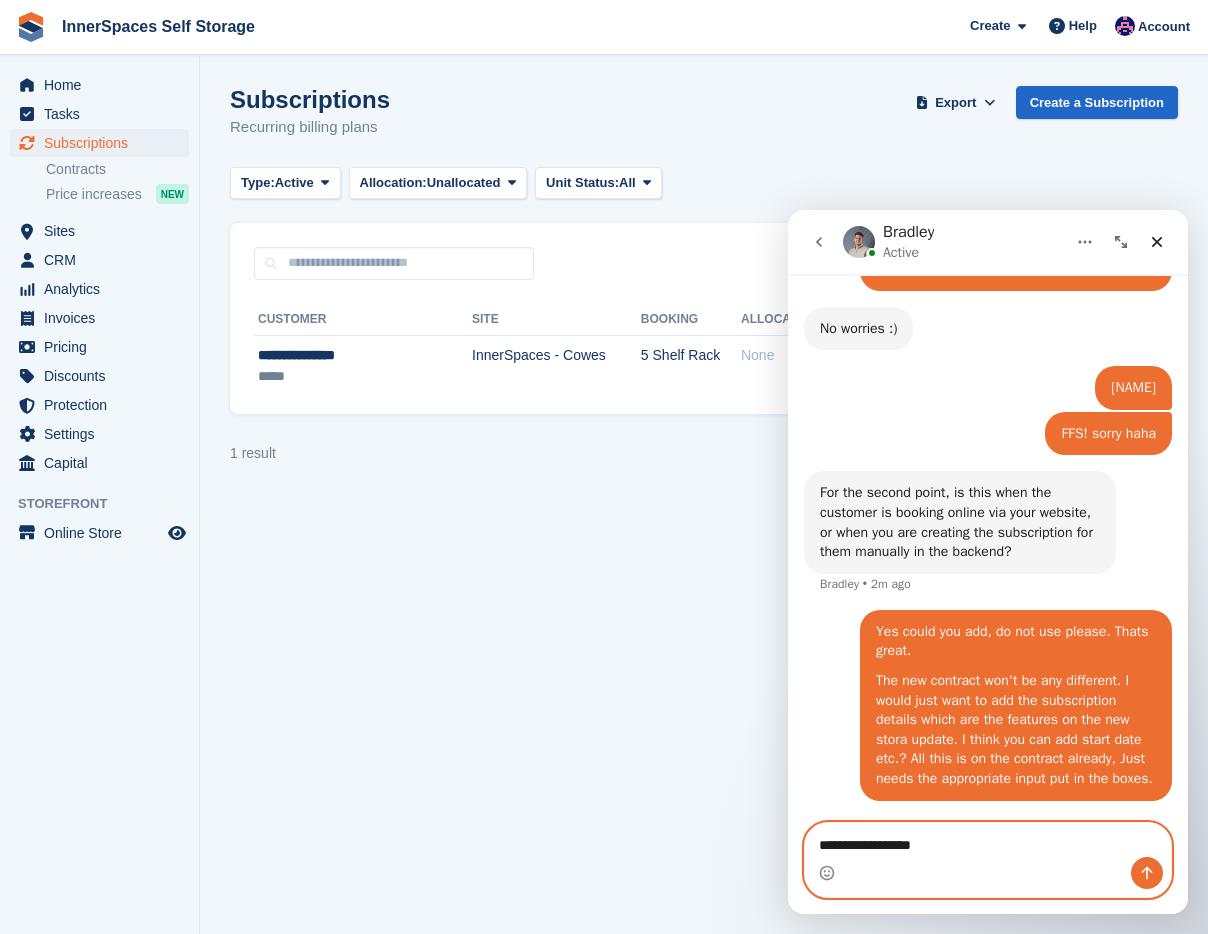 type 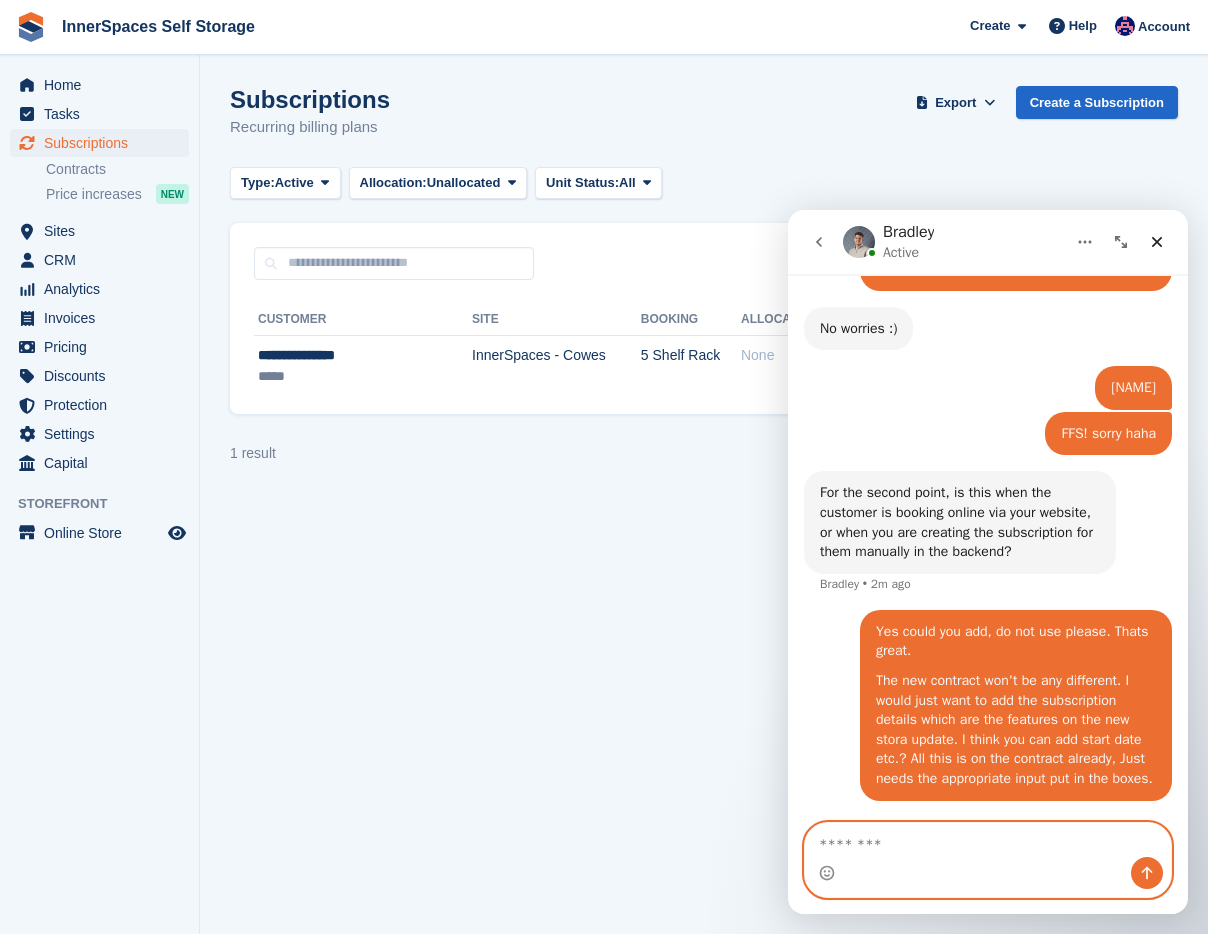 scroll, scrollTop: 4707, scrollLeft: 0, axis: vertical 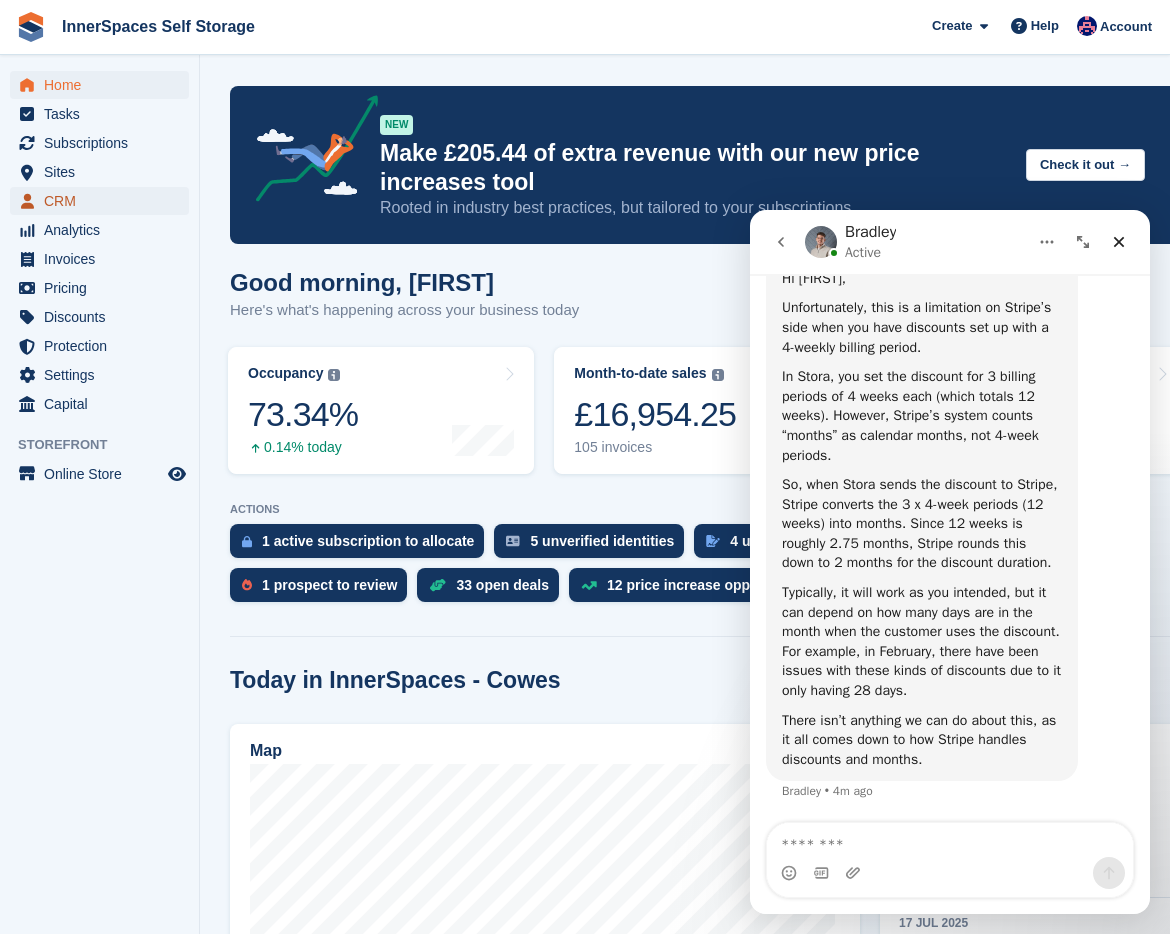 click on "CRM" at bounding box center [104, 201] 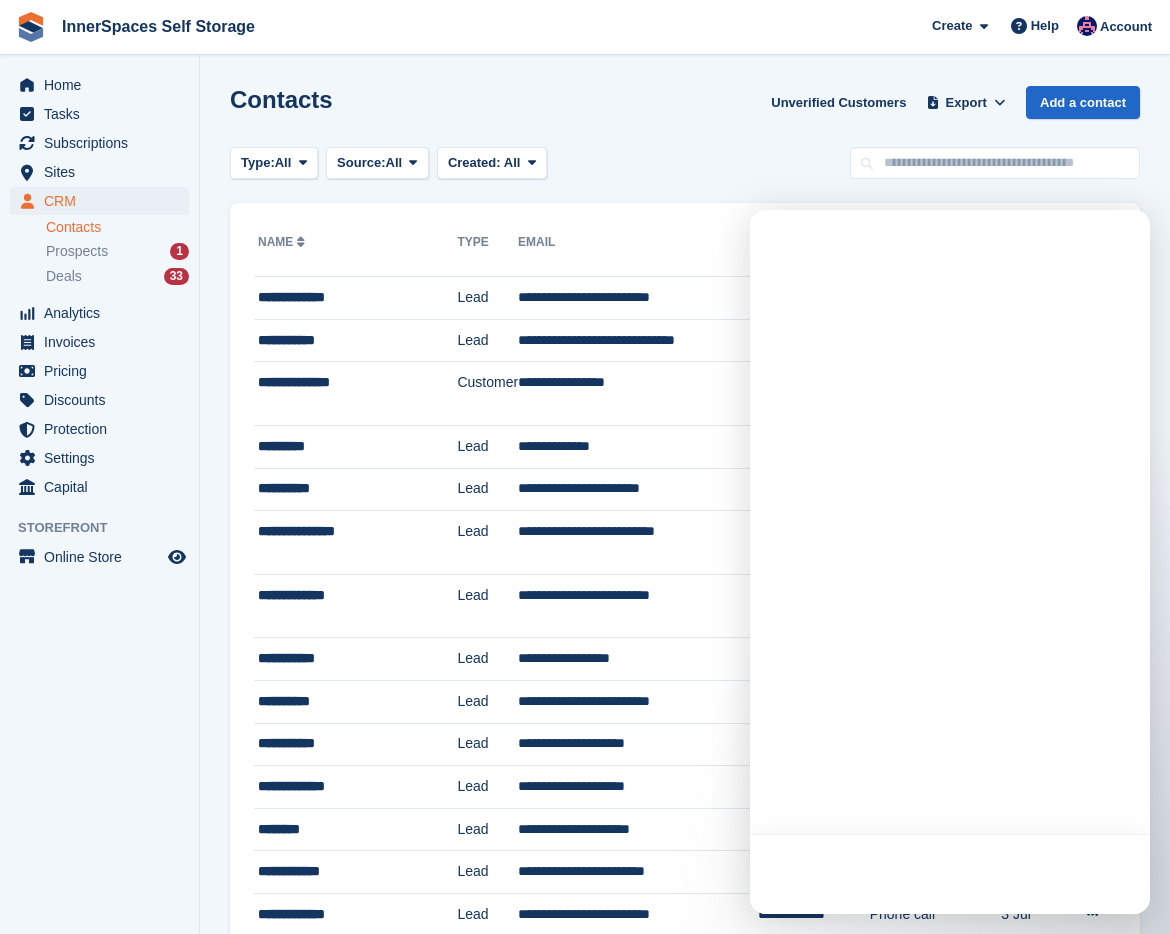 scroll, scrollTop: 0, scrollLeft: 0, axis: both 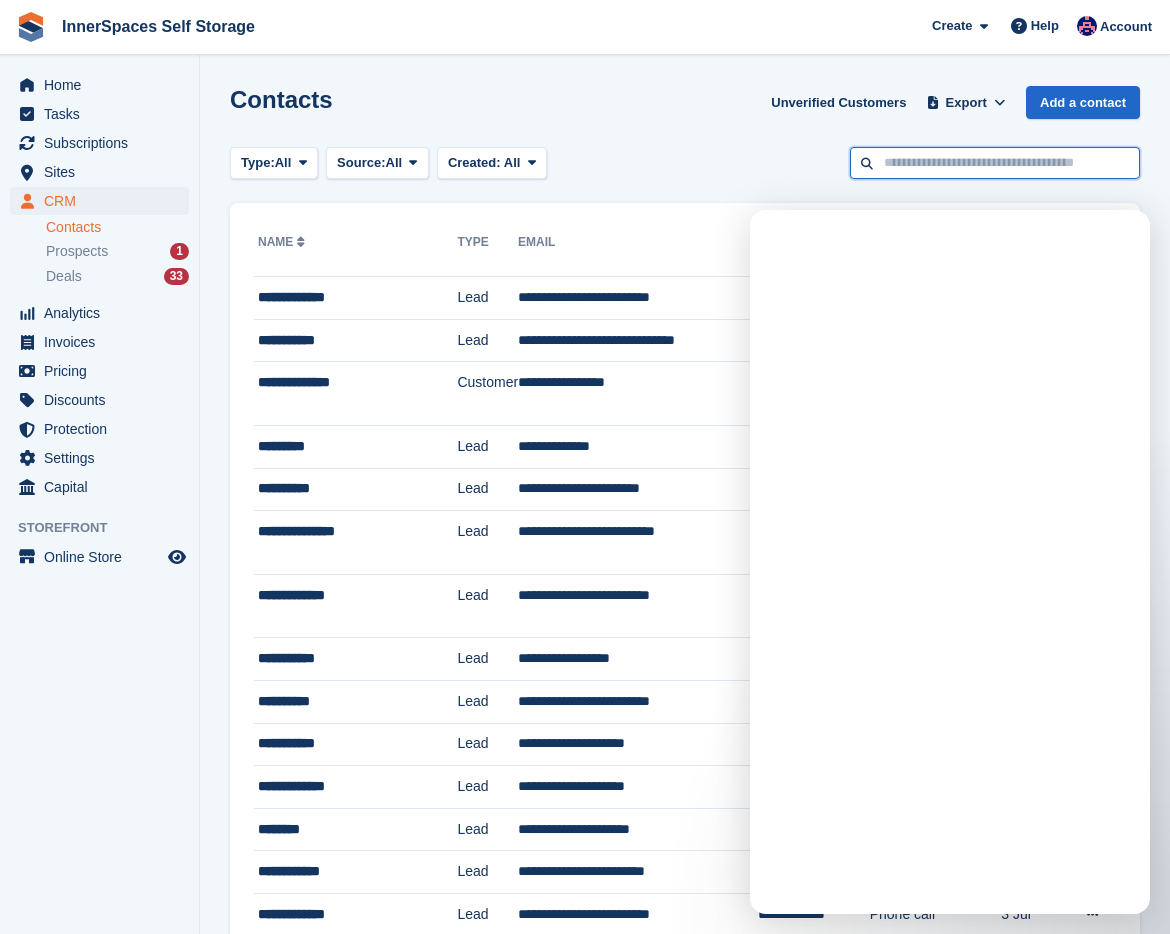 click at bounding box center (995, 163) 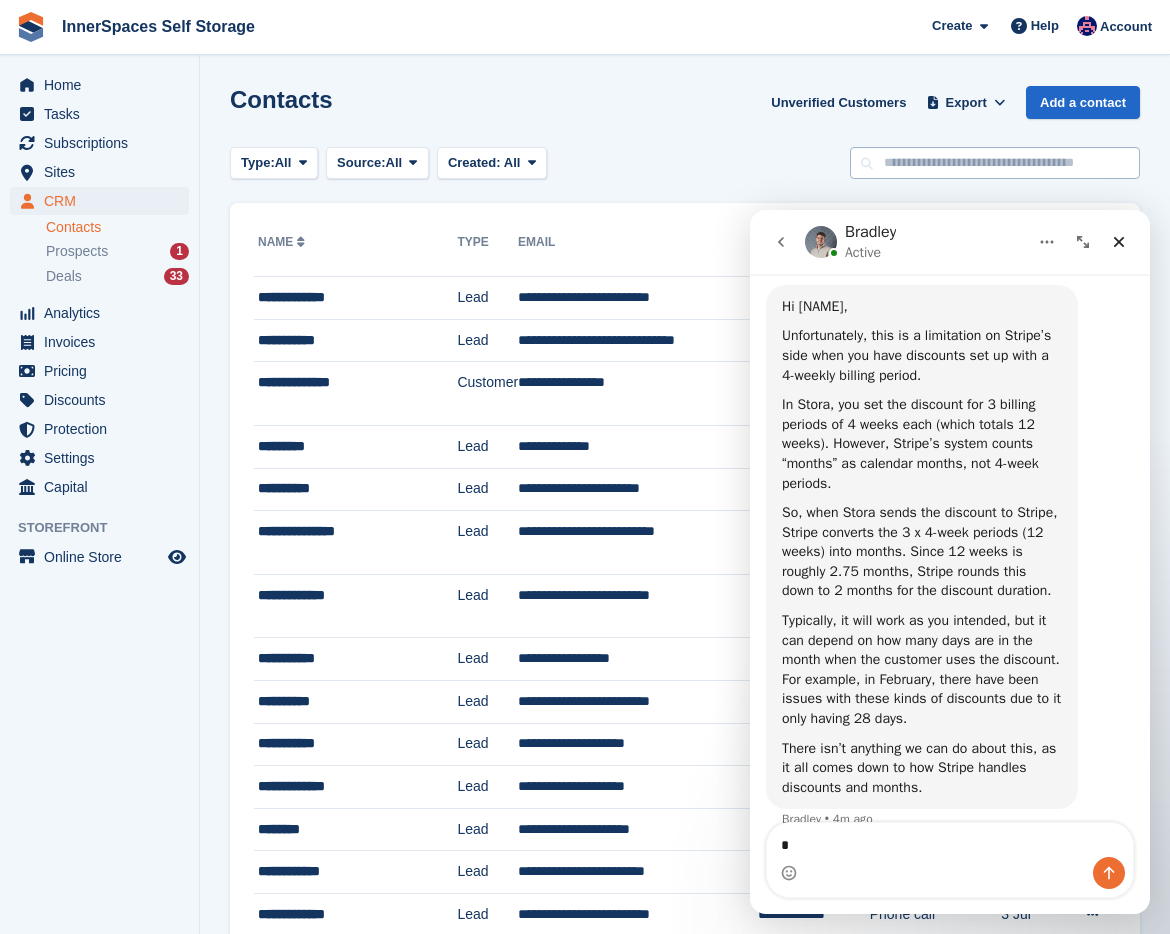 scroll, scrollTop: 1616, scrollLeft: 0, axis: vertical 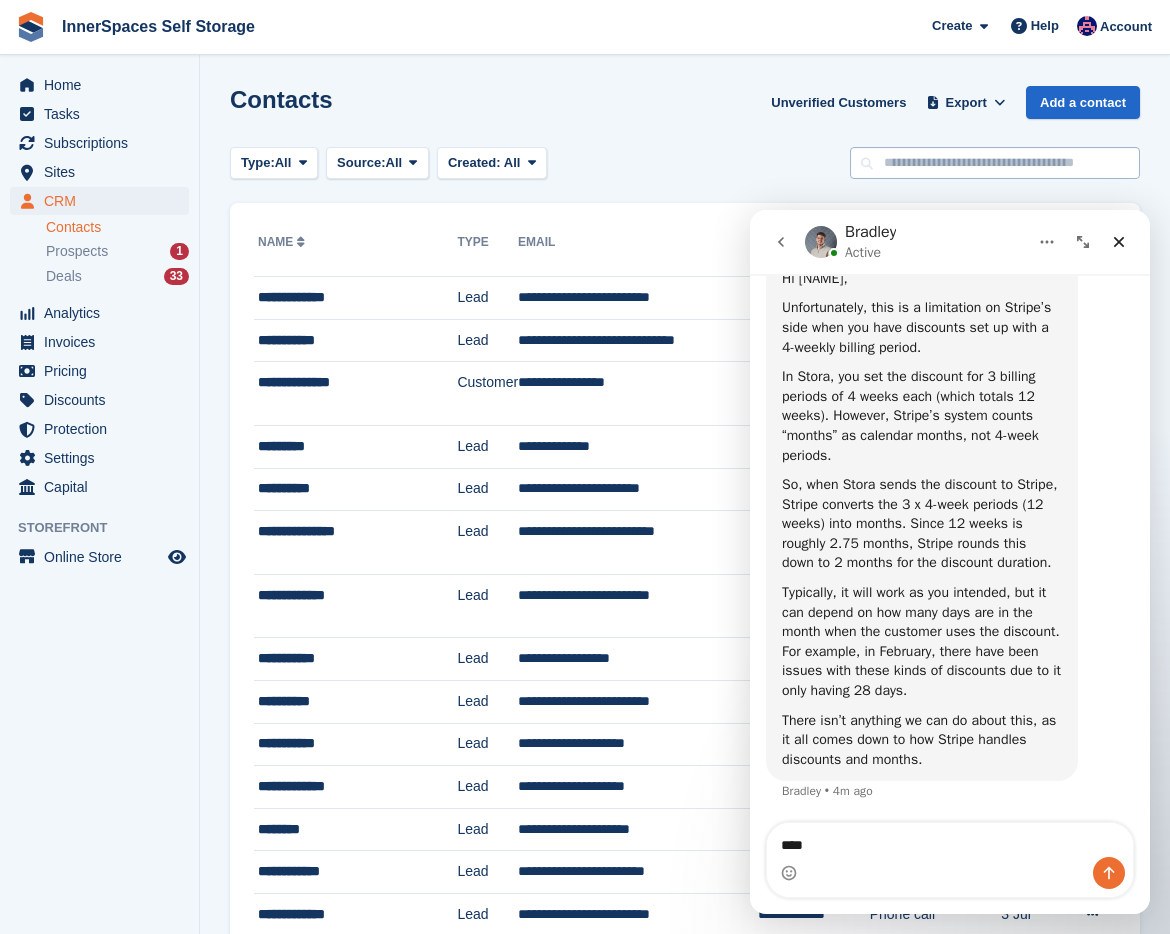 type on "*****" 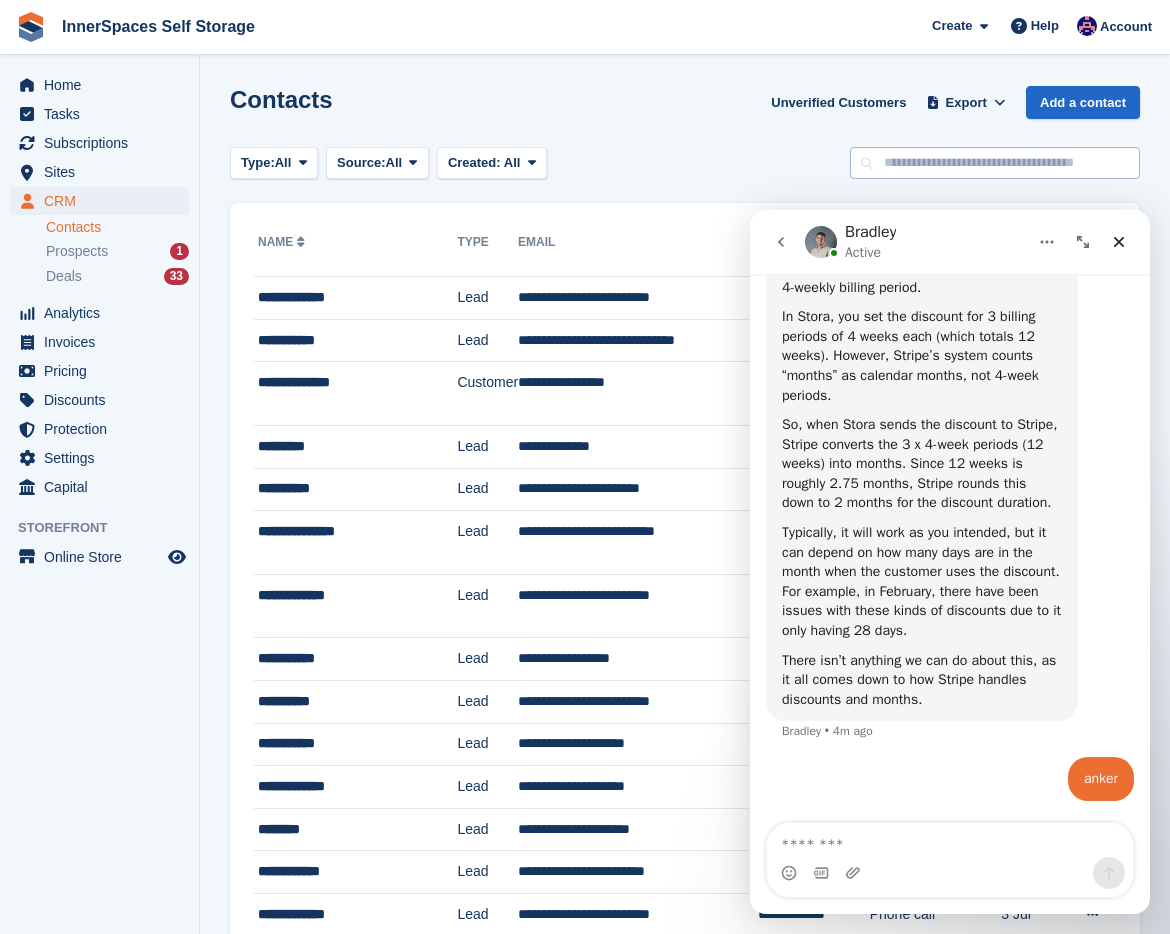 scroll, scrollTop: 1675, scrollLeft: 0, axis: vertical 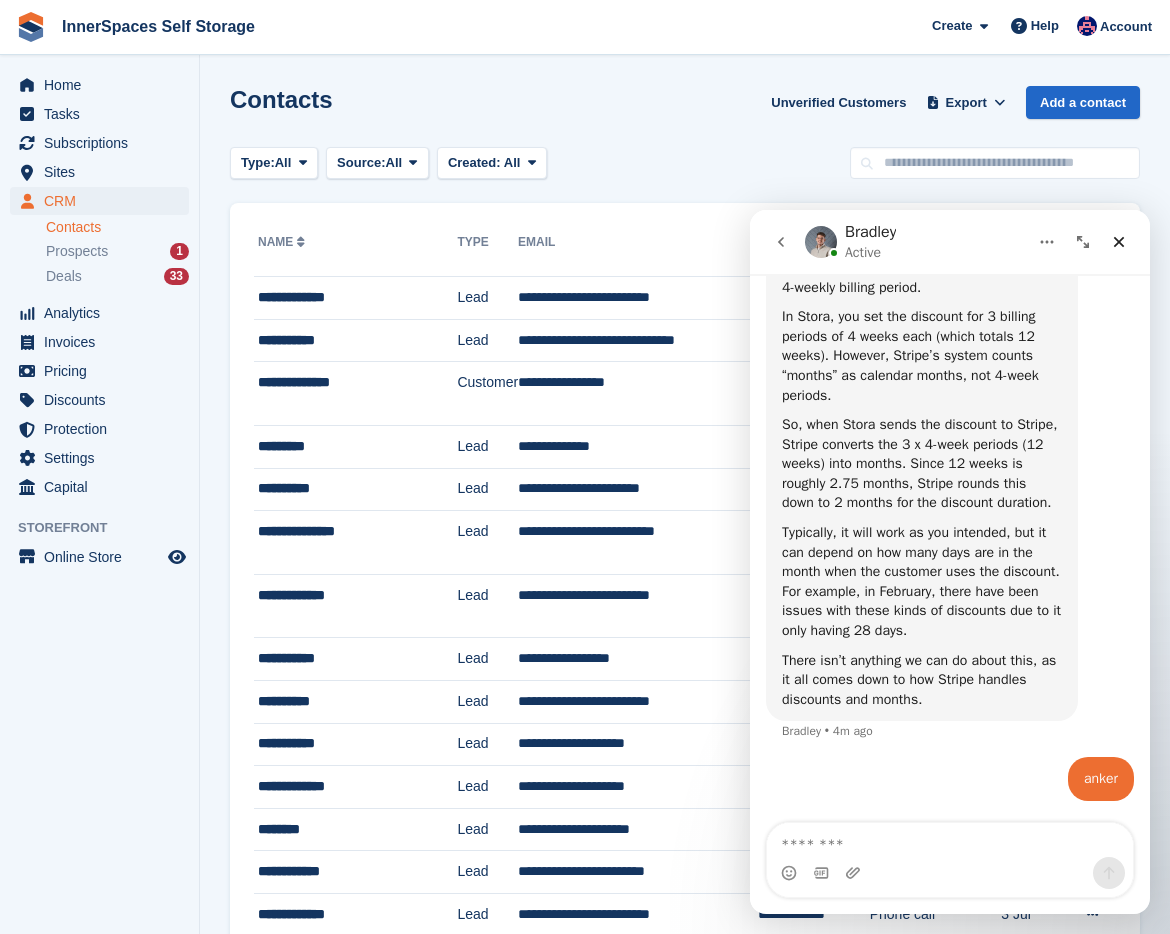 click on "anker" at bounding box center (1101, 779) 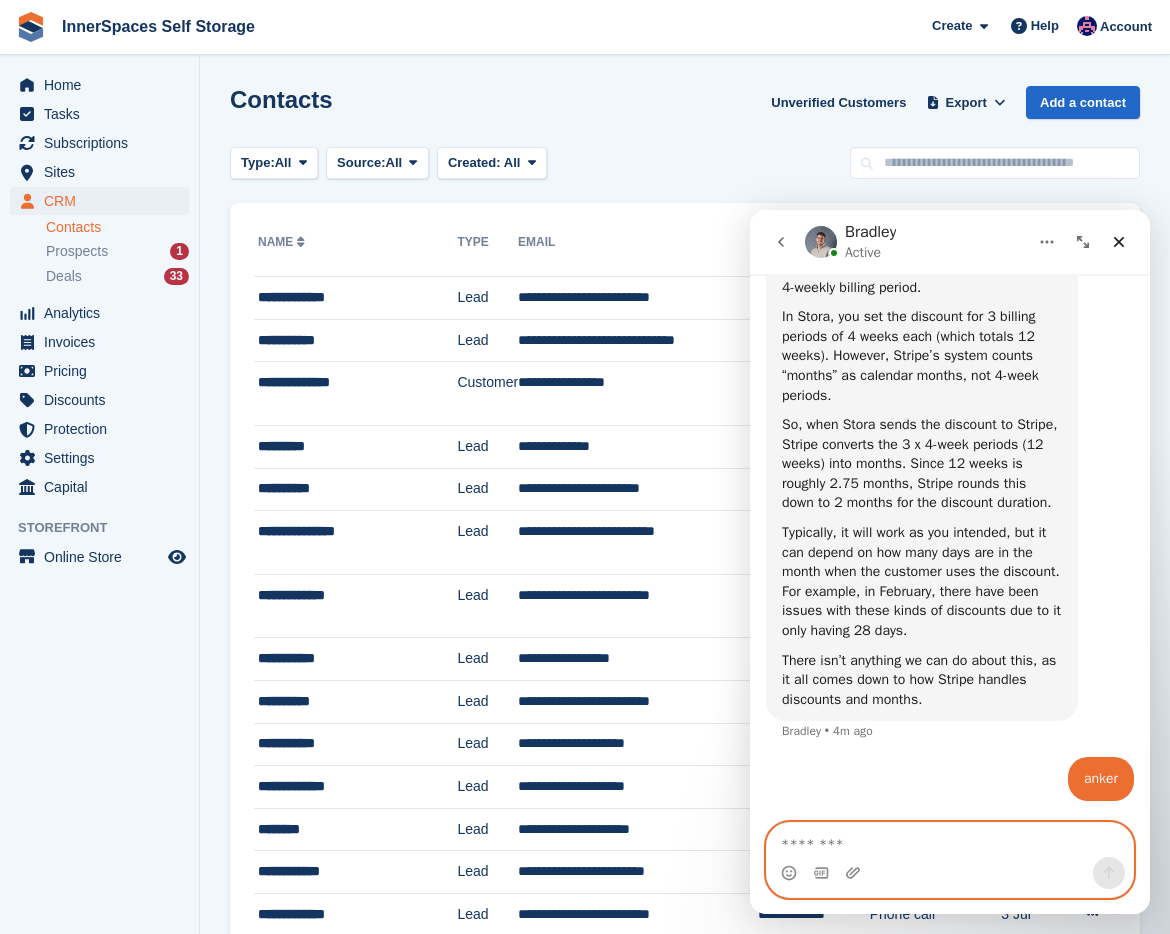 click at bounding box center [950, 840] 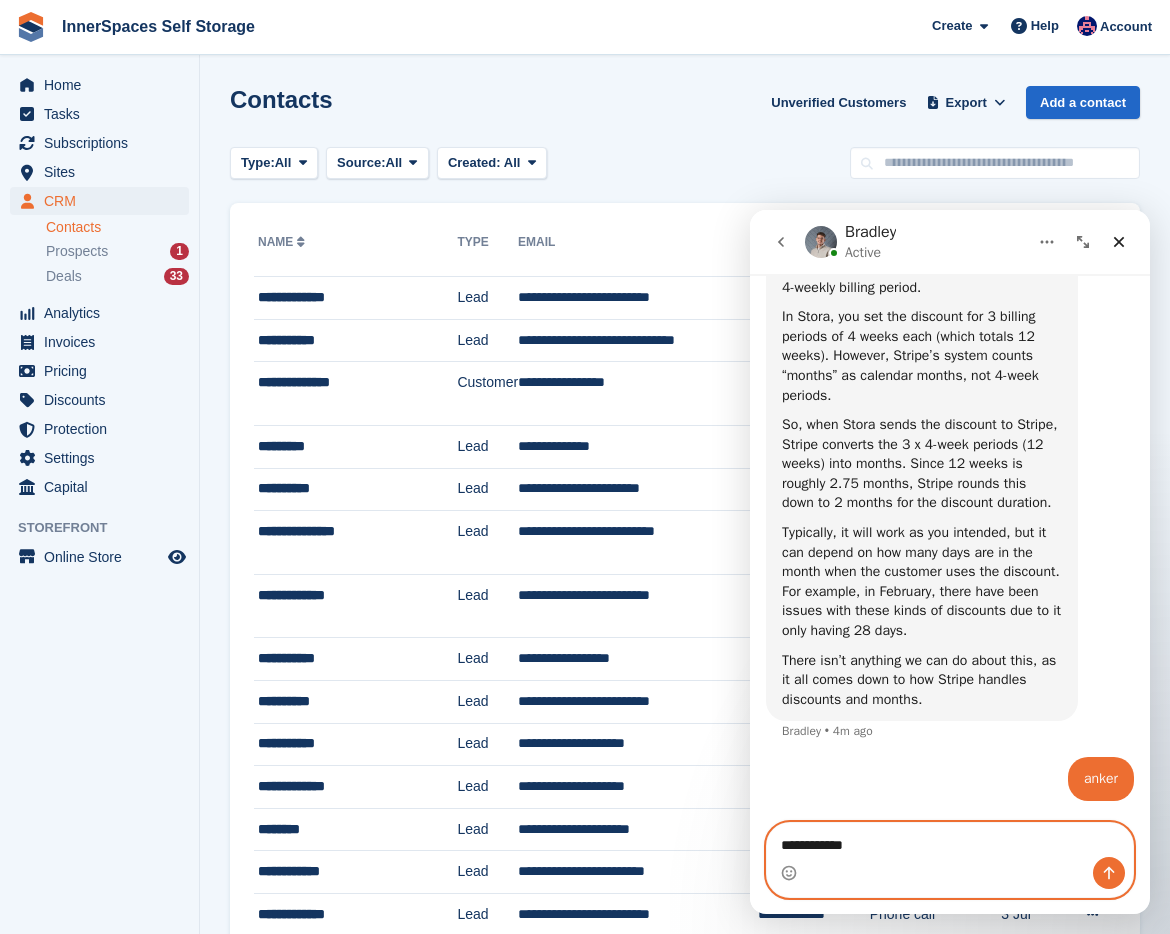 type on "**********" 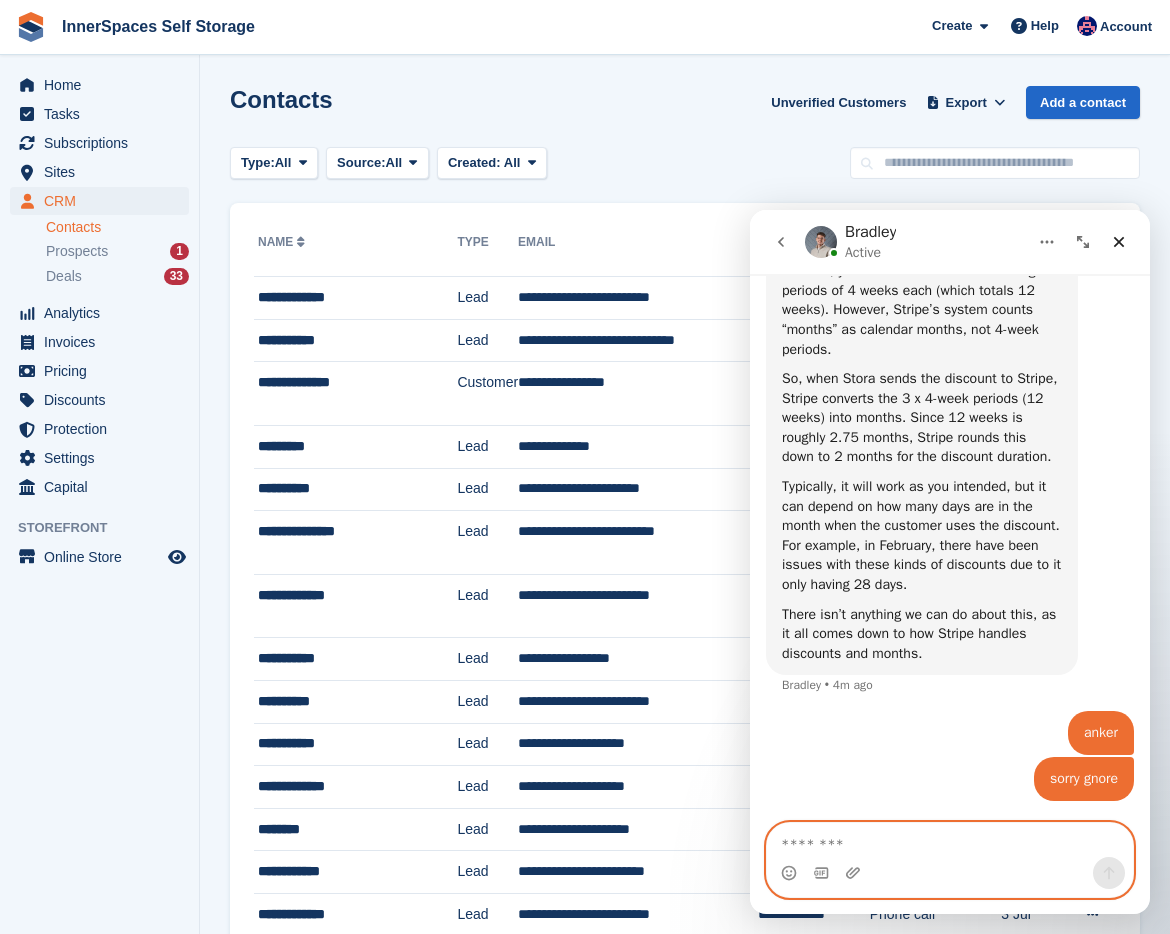 scroll, scrollTop: 1721, scrollLeft: 0, axis: vertical 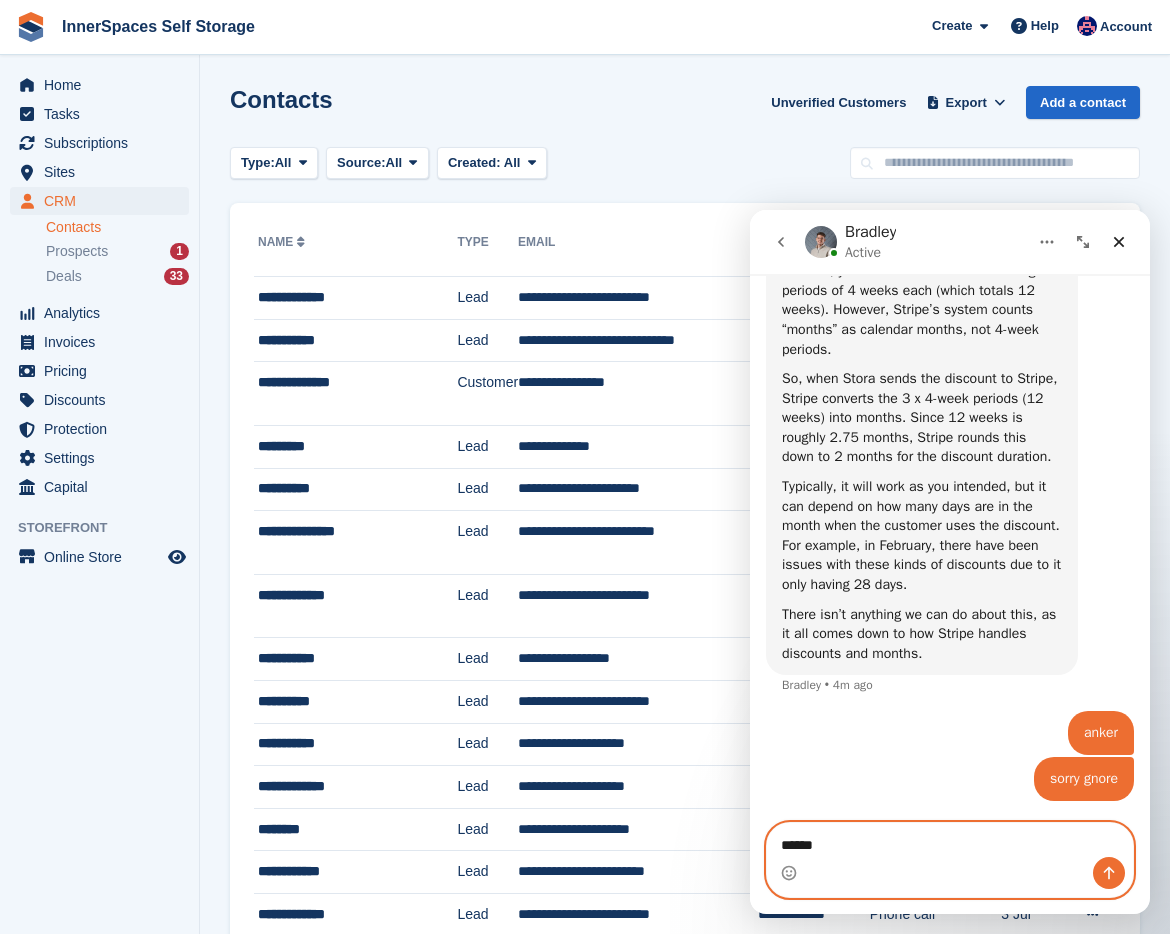 type on "*******" 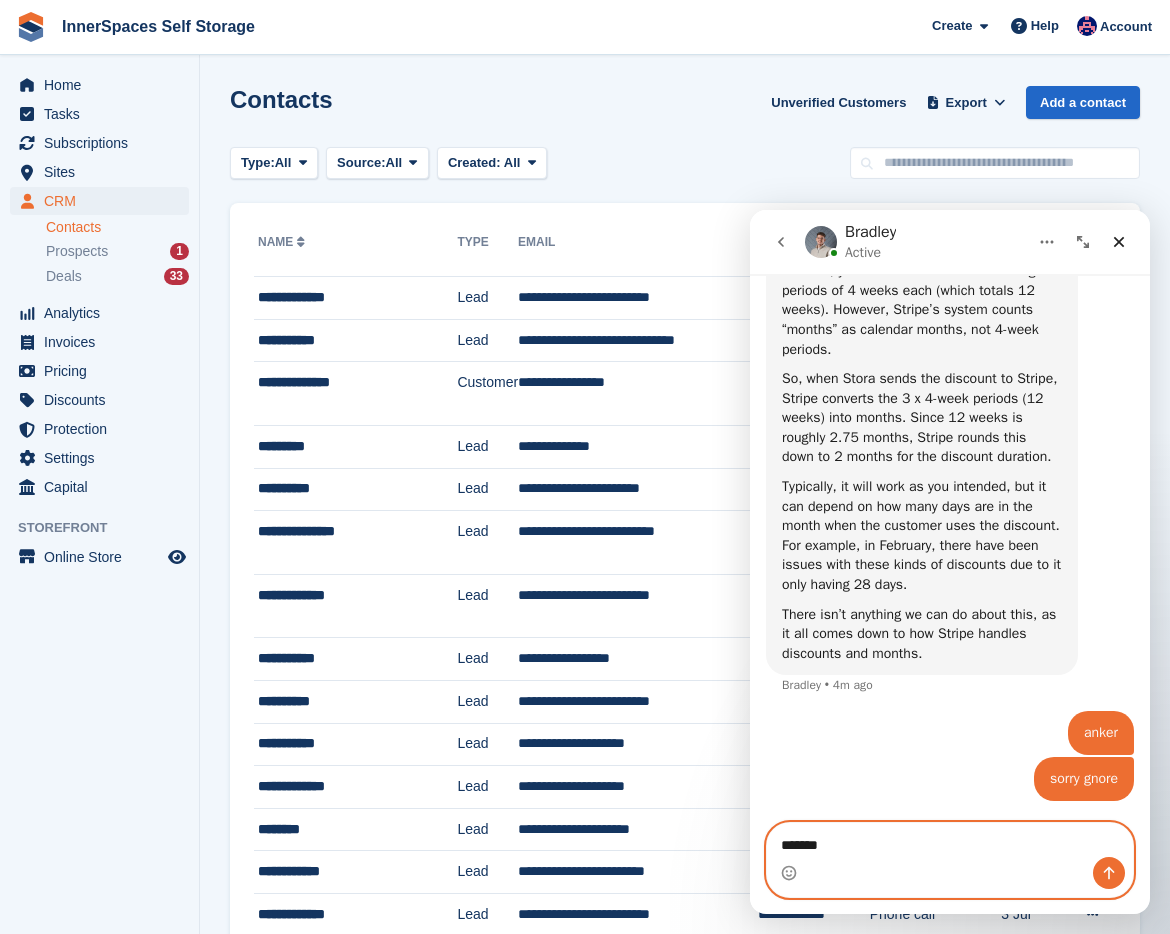 type 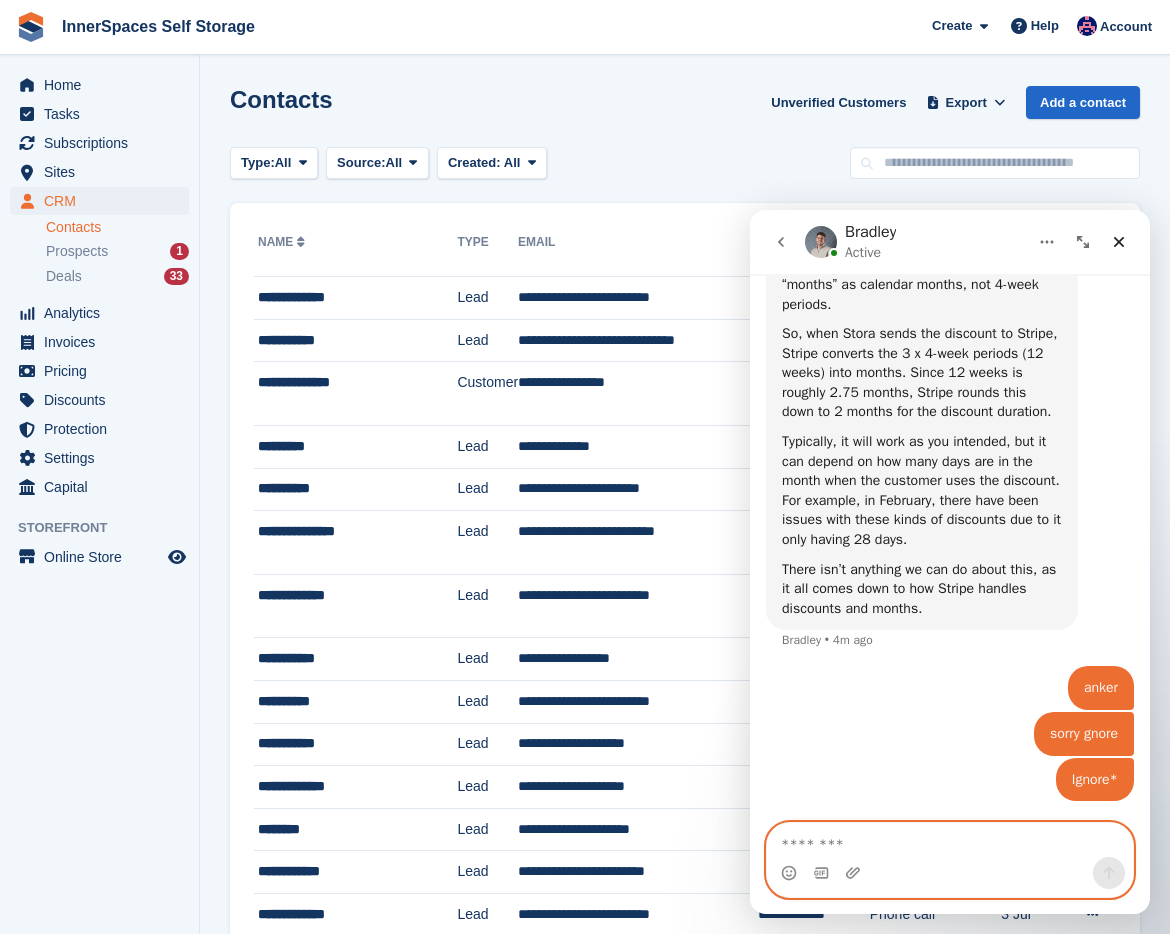 scroll, scrollTop: 1766, scrollLeft: 0, axis: vertical 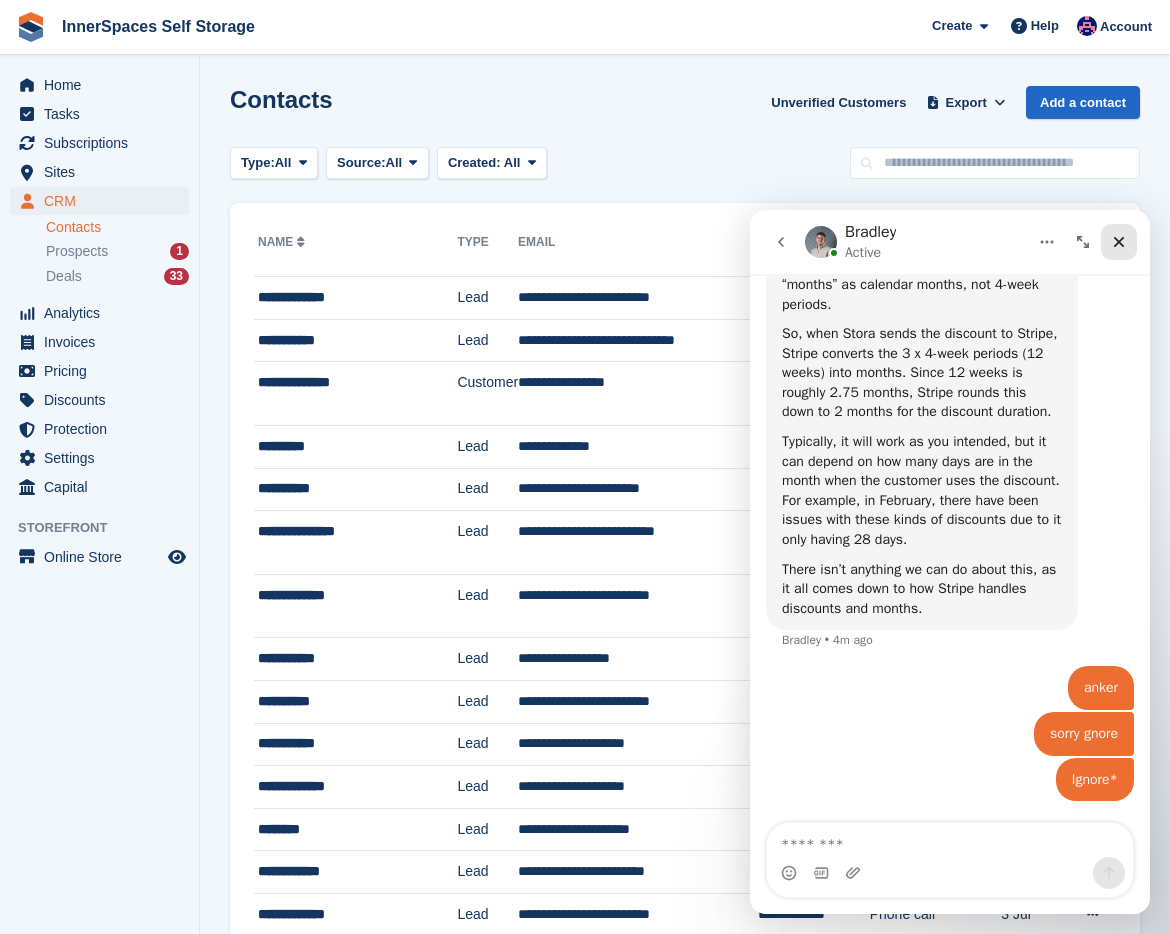 click at bounding box center (1119, 242) 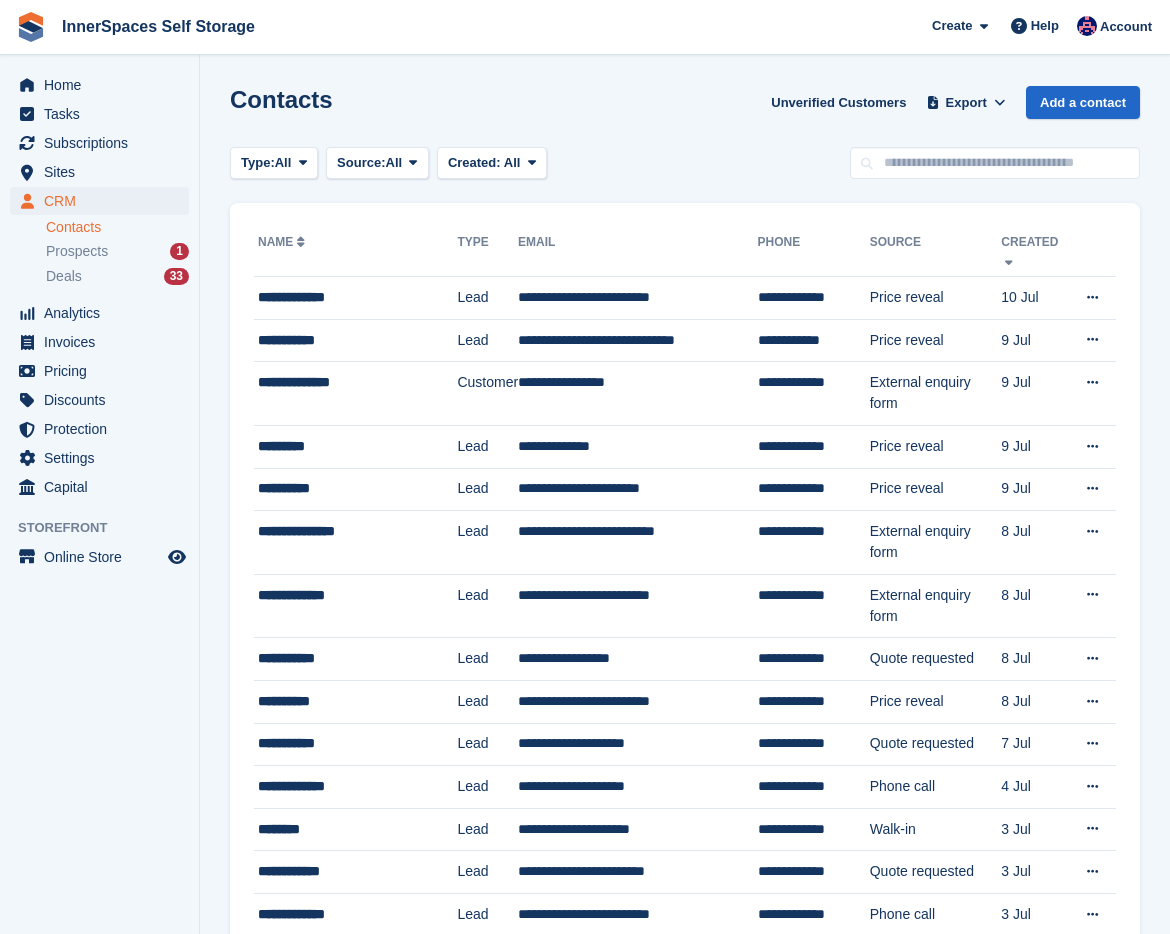 scroll, scrollTop: 0, scrollLeft: 0, axis: both 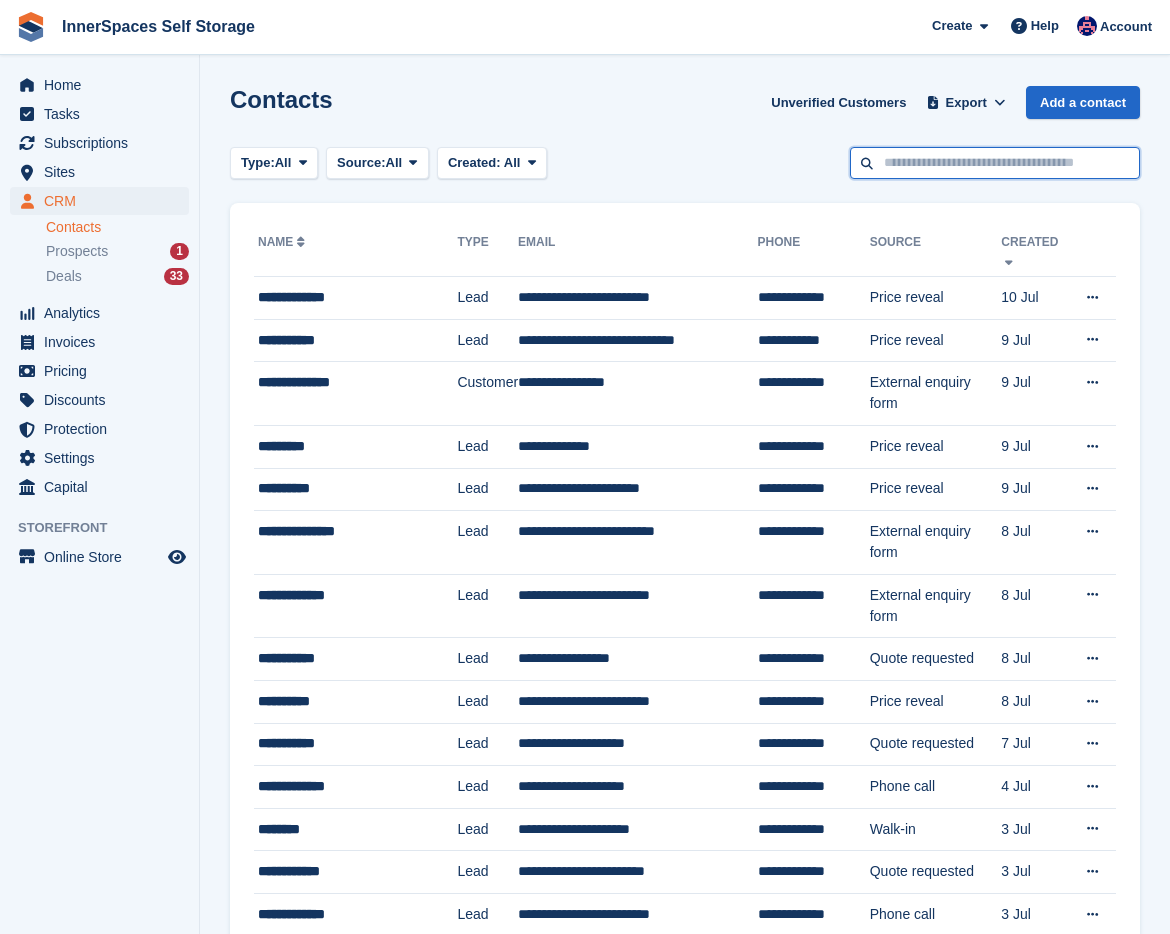click at bounding box center [995, 163] 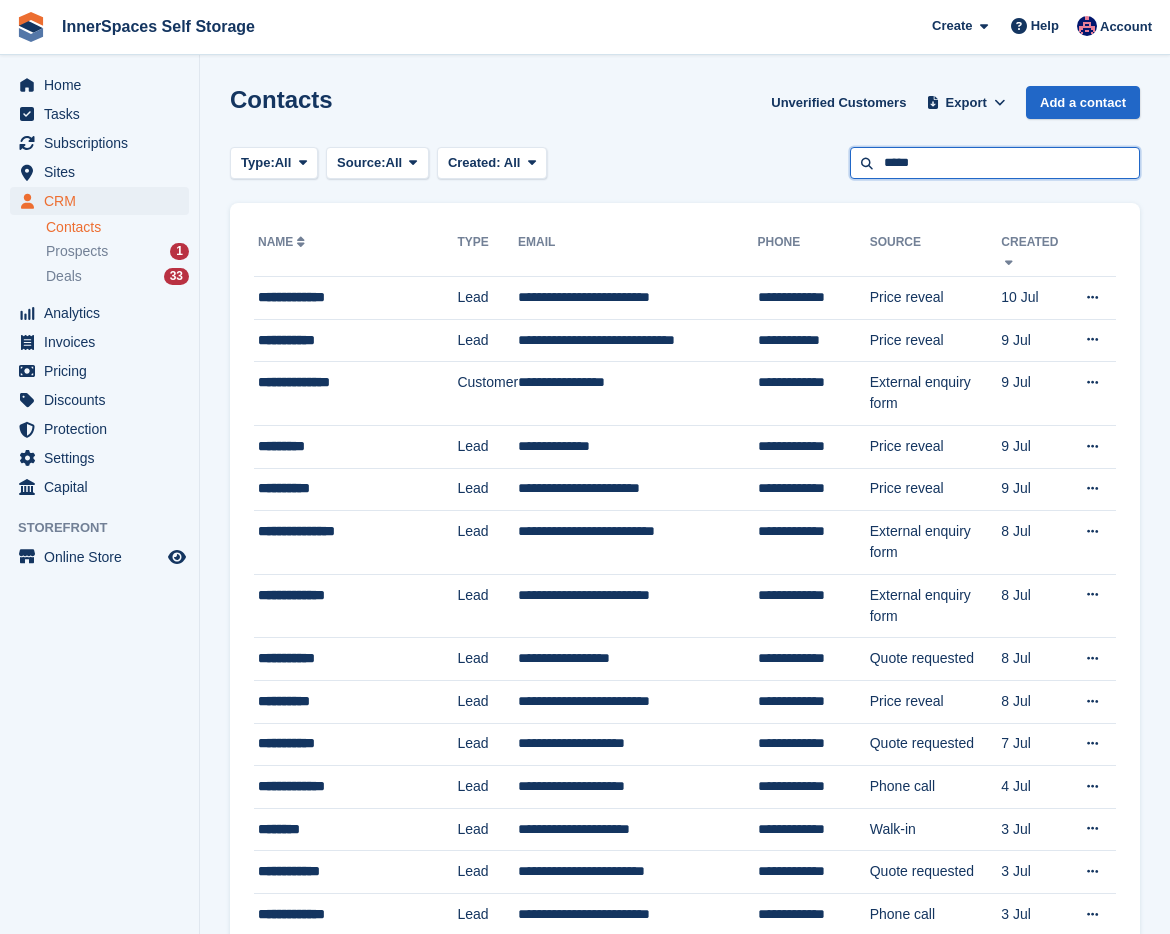 type on "*****" 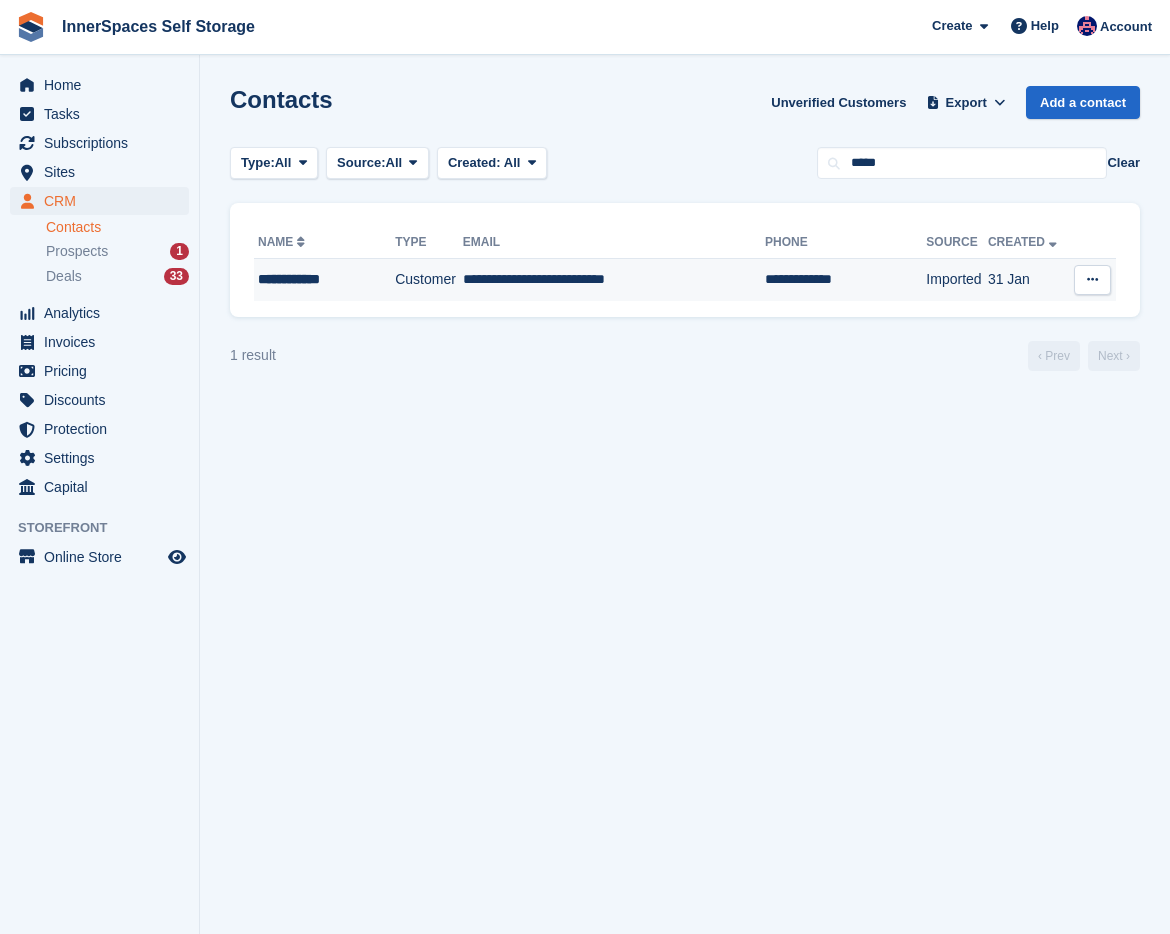 drag, startPoint x: 626, startPoint y: 212, endPoint x: 607, endPoint y: 268, distance: 59.135437 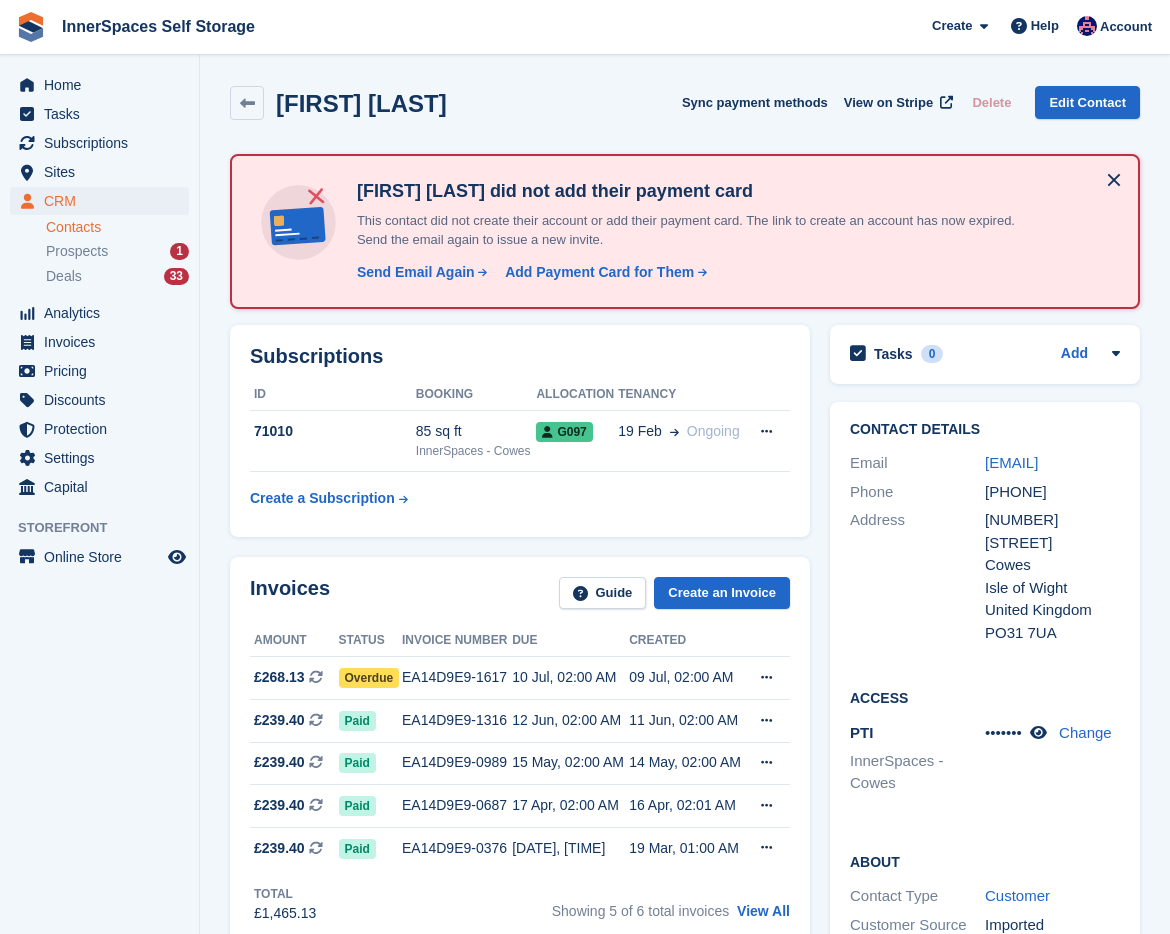 scroll, scrollTop: 0, scrollLeft: 0, axis: both 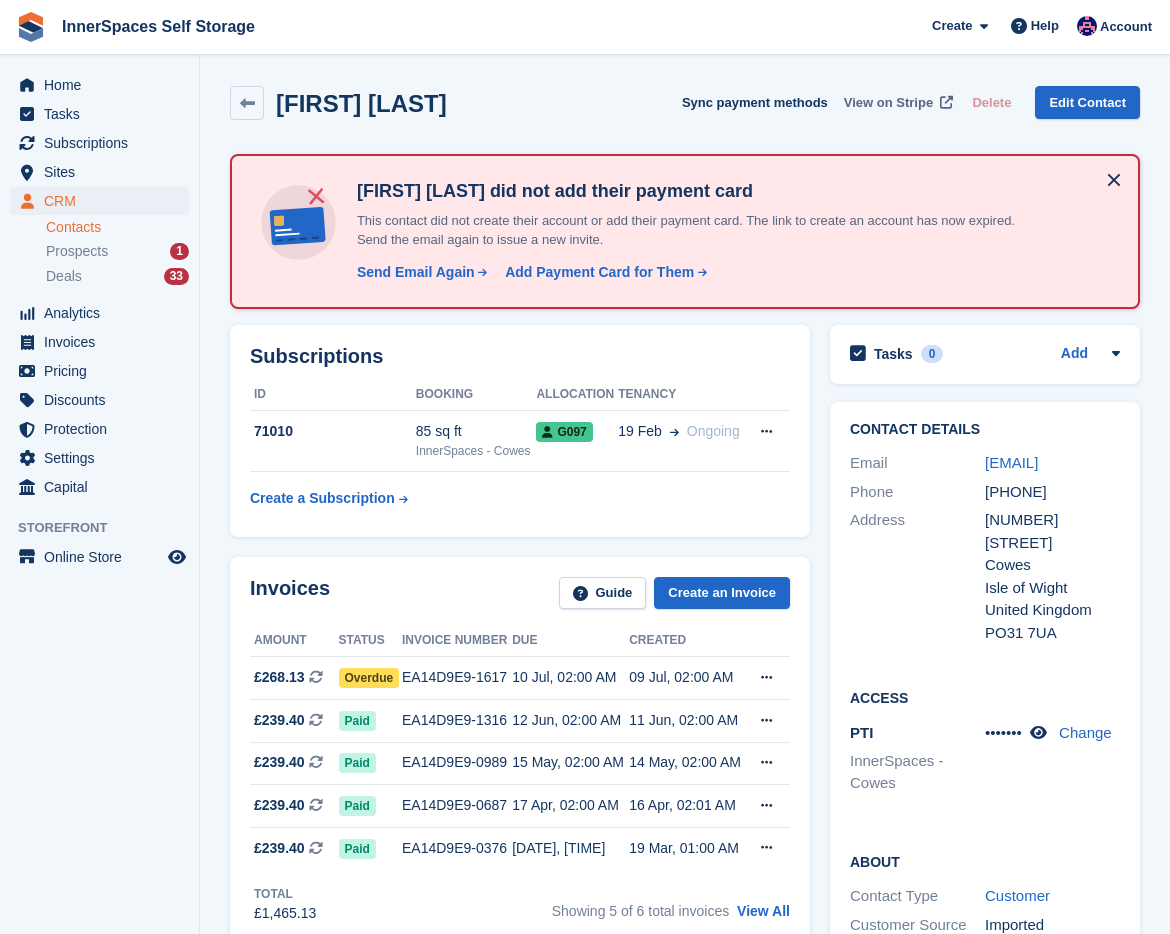 click on "View on Stripe" at bounding box center (888, 103) 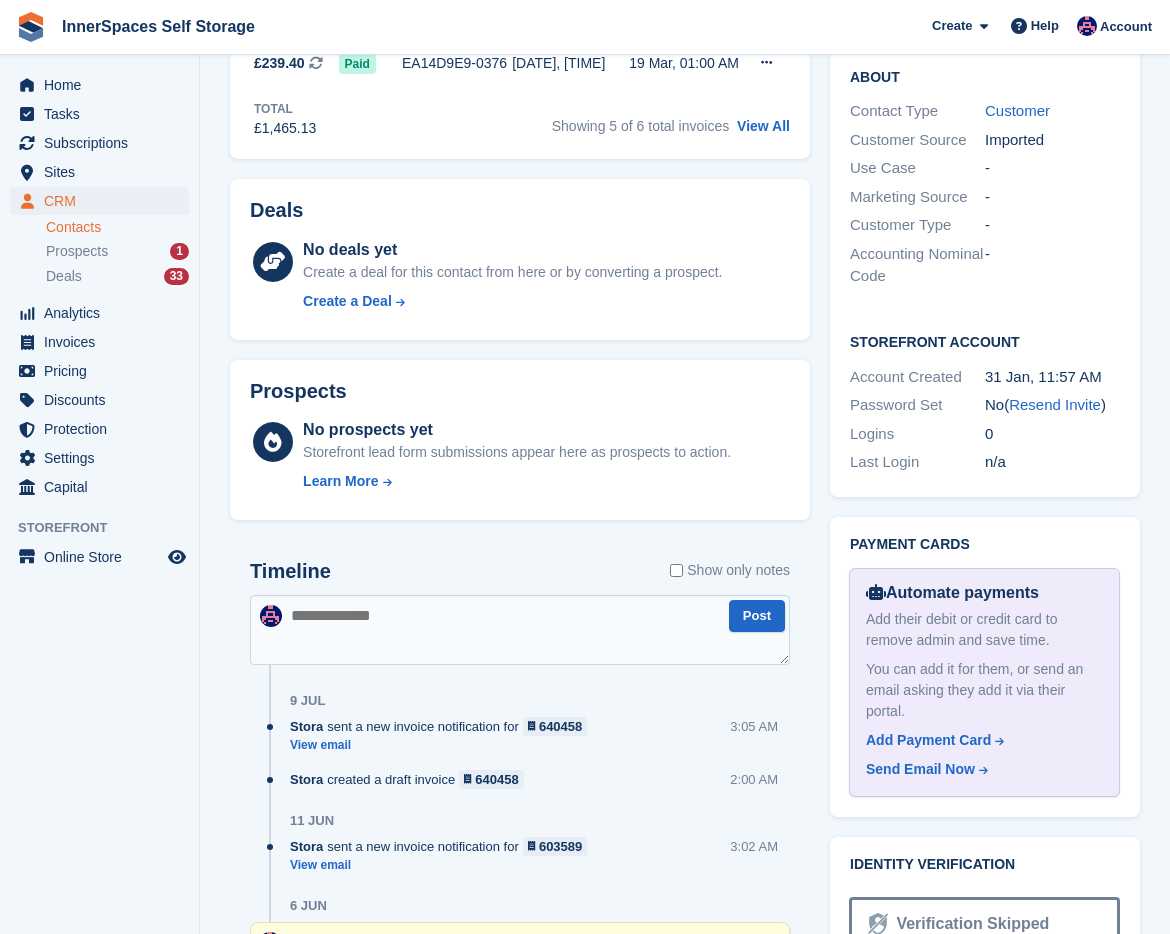 scroll, scrollTop: 653, scrollLeft: 0, axis: vertical 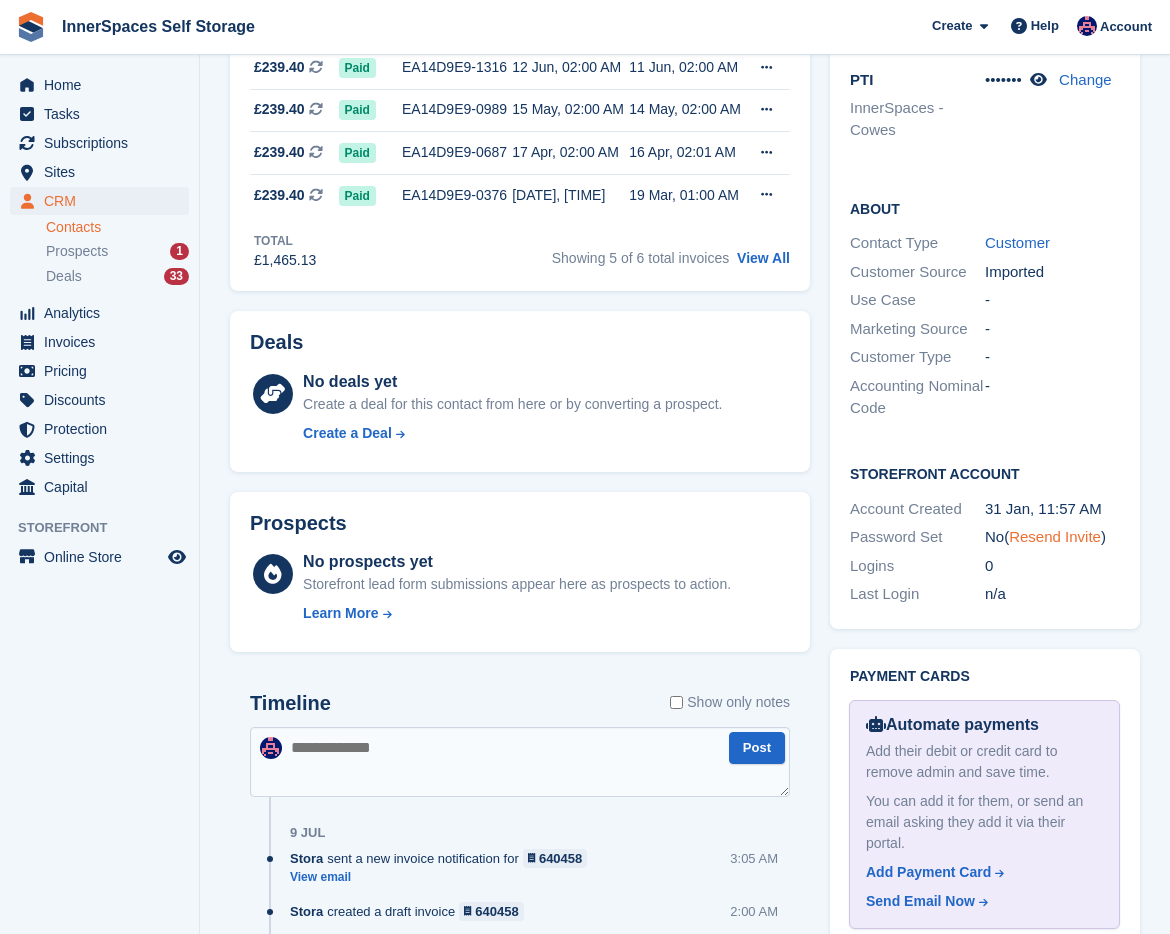 click on "Resend Invite" at bounding box center (1055, 536) 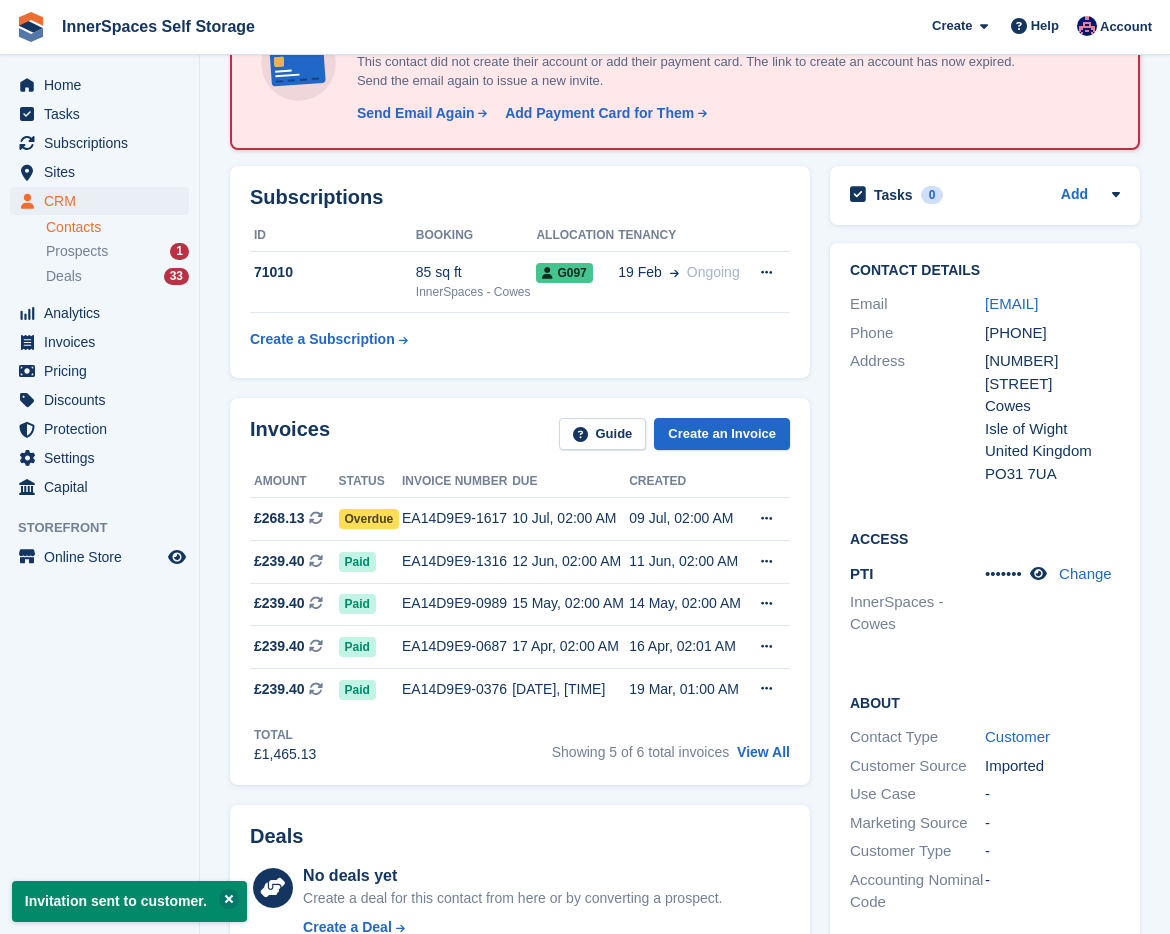 scroll, scrollTop: 143, scrollLeft: 0, axis: vertical 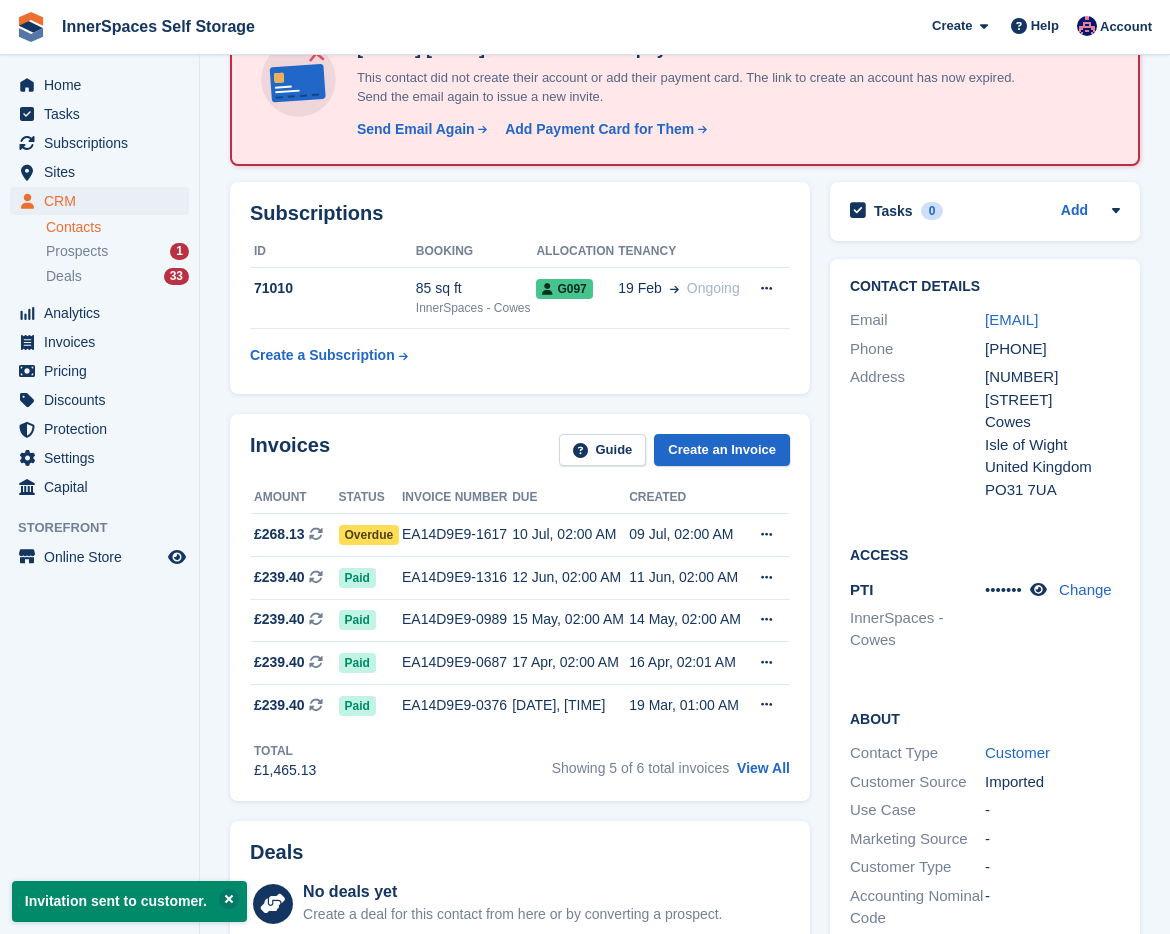 drag, startPoint x: 1111, startPoint y: 368, endPoint x: 941, endPoint y: 318, distance: 177.20045 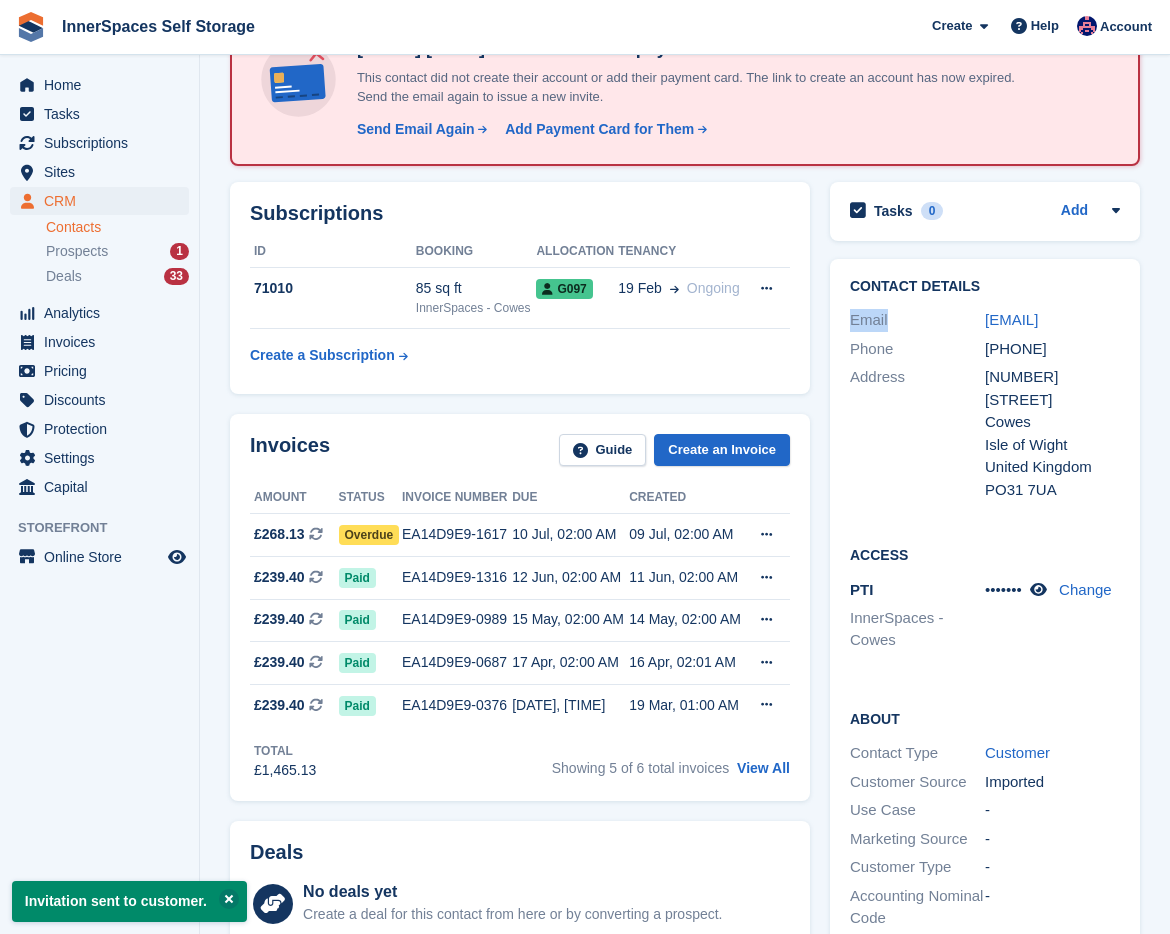 click on "Email" at bounding box center (917, 320) 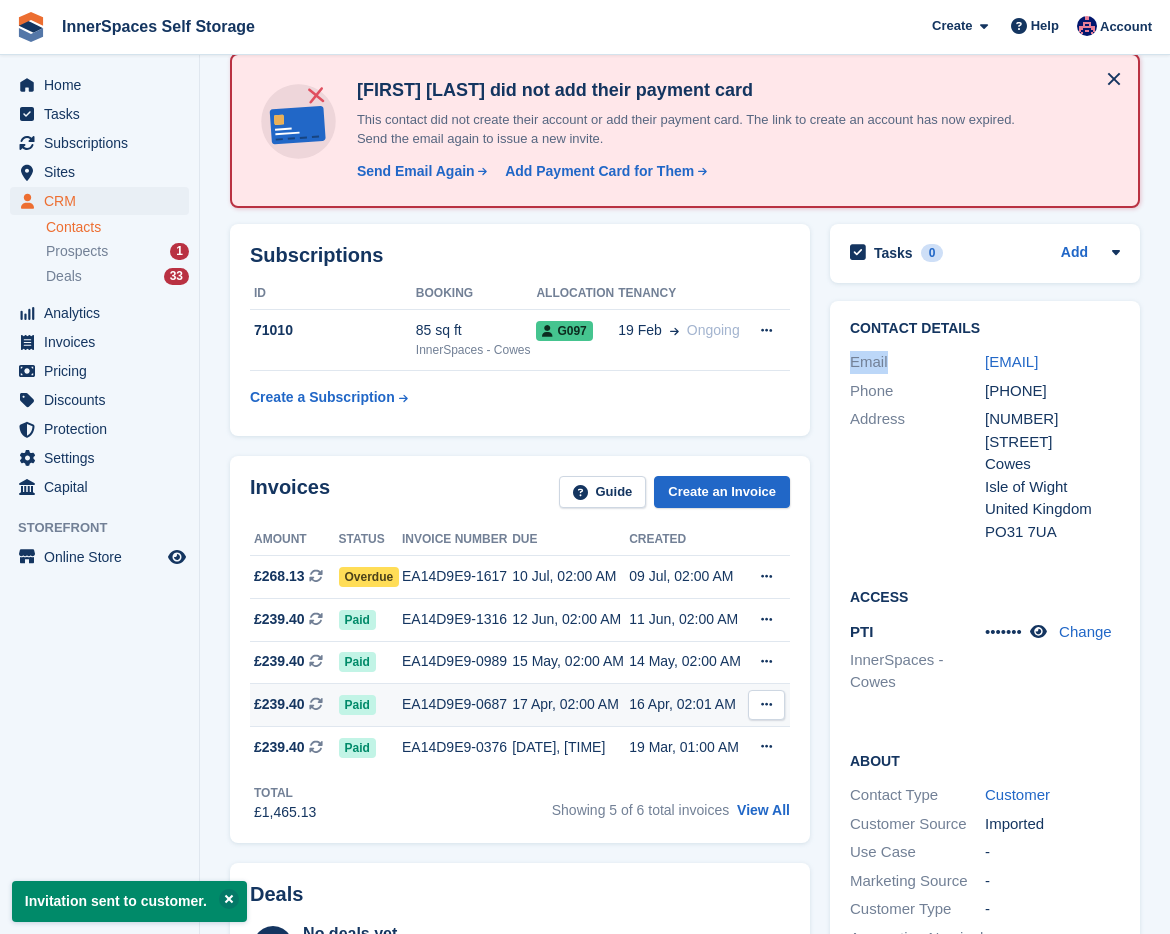 scroll, scrollTop: 0, scrollLeft: 0, axis: both 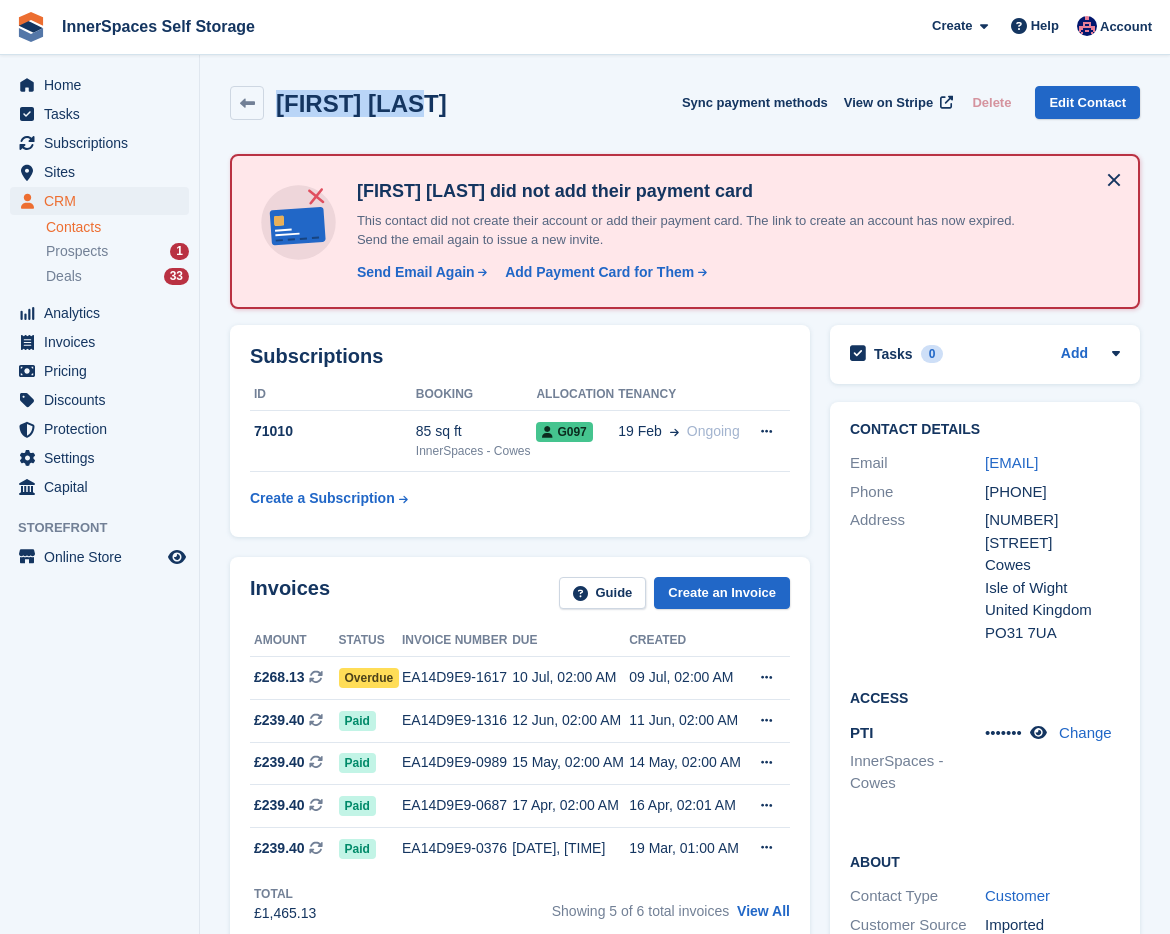 drag, startPoint x: 421, startPoint y: 100, endPoint x: 278, endPoint y: 101, distance: 143.0035 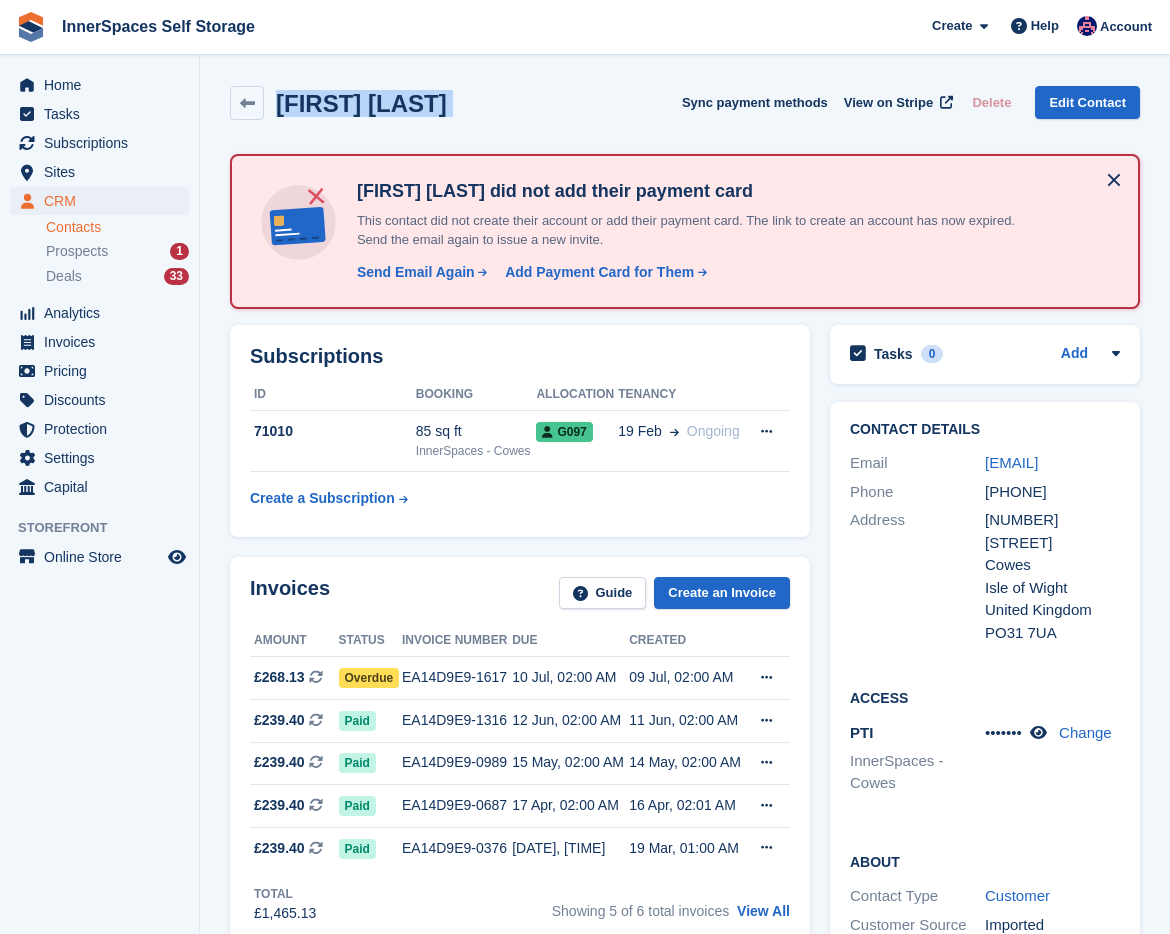 drag, startPoint x: 280, startPoint y: 101, endPoint x: 473, endPoint y: 104, distance: 193.02332 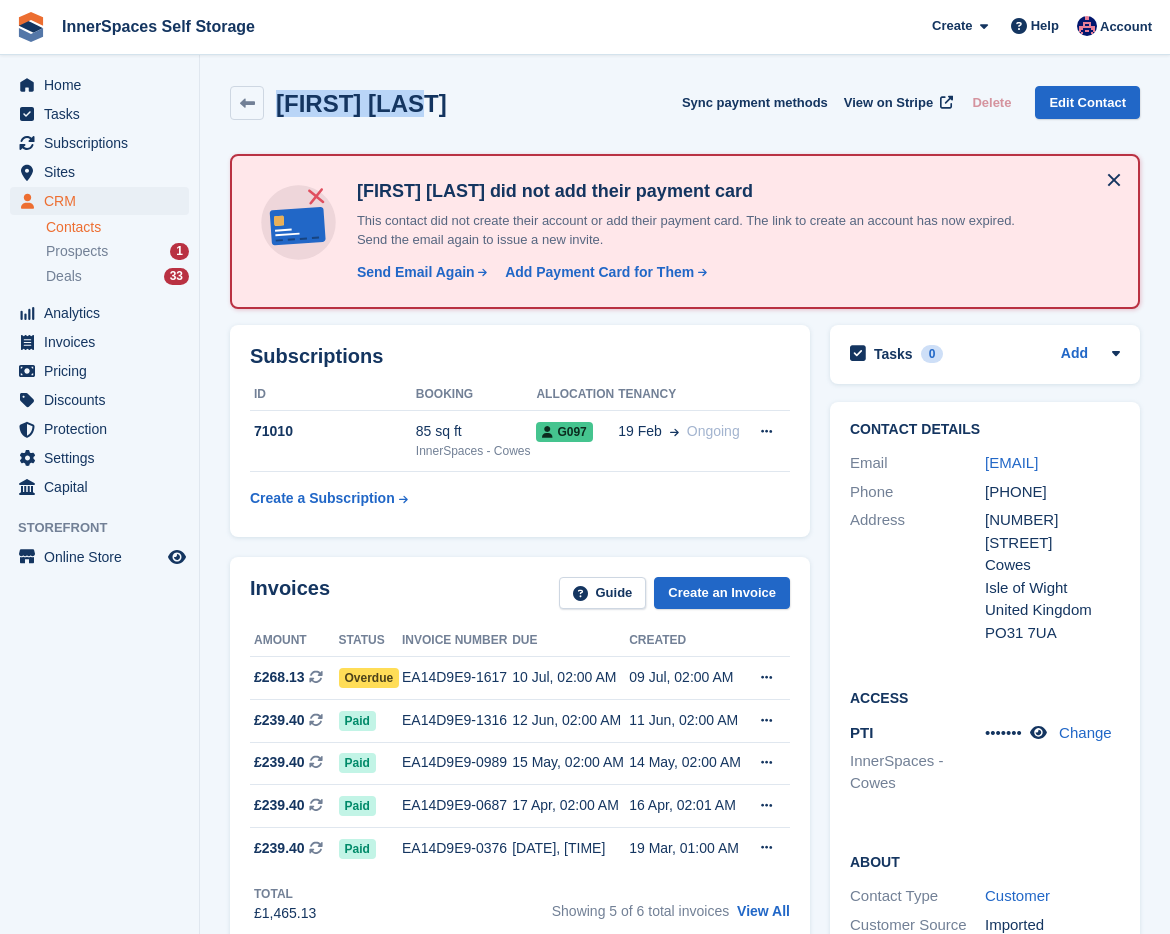 drag, startPoint x: 391, startPoint y: 110, endPoint x: 282, endPoint y: 109, distance: 109.004585 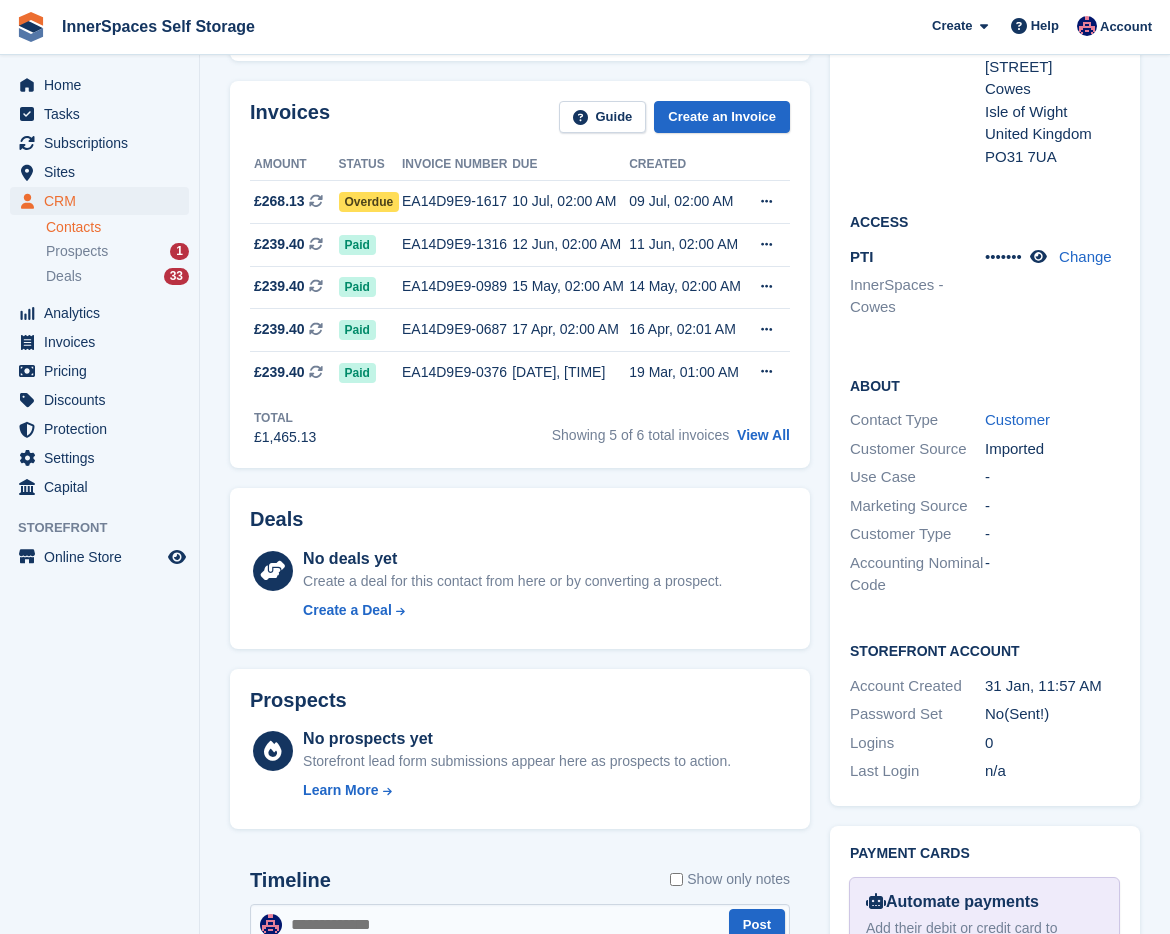 scroll, scrollTop: 210, scrollLeft: 0, axis: vertical 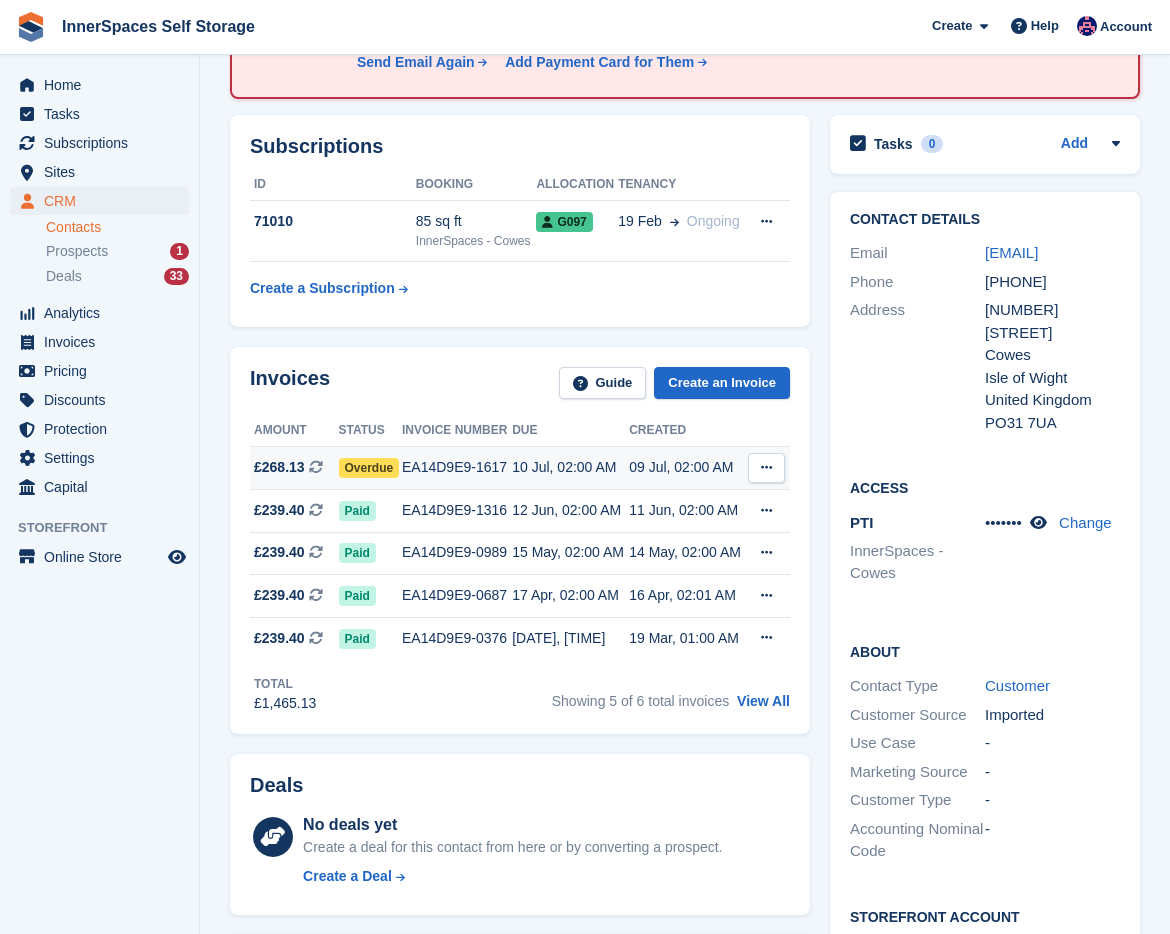 click on "10 Jul, 02:00 AM" at bounding box center [570, 468] 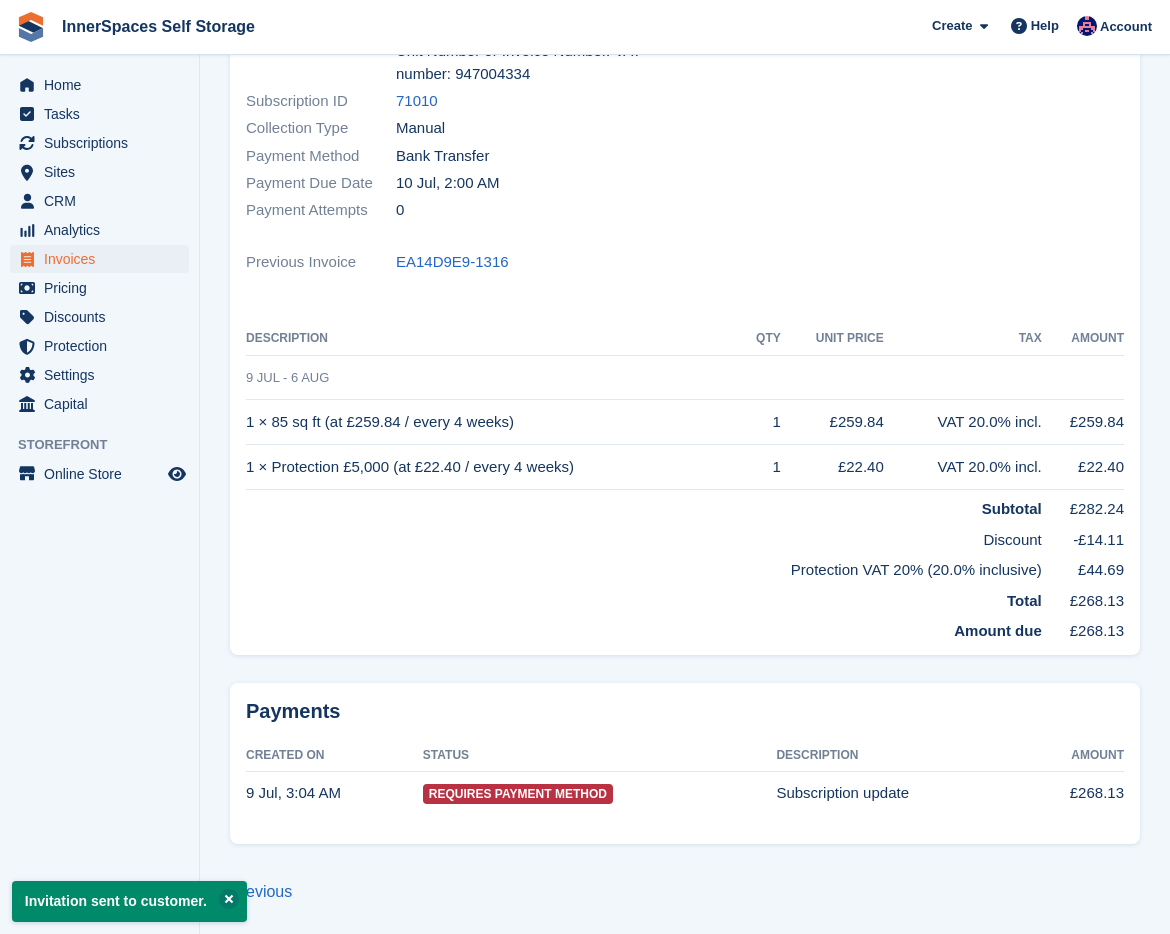 scroll, scrollTop: 431, scrollLeft: 0, axis: vertical 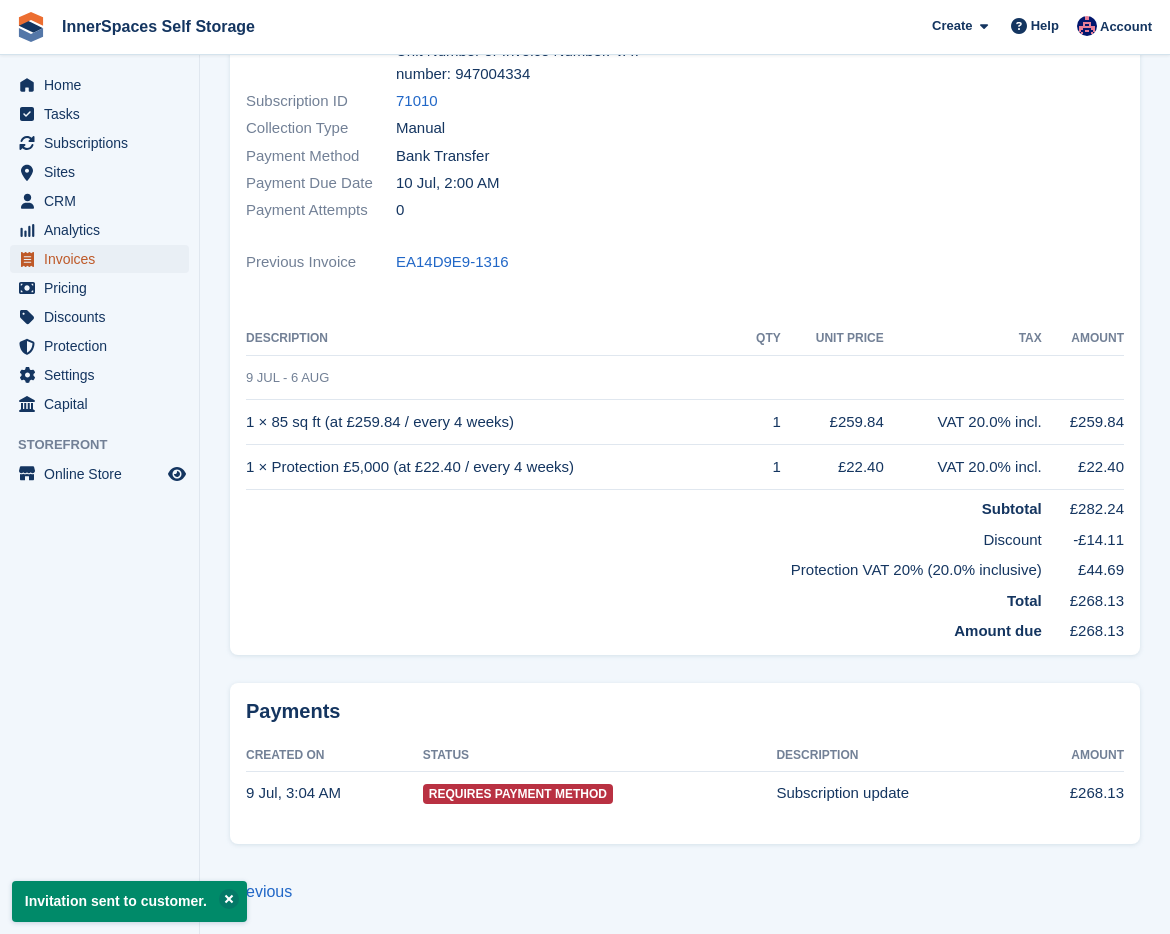 click on "Invoices" at bounding box center (104, 259) 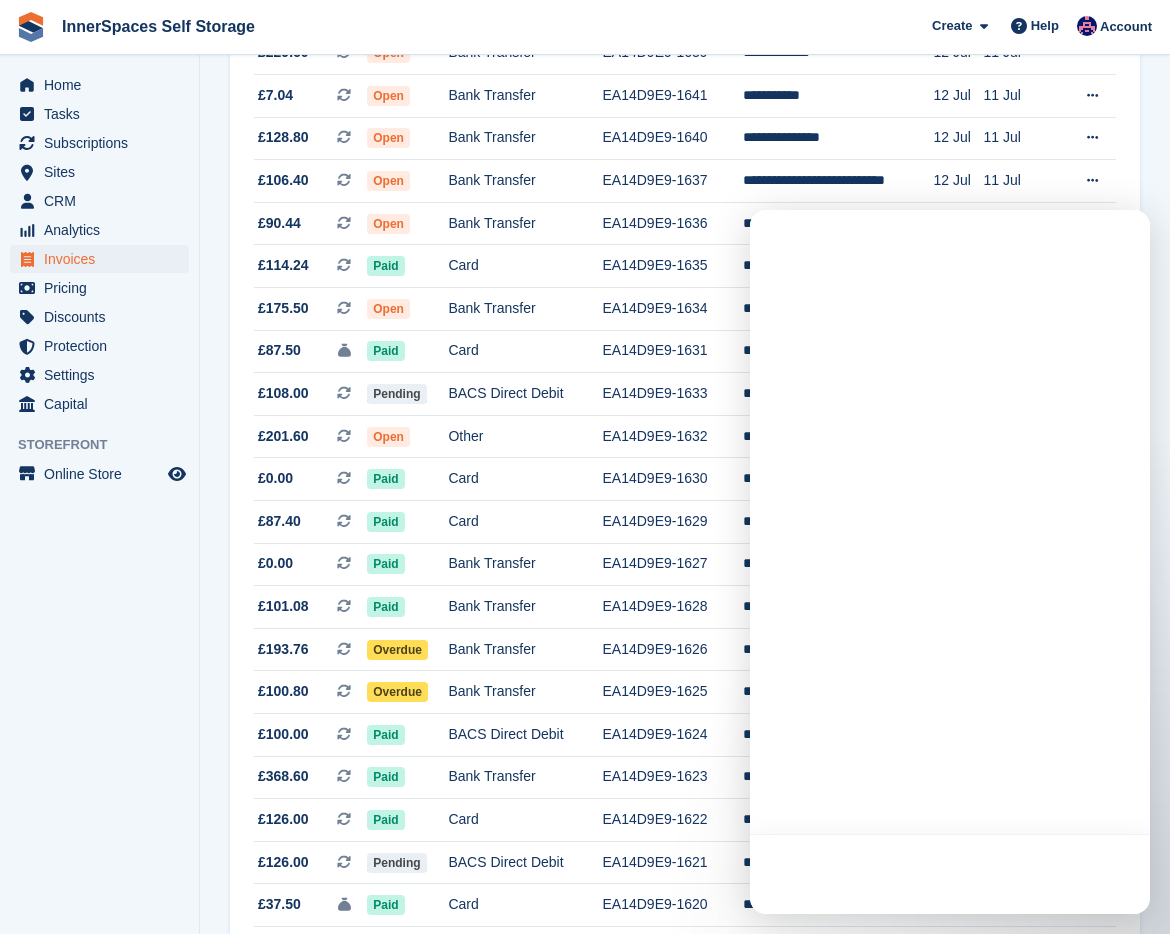 scroll, scrollTop: 0, scrollLeft: 0, axis: both 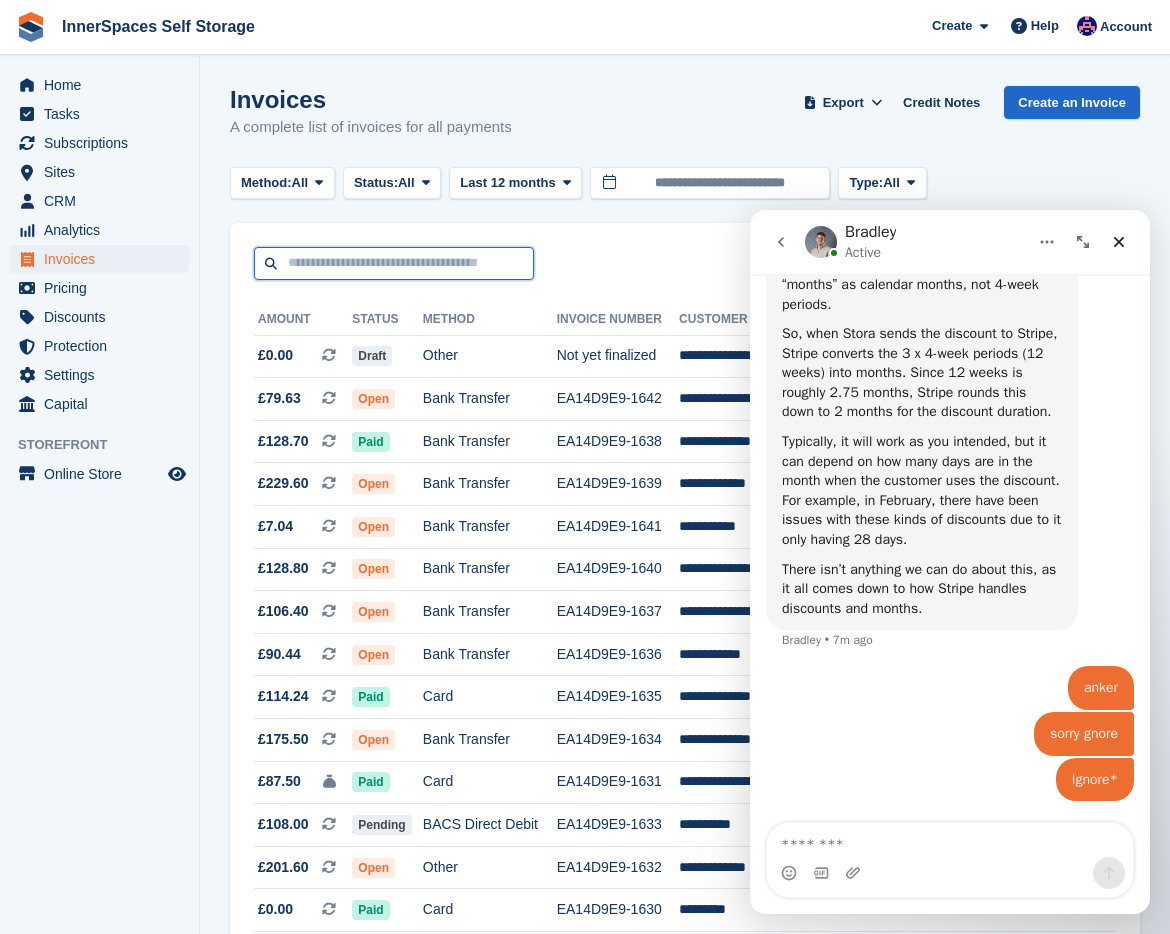 click at bounding box center (394, 263) 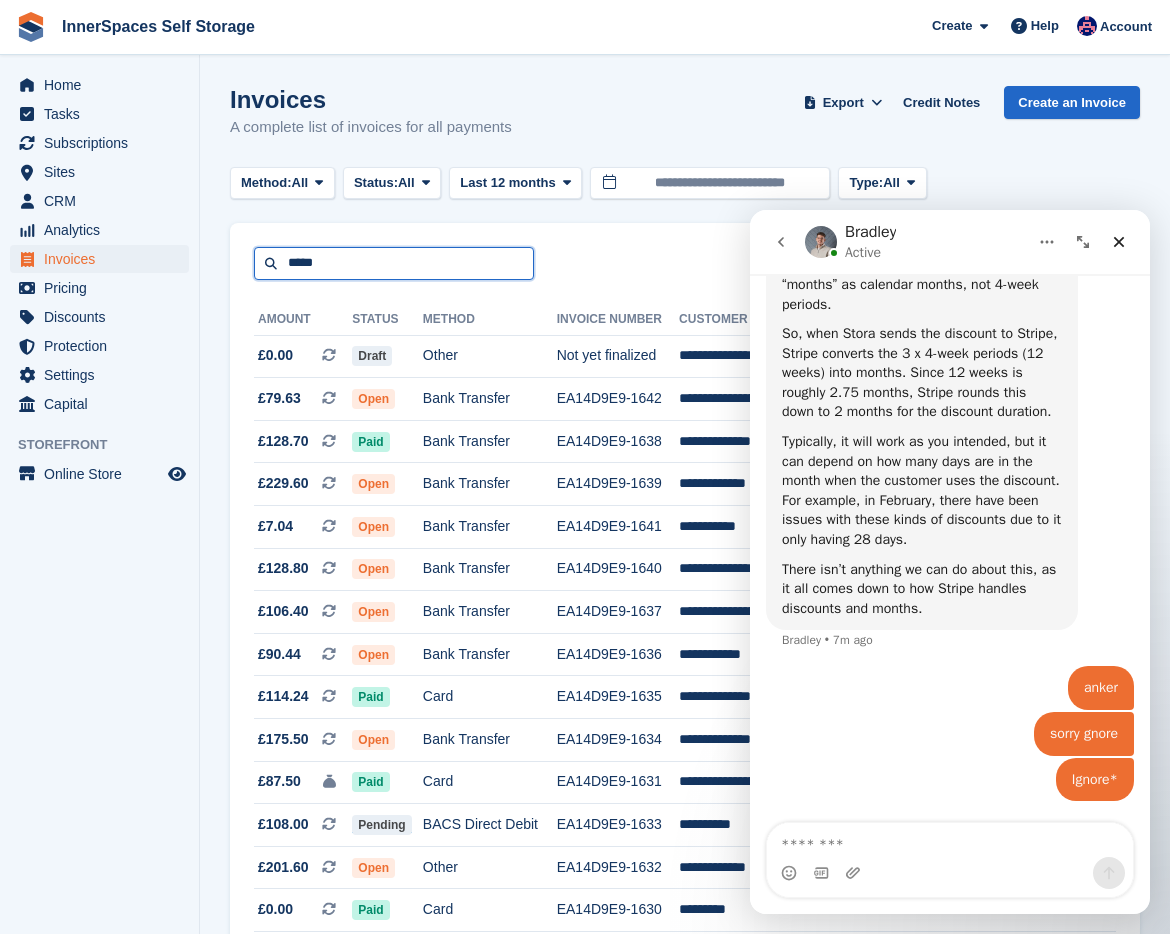 type on "*****" 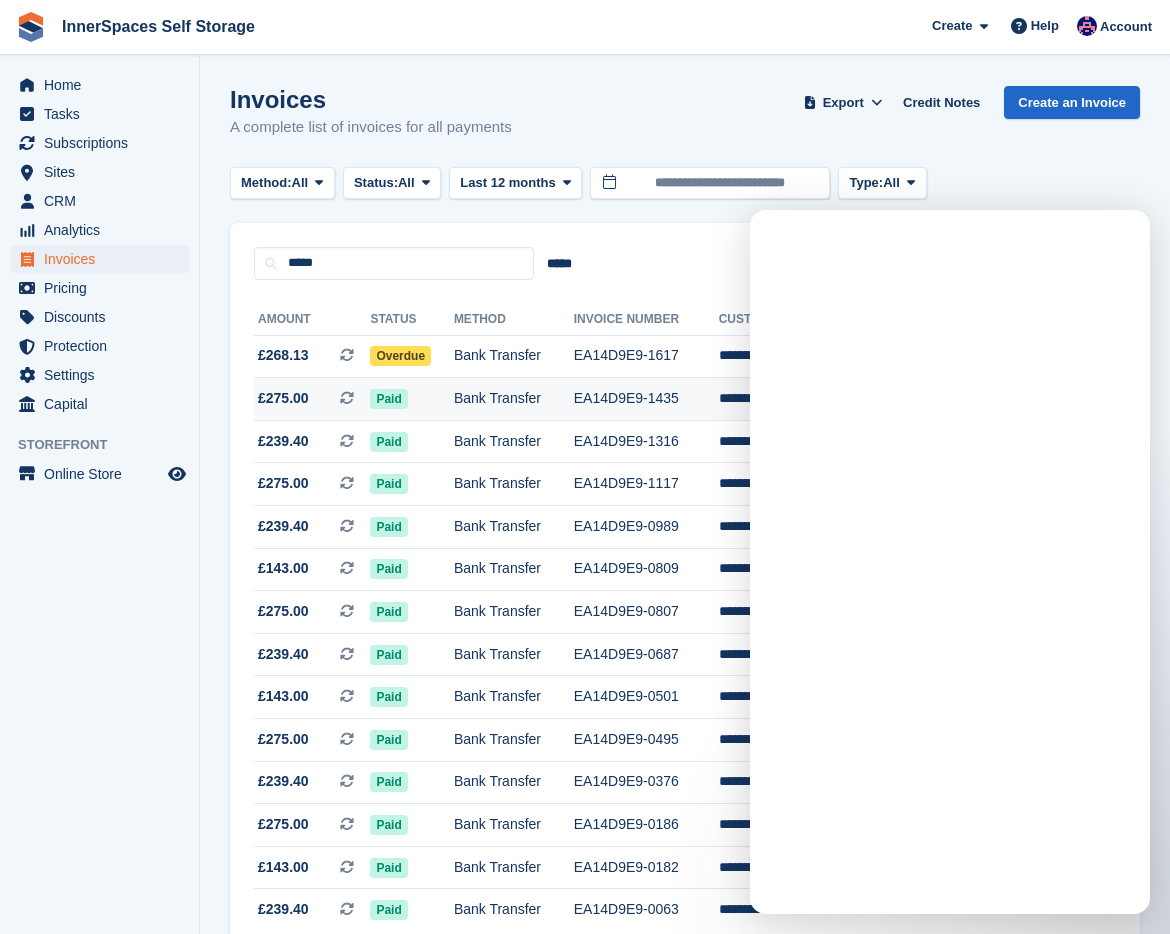 scroll, scrollTop: 0, scrollLeft: 0, axis: both 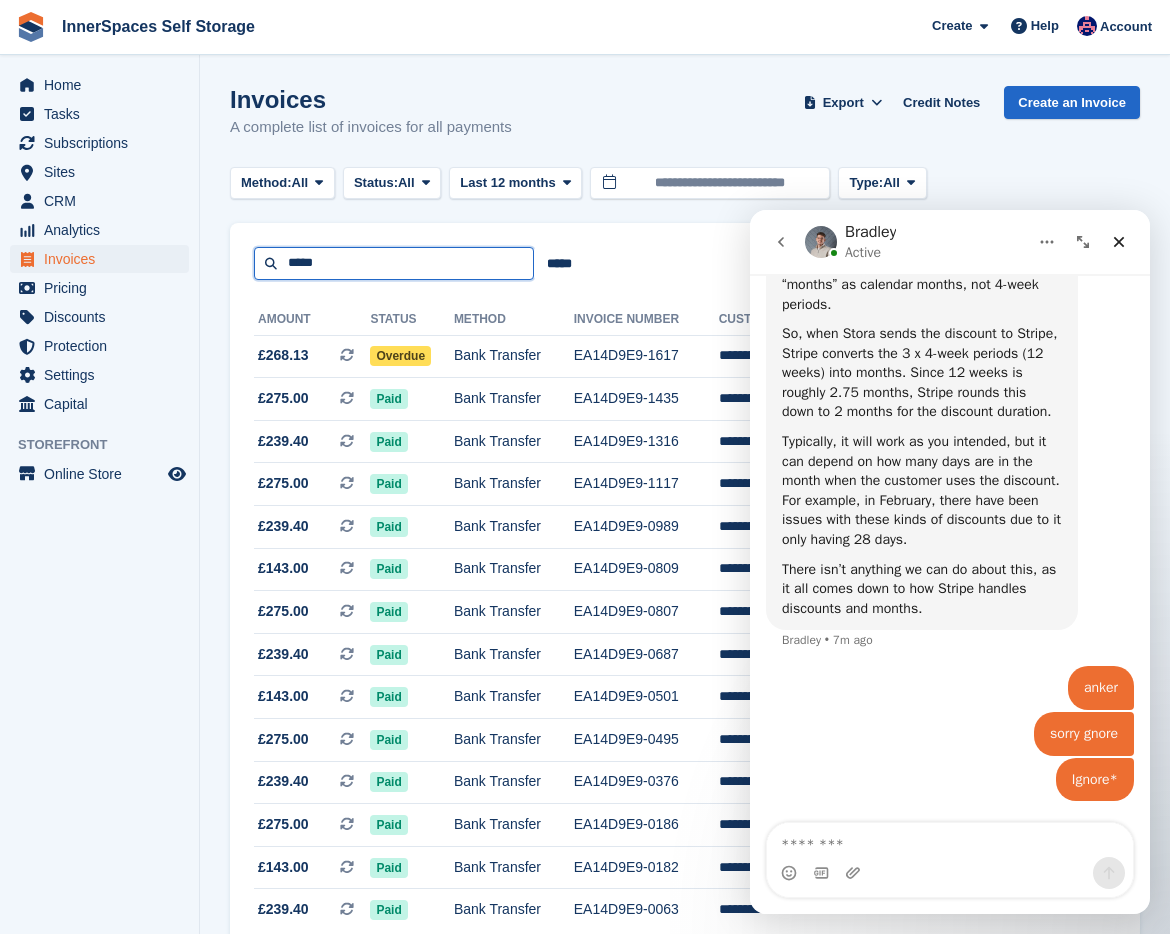 click on "*****" at bounding box center (394, 263) 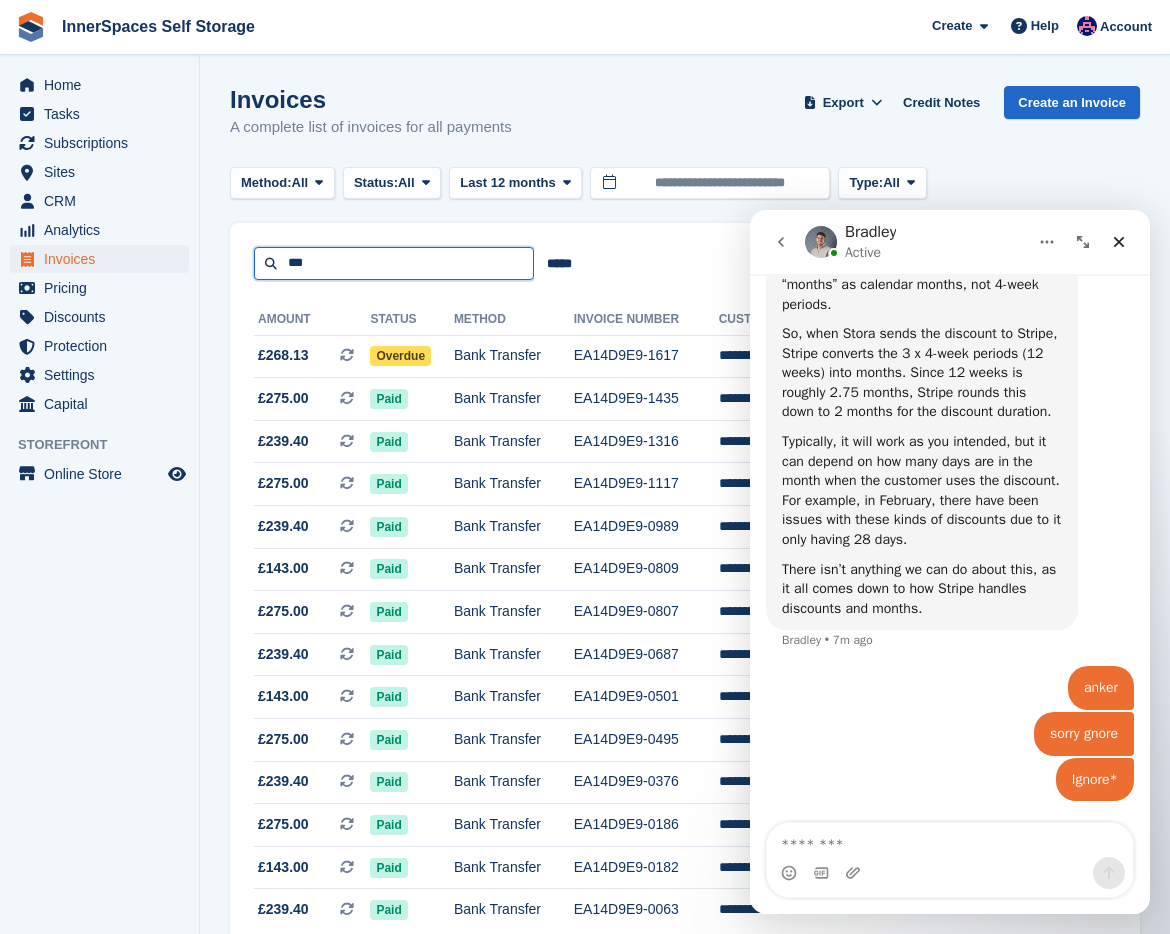 type on "***" 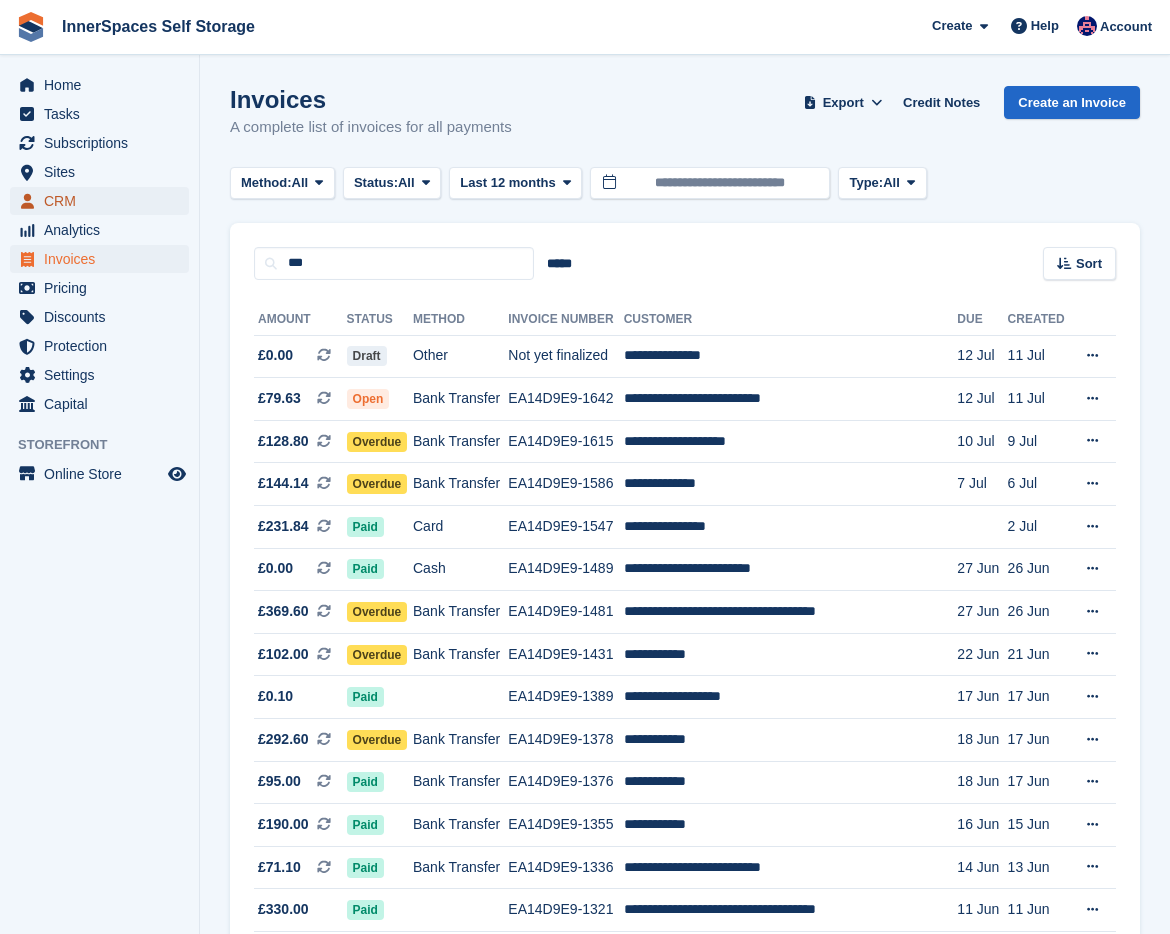 click on "CRM" at bounding box center [104, 201] 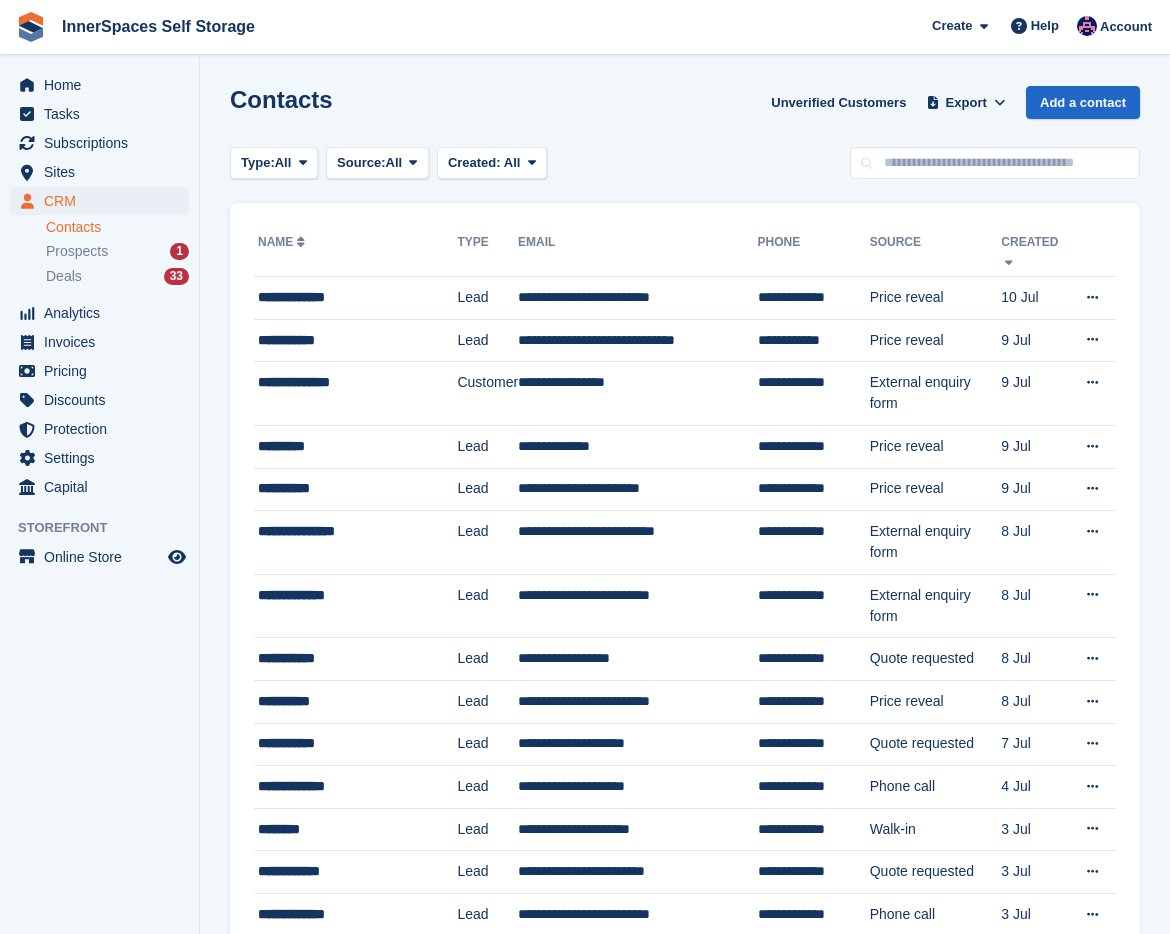 click on "Contacts" at bounding box center (117, 227) 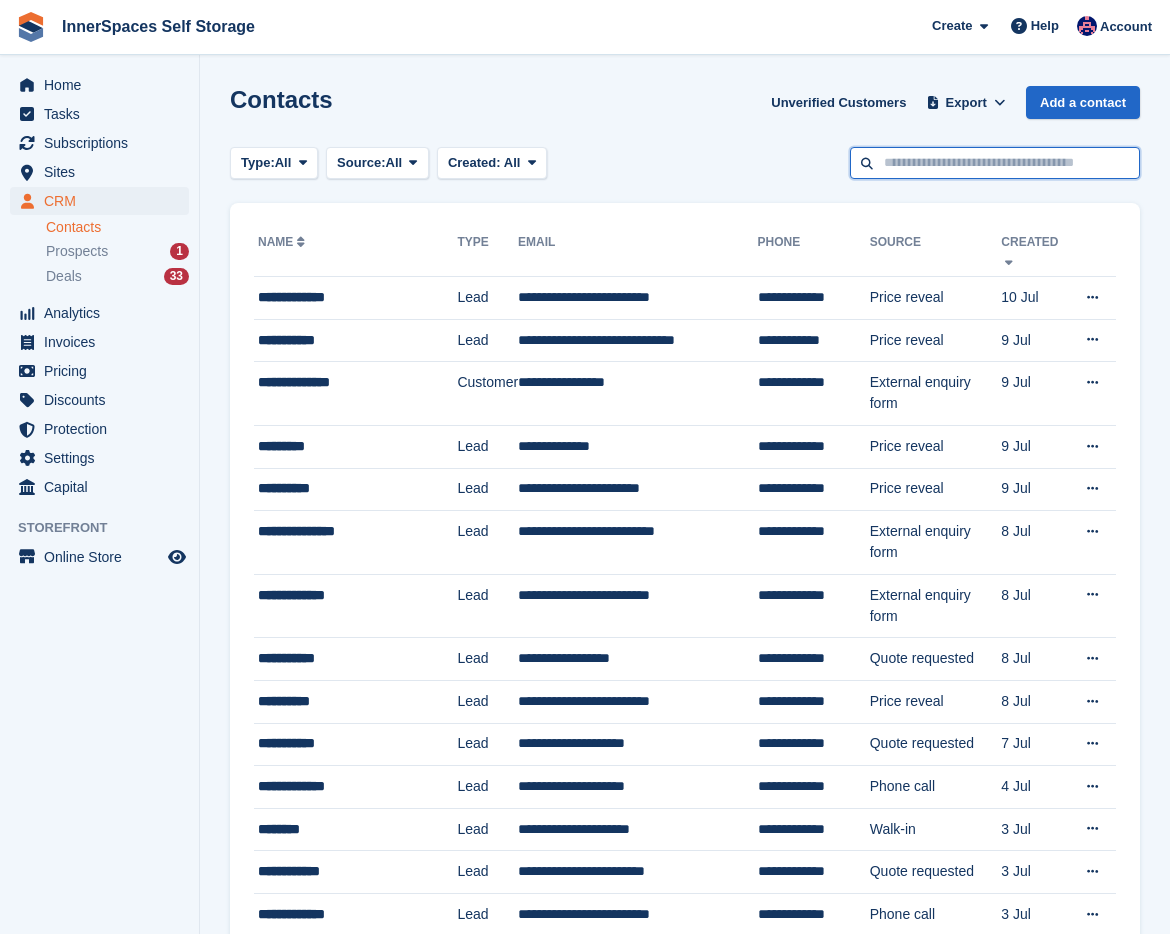 click at bounding box center (995, 163) 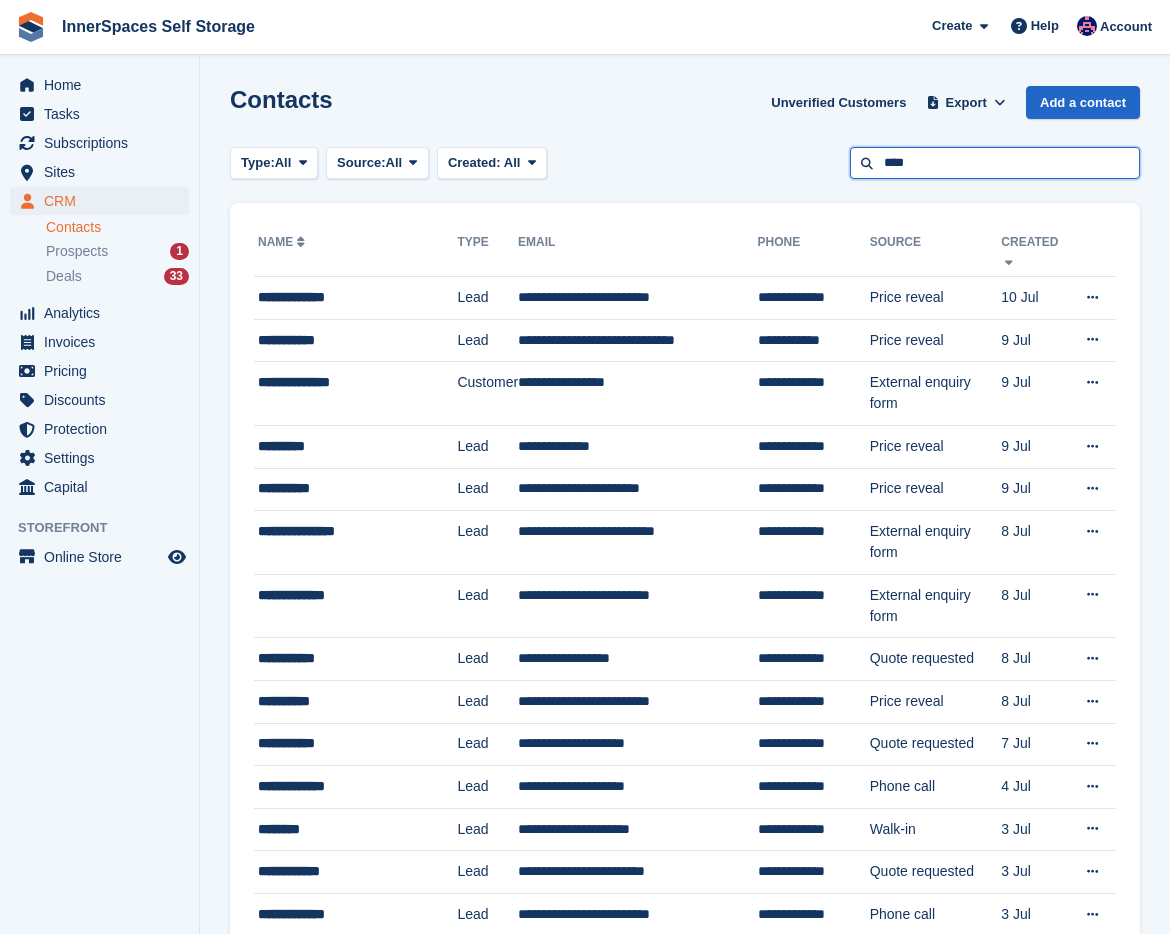 type on "****" 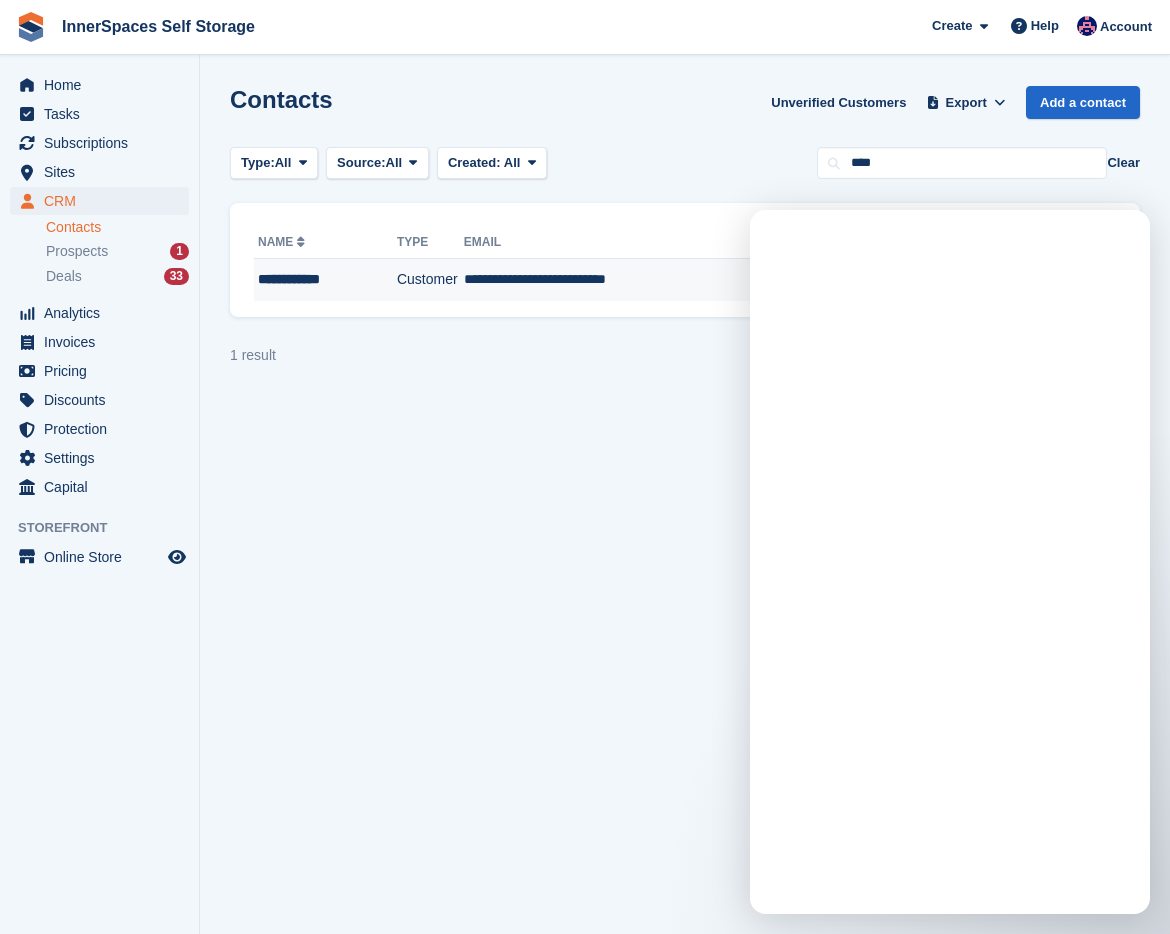 scroll, scrollTop: 0, scrollLeft: 0, axis: both 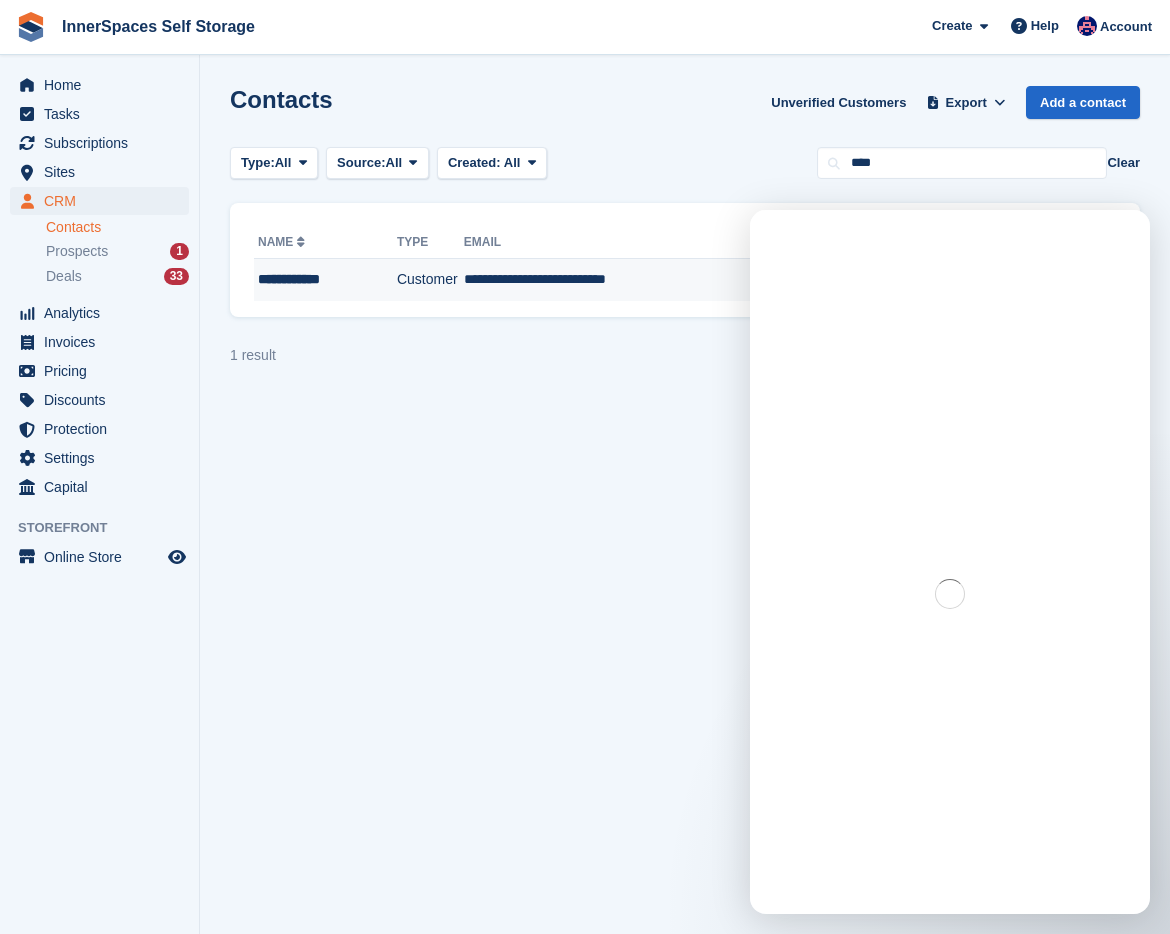 click on "**********" at bounding box center (616, 280) 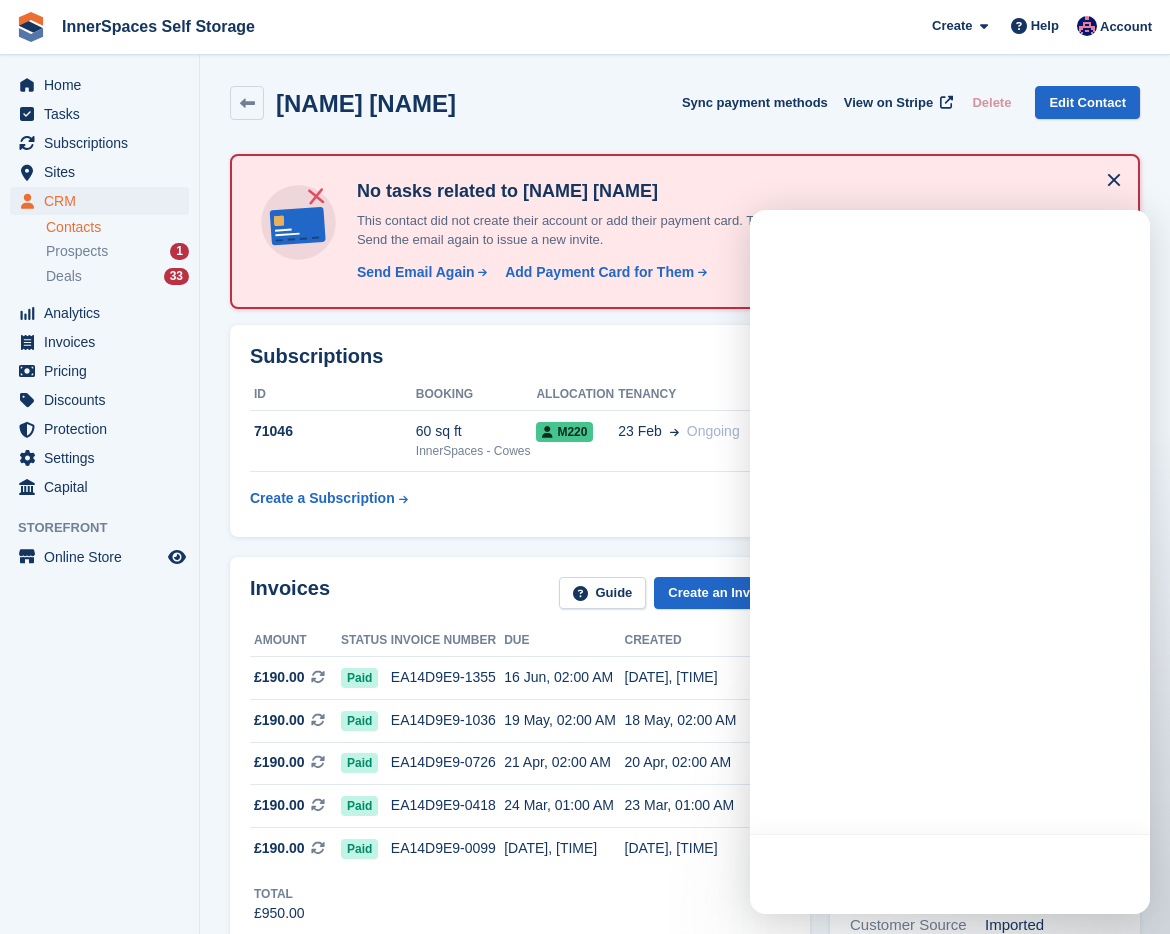 scroll, scrollTop: 0, scrollLeft: 0, axis: both 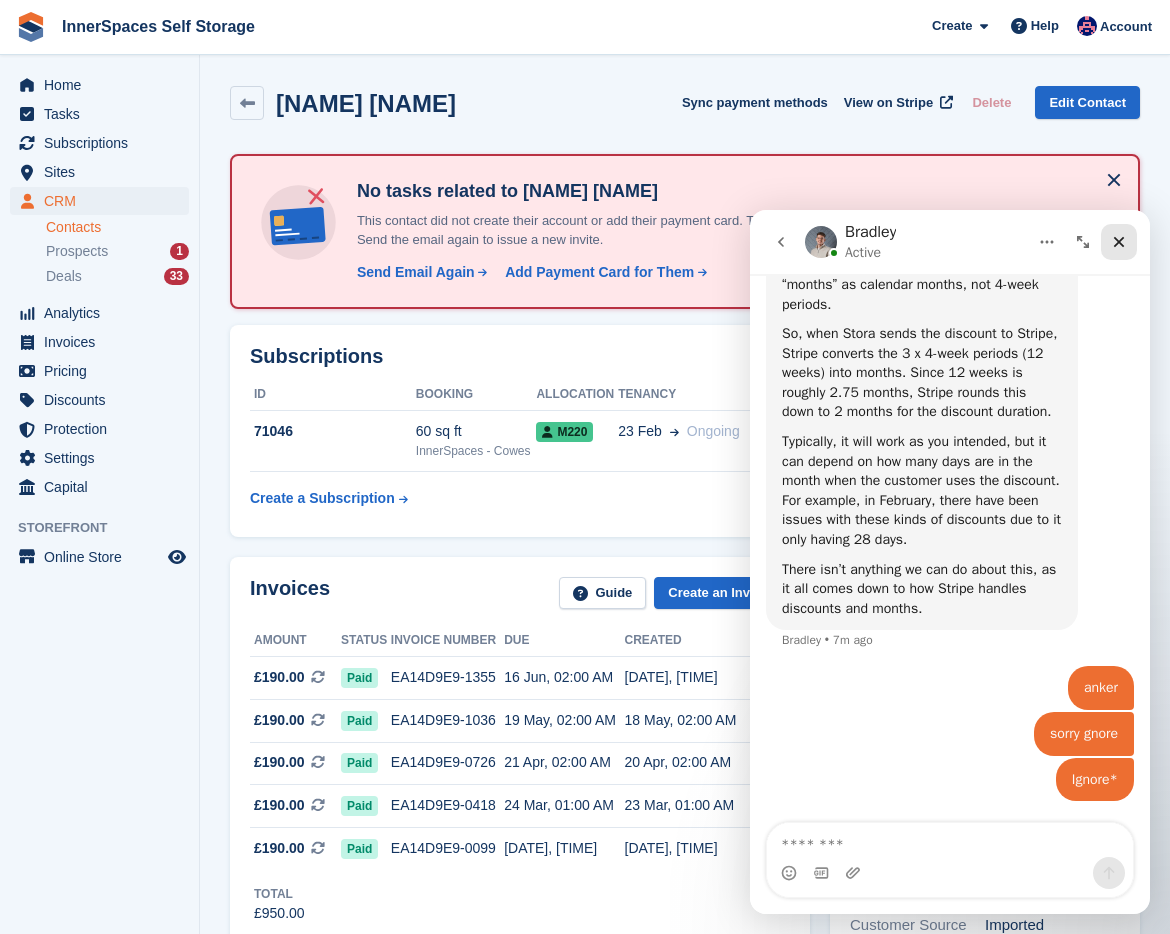 click 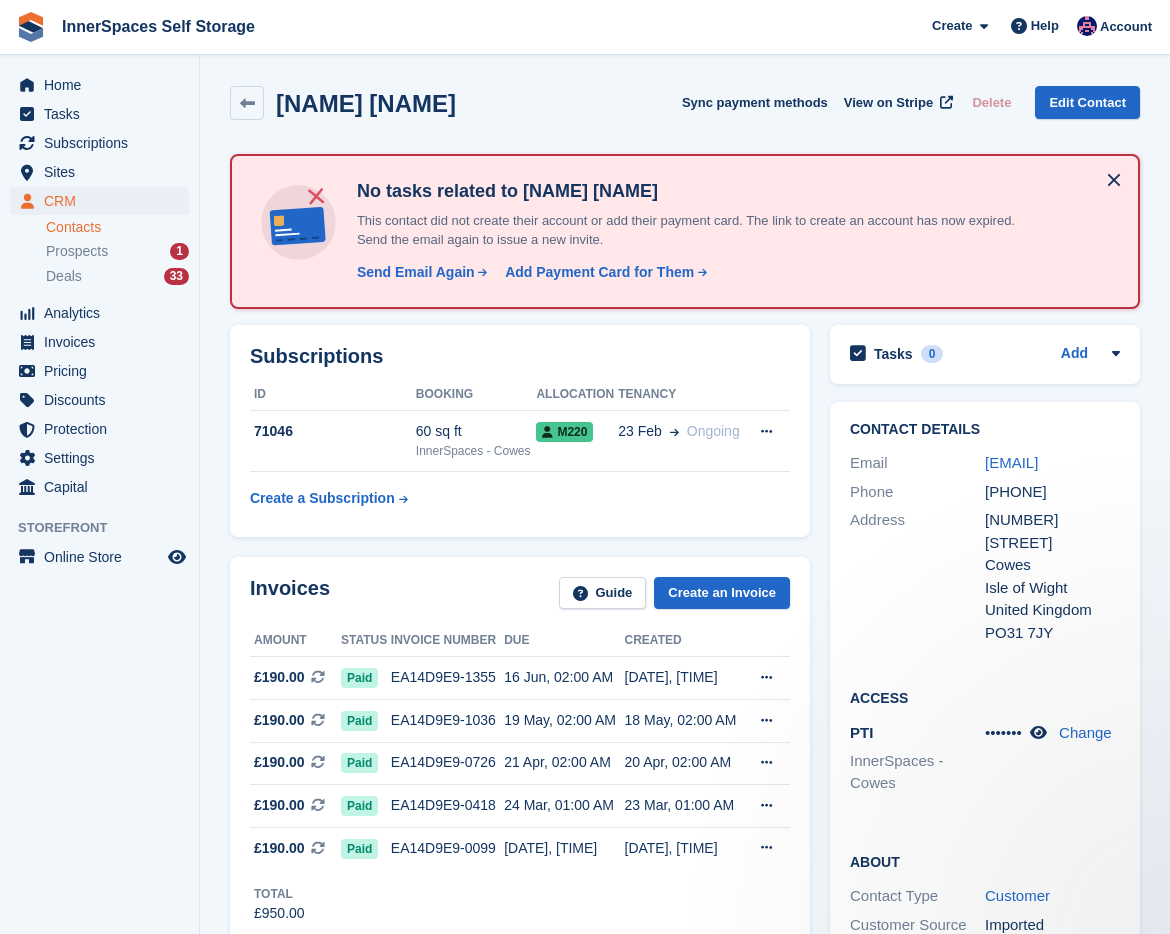 scroll, scrollTop: 0, scrollLeft: 0, axis: both 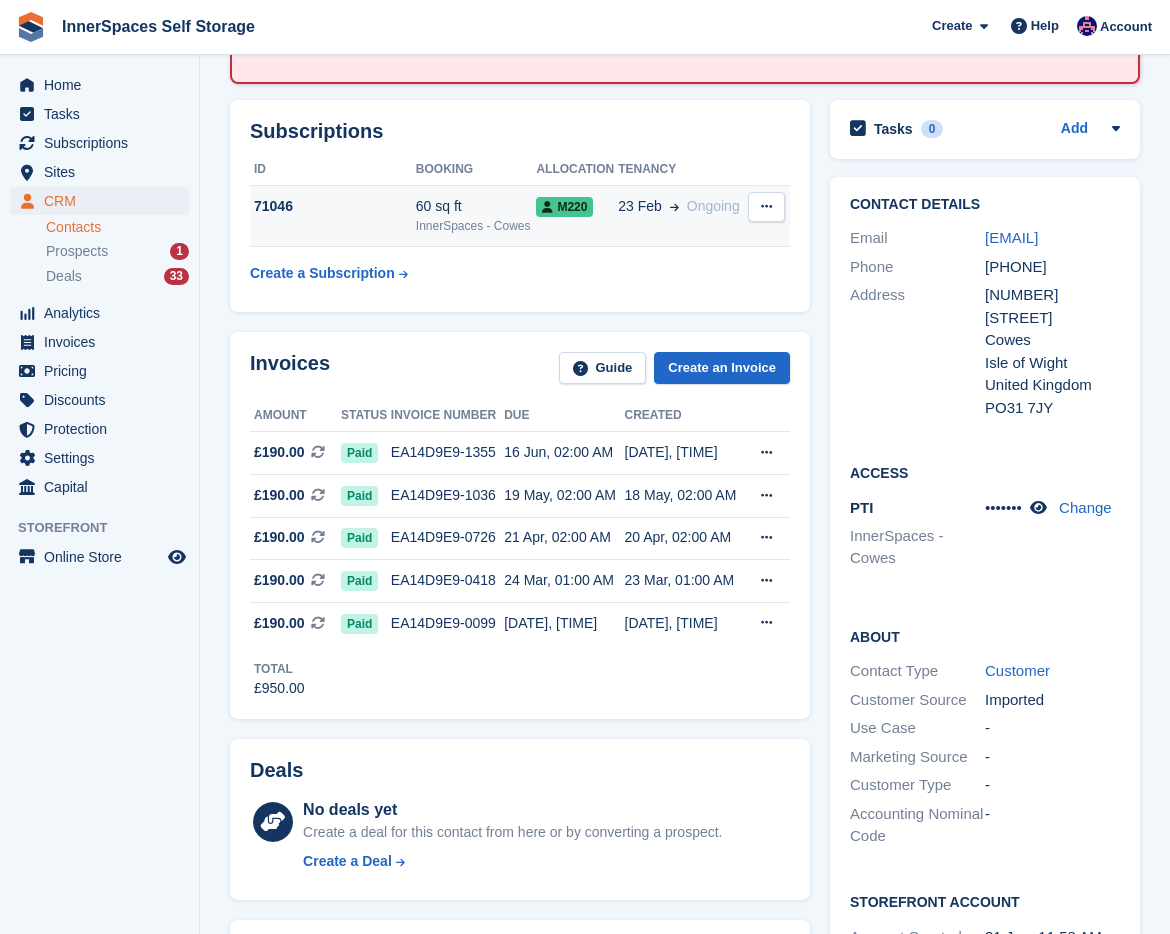 click on "M220" at bounding box center [577, 216] 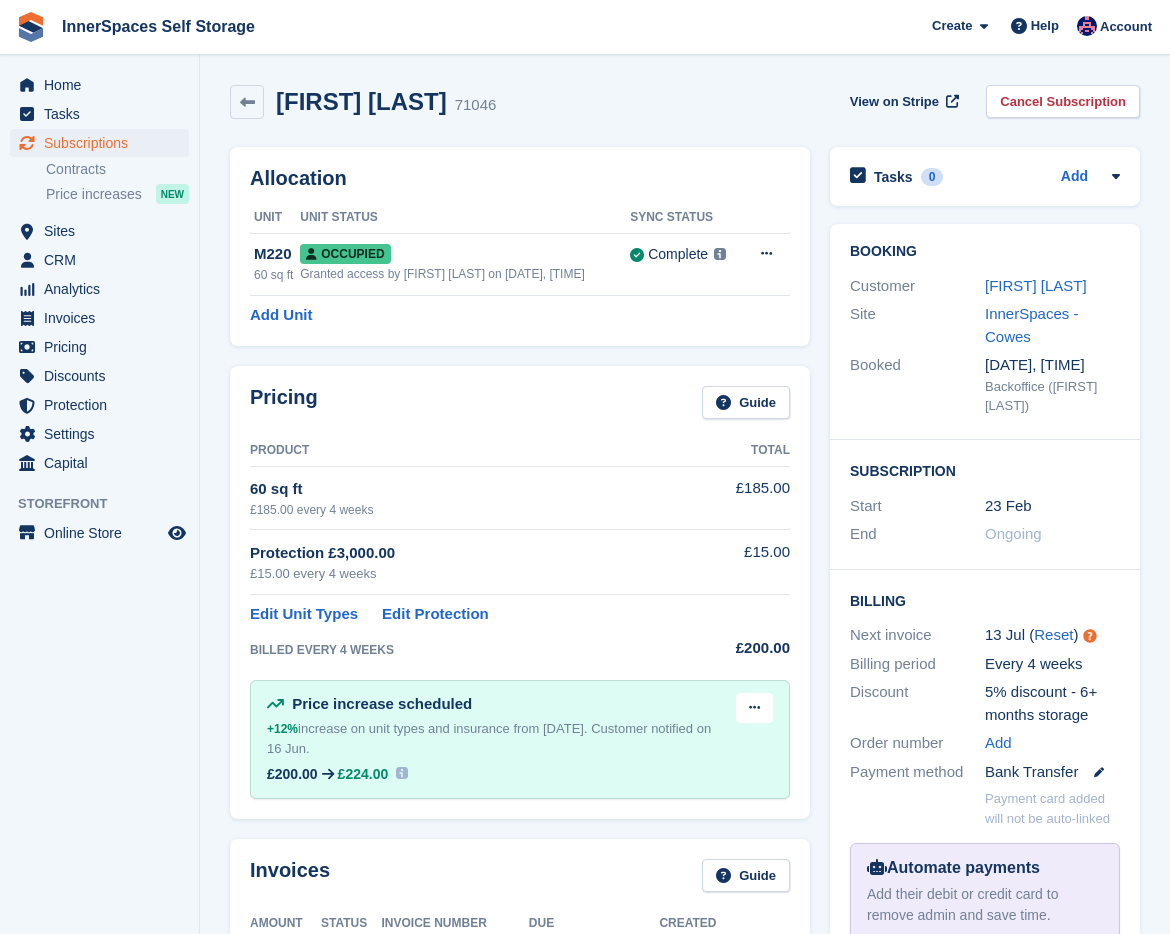scroll, scrollTop: 0, scrollLeft: 0, axis: both 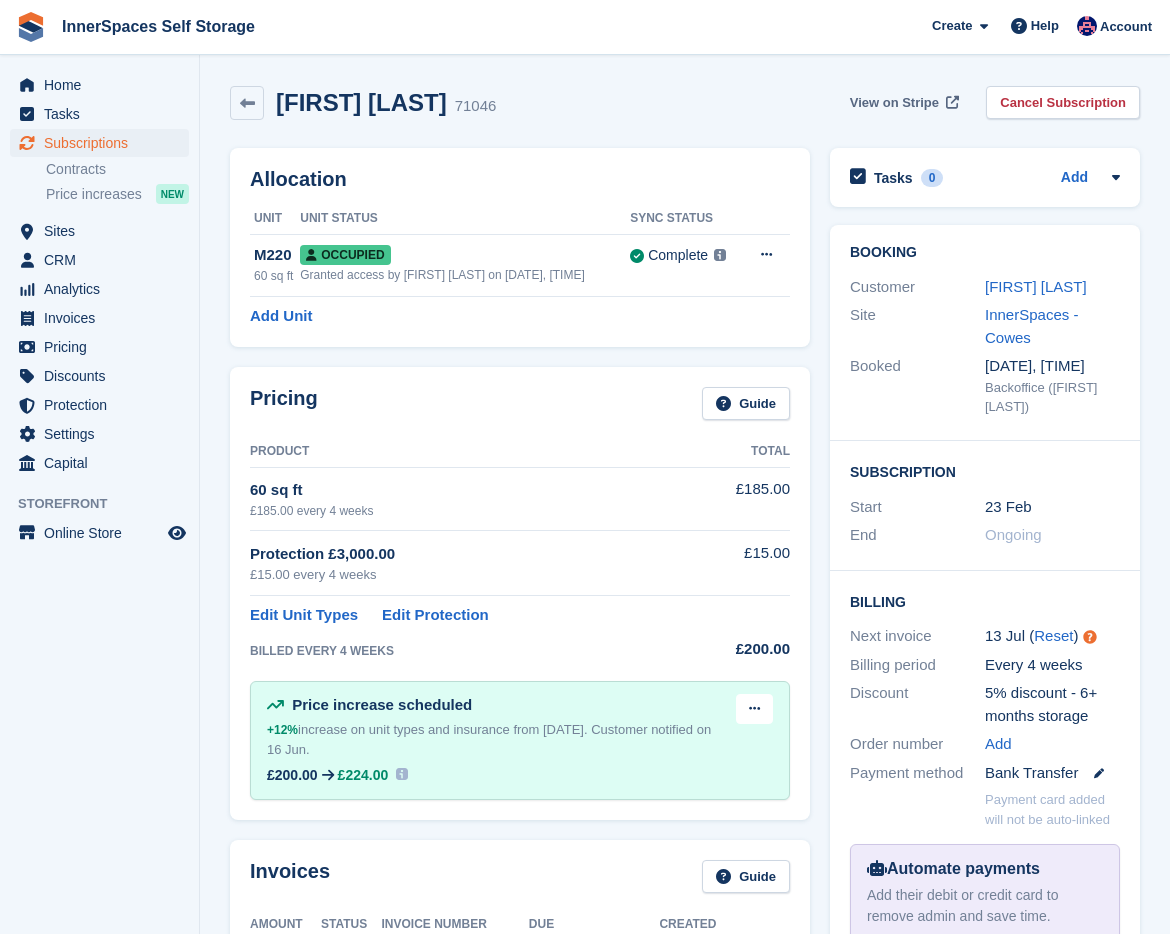 click on "View on Stripe" at bounding box center (894, 103) 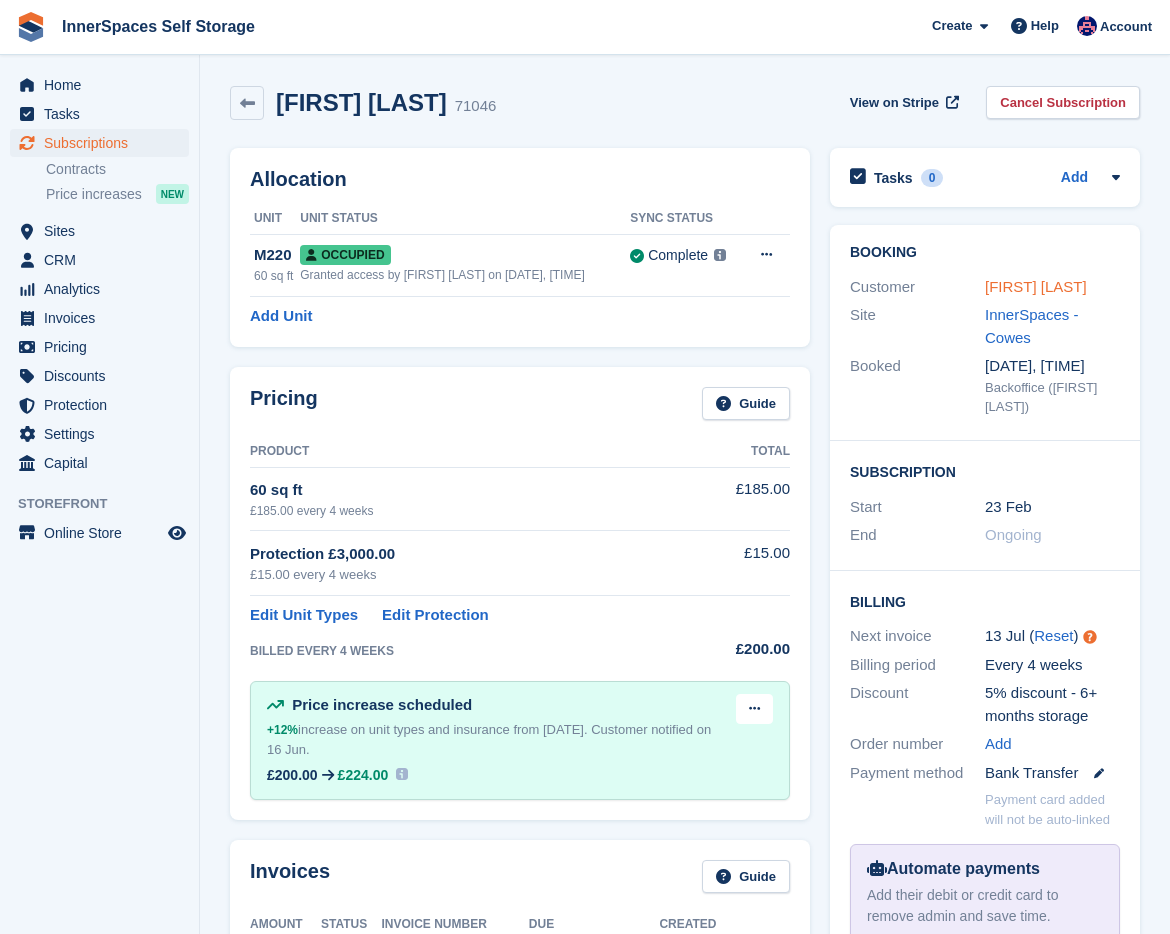 click on "Lauren Hamer" at bounding box center (1036, 286) 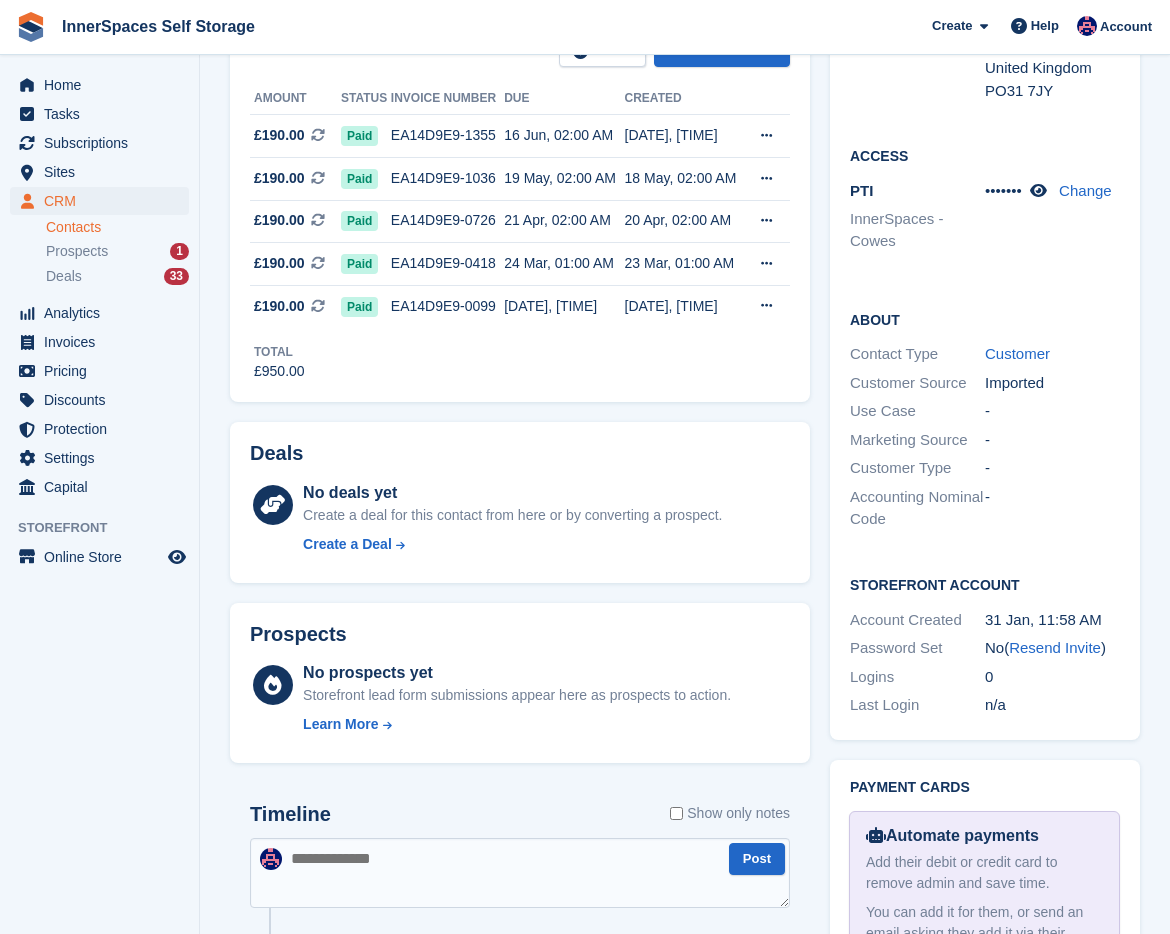scroll, scrollTop: 629, scrollLeft: 0, axis: vertical 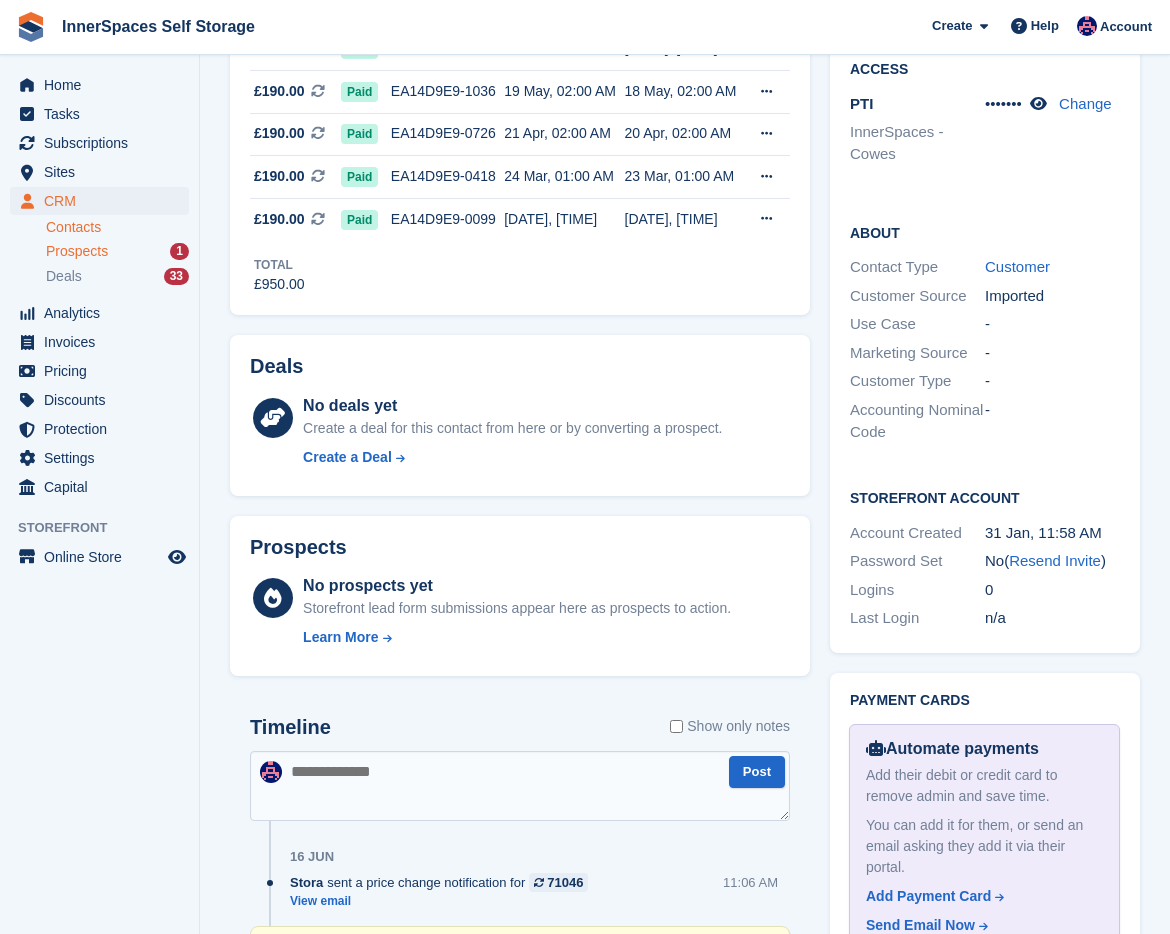 click on "Prospects" at bounding box center (77, 251) 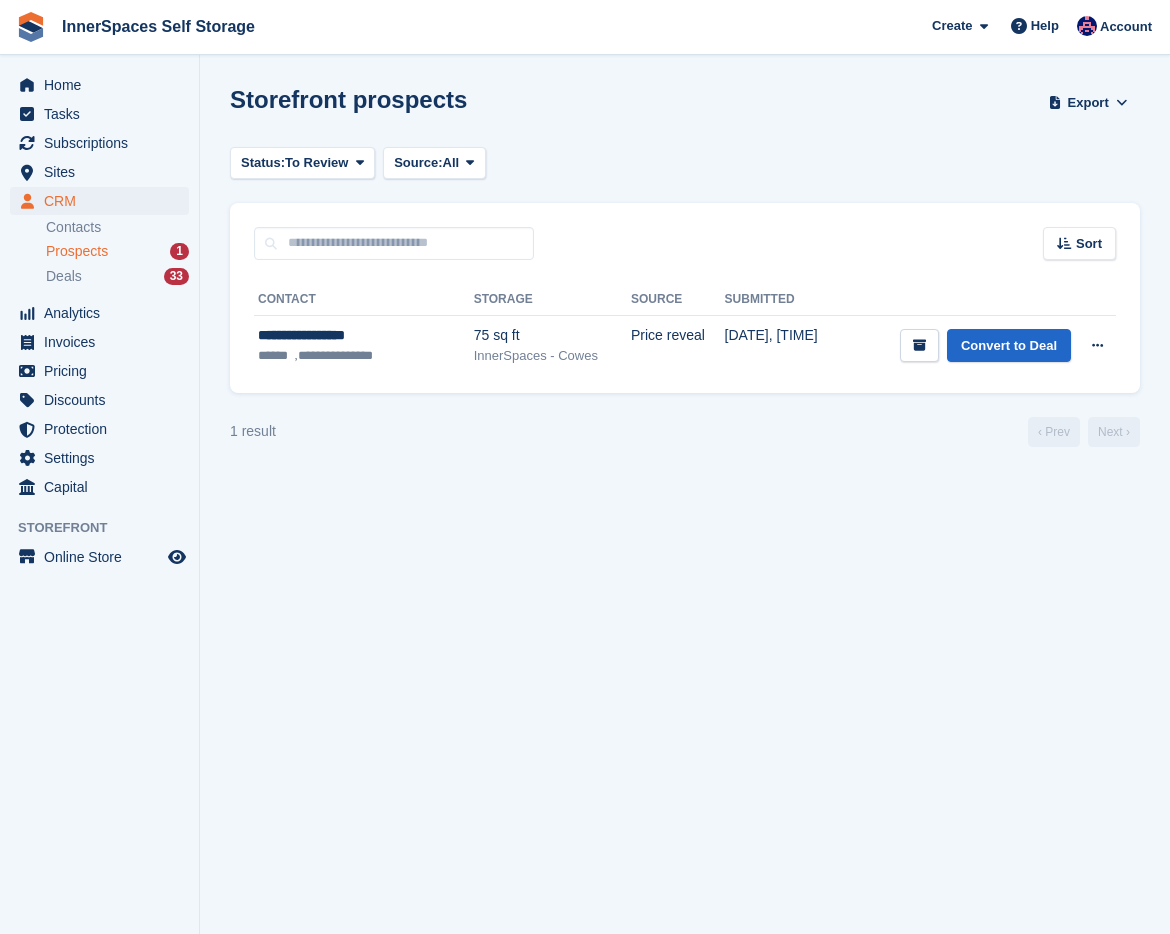 scroll, scrollTop: 0, scrollLeft: 0, axis: both 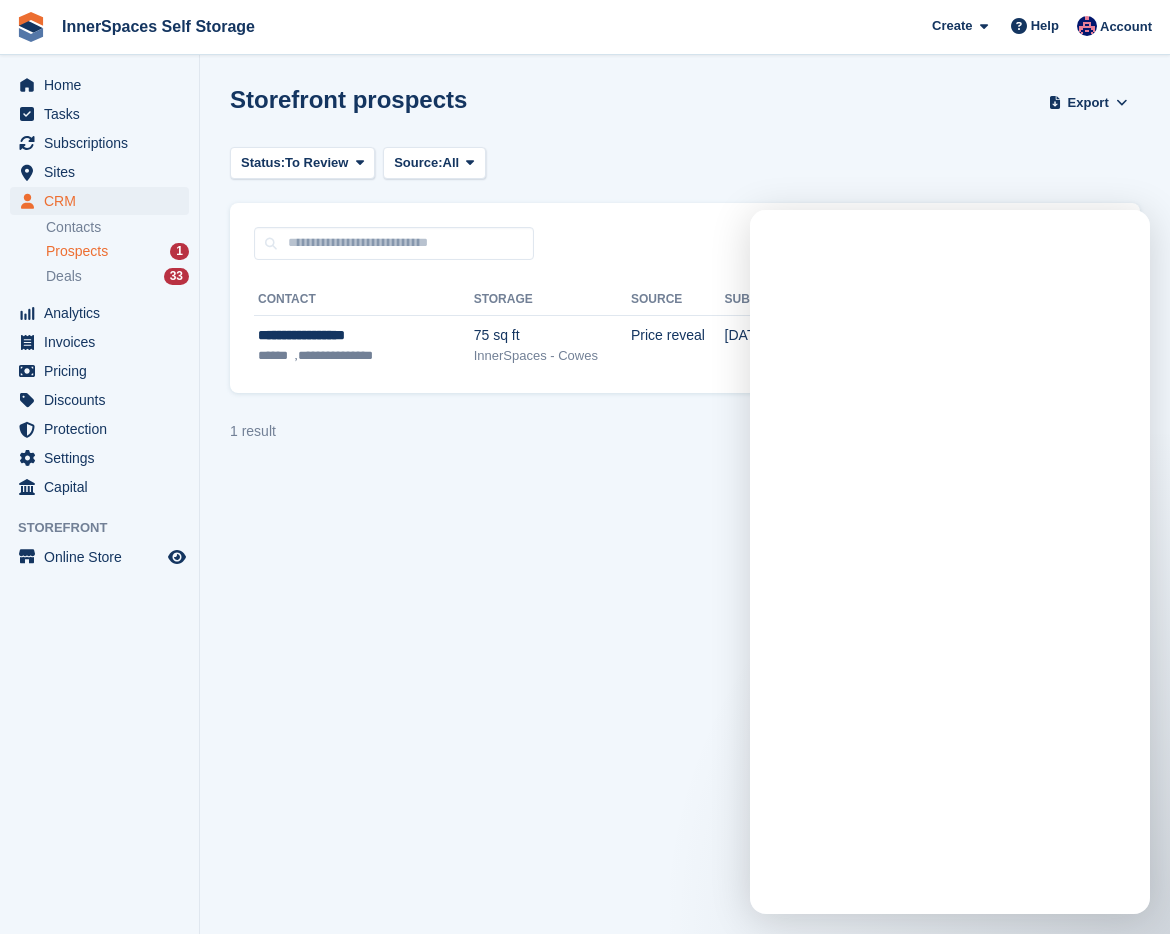 click on "Storefront prospects
Export
Export Prospects
Export a CSV of all Prospects which match the current filters.
Please allow time for large exports.
Start Export
Status:
To Review
All
Archived
To Review
Source:
All
All
Incomplete booking
Price reveal
Quote requested
Unit type interest
Pre opening lead
Pop-up form
Sort" at bounding box center [685, 467] 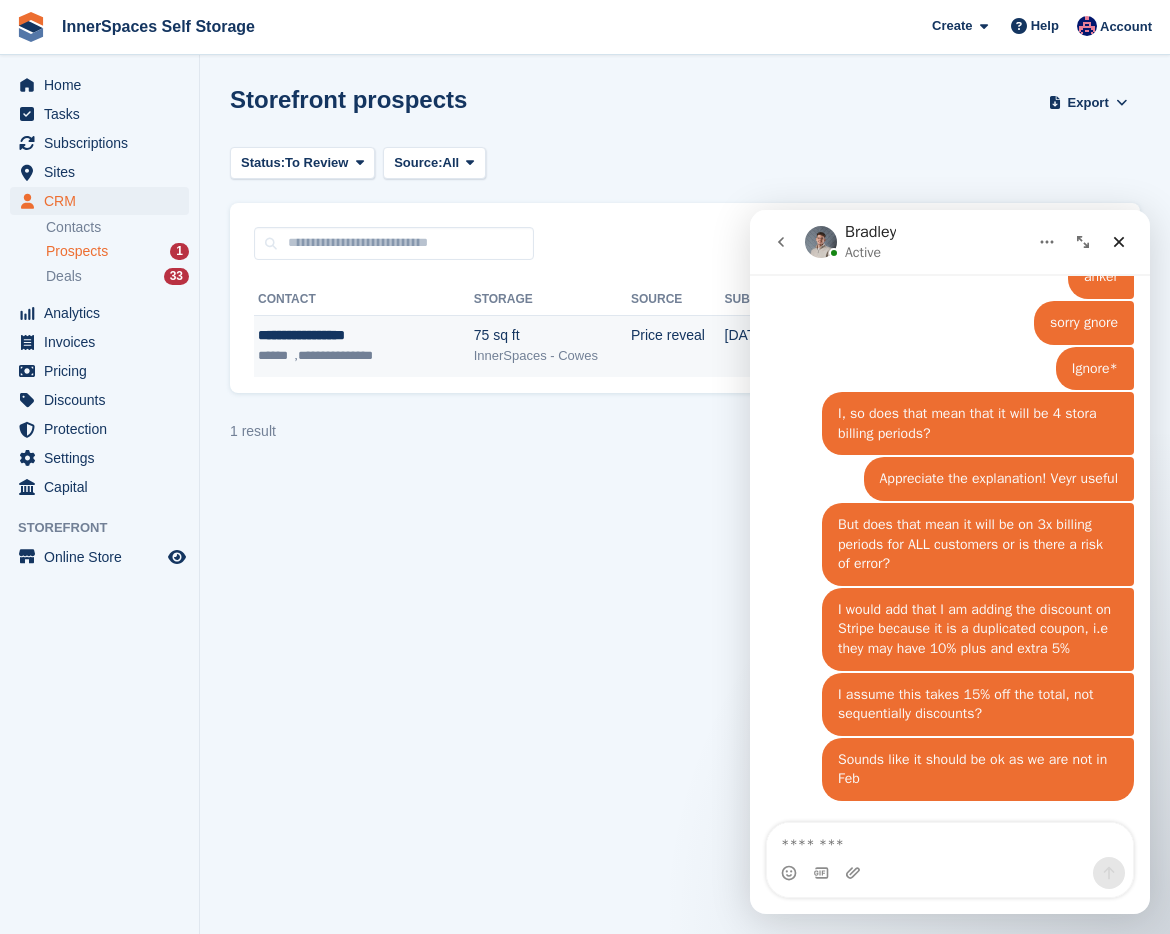 scroll, scrollTop: 2197, scrollLeft: 0, axis: vertical 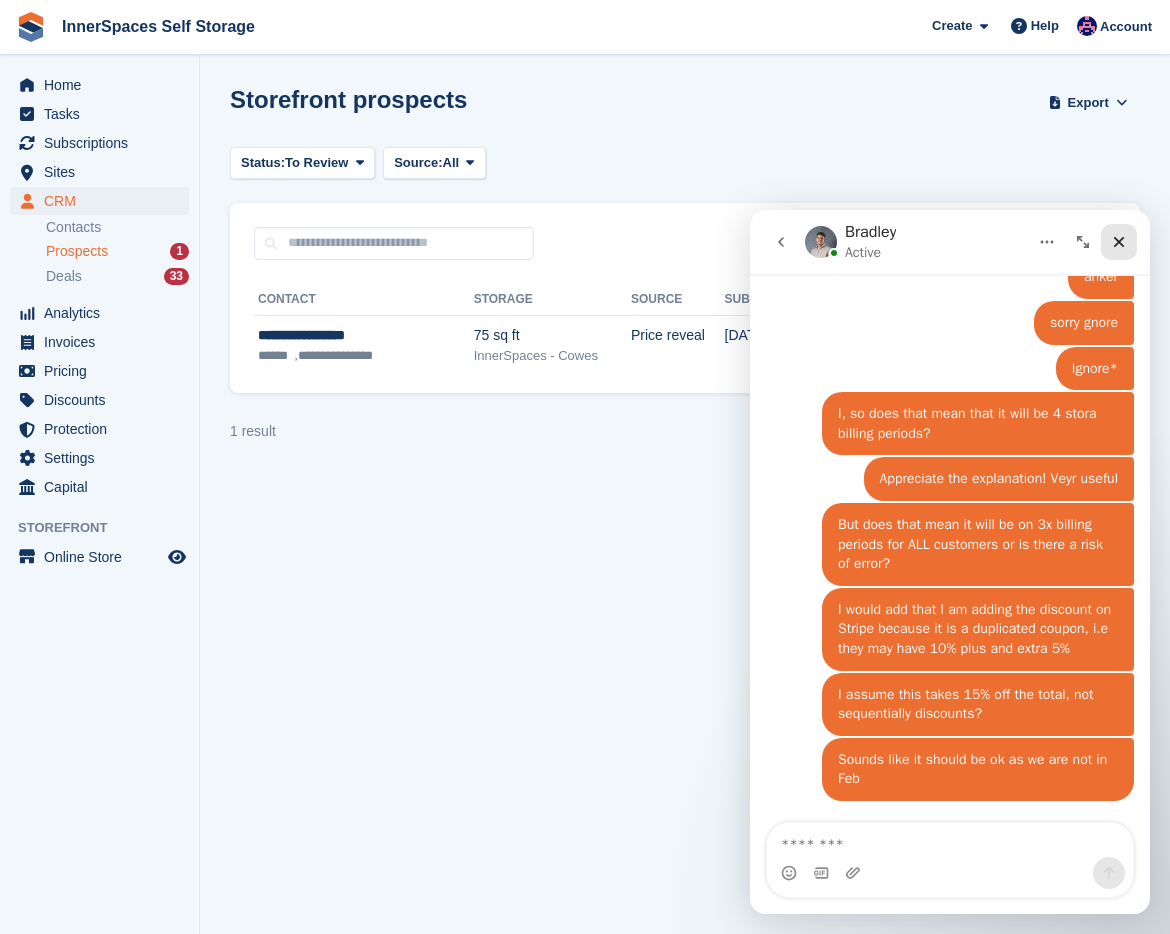 click 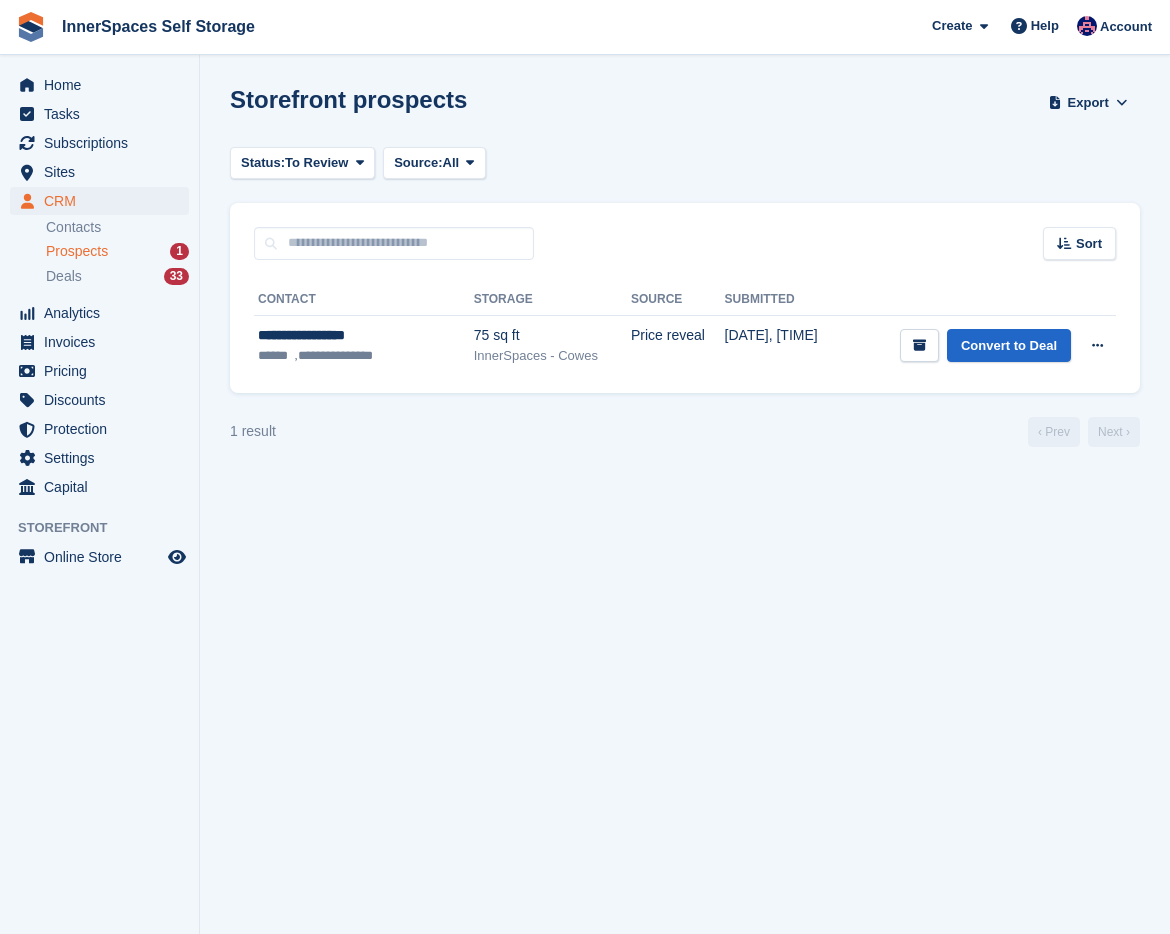 scroll, scrollTop: 0, scrollLeft: 0, axis: both 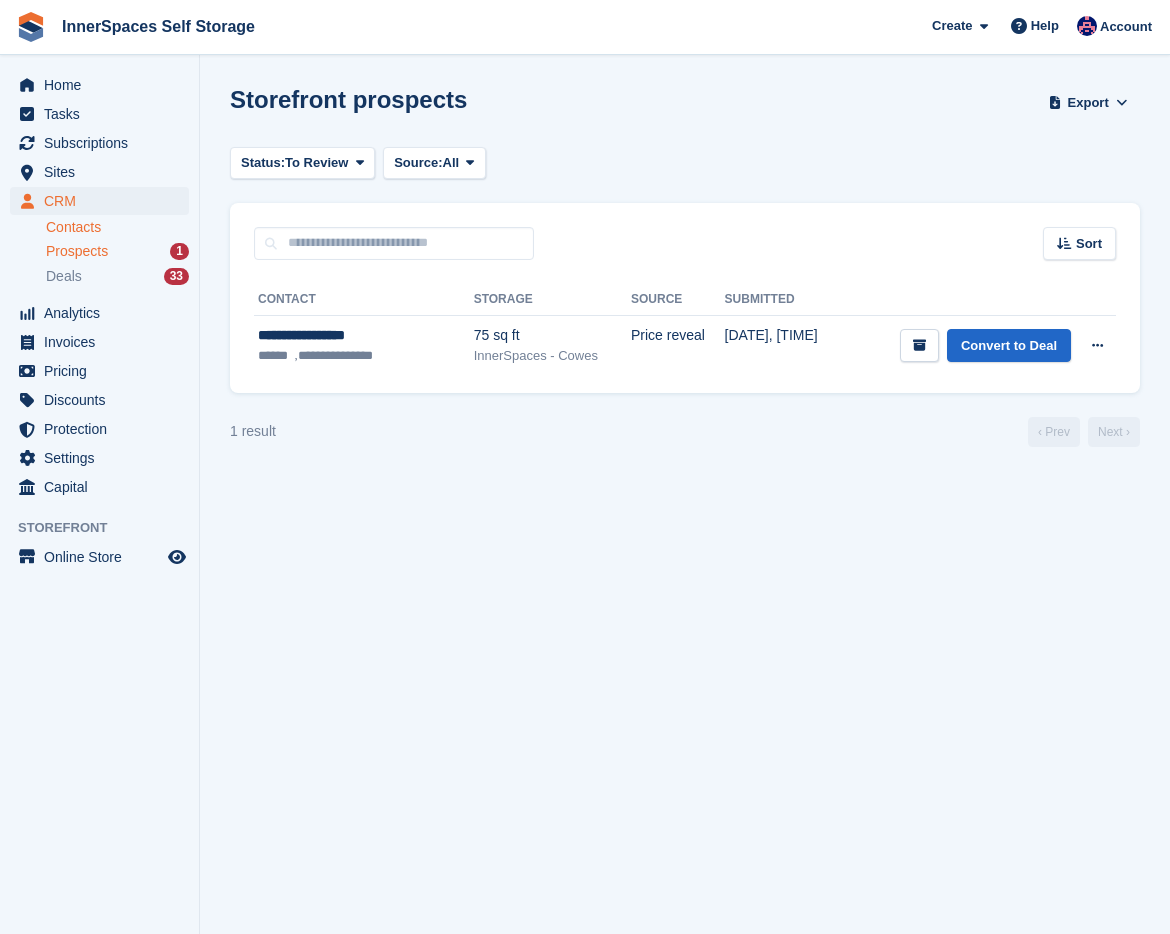 click on "Contacts" at bounding box center [117, 227] 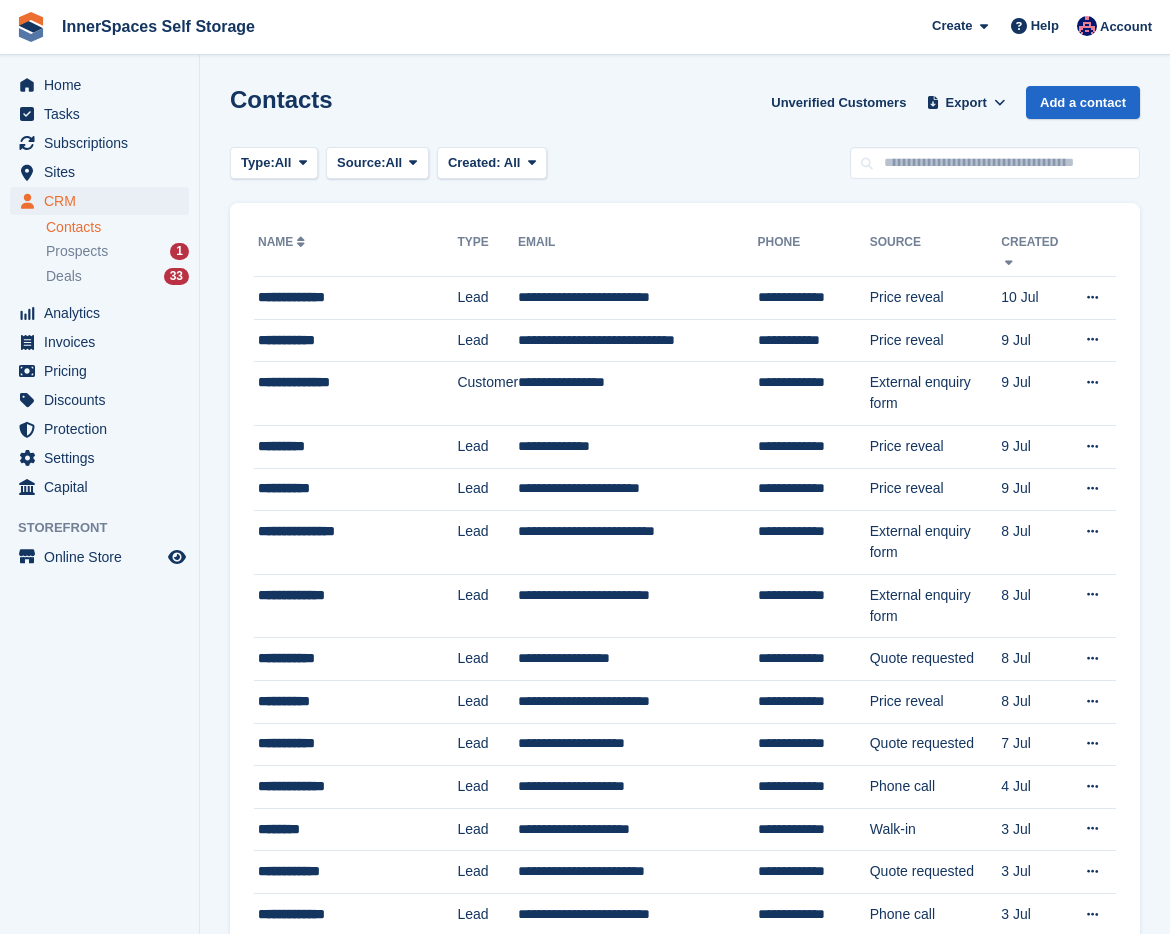 click on "Contacts
Unverified Customers
Export
Export Contacts
Export a CSV of all Contacts which match the current filters.
Please allow time for large exports.
Start Export
Add a contact
Type:
All
All
Lead
Customer
Source:
All
All
Storefront
Backoffice
Pre-Opening interest
Incomplete booking
Unit type interest
Price reveal
Quote requested
Storefront booking
Storefront pop-up form
External enquiry form
Phone call
Walk-in" at bounding box center (685, 1347) 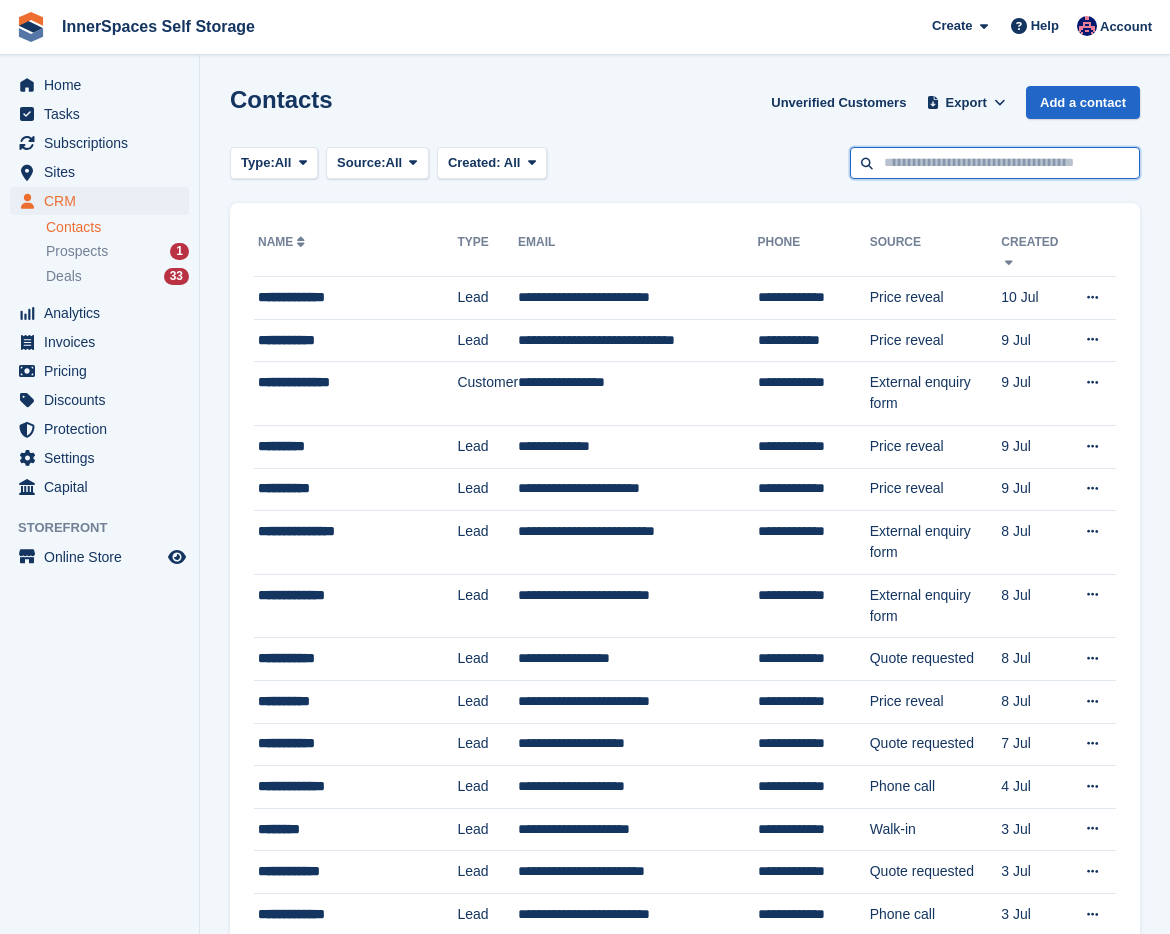click at bounding box center [995, 163] 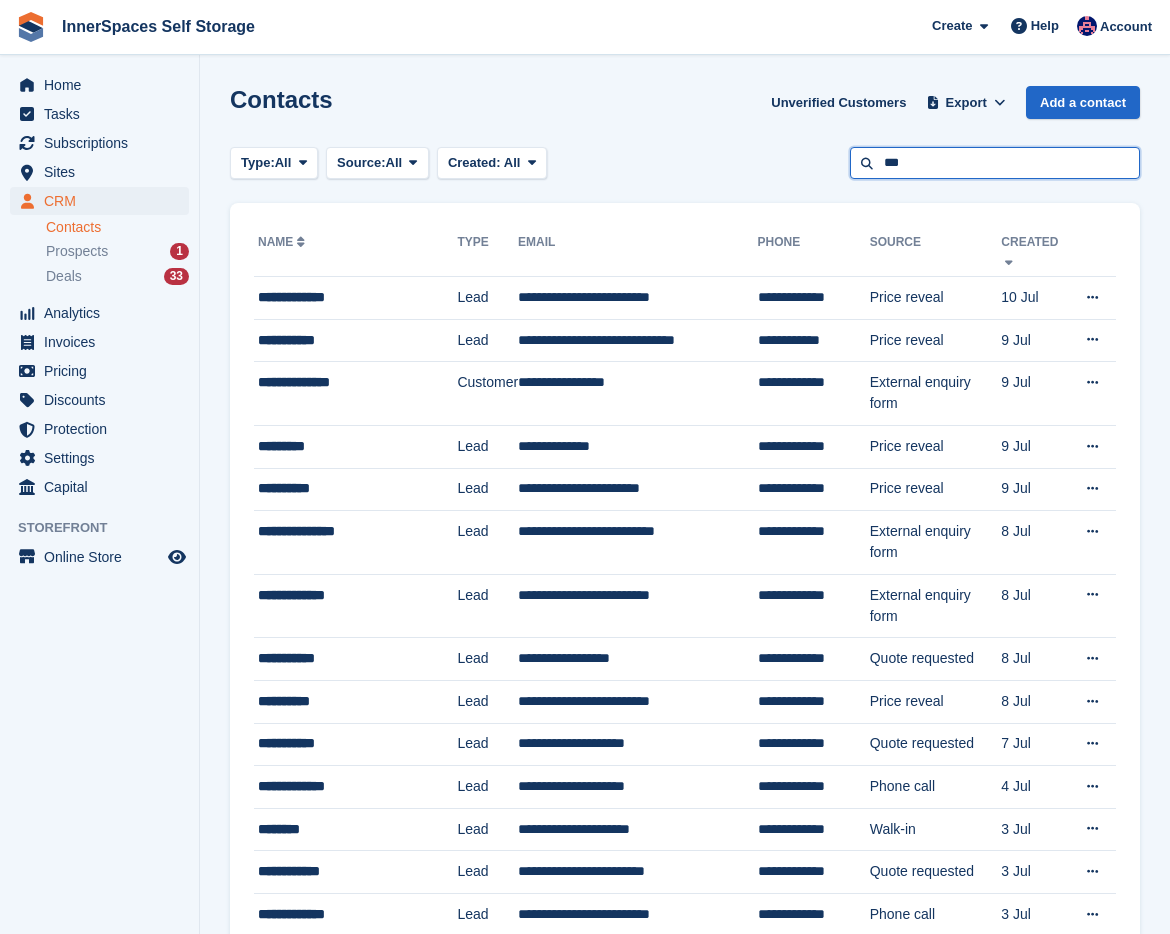 type on "***" 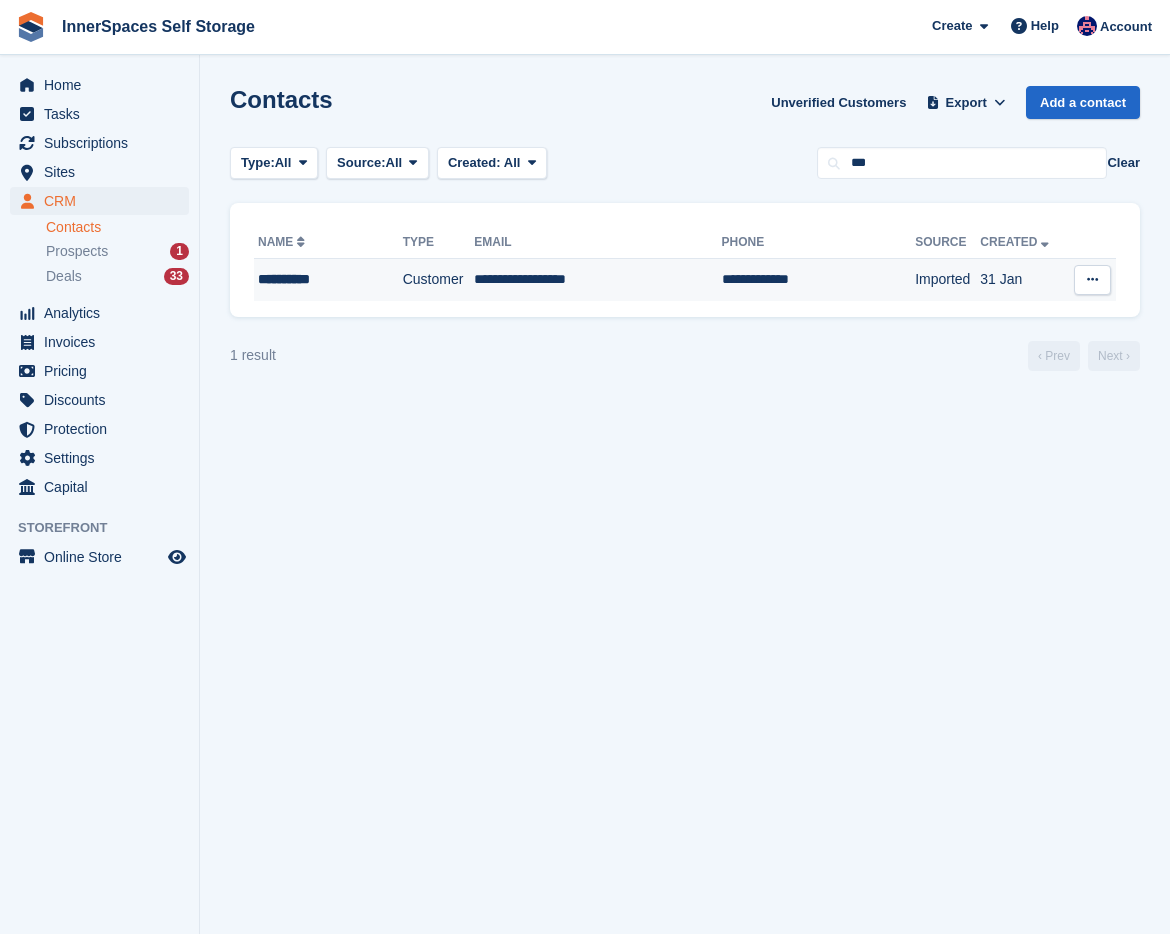click on "**********" at bounding box center (319, 279) 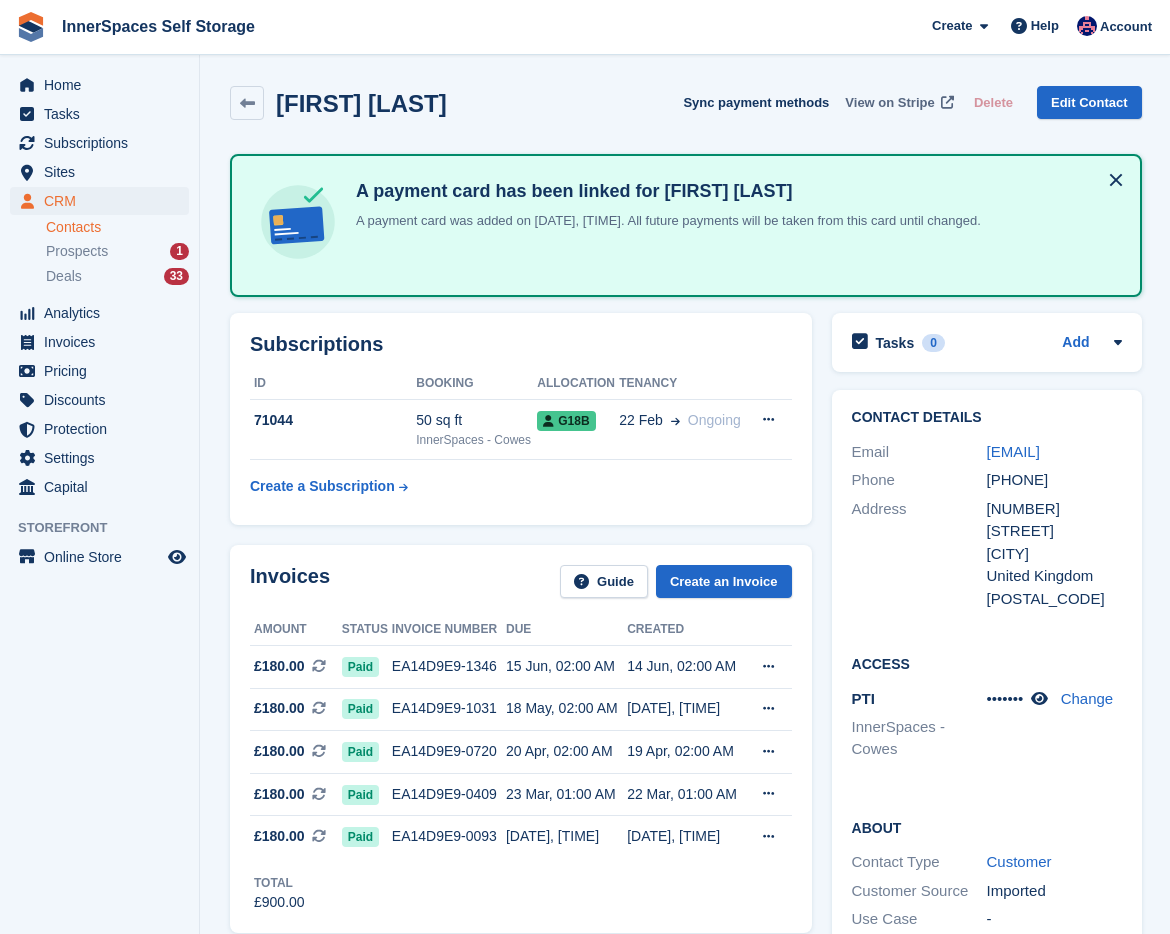 scroll, scrollTop: 0, scrollLeft: 0, axis: both 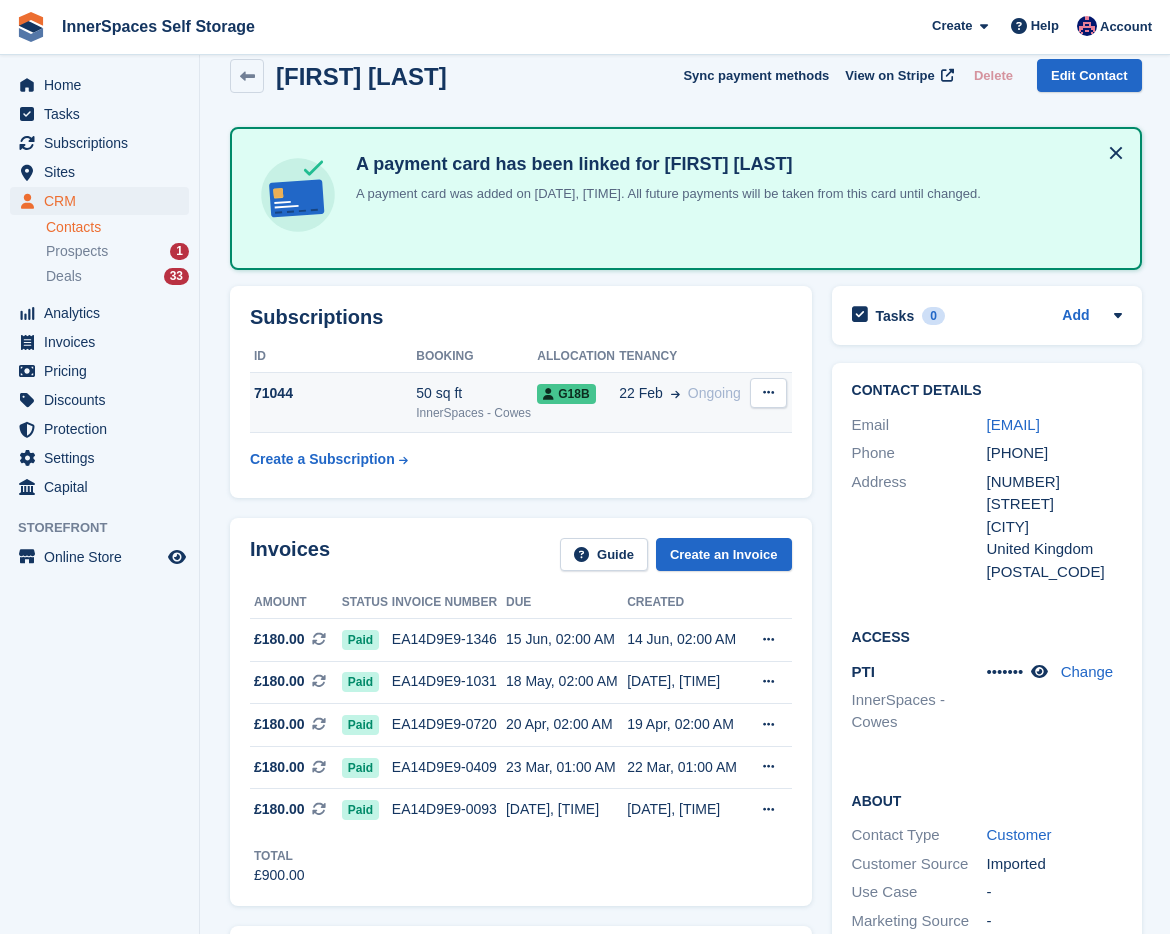 click on "50 sq ft" at bounding box center [476, 393] 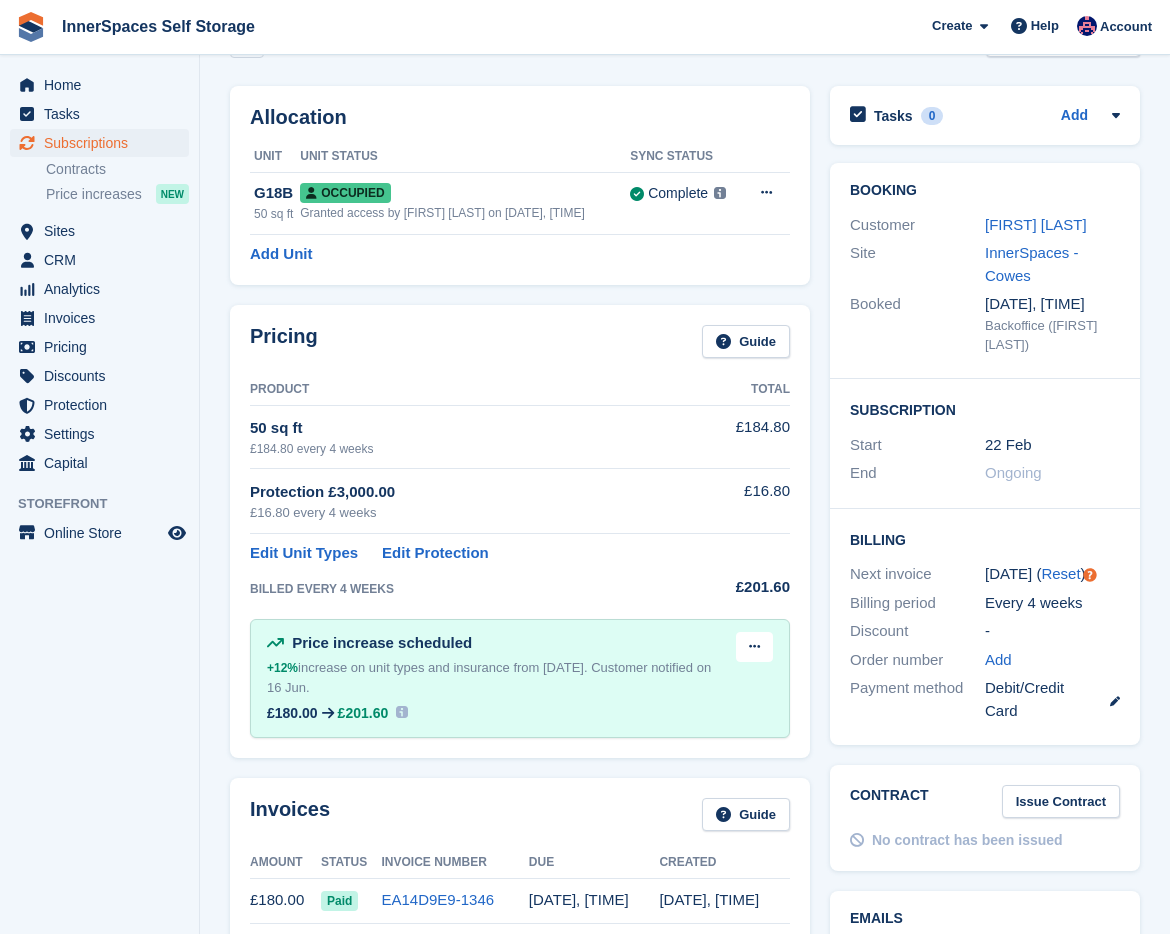 scroll, scrollTop: 0, scrollLeft: 0, axis: both 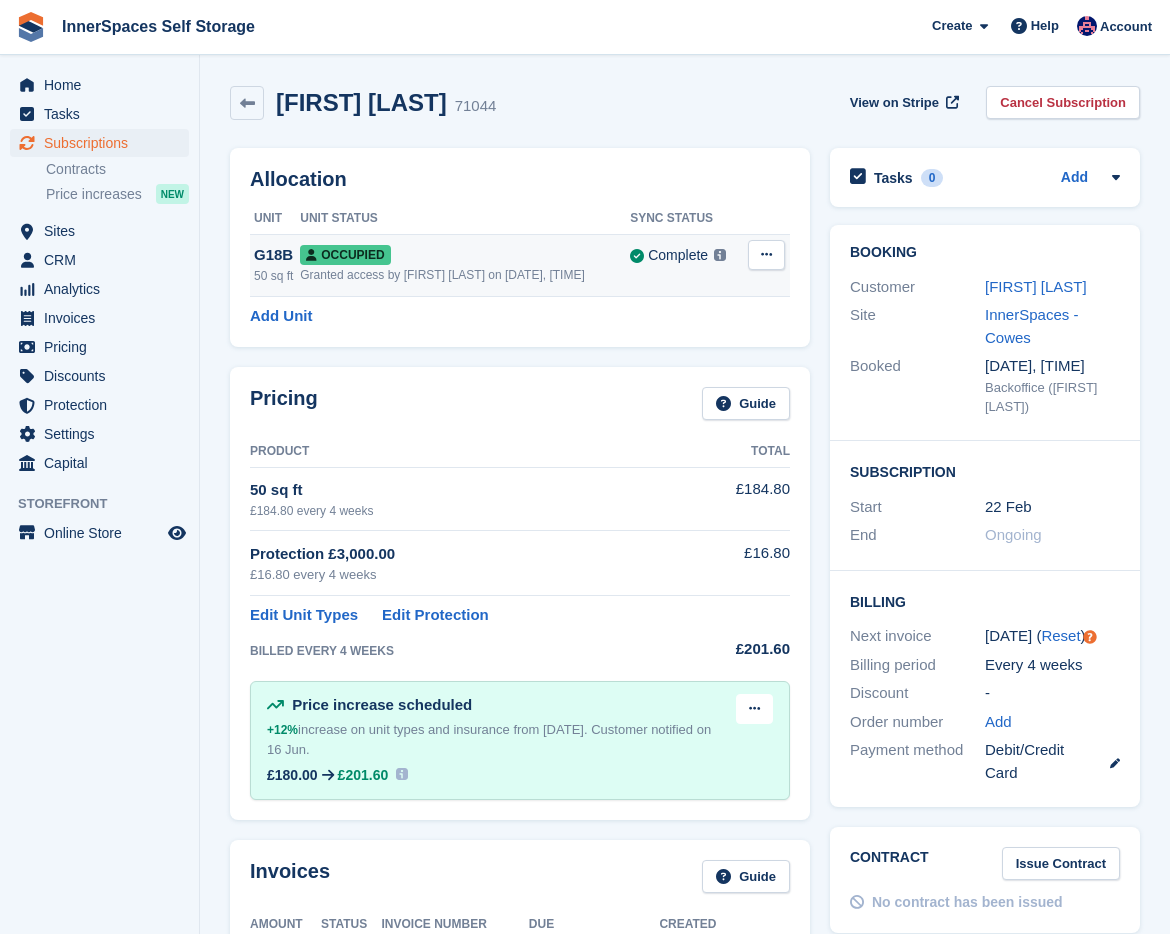 click on "Occupied" at bounding box center [465, 254] 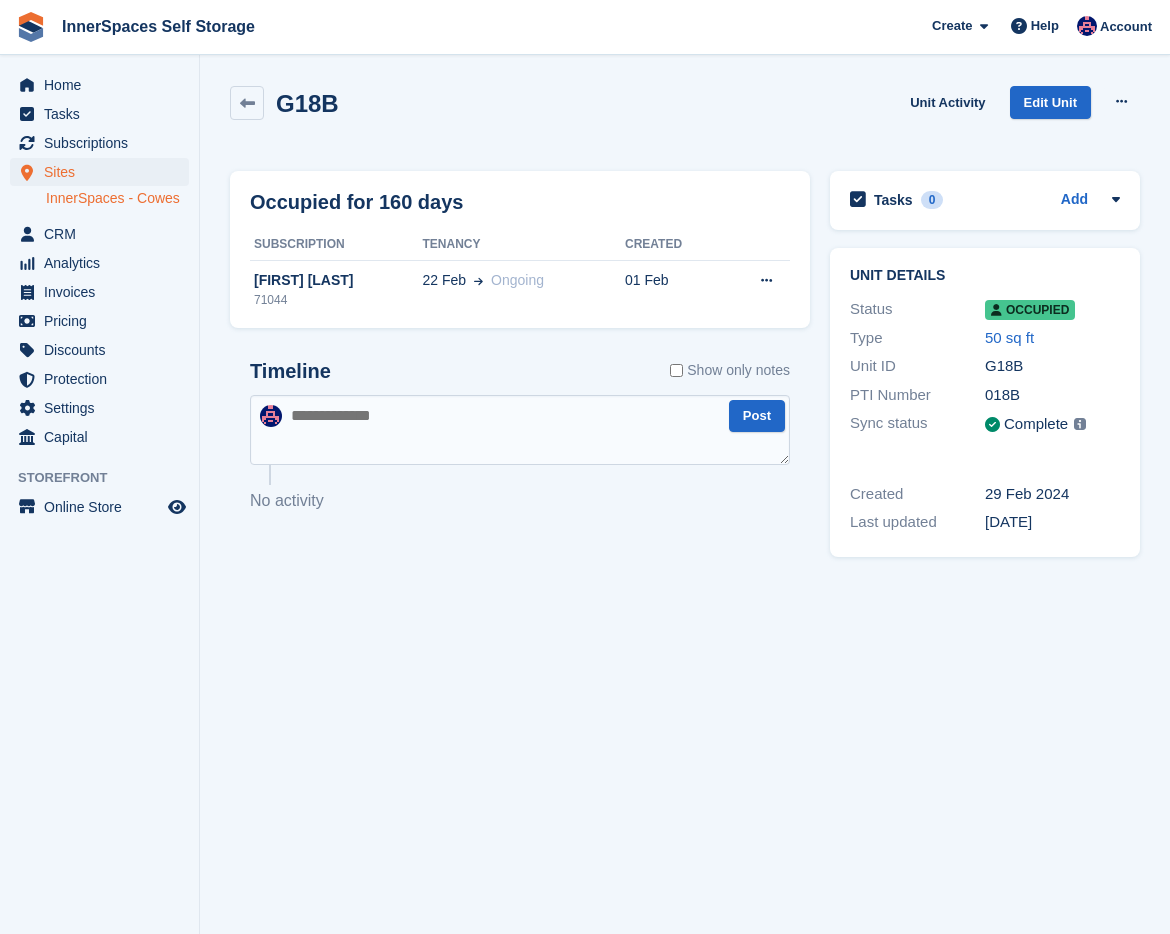 scroll, scrollTop: 0, scrollLeft: 0, axis: both 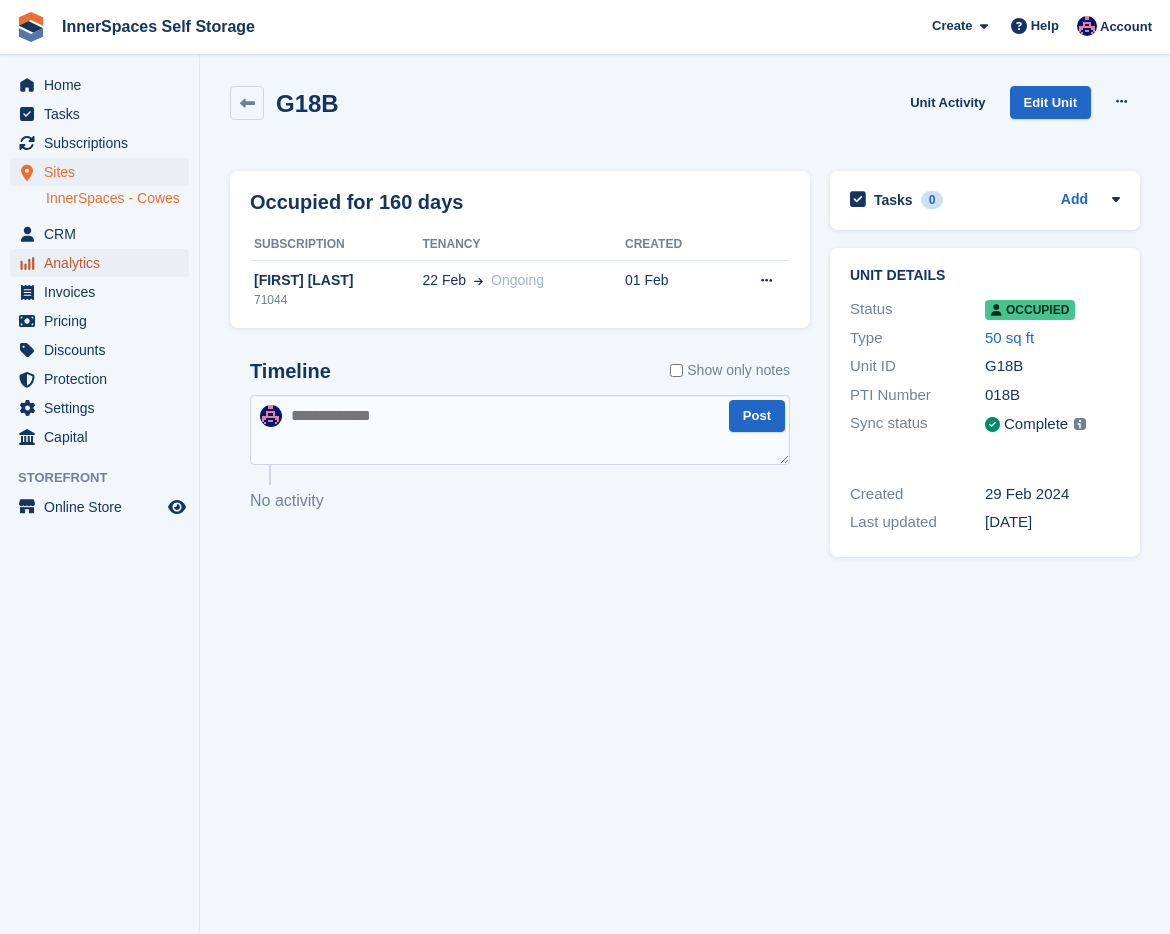 click on "Analytics" at bounding box center [104, 263] 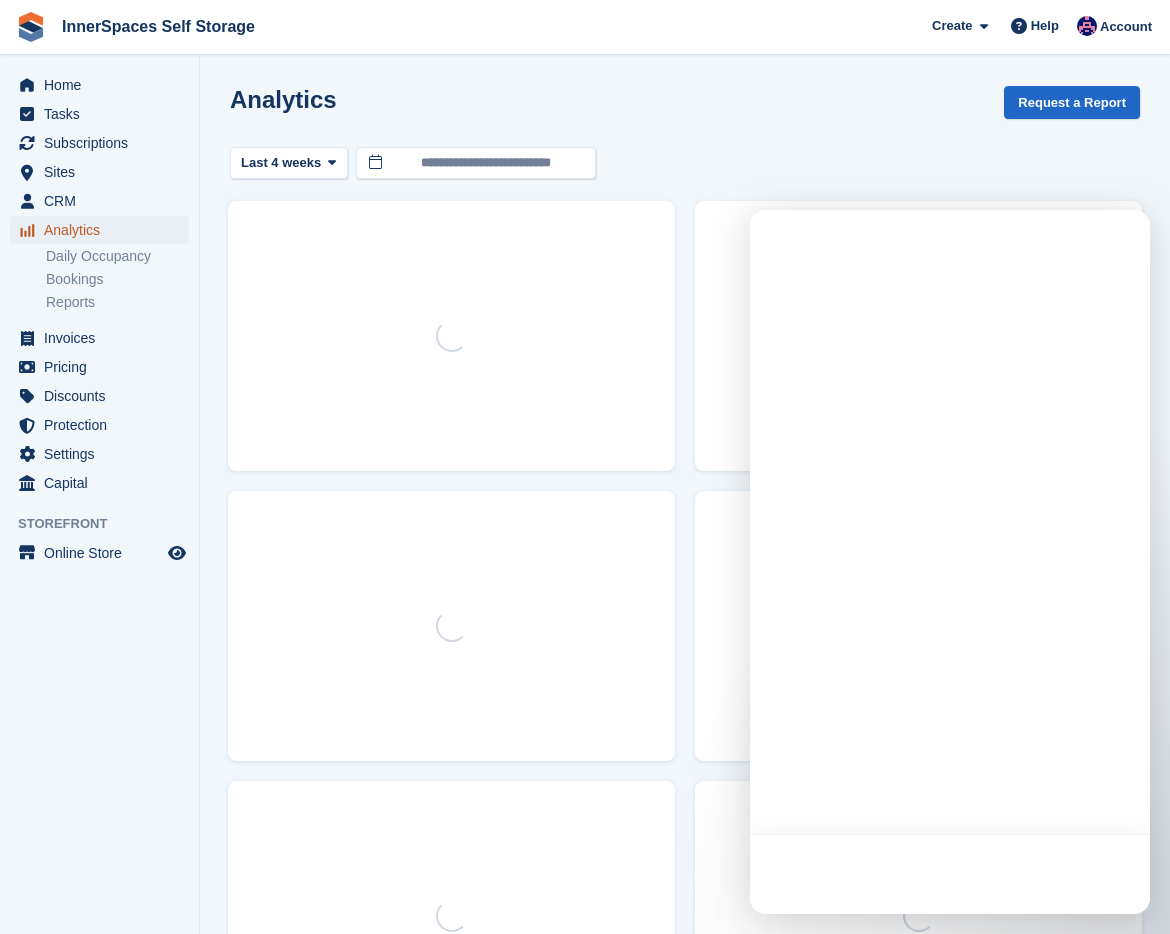 click on "Analytics" at bounding box center (104, 230) 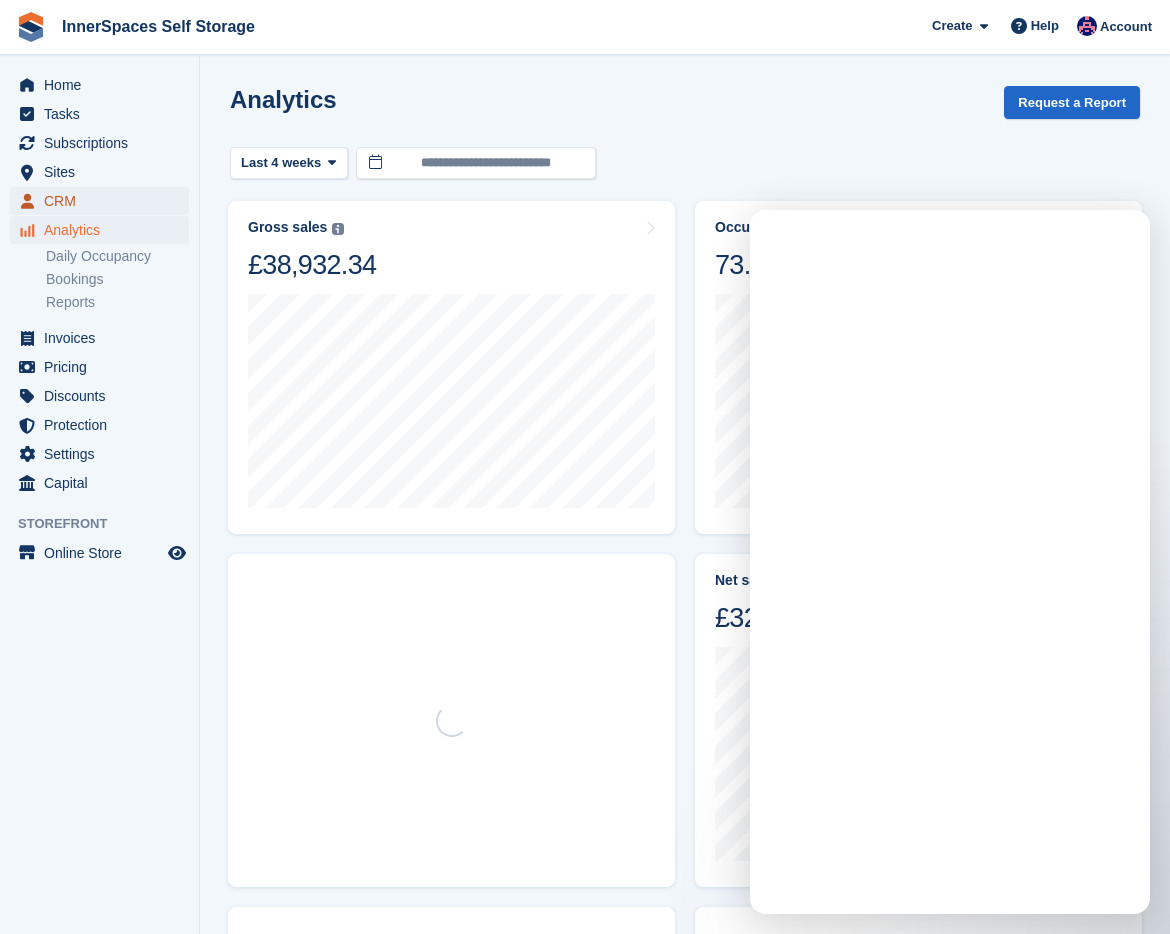 scroll, scrollTop: 0, scrollLeft: 0, axis: both 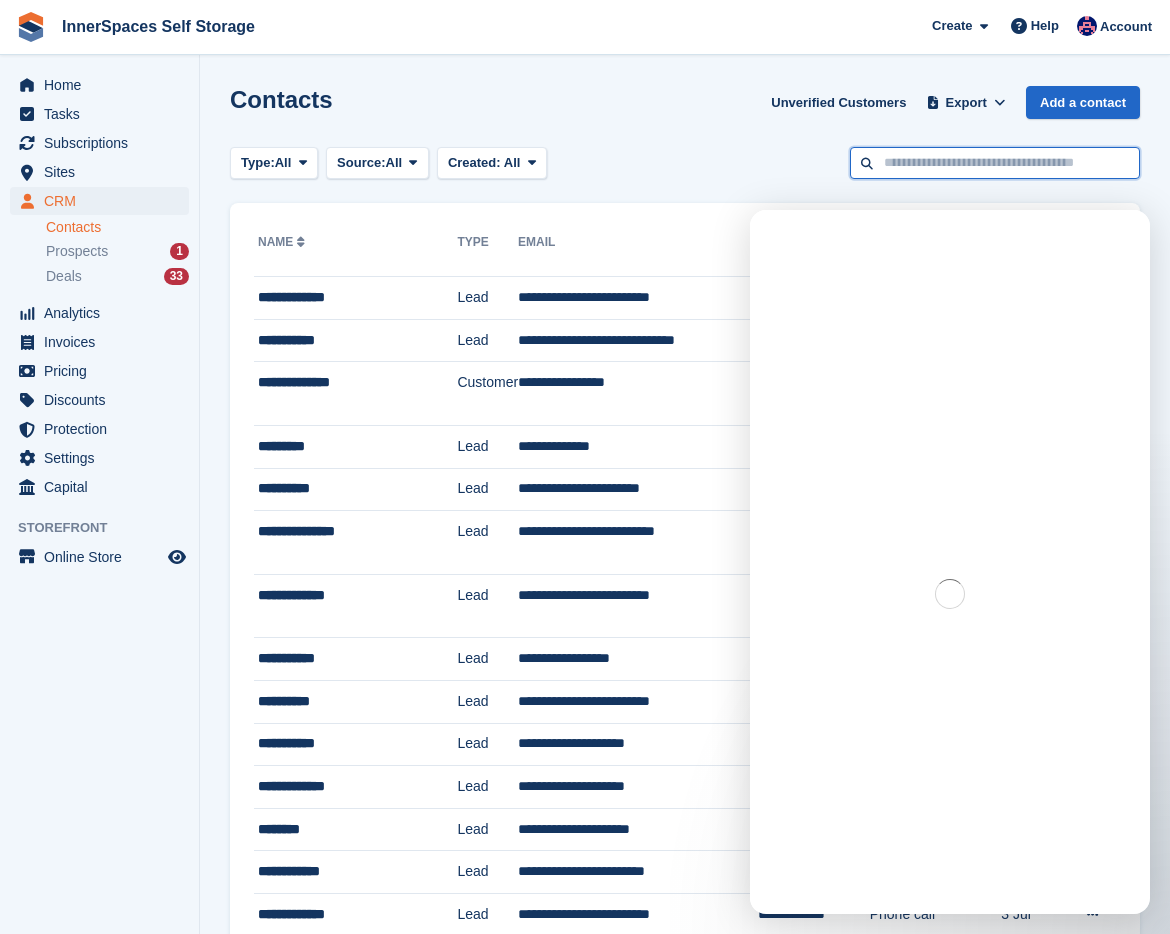 click at bounding box center (995, 163) 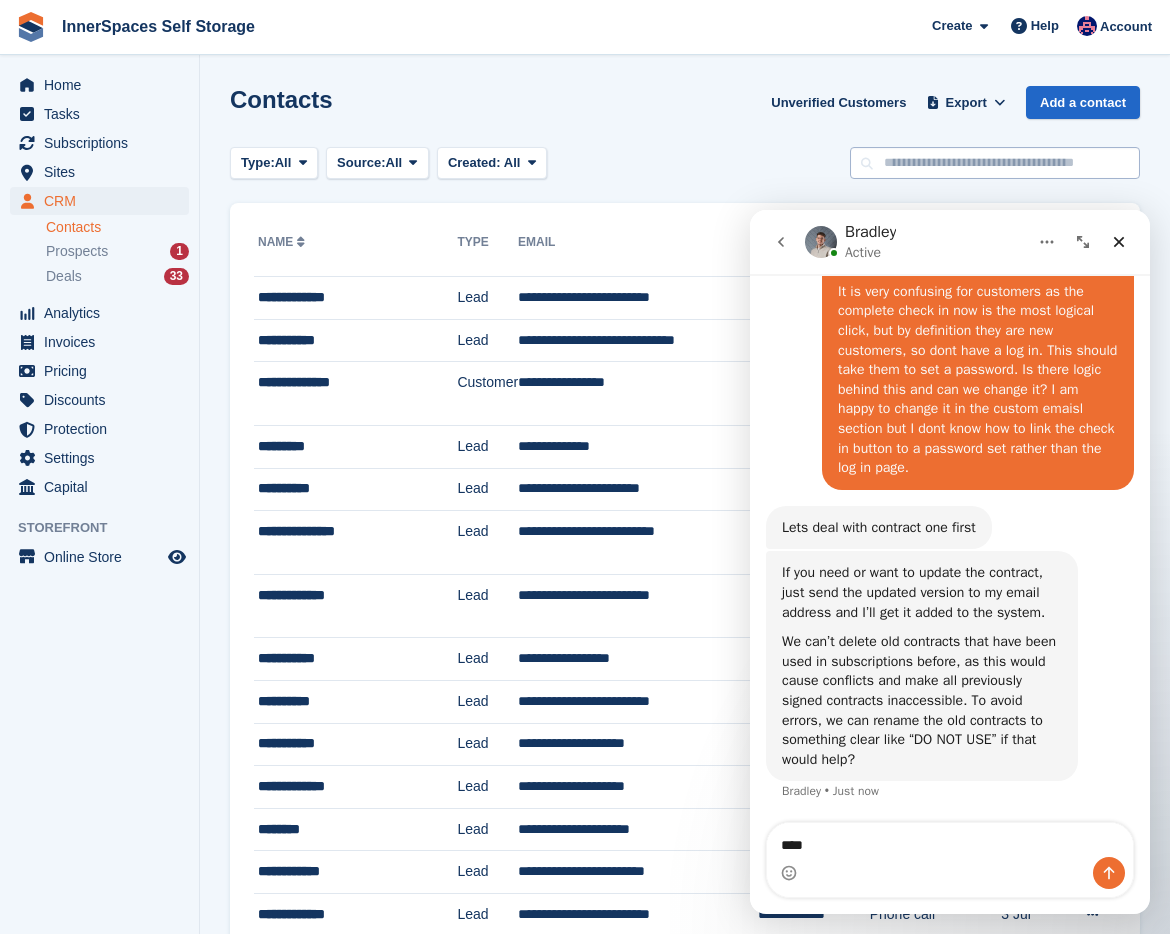 type on "*****" 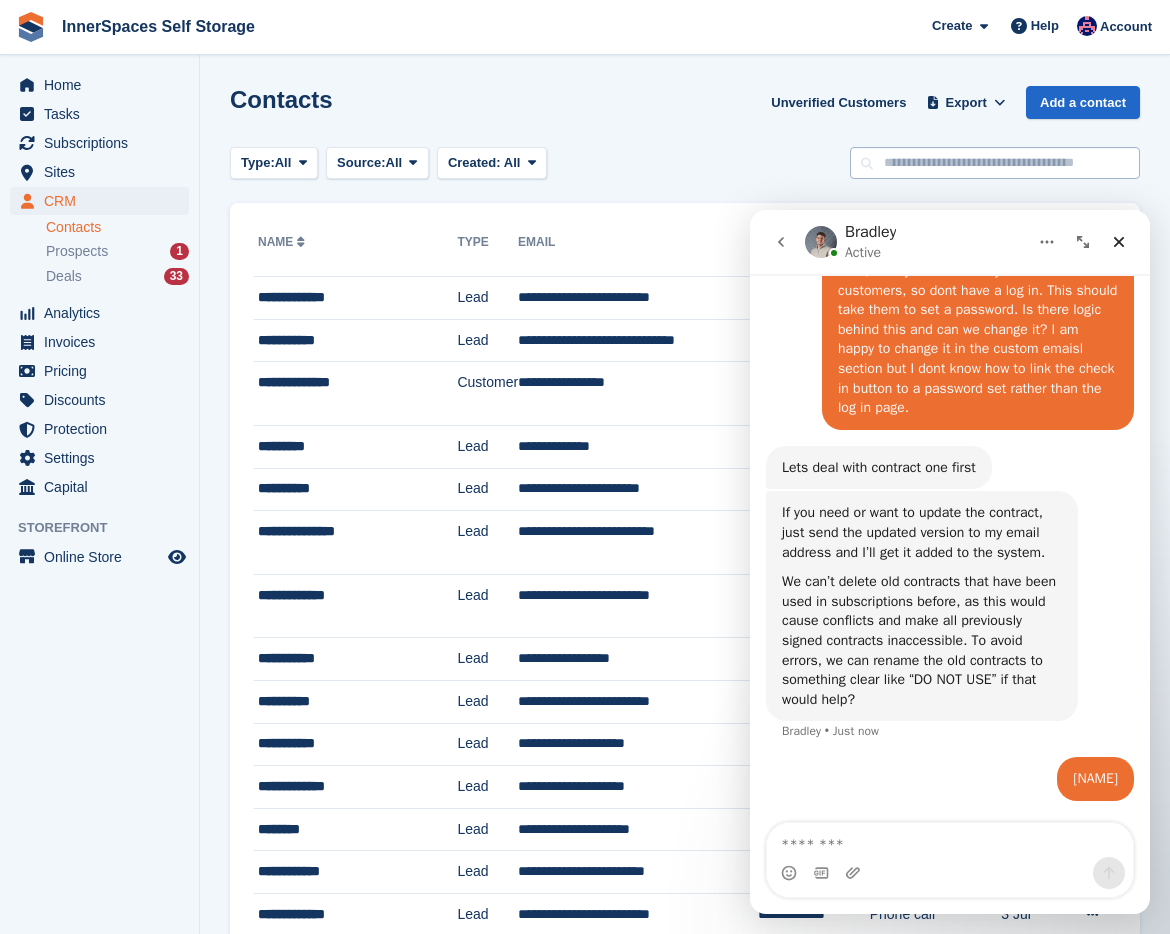 scroll, scrollTop: 4028, scrollLeft: 0, axis: vertical 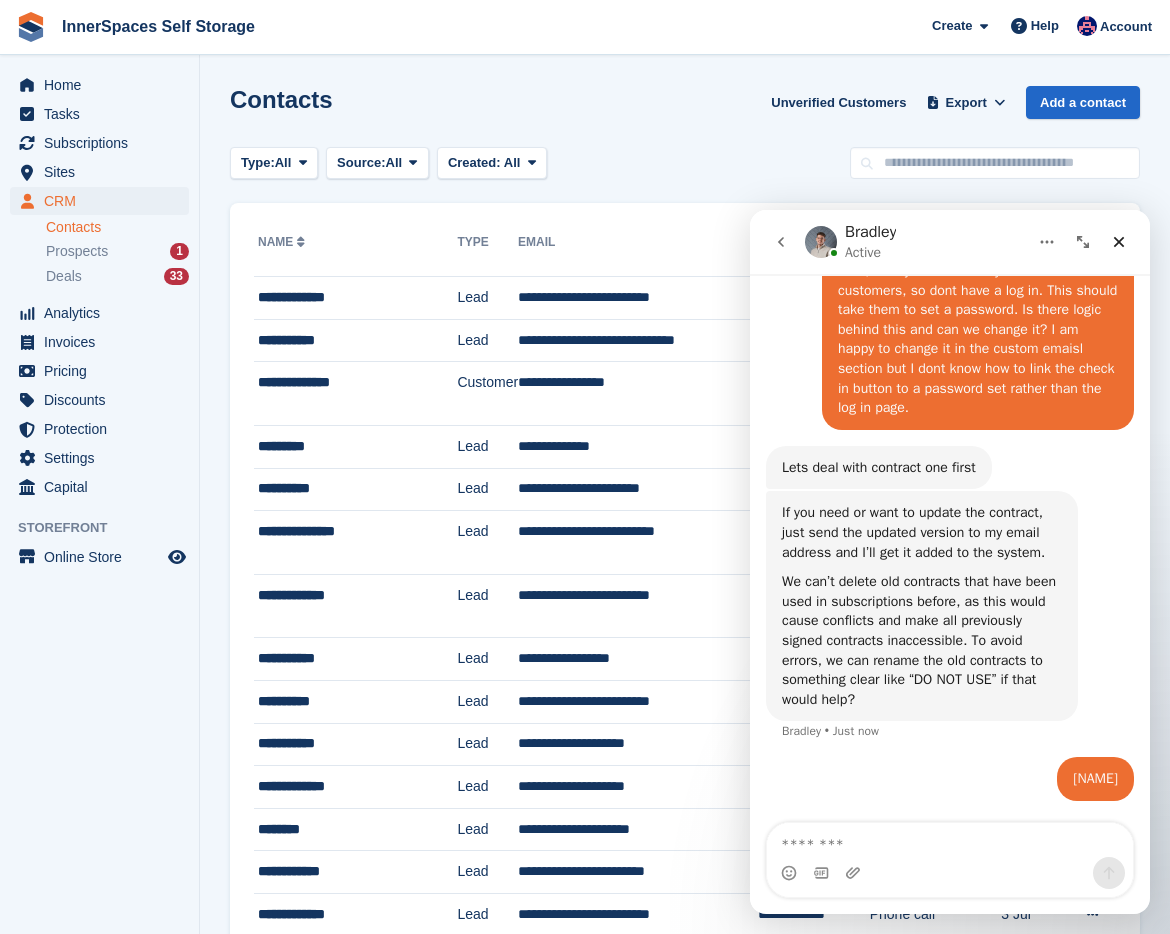 click at bounding box center (950, 840) 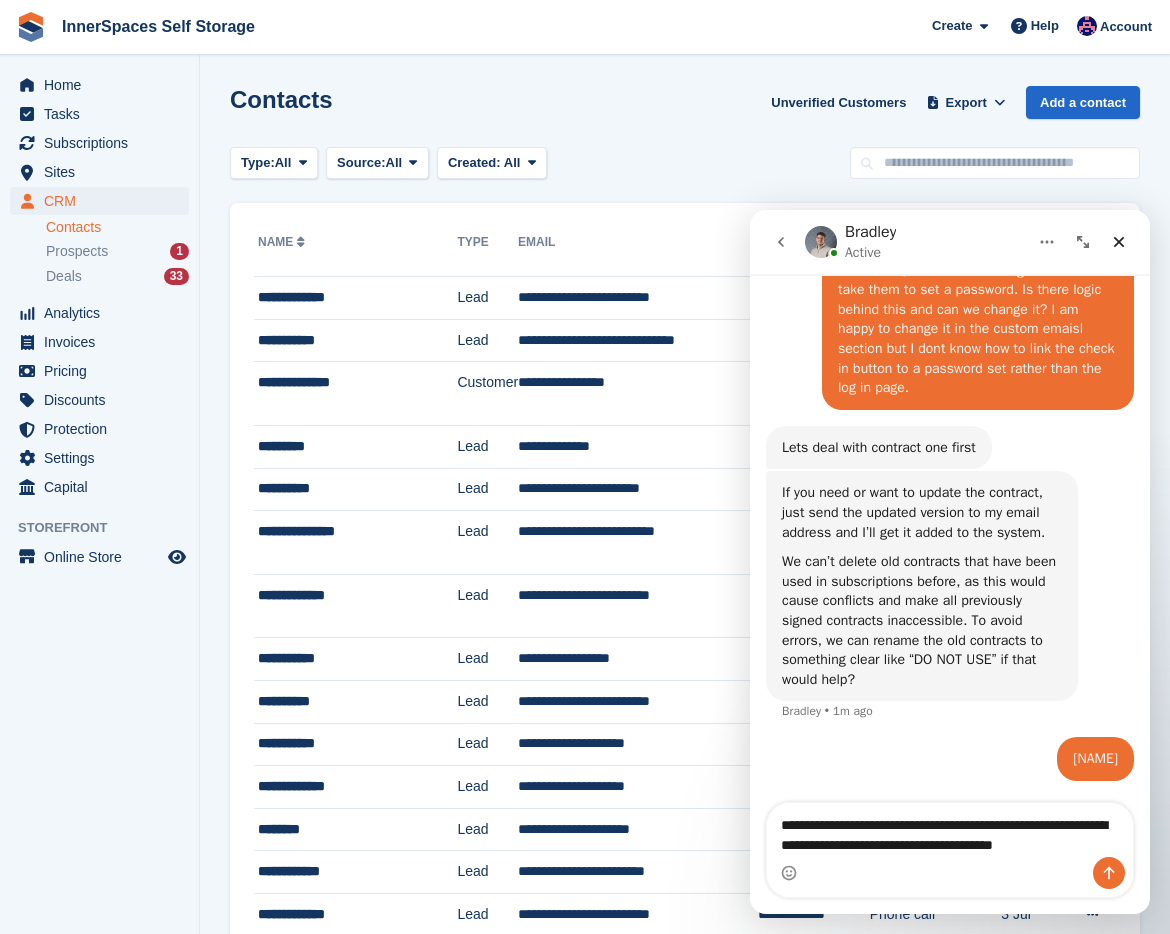 scroll, scrollTop: 4068, scrollLeft: 0, axis: vertical 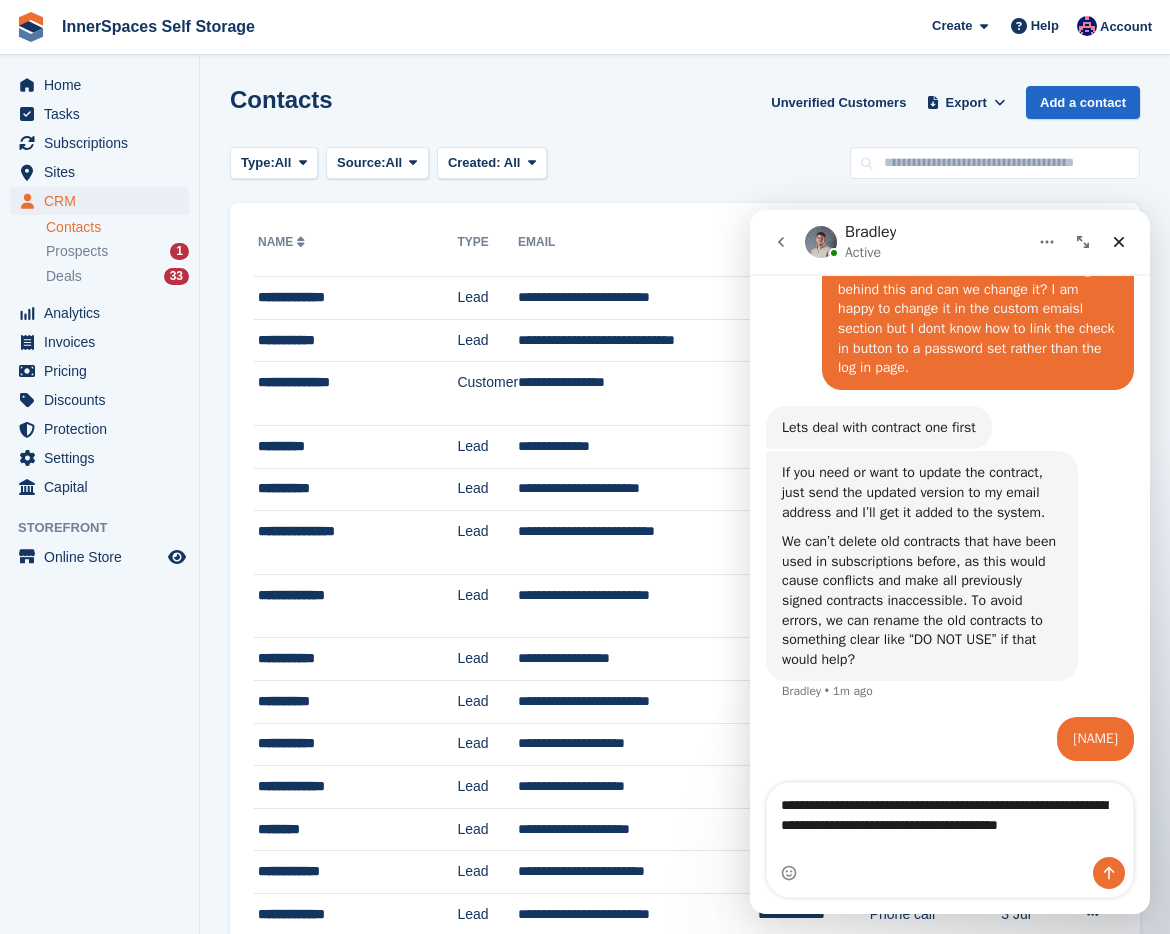 type on "**********" 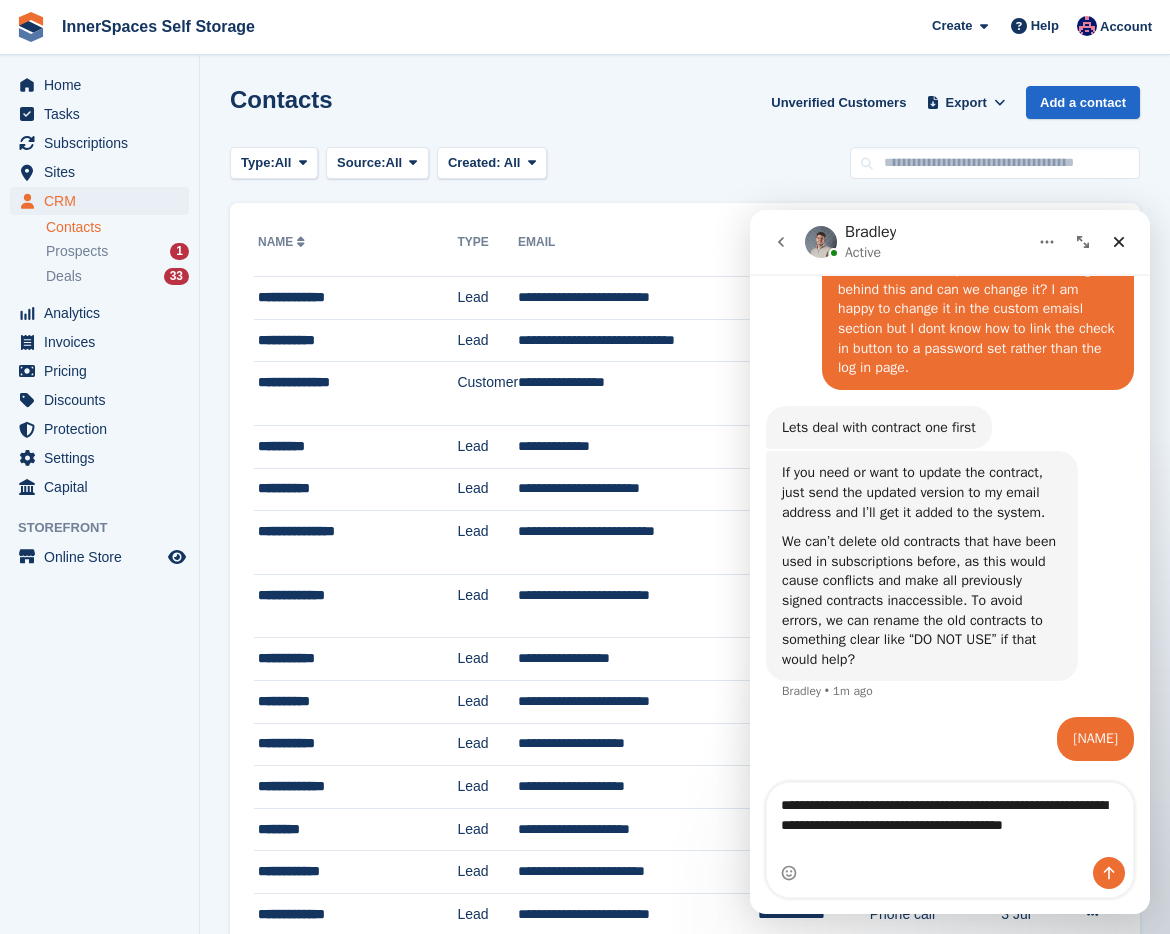 type 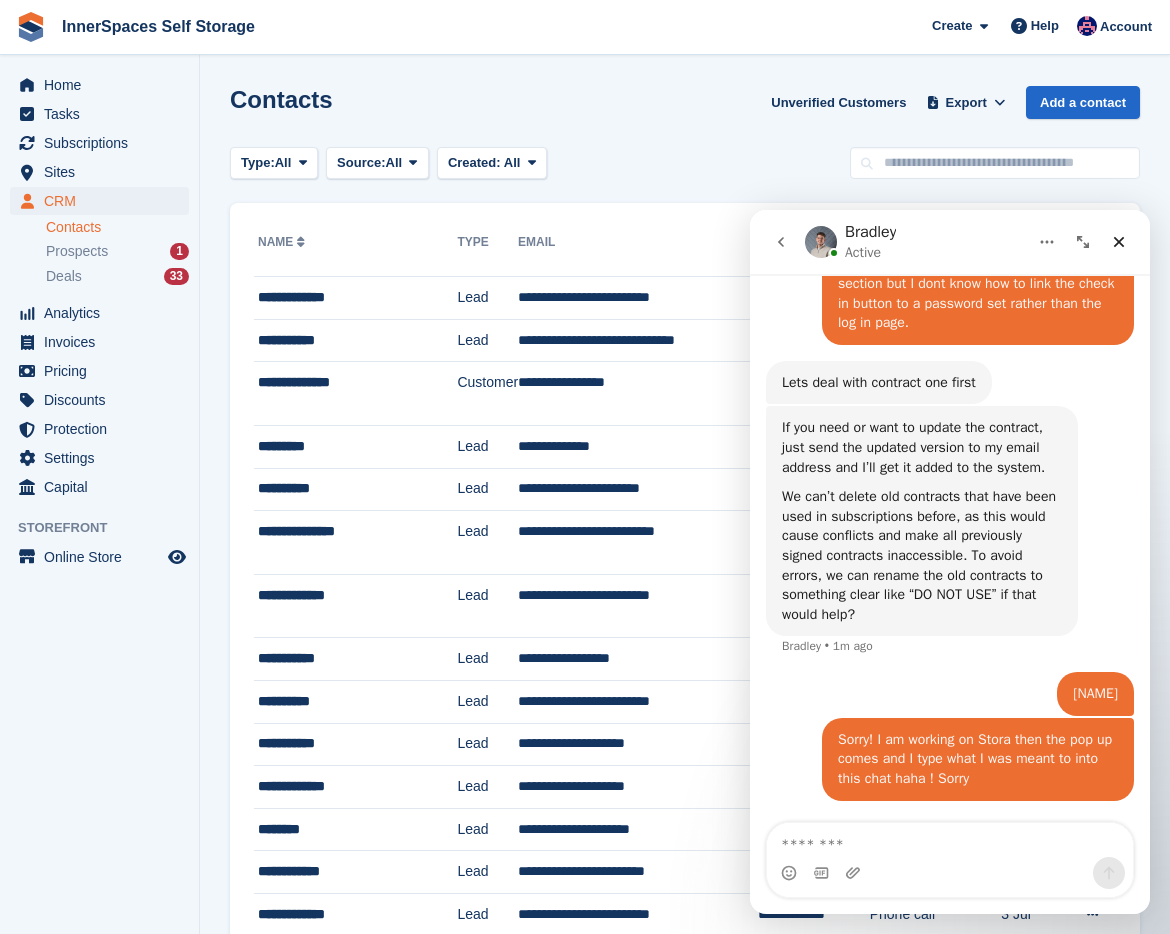 scroll, scrollTop: 4113, scrollLeft: 0, axis: vertical 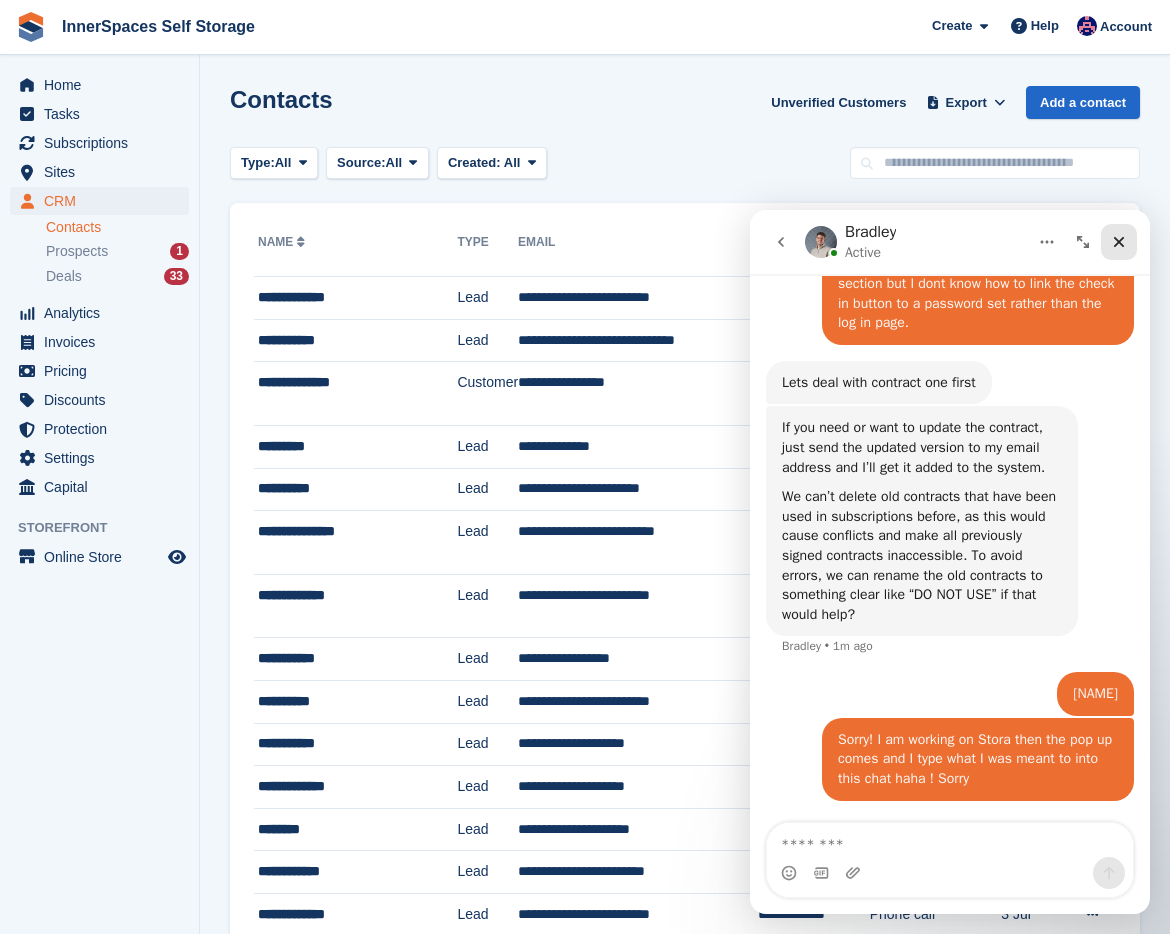 click at bounding box center [1119, 242] 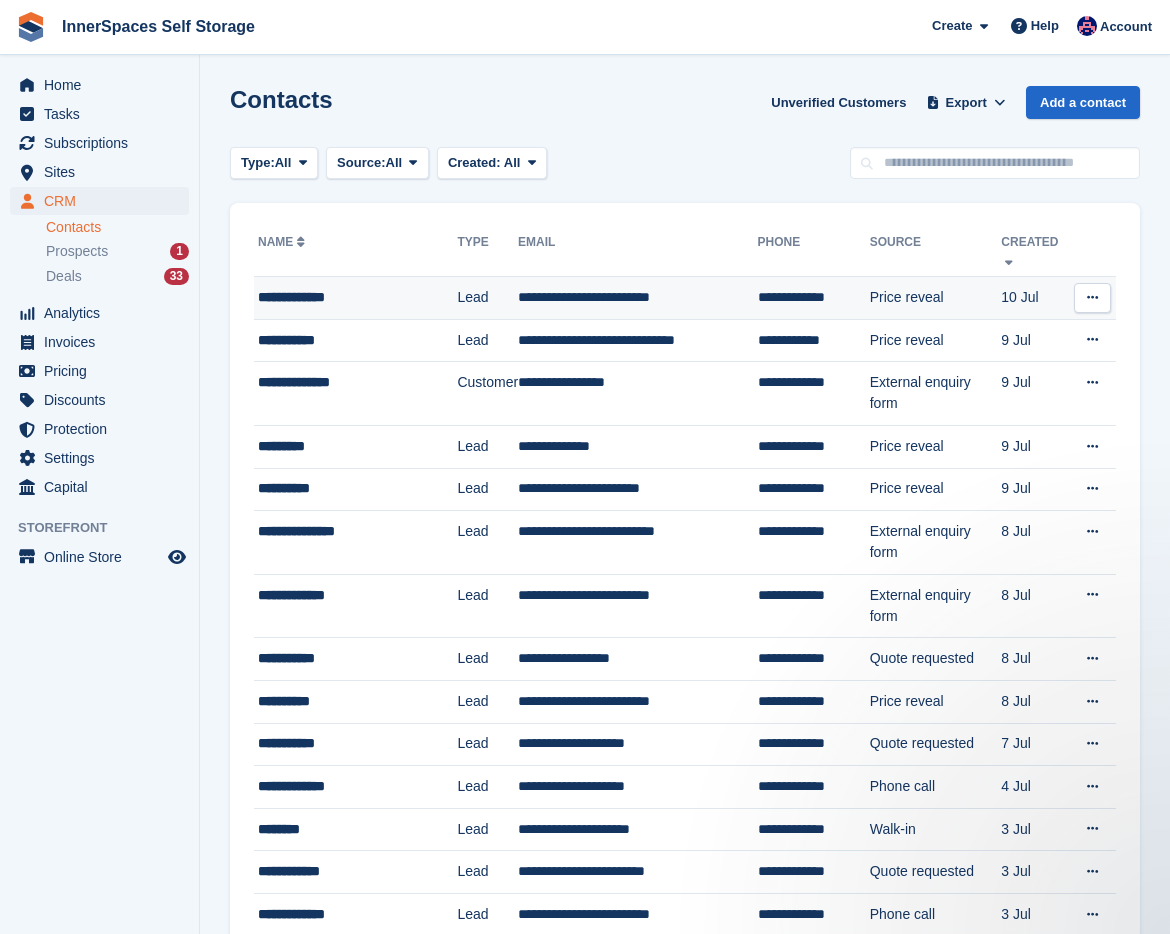 scroll, scrollTop: 0, scrollLeft: 0, axis: both 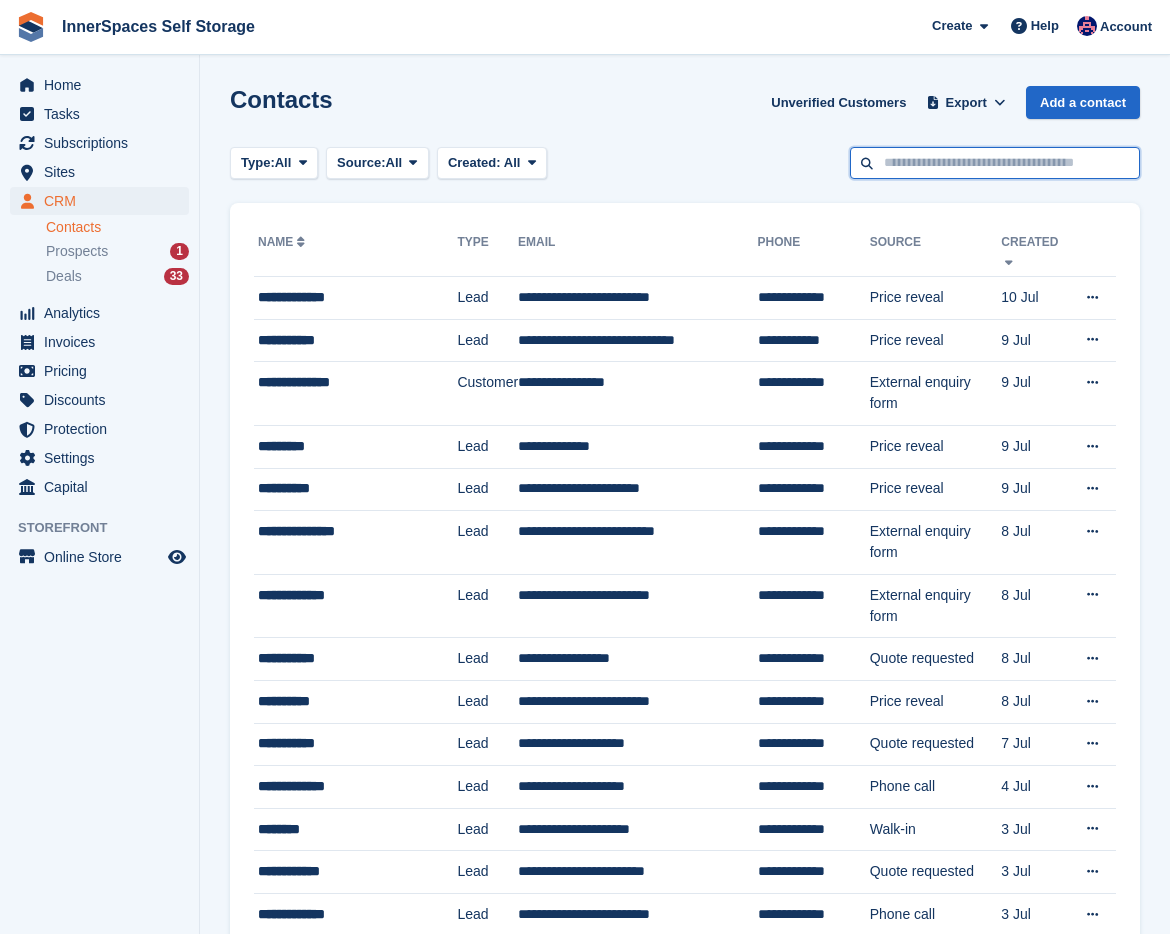 click at bounding box center (995, 163) 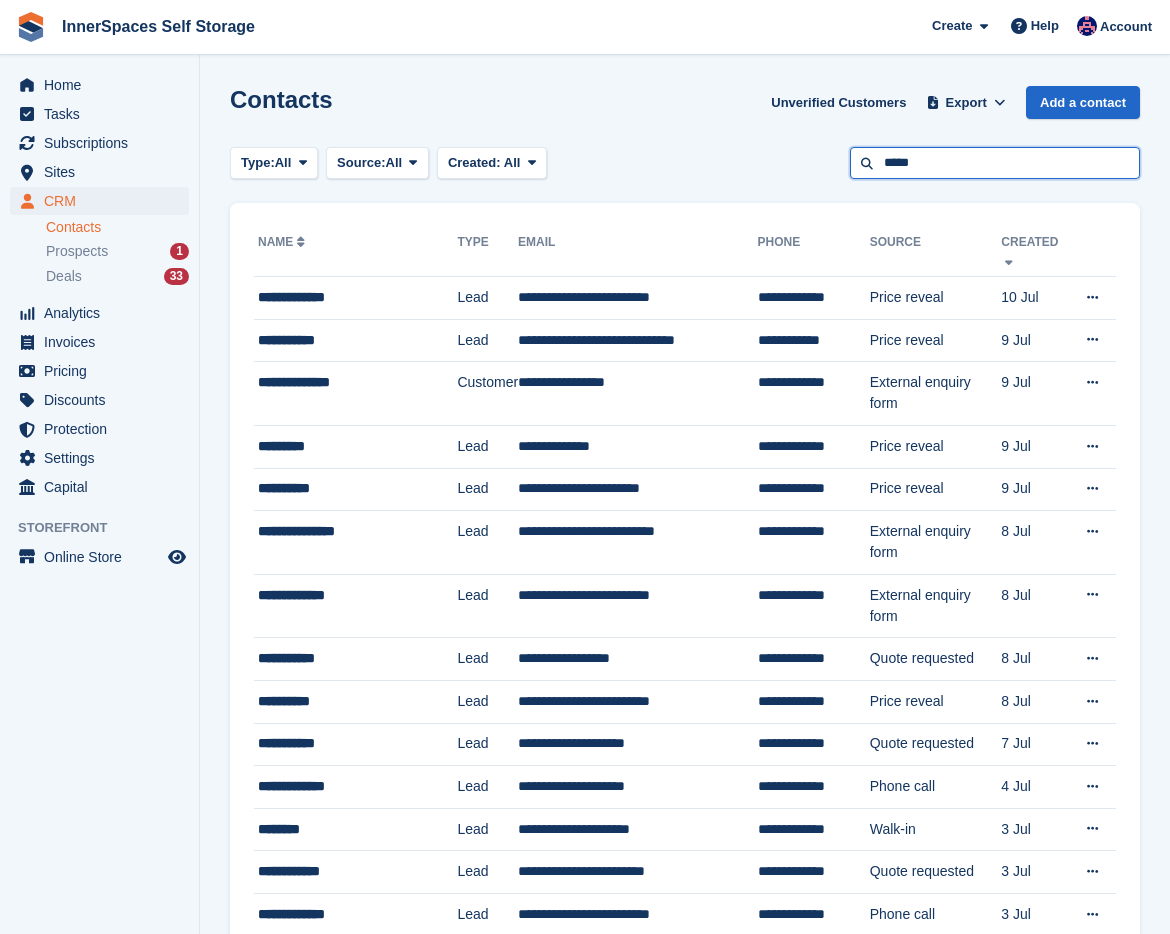 type on "*****" 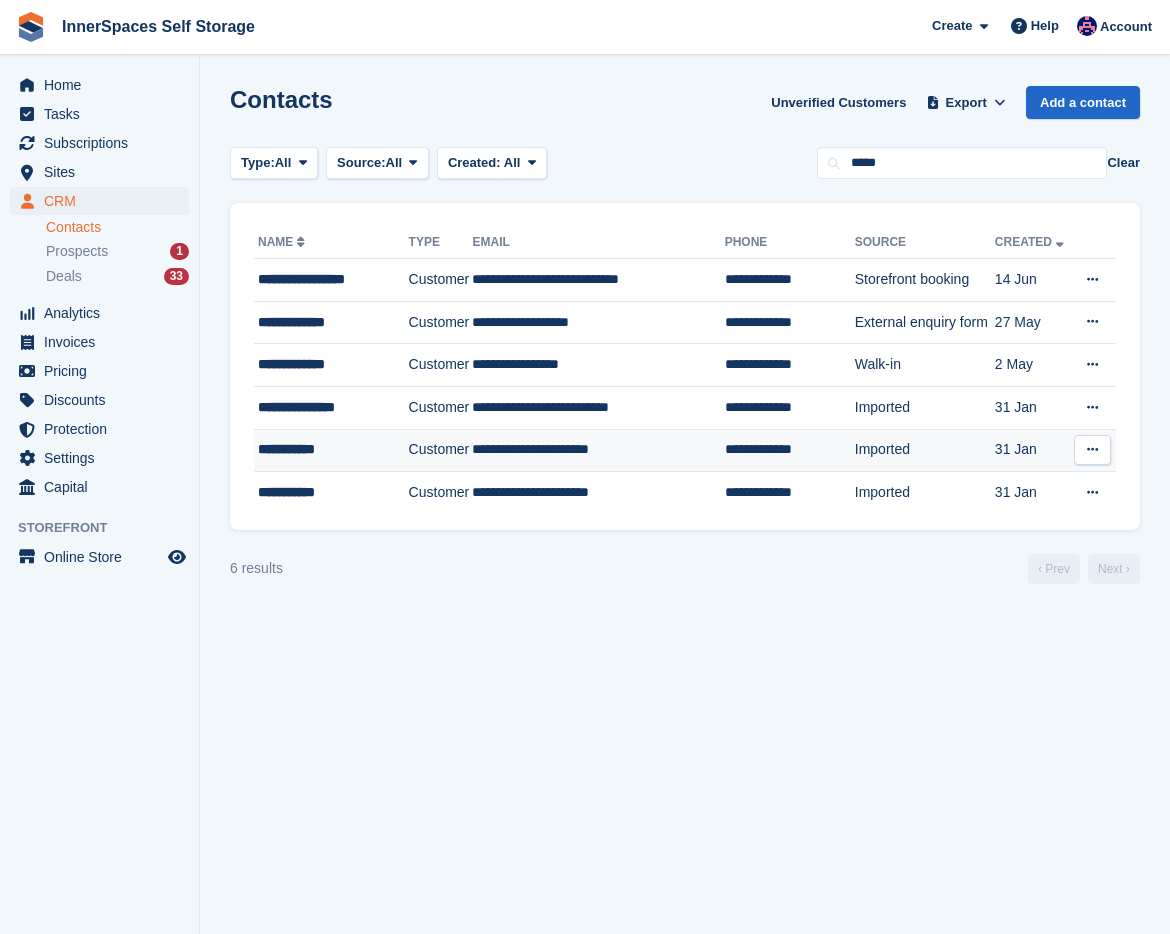 click on "Customer" at bounding box center [441, 450] 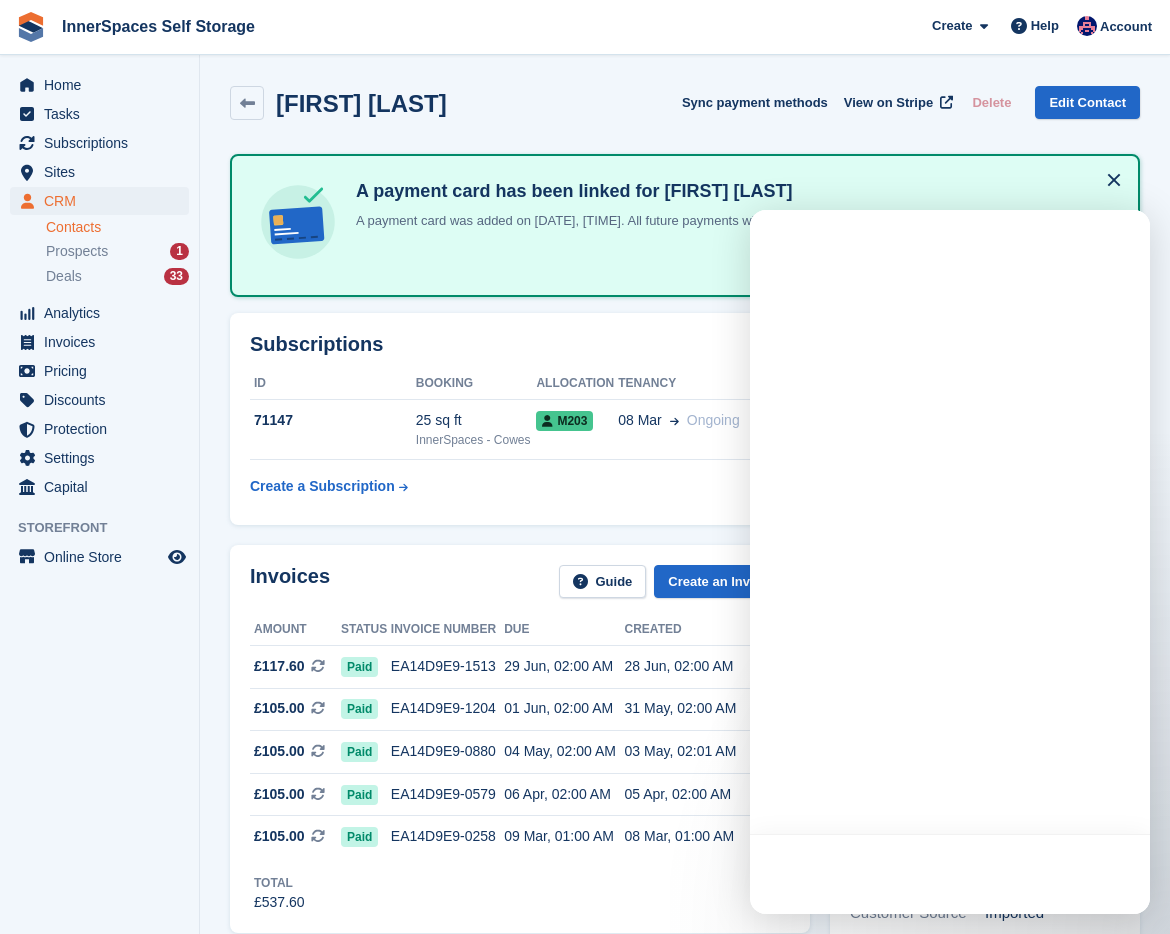 scroll, scrollTop: 0, scrollLeft: 0, axis: both 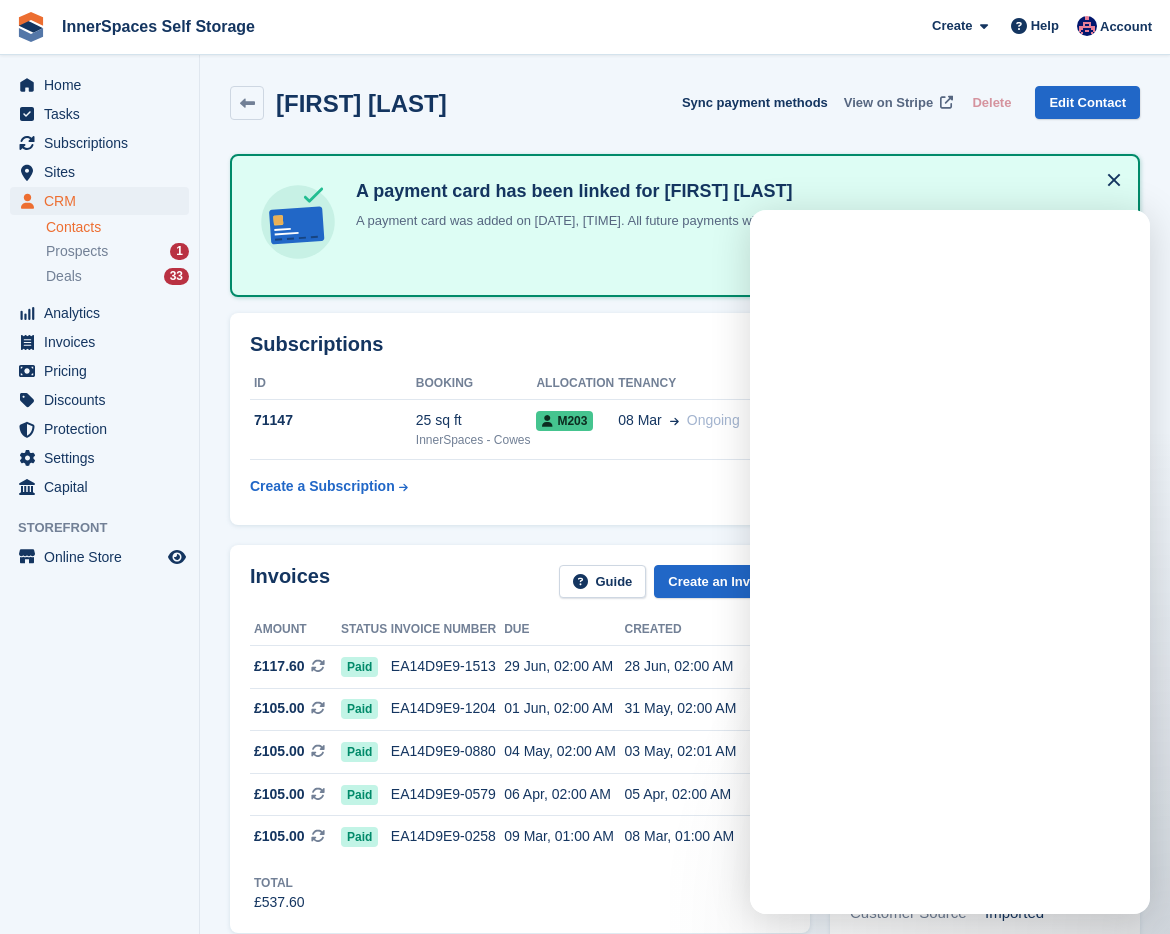 click on "View on Stripe" at bounding box center [888, 103] 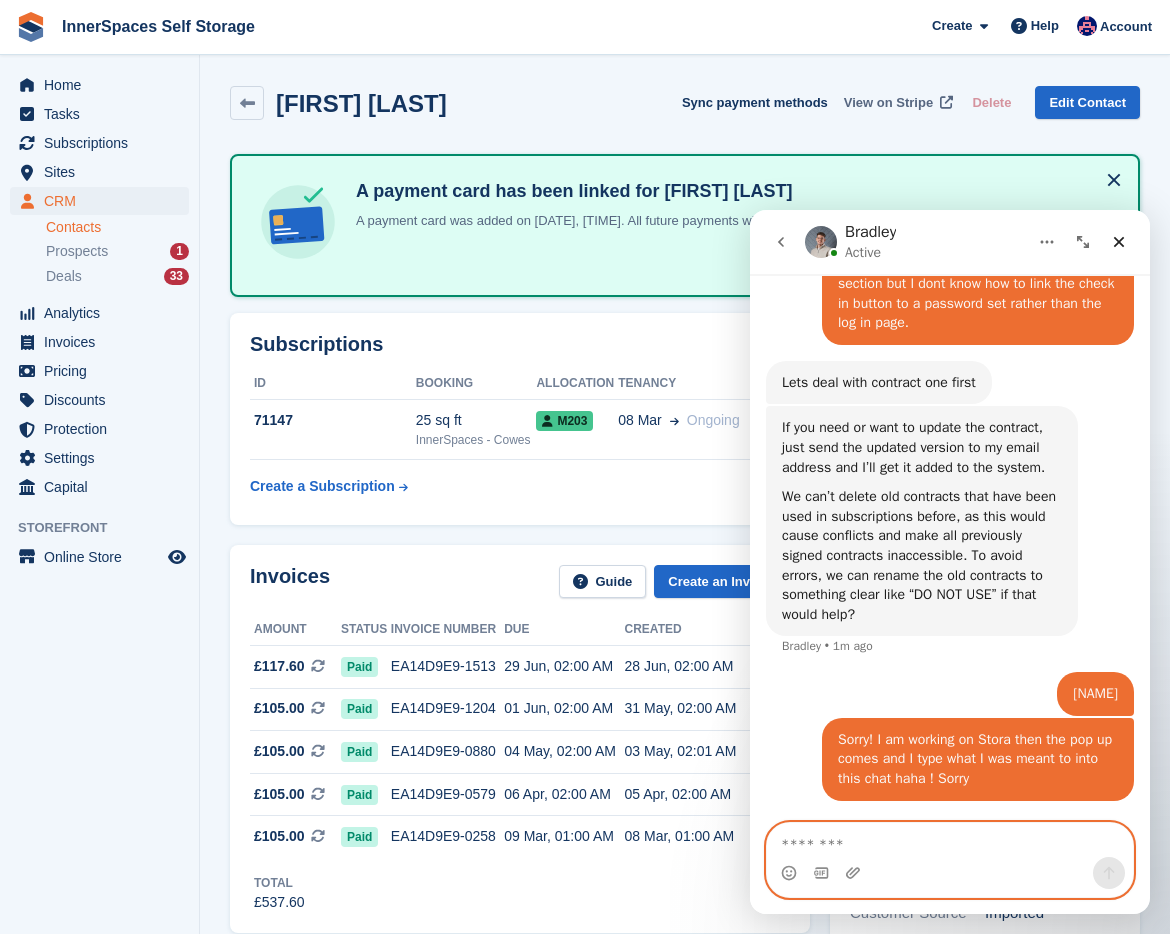 scroll, scrollTop: 4113, scrollLeft: 0, axis: vertical 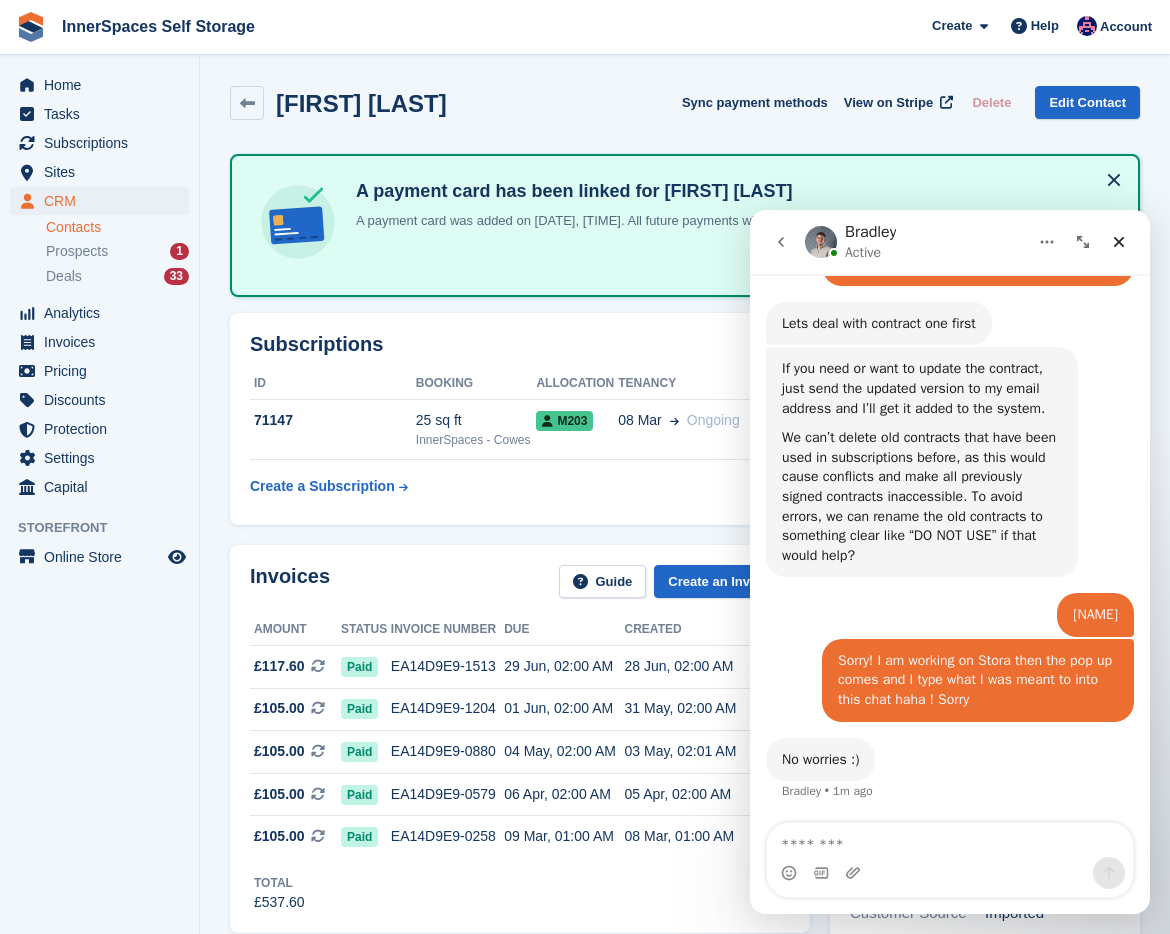 click on "Contacts" at bounding box center [117, 227] 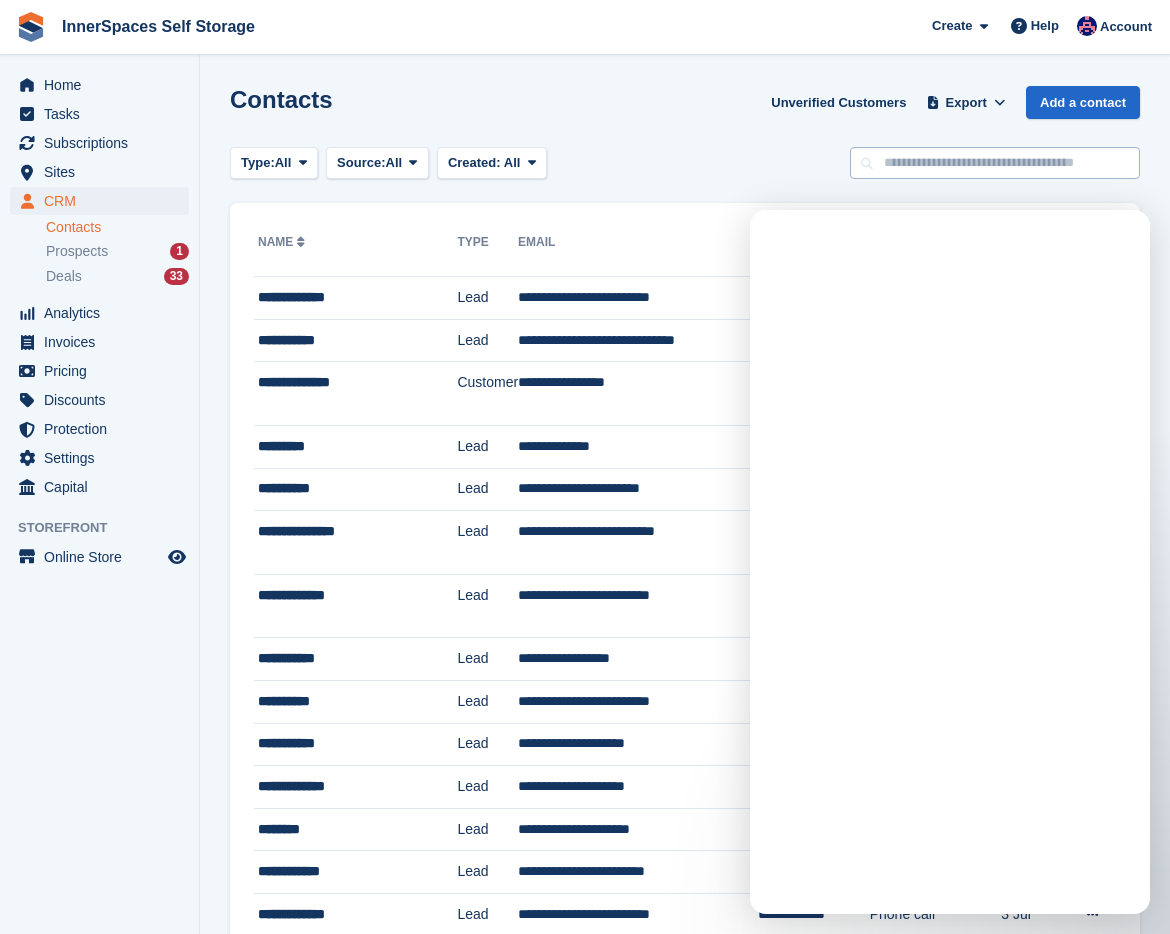 scroll, scrollTop: 0, scrollLeft: 0, axis: both 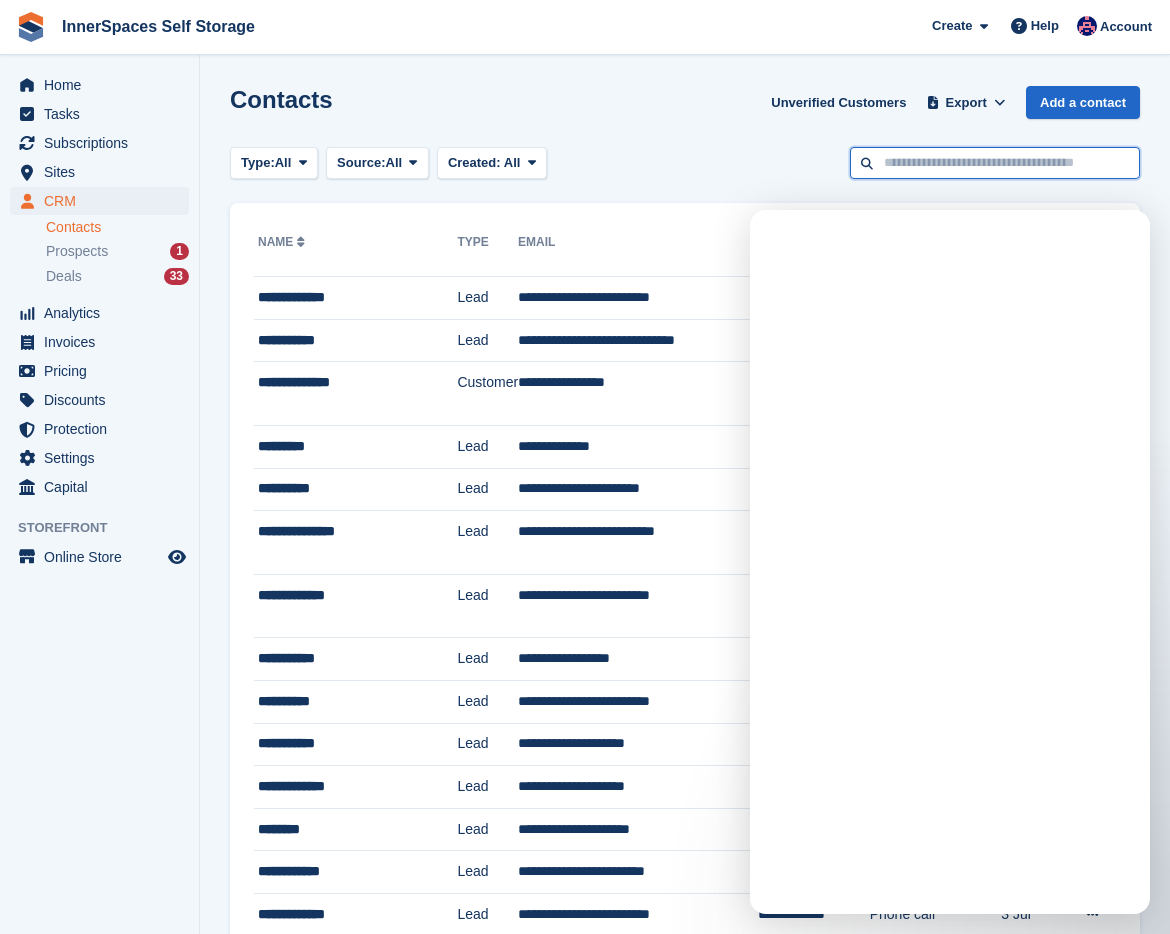 click at bounding box center [995, 163] 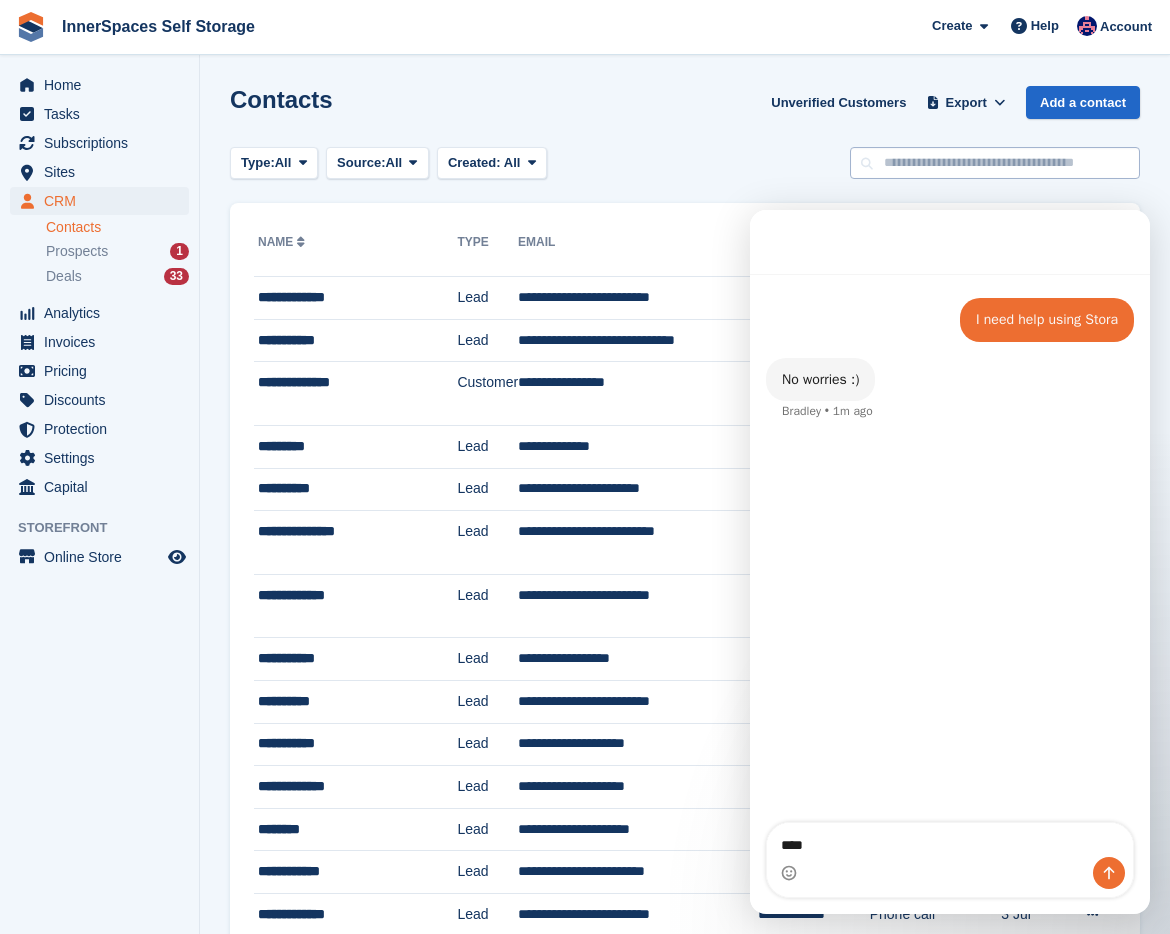 type on "*****" 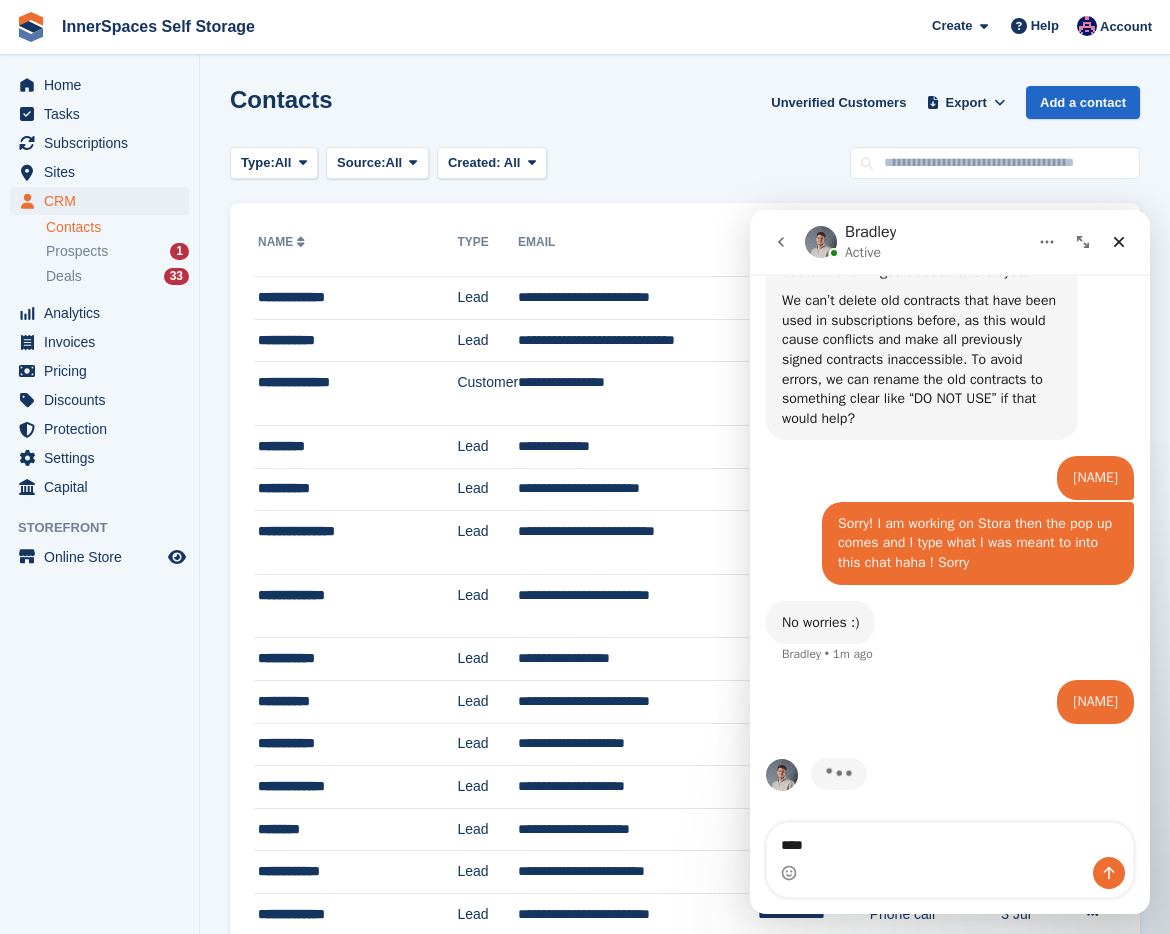 scroll, scrollTop: 4309, scrollLeft: 0, axis: vertical 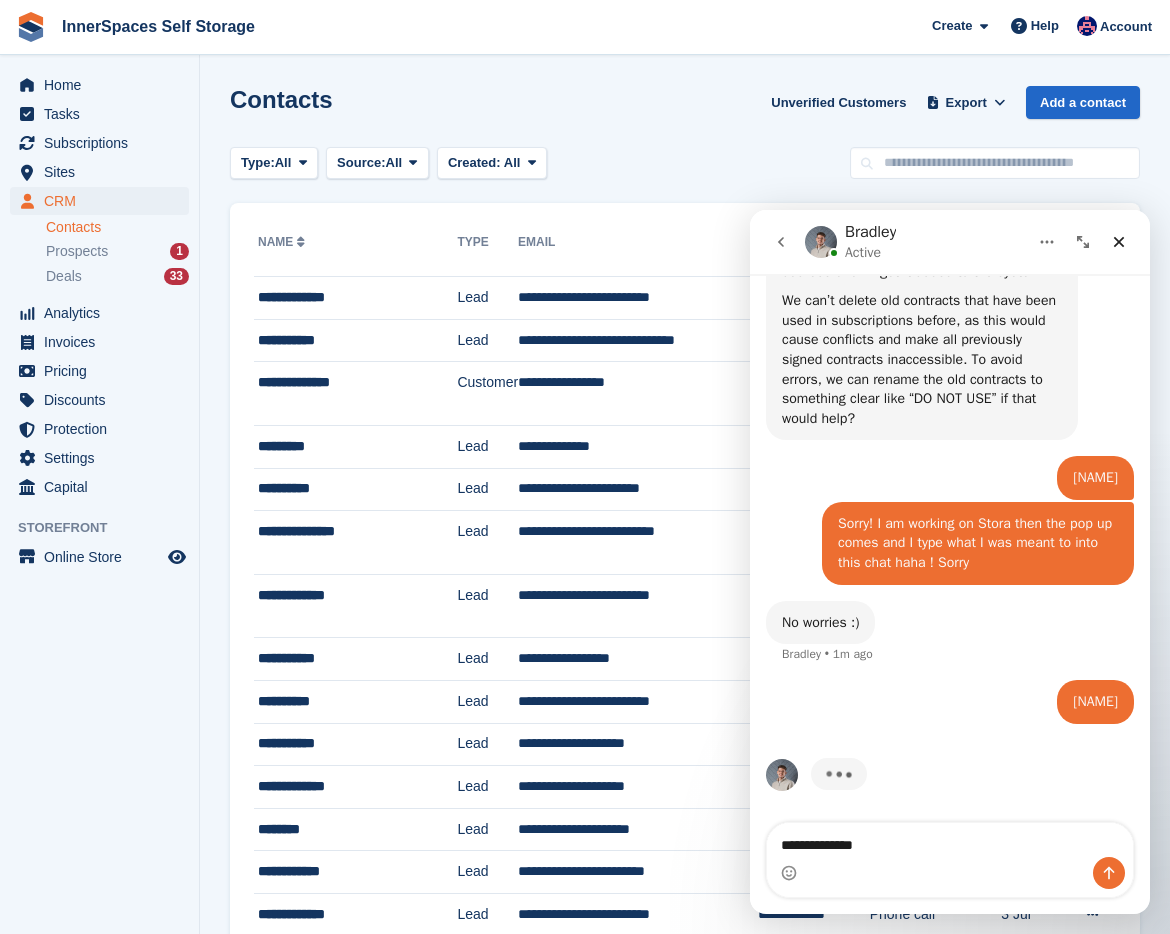 type on "**********" 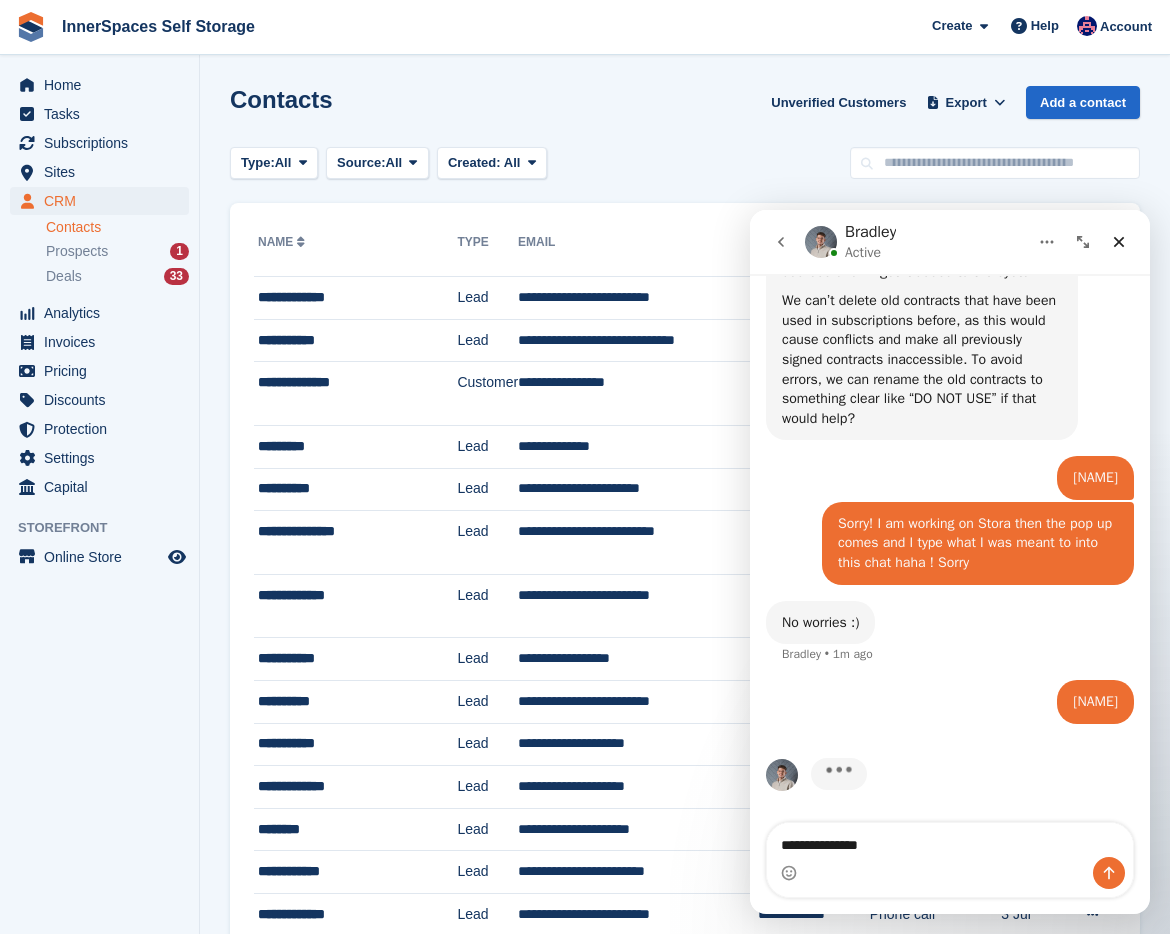 type 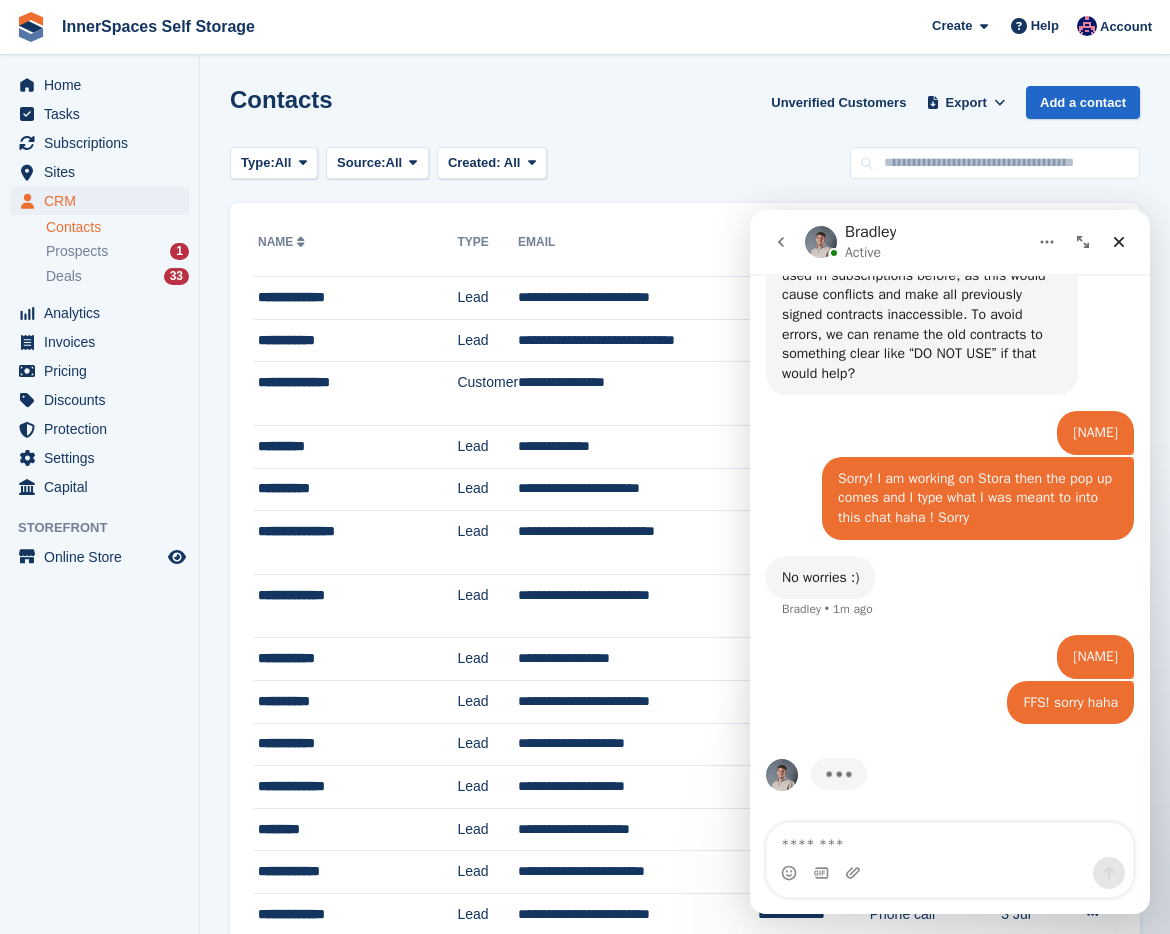 scroll, scrollTop: 4354, scrollLeft: 0, axis: vertical 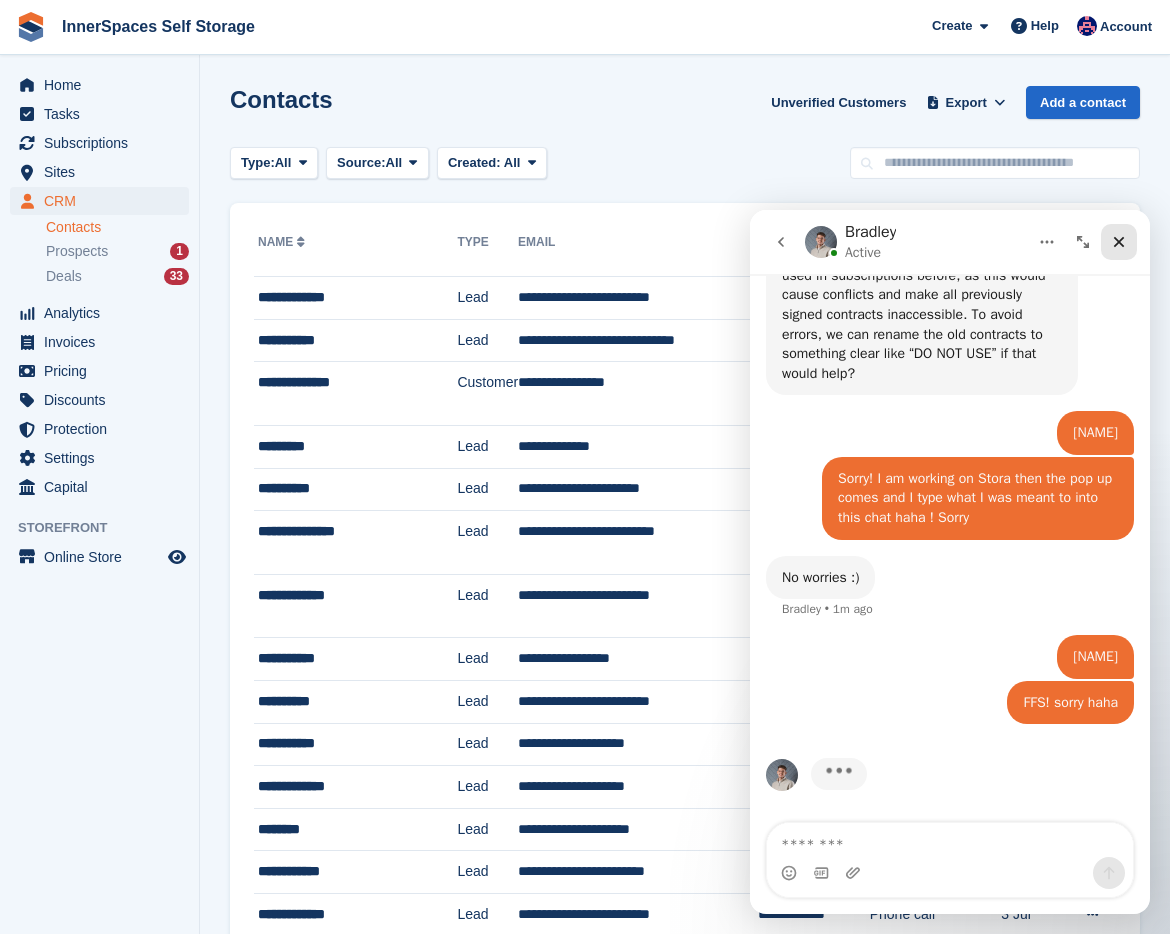 click 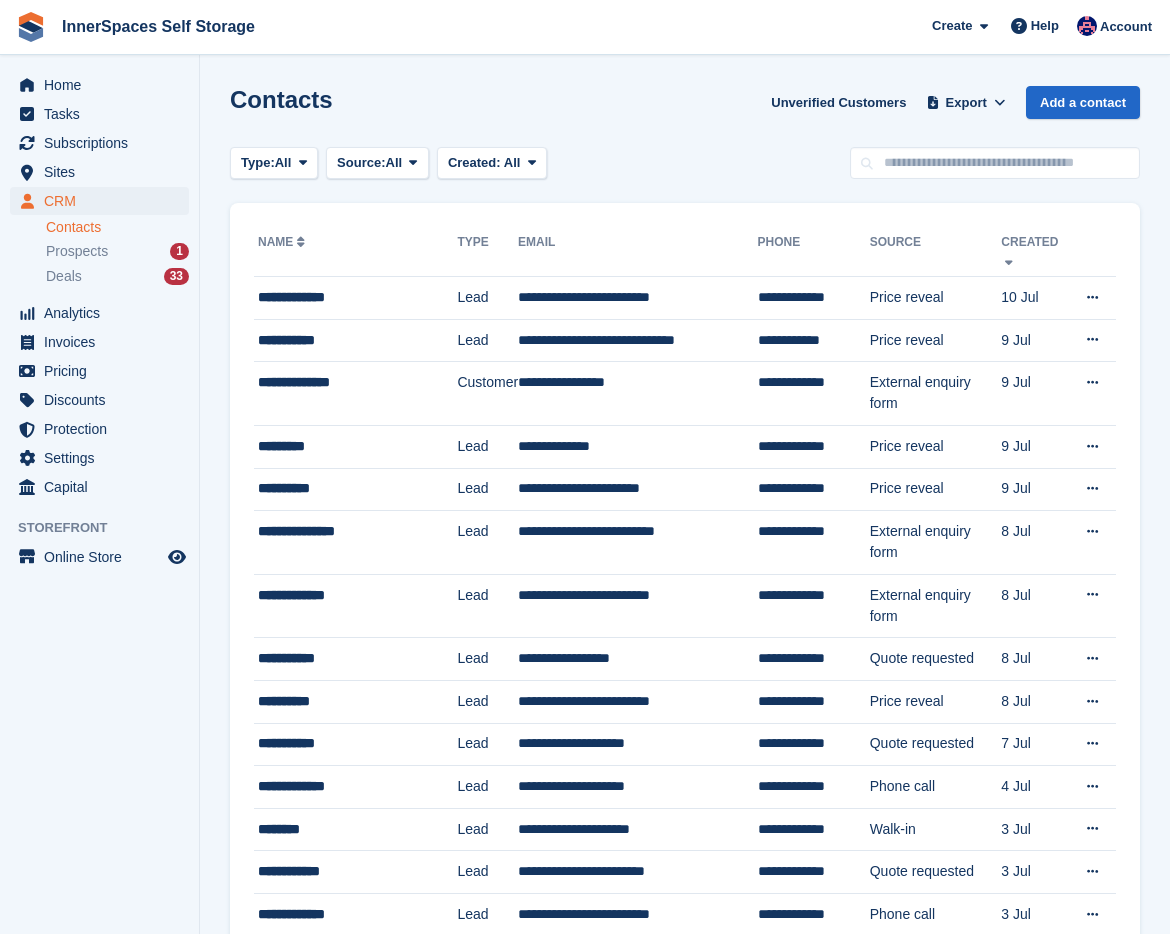 scroll, scrollTop: 0, scrollLeft: 0, axis: both 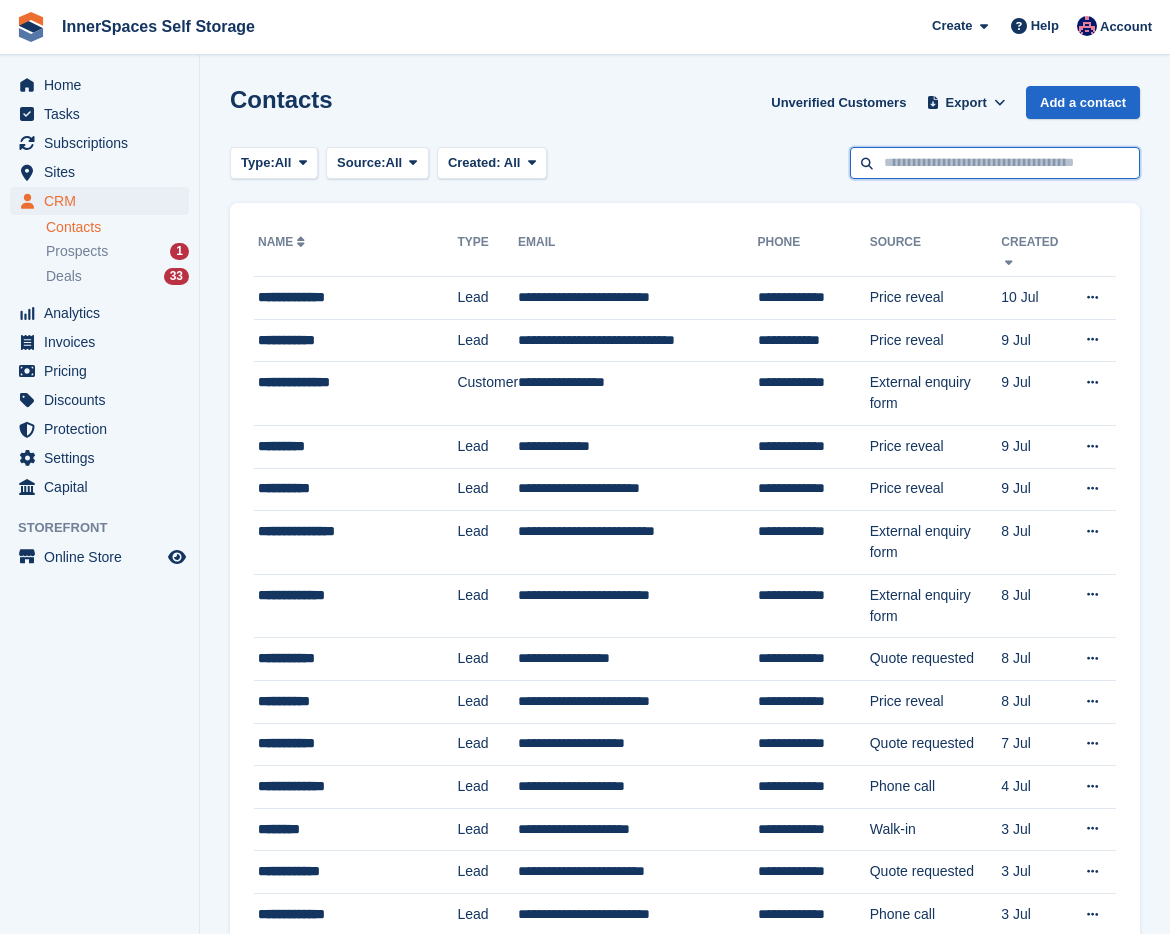 click at bounding box center [995, 163] 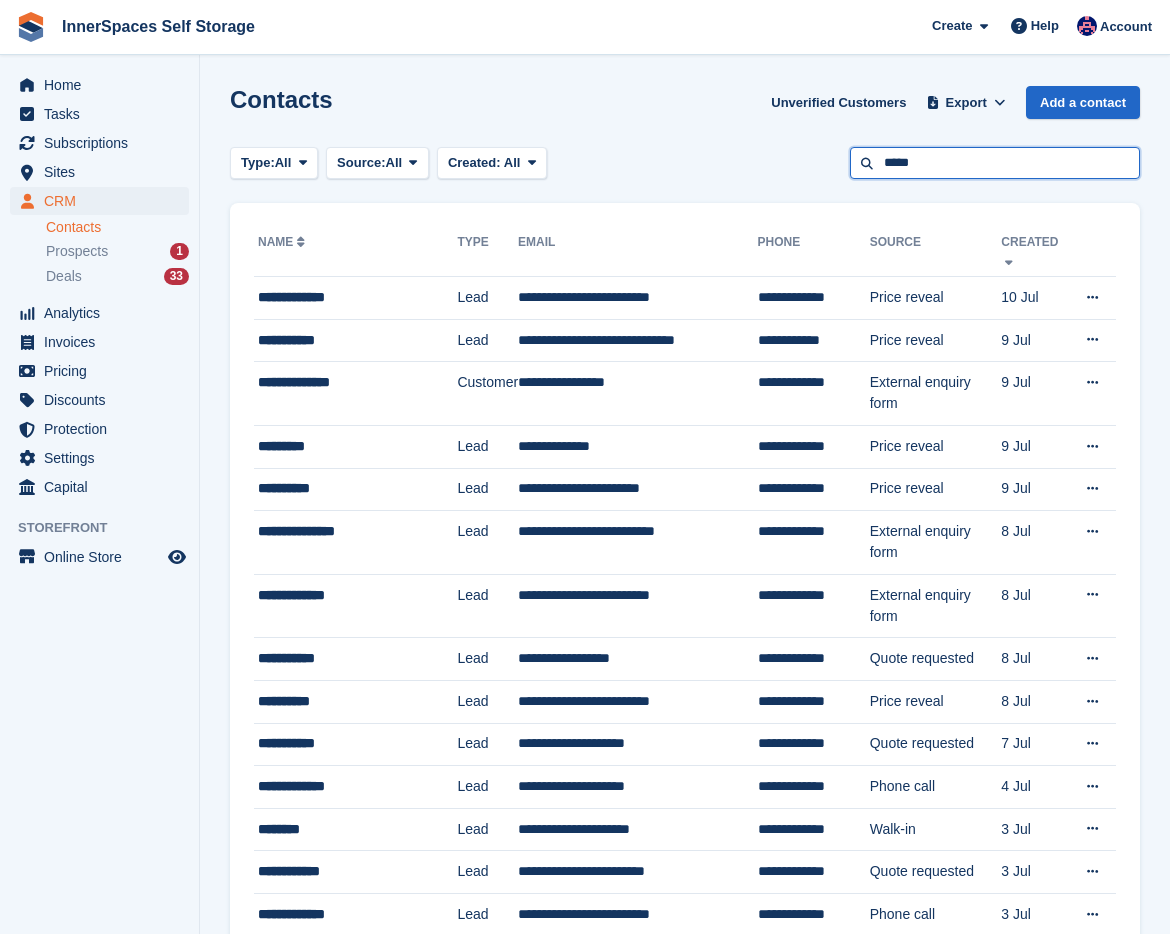 type on "*****" 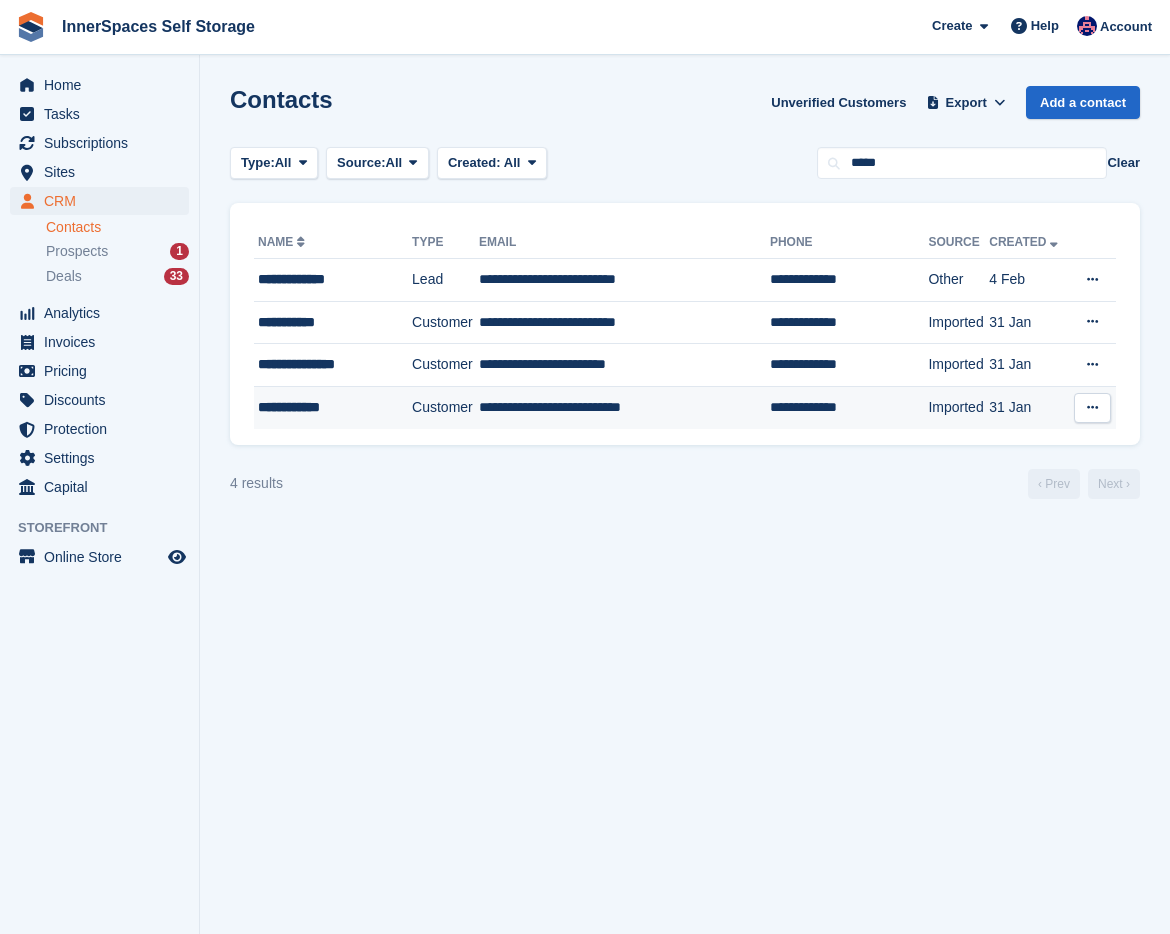 click on "Customer" at bounding box center [445, 407] 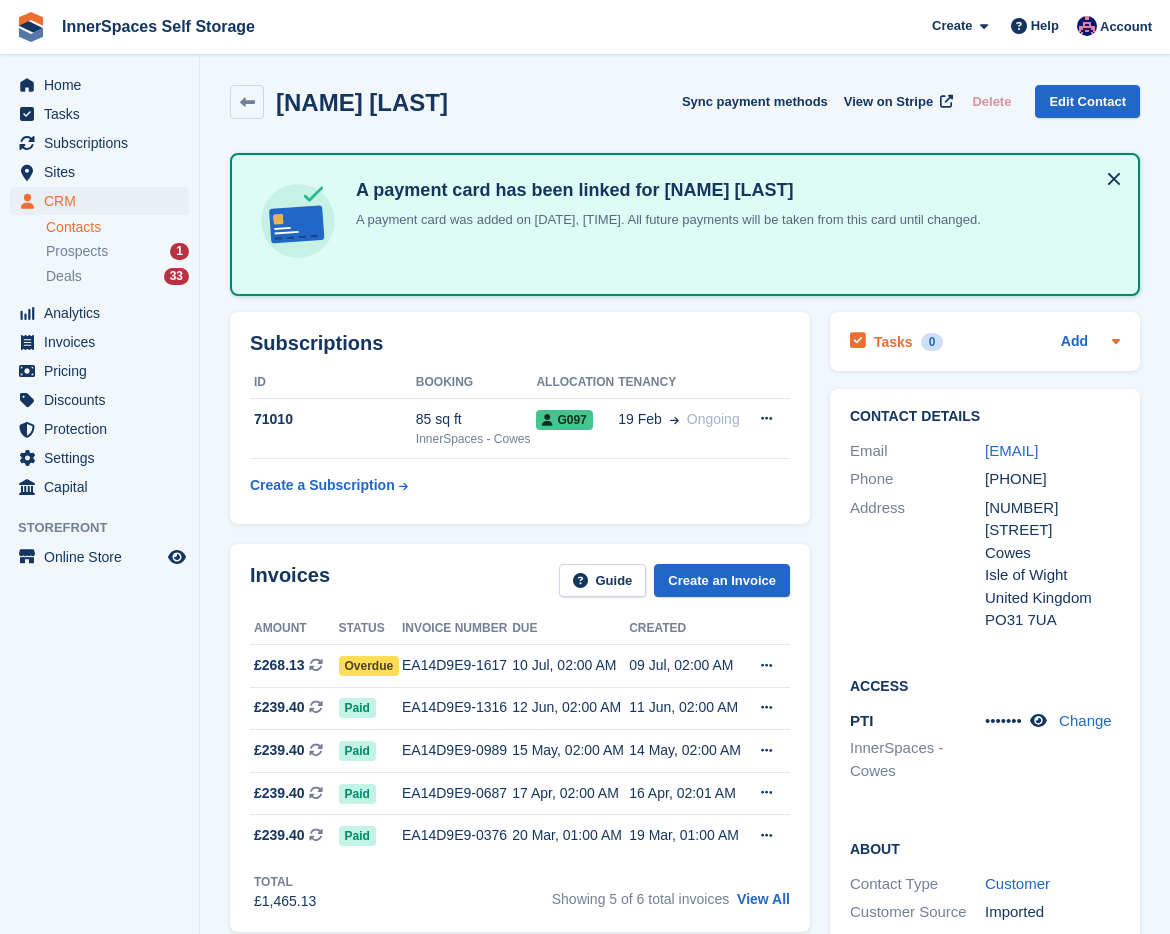 scroll, scrollTop: 0, scrollLeft: 0, axis: both 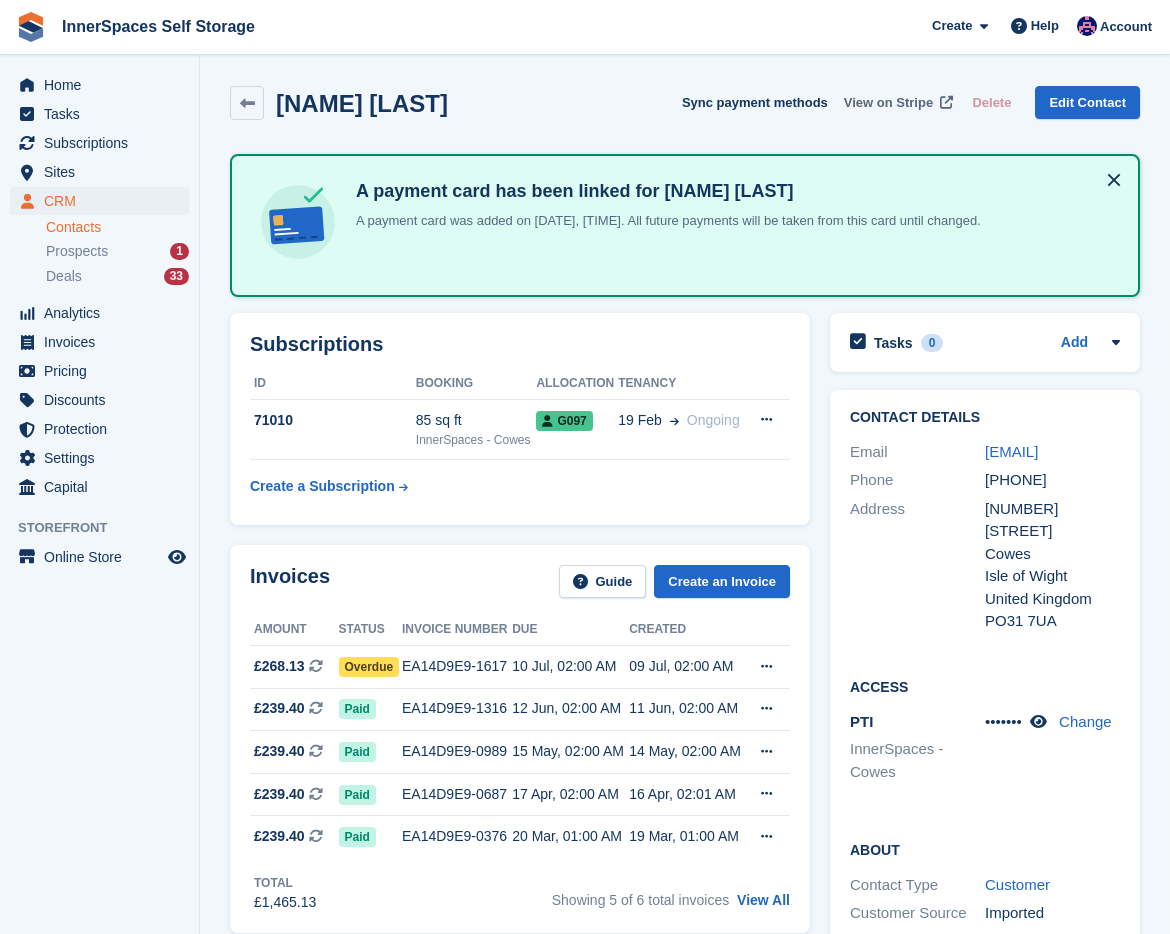 click on "View on Stripe" at bounding box center [888, 103] 